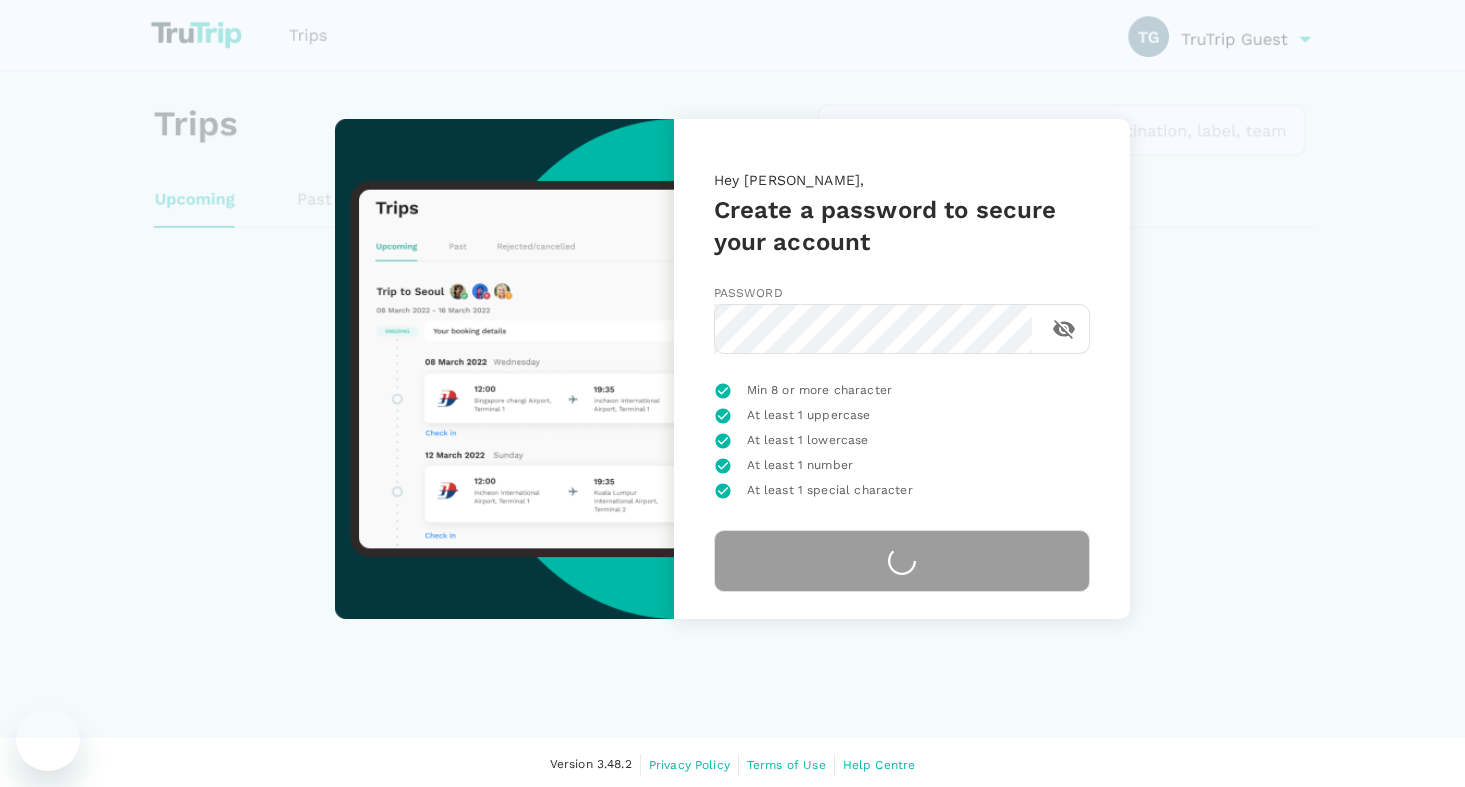 scroll, scrollTop: 0, scrollLeft: 0, axis: both 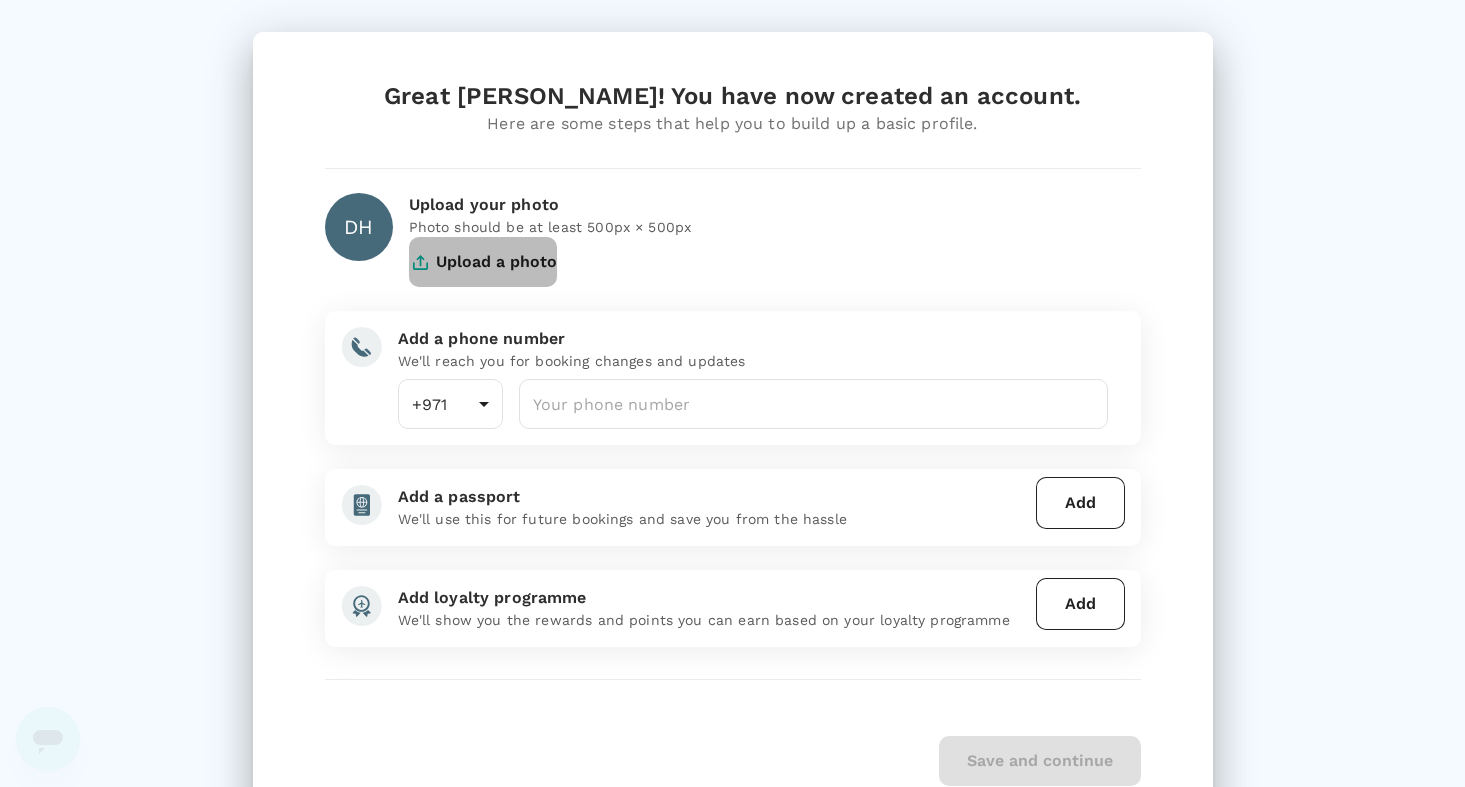 click on "Upload a photo" at bounding box center [483, 262] 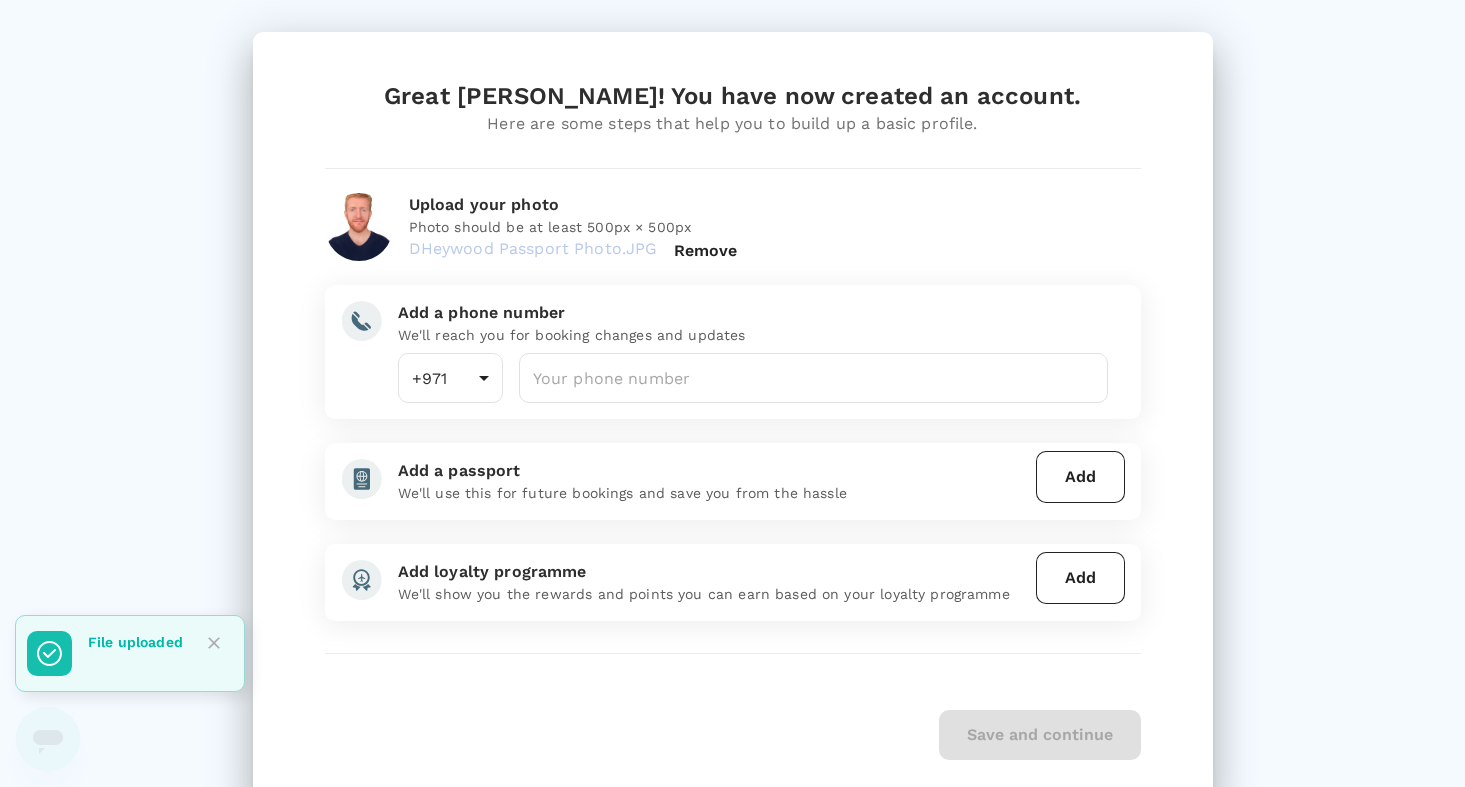 click on "Remove" at bounding box center (706, 251) 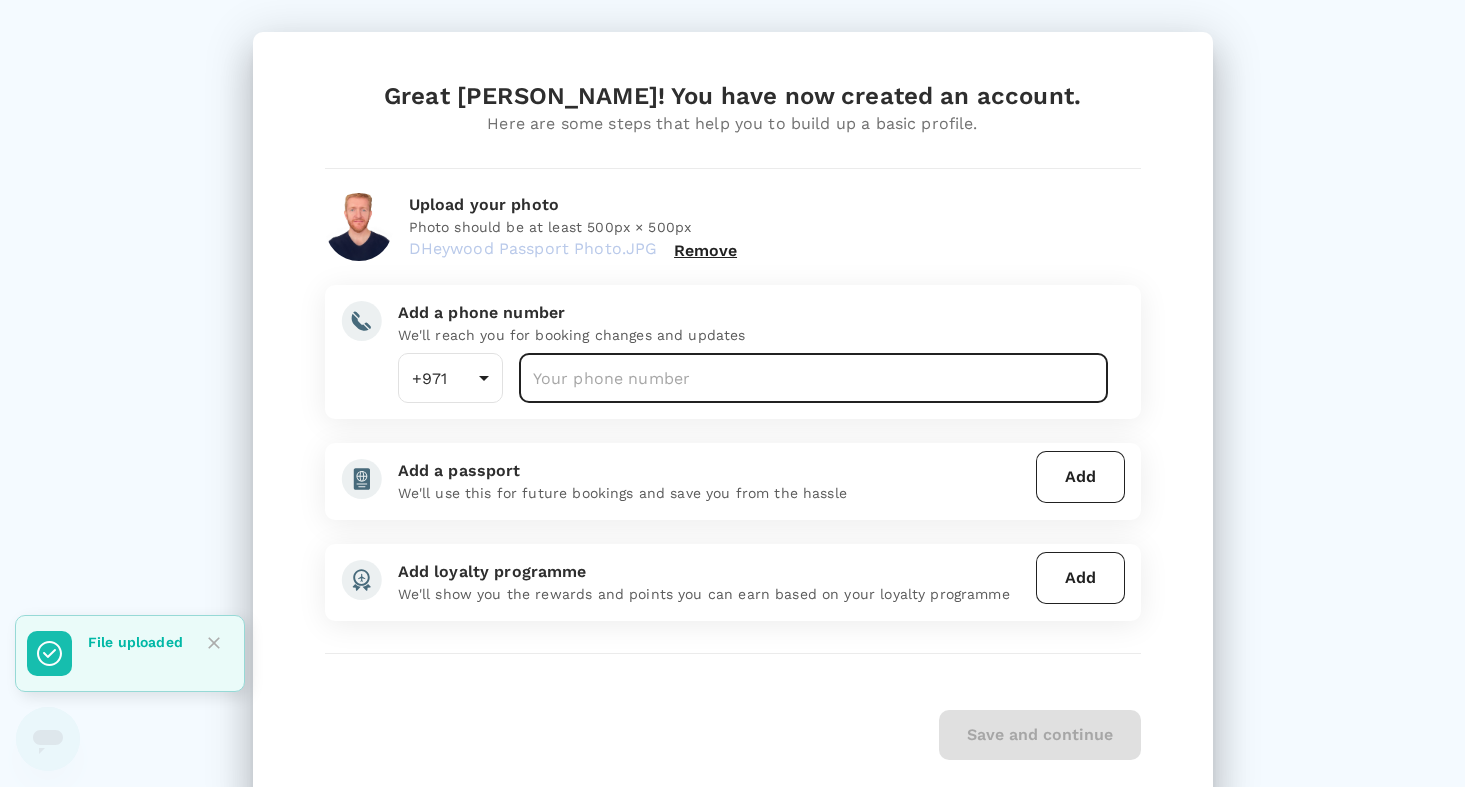 click at bounding box center (814, 378) 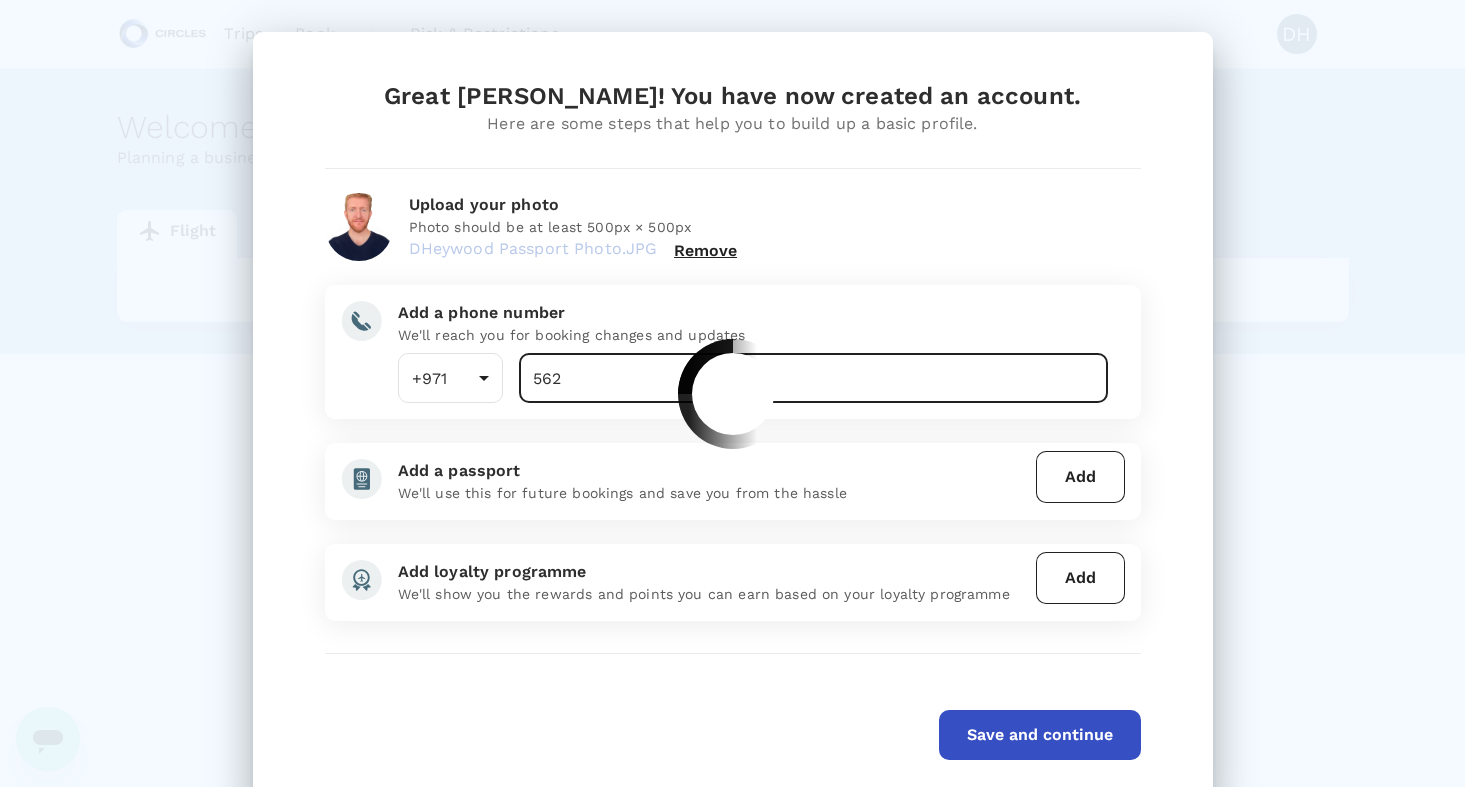 type on "562" 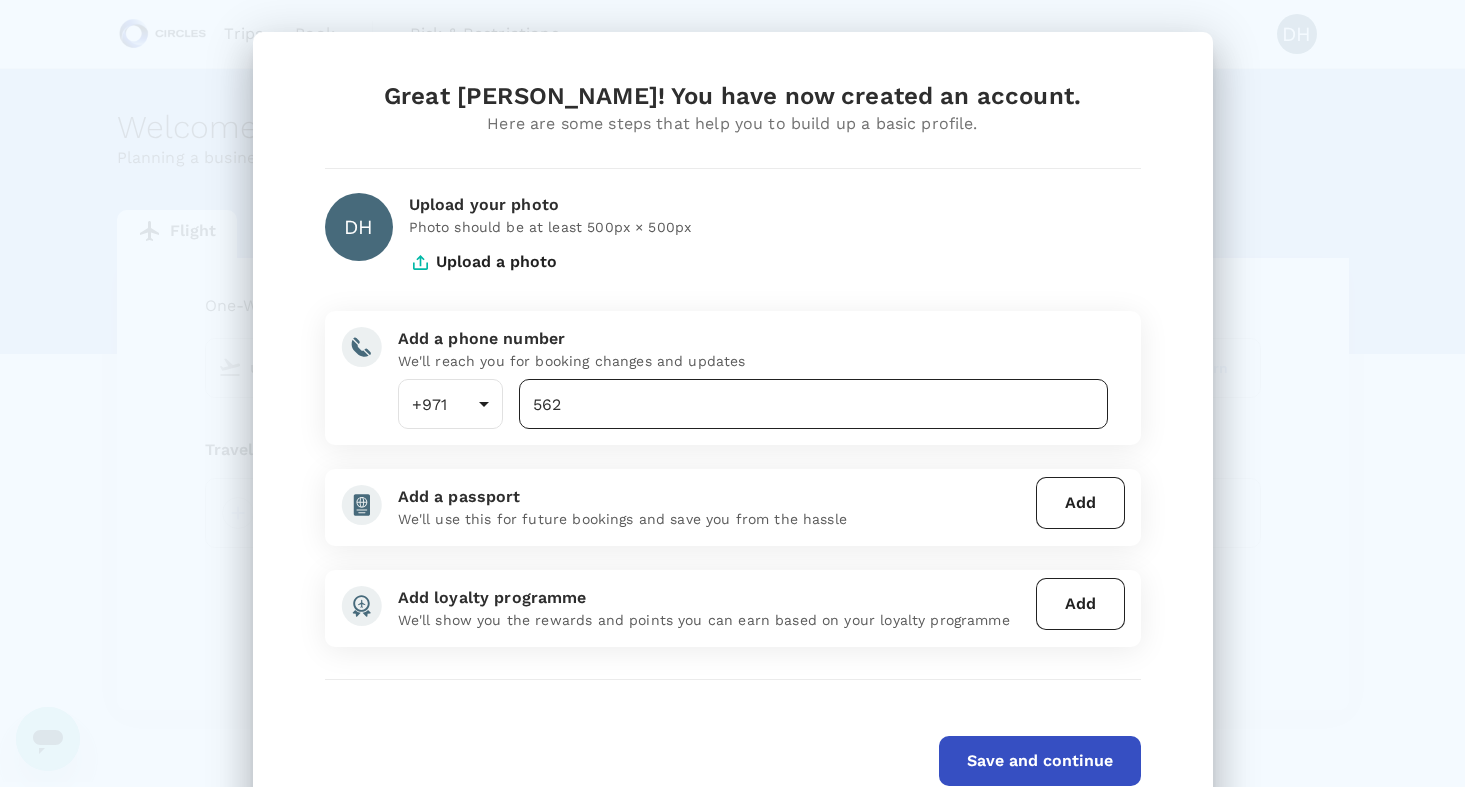 type on "undefined, undefined (any)" 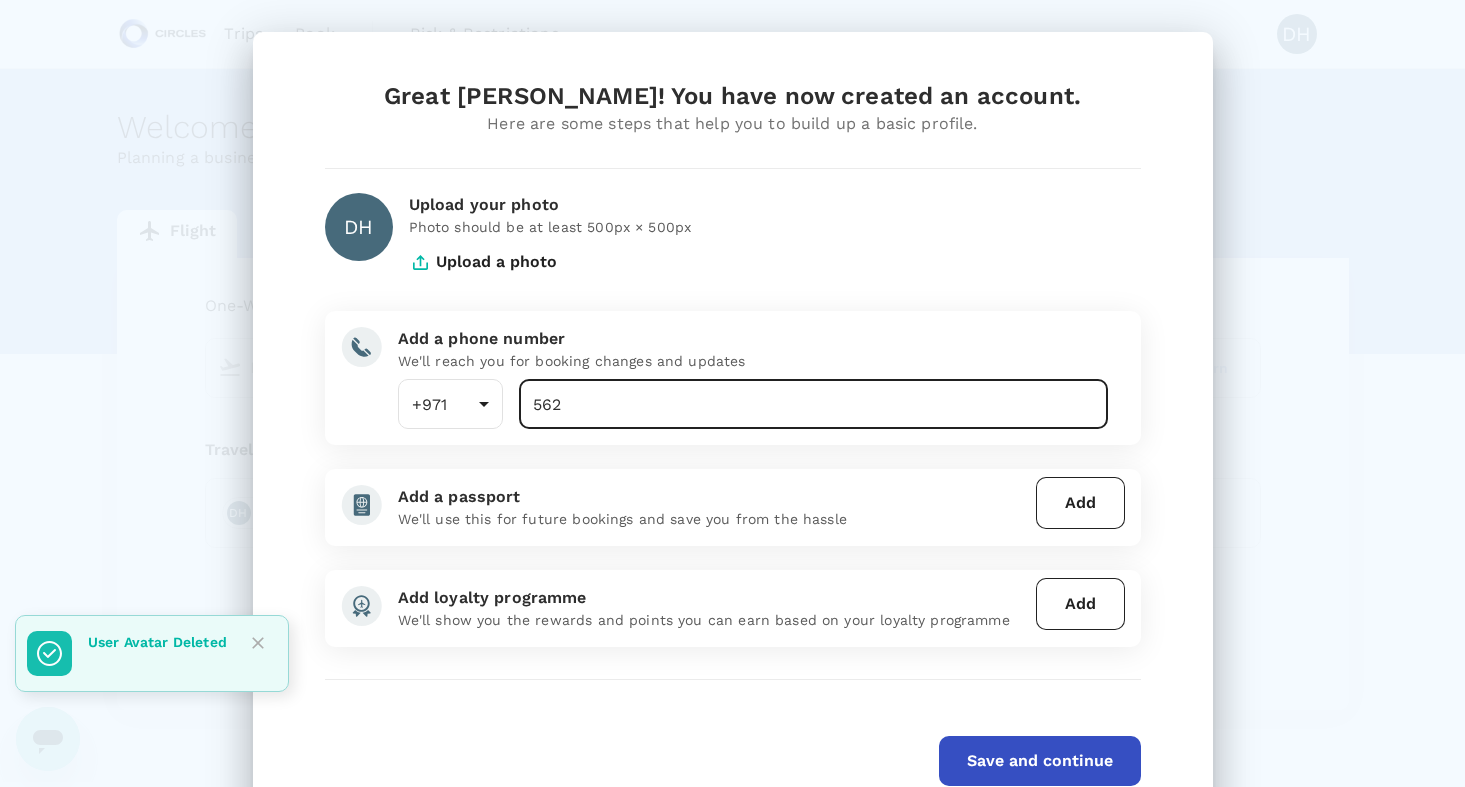 click on "562" at bounding box center (814, 404) 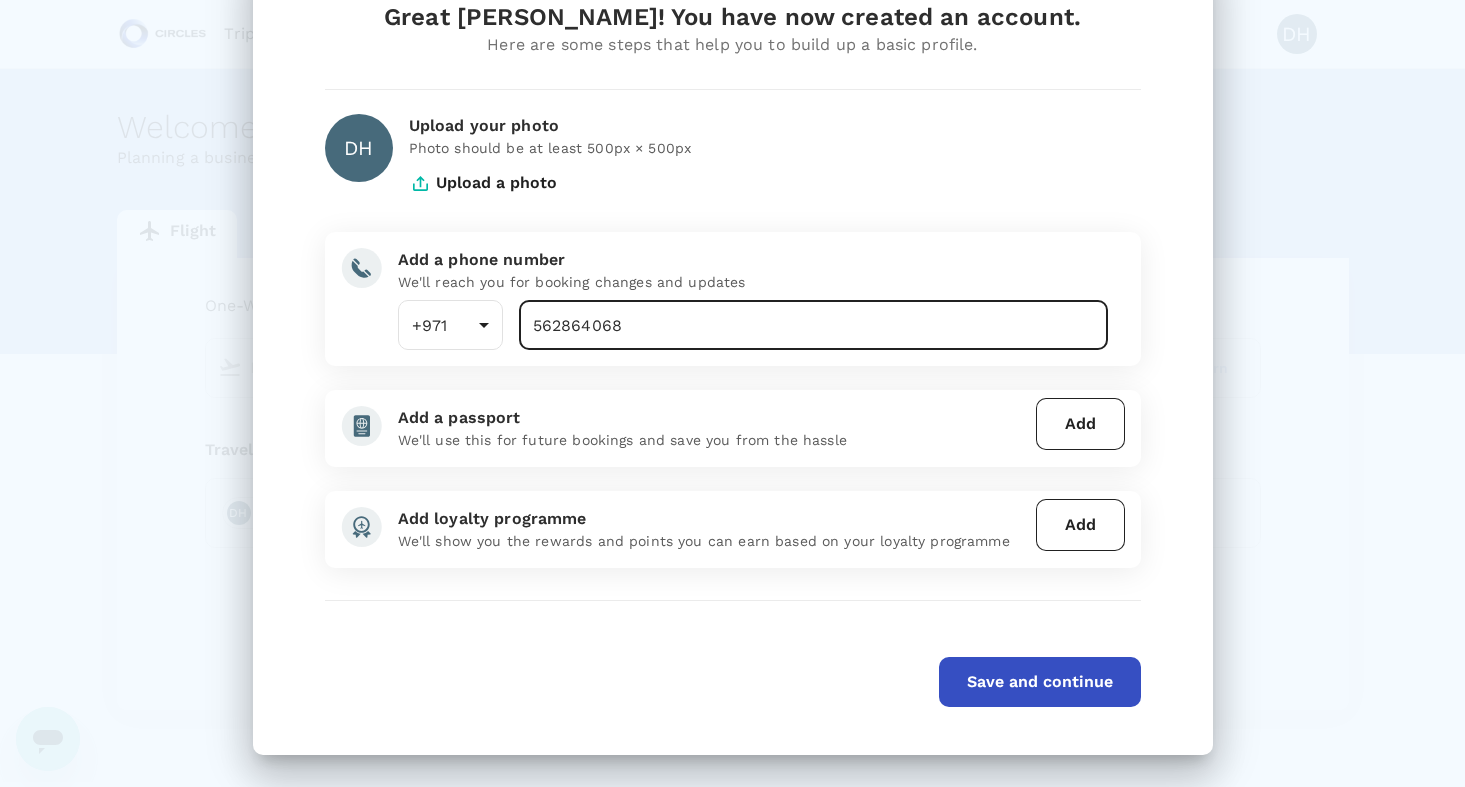 scroll, scrollTop: 79, scrollLeft: 0, axis: vertical 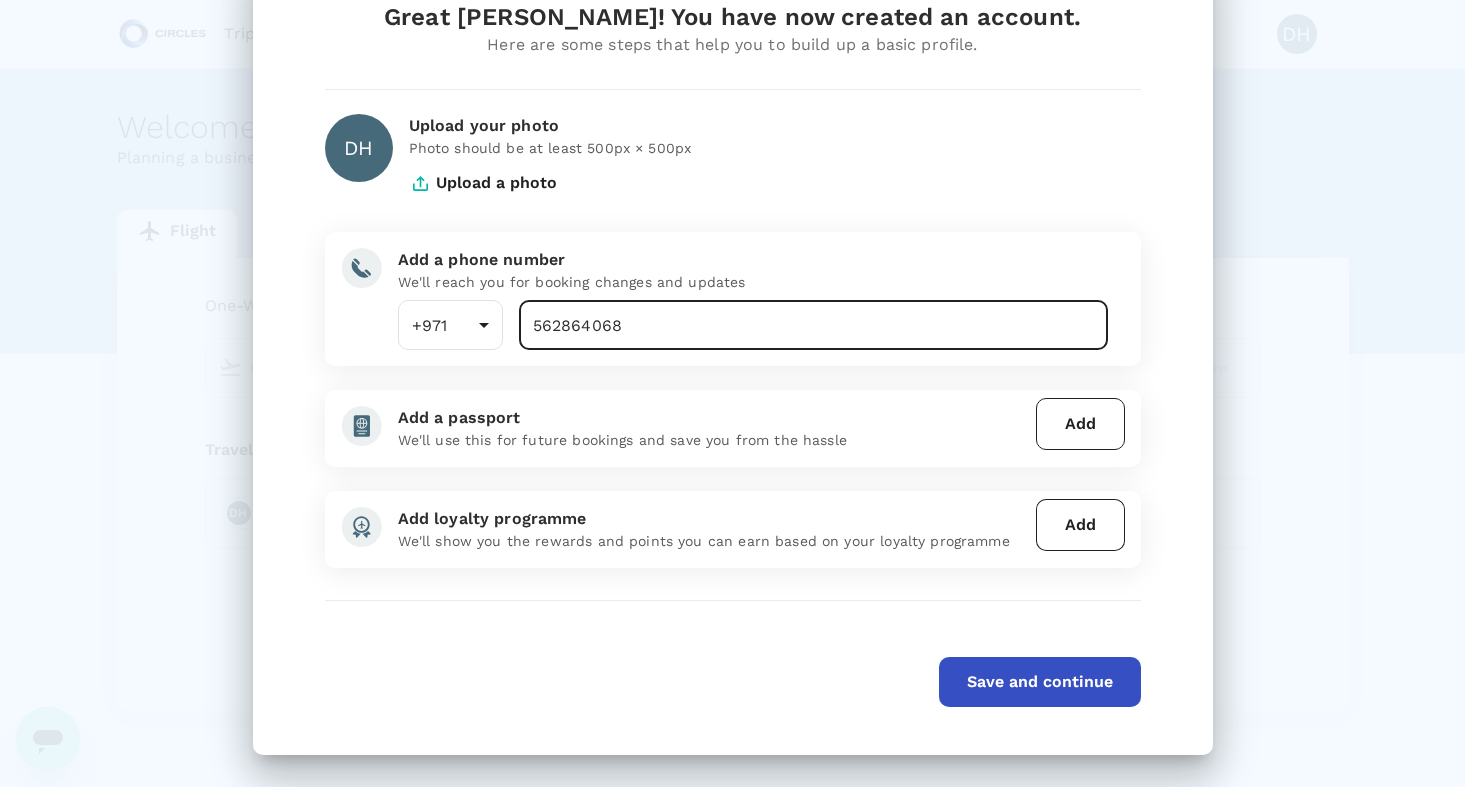 type on "562864068" 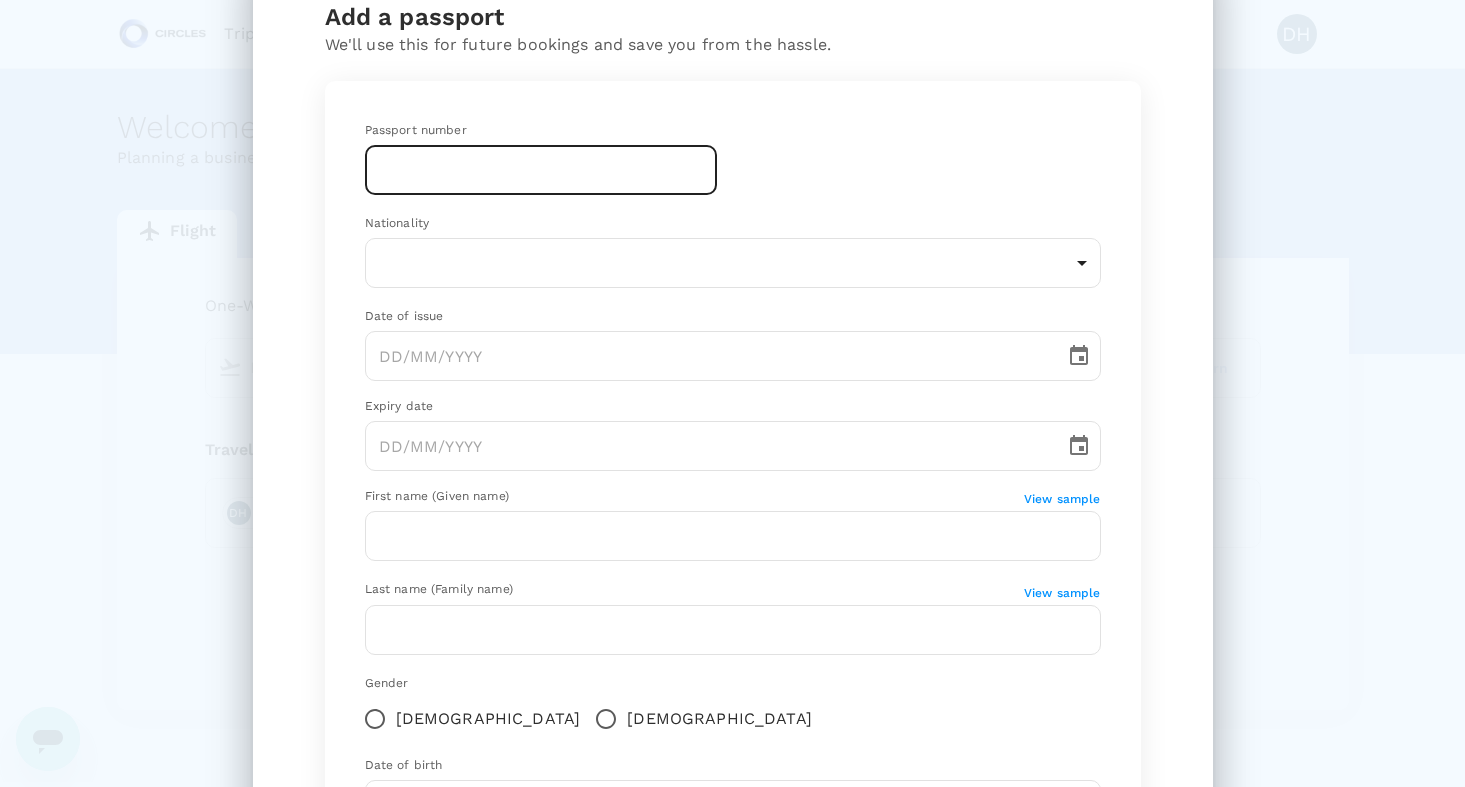 click at bounding box center (541, 170) 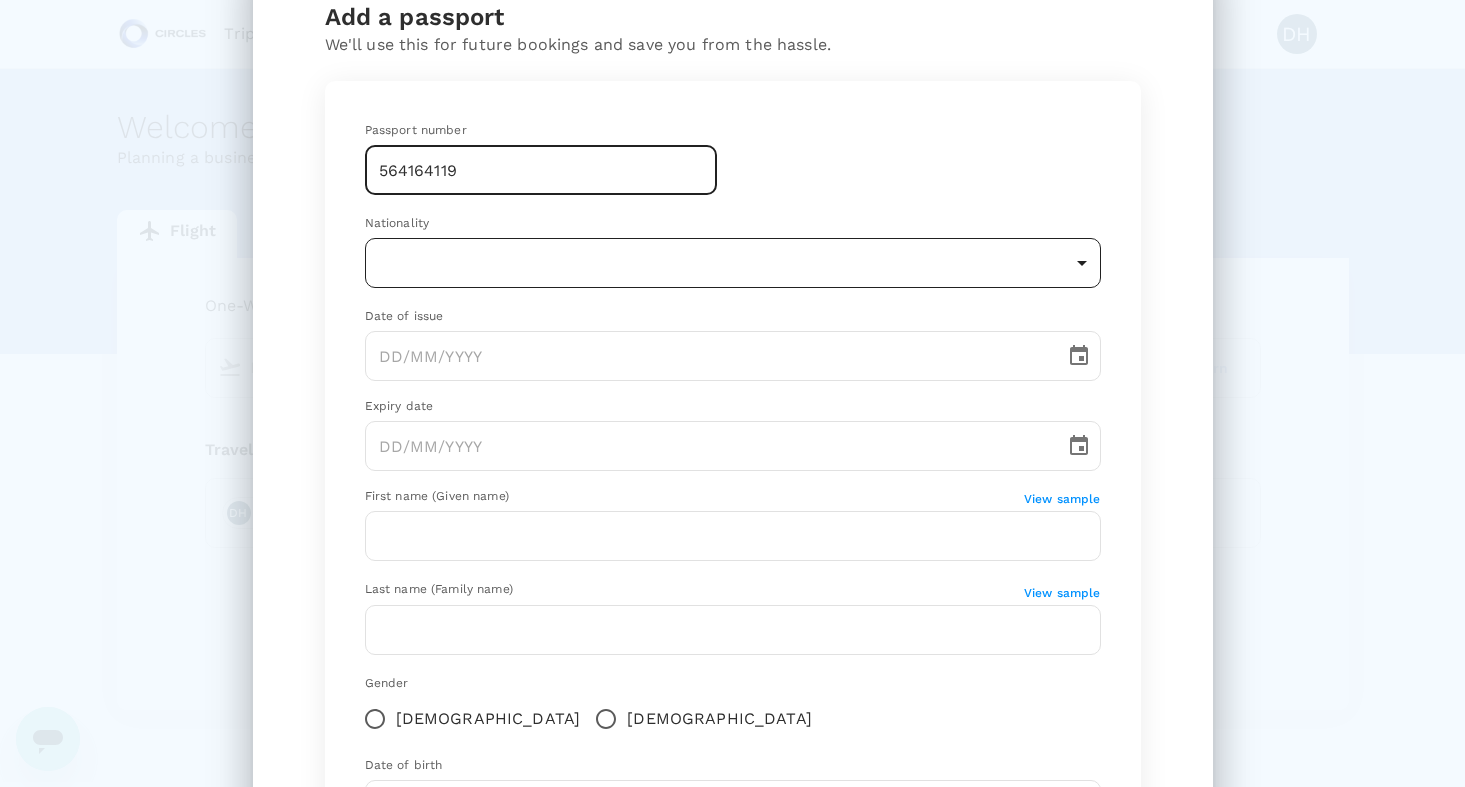 type on "564164119" 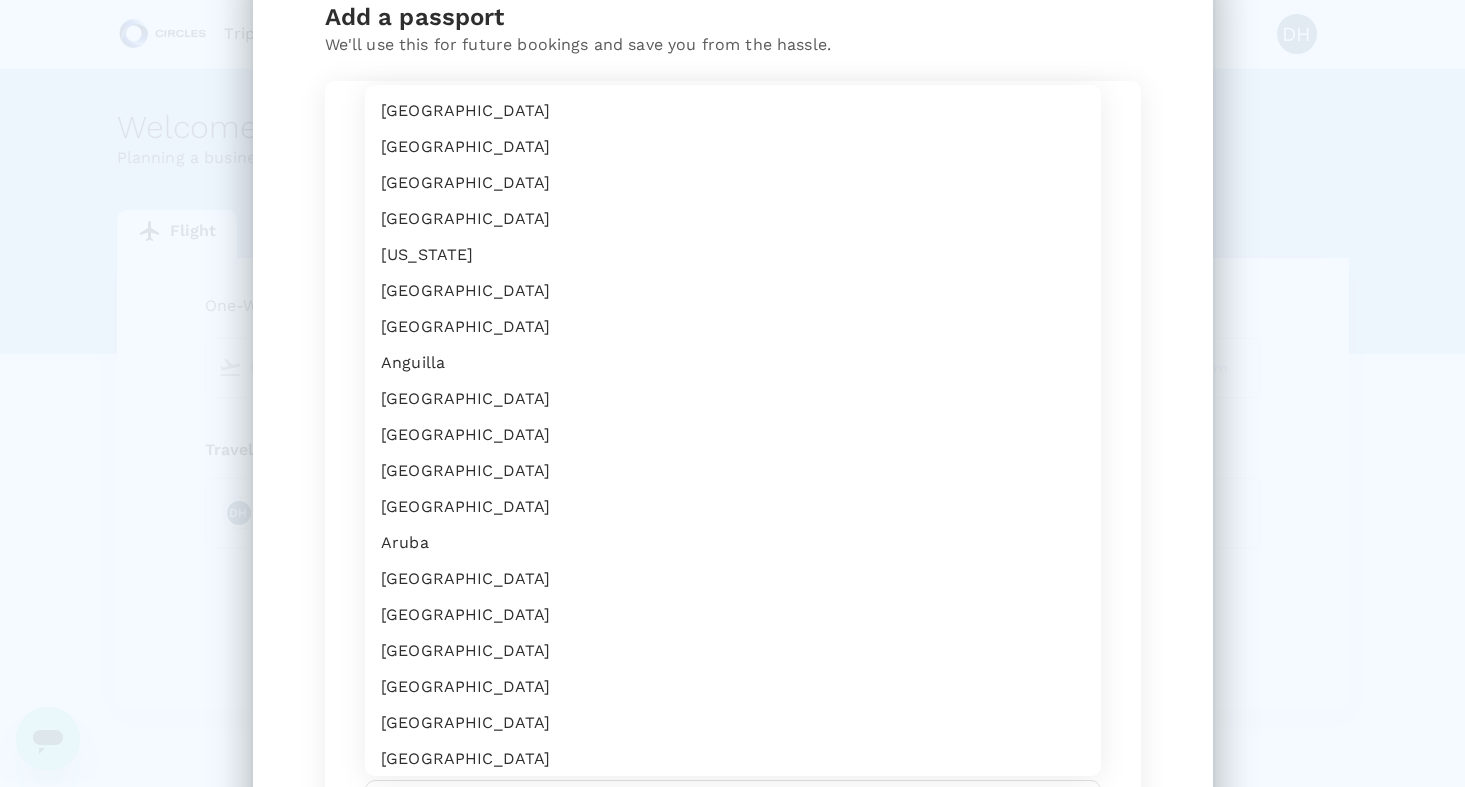 type 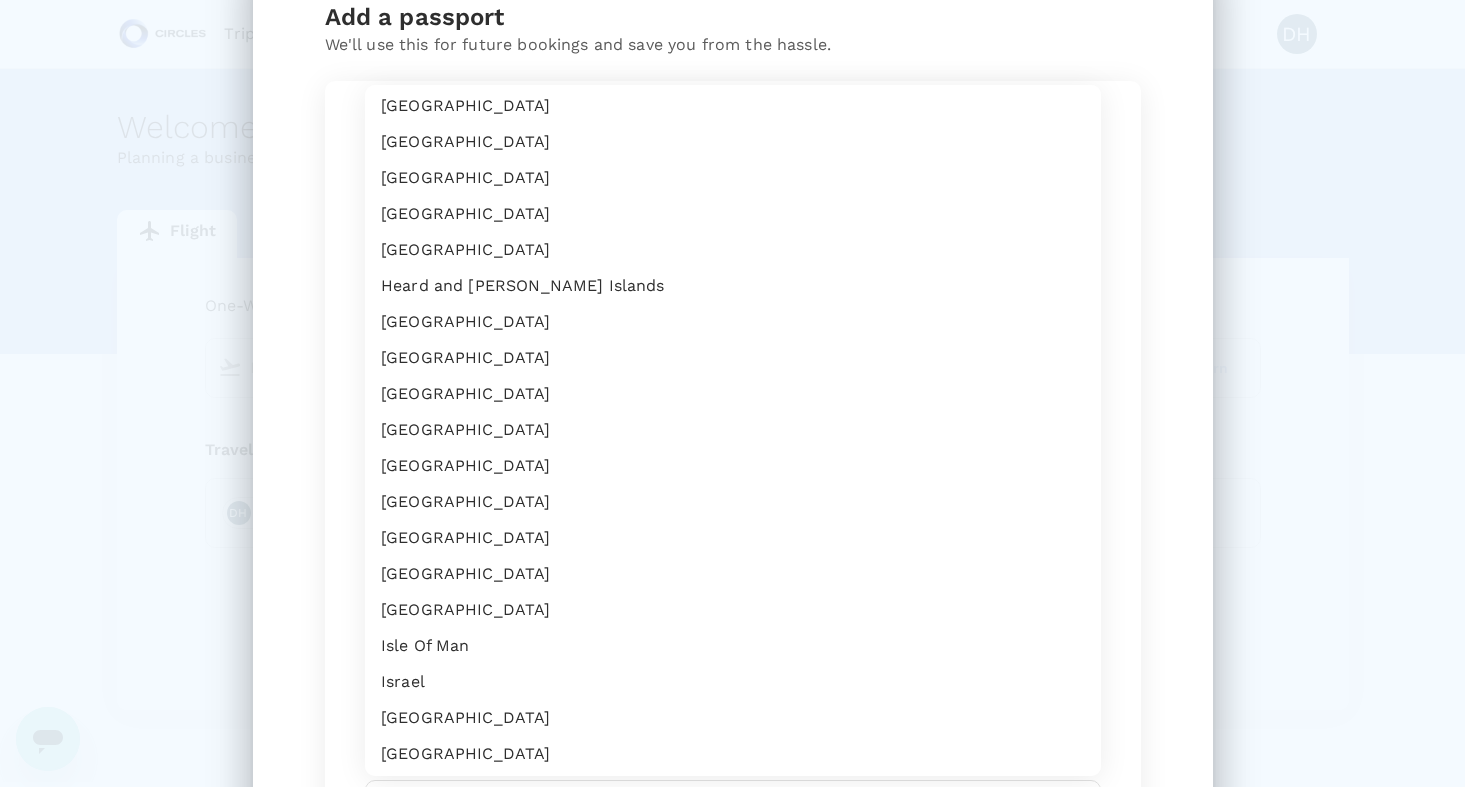 type 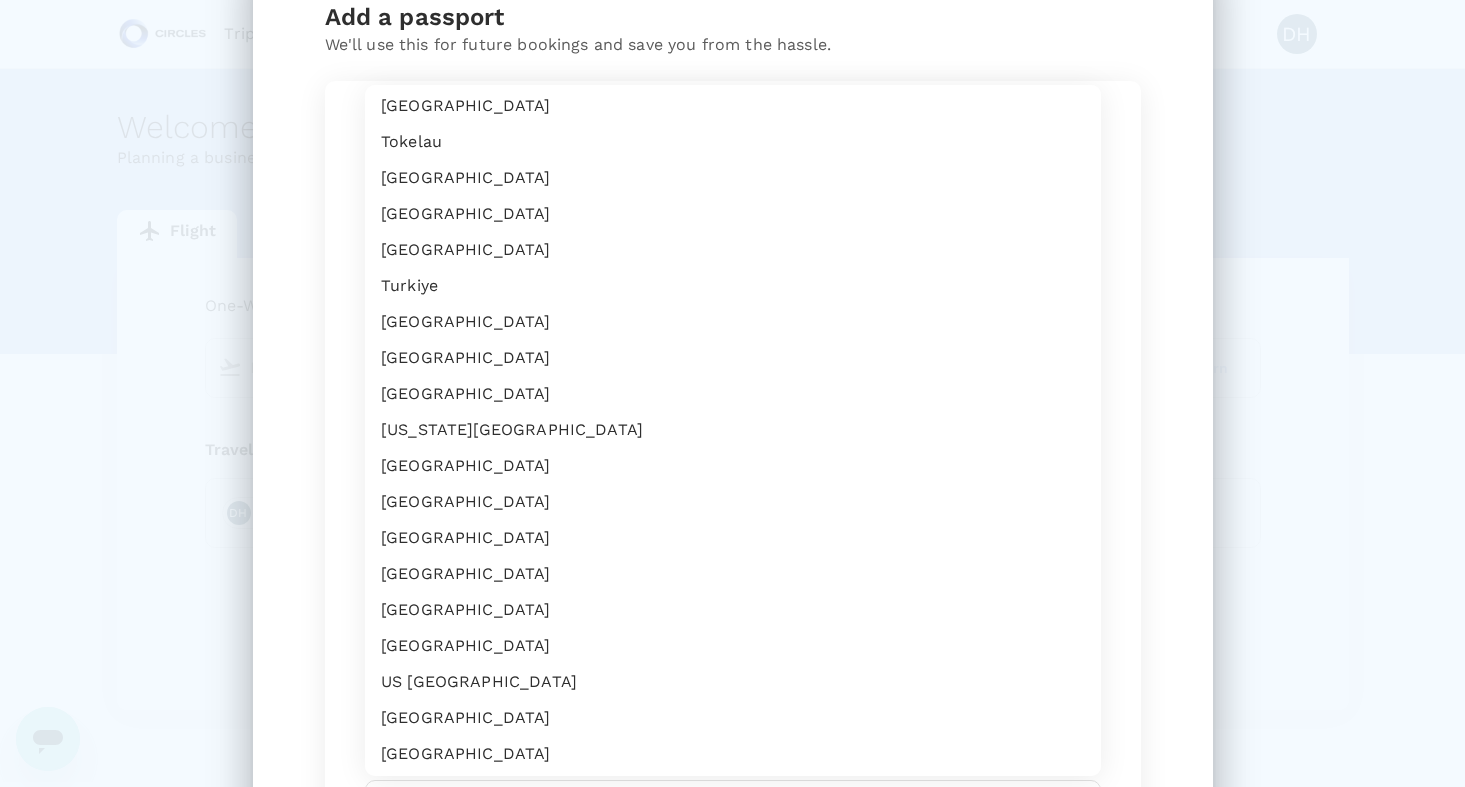 type 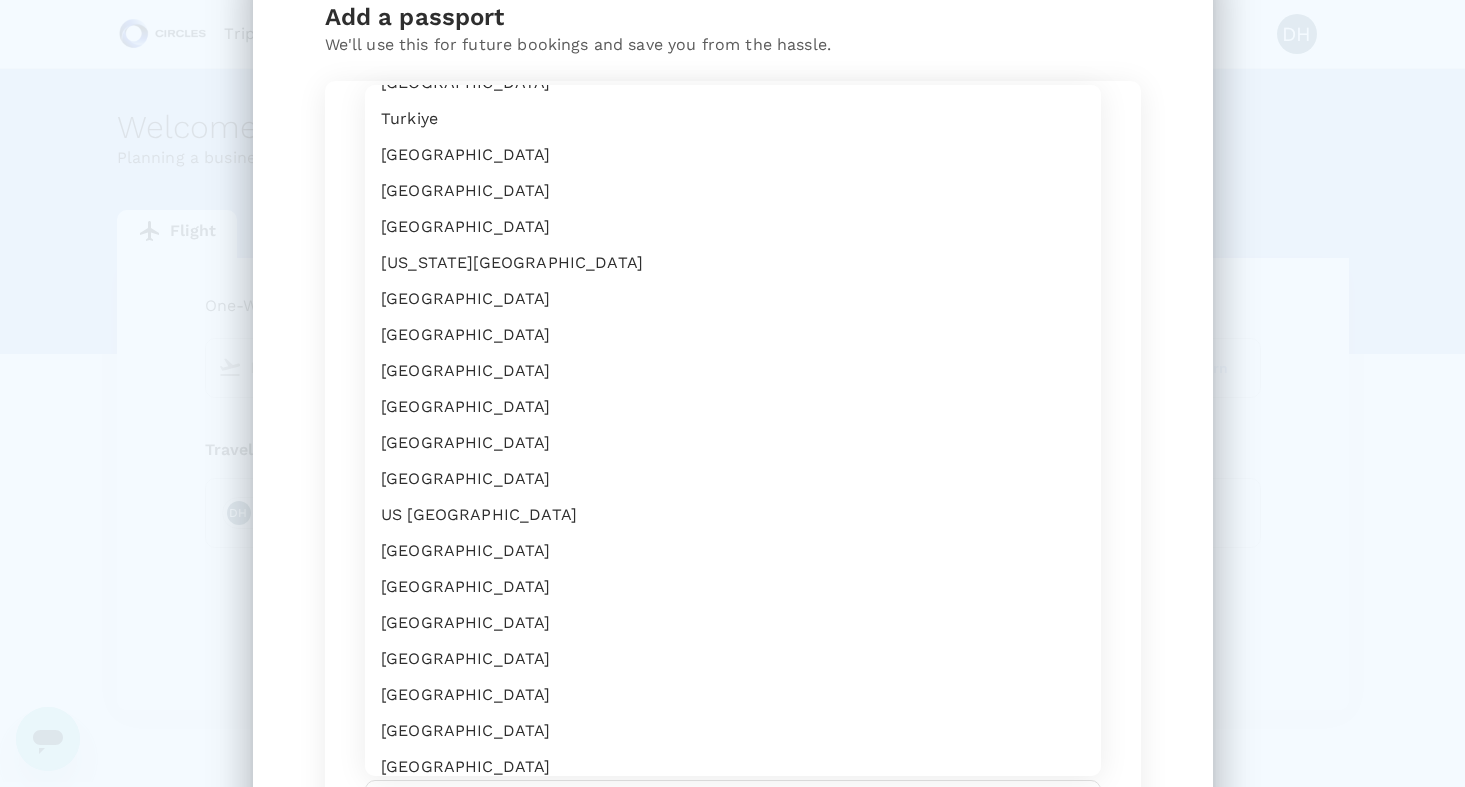 scroll, scrollTop: 8093, scrollLeft: 0, axis: vertical 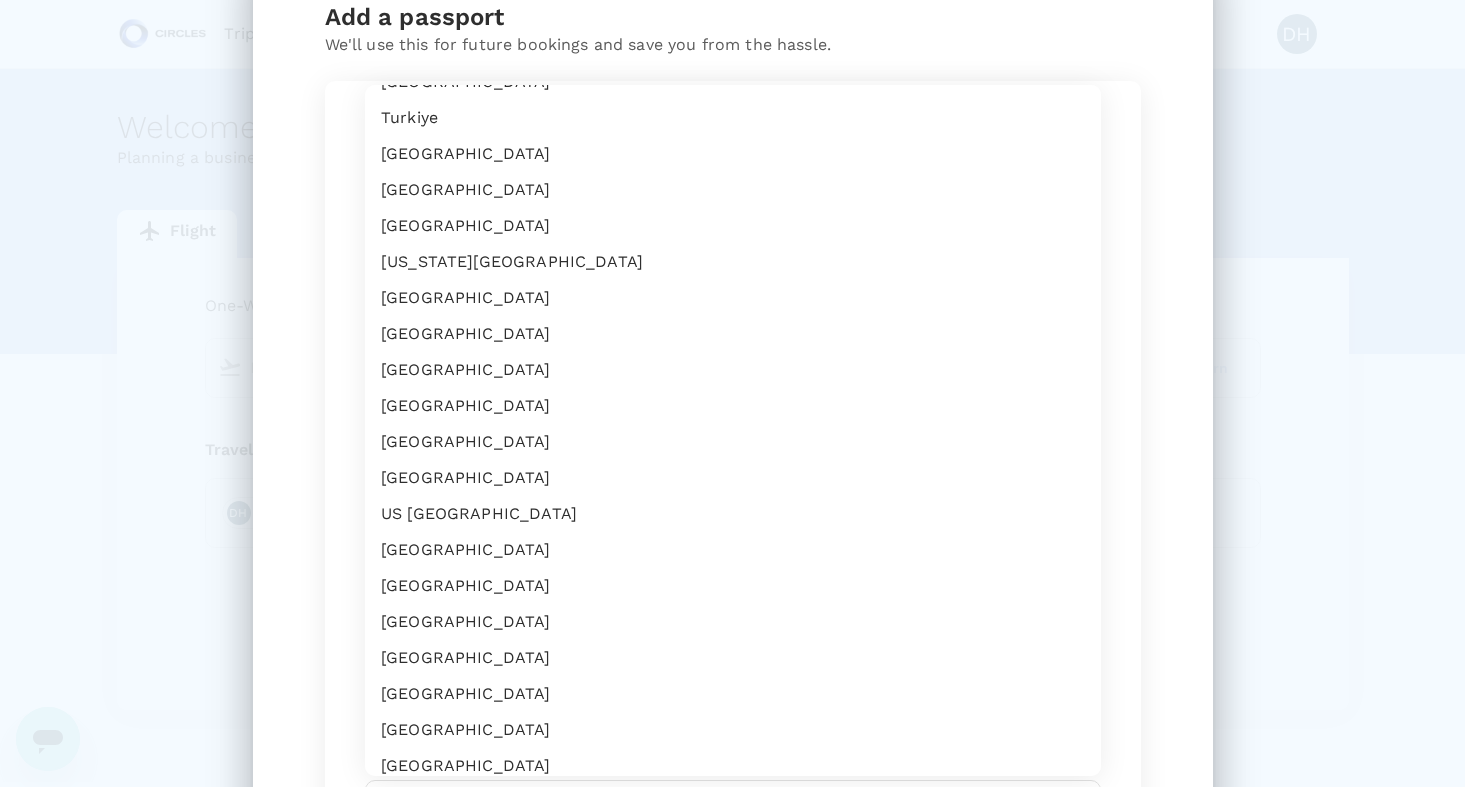 click on "[GEOGRAPHIC_DATA]" at bounding box center (733, 406) 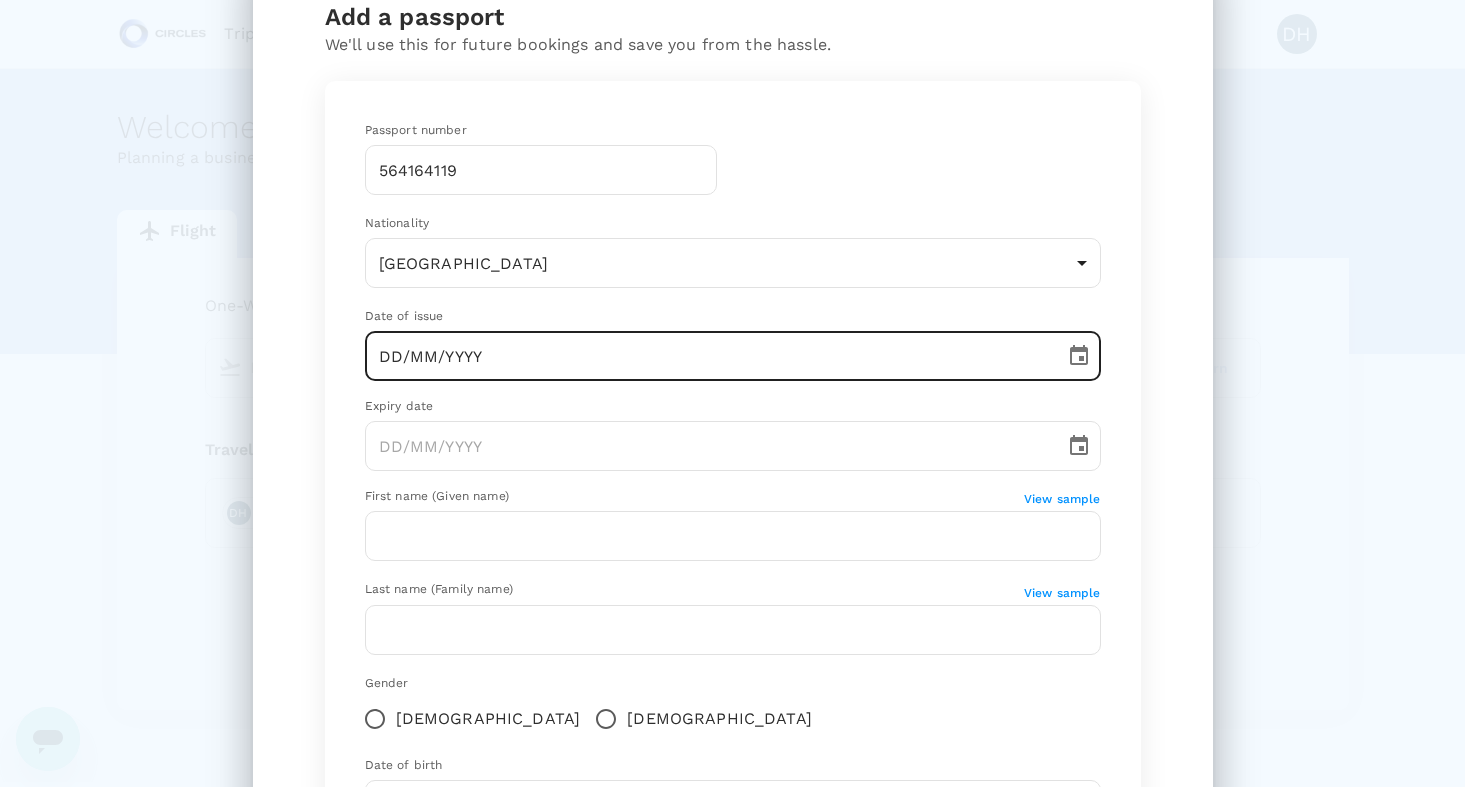 click on "DD/MM/YYYY" at bounding box center (708, 356) 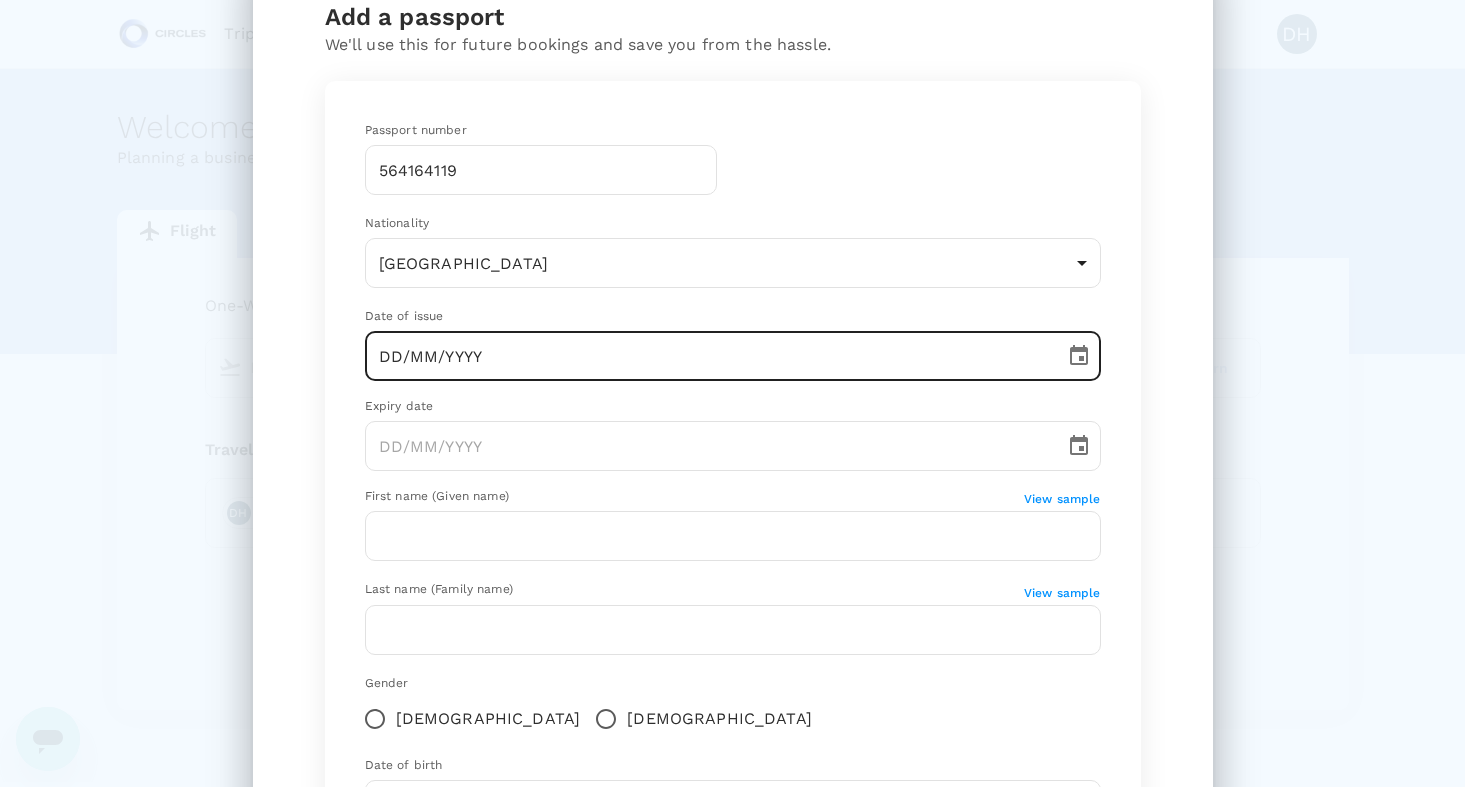 type on "DD/MM/YYYY" 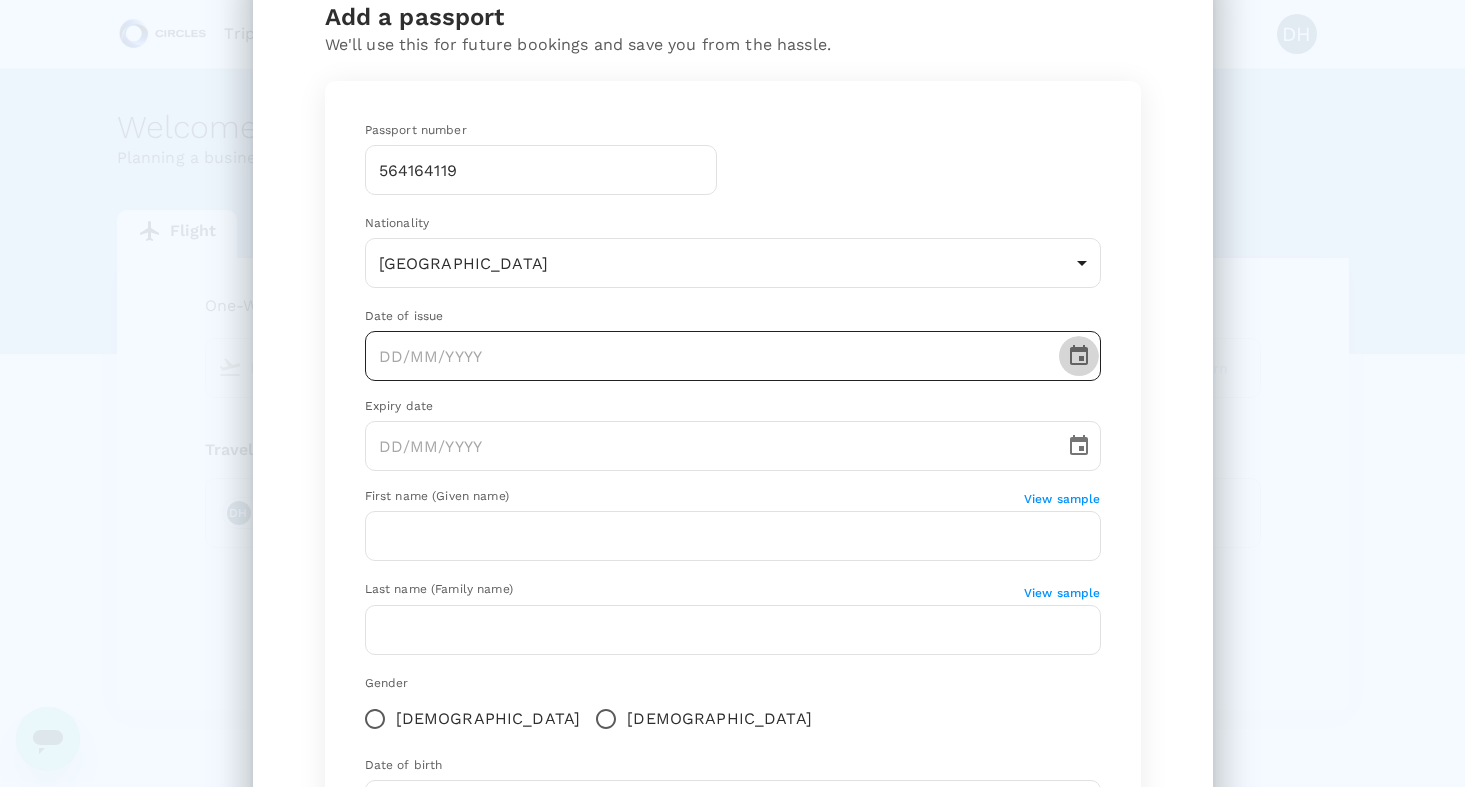 click 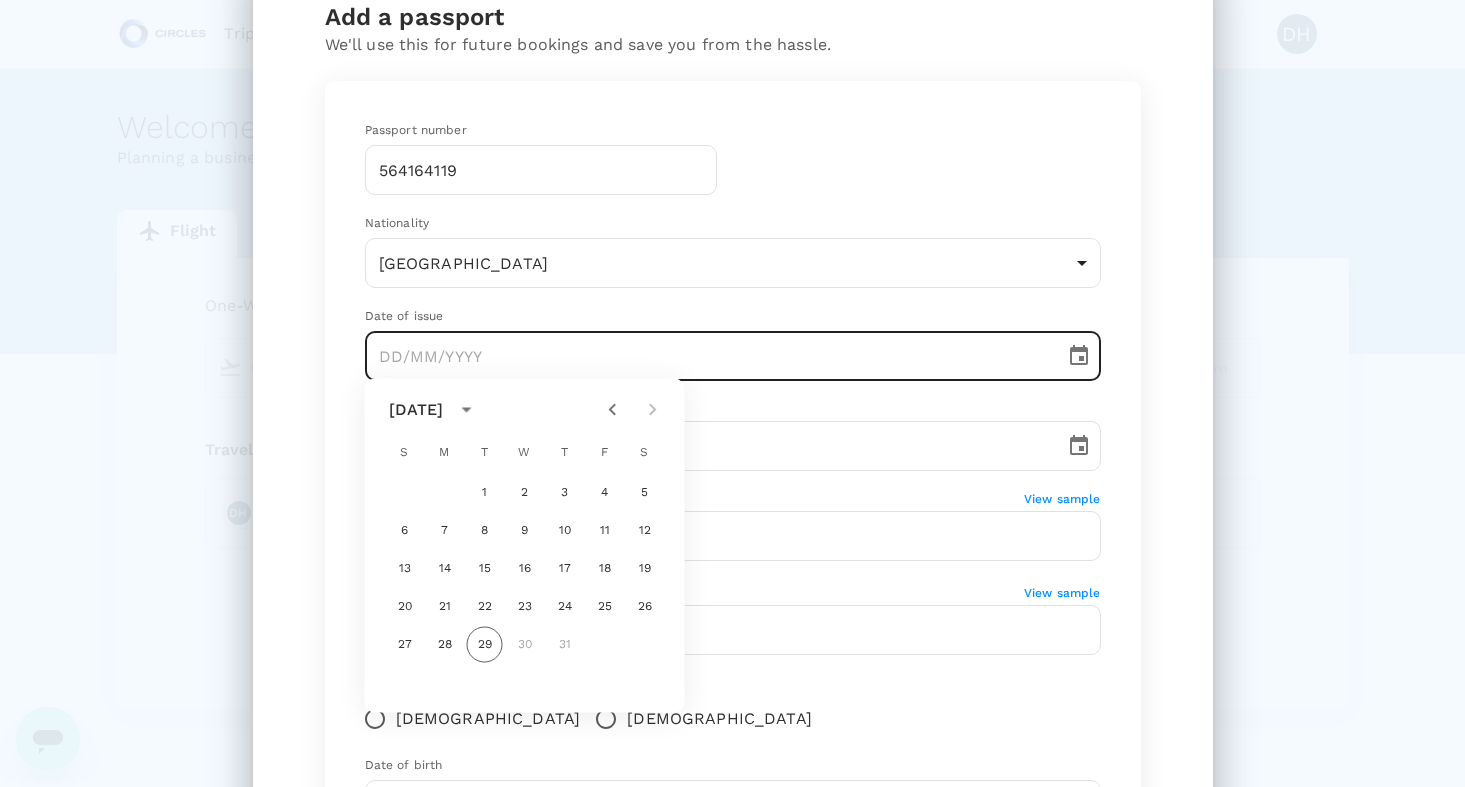 click 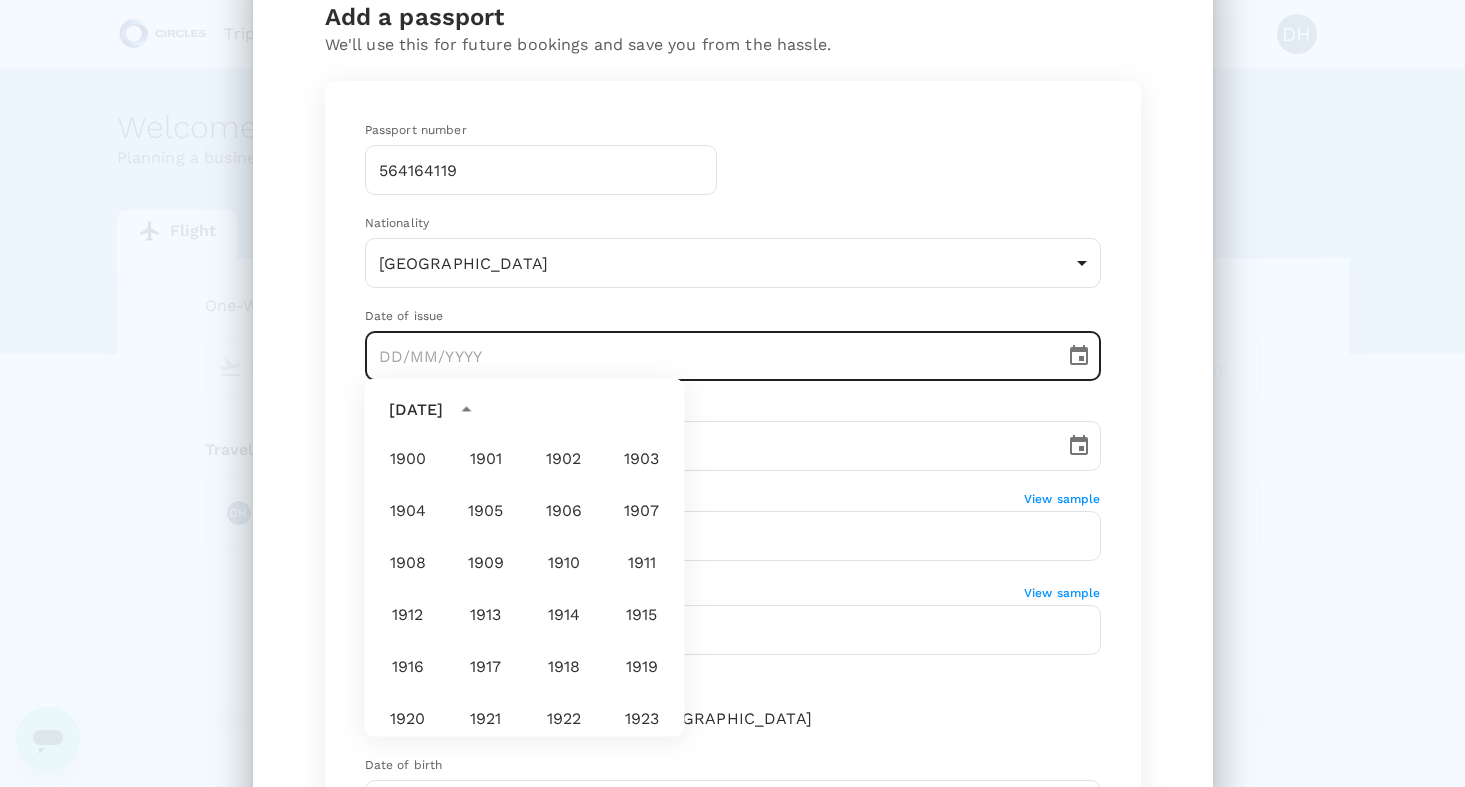 scroll, scrollTop: 1486, scrollLeft: 0, axis: vertical 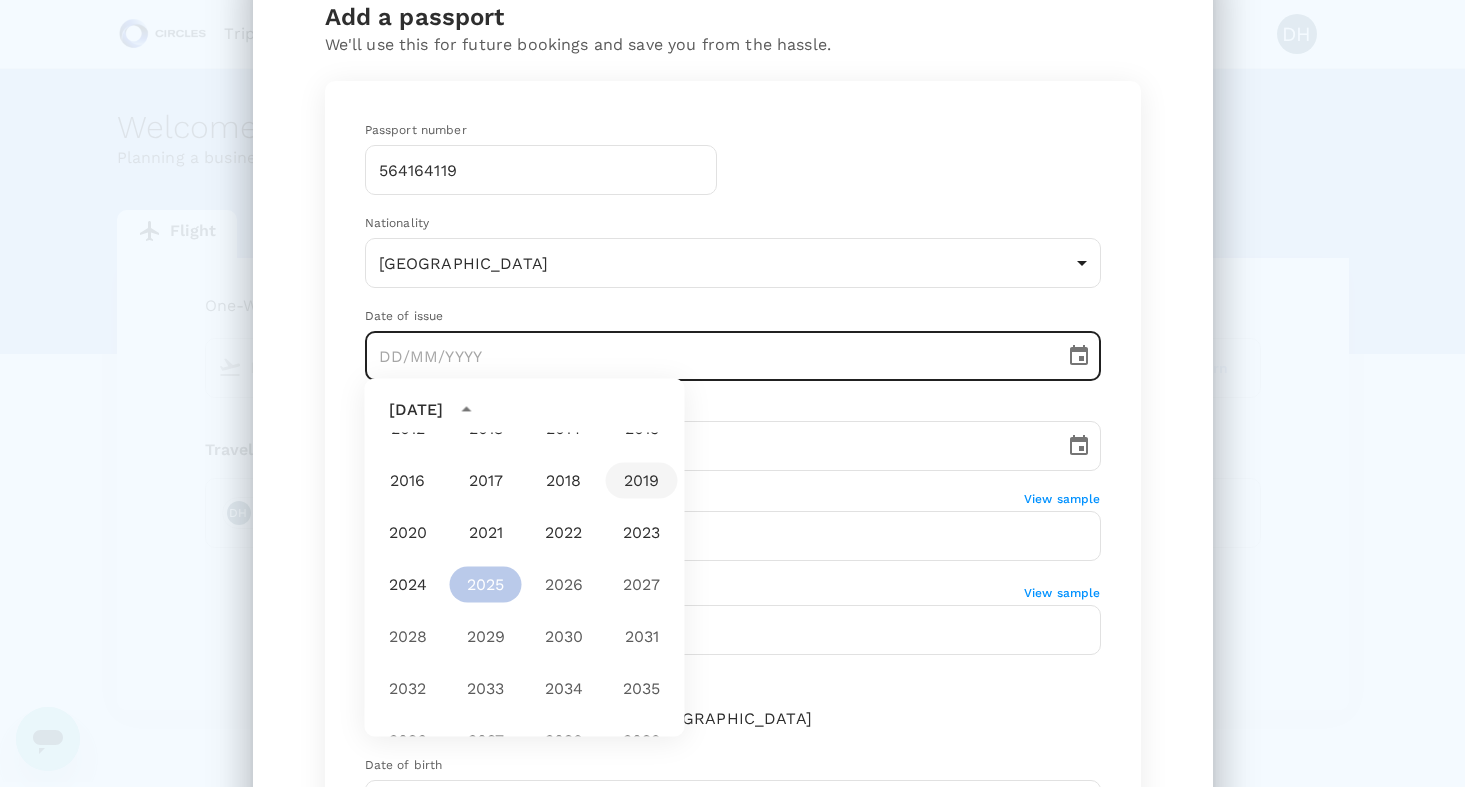 click on "2019" at bounding box center [642, 481] 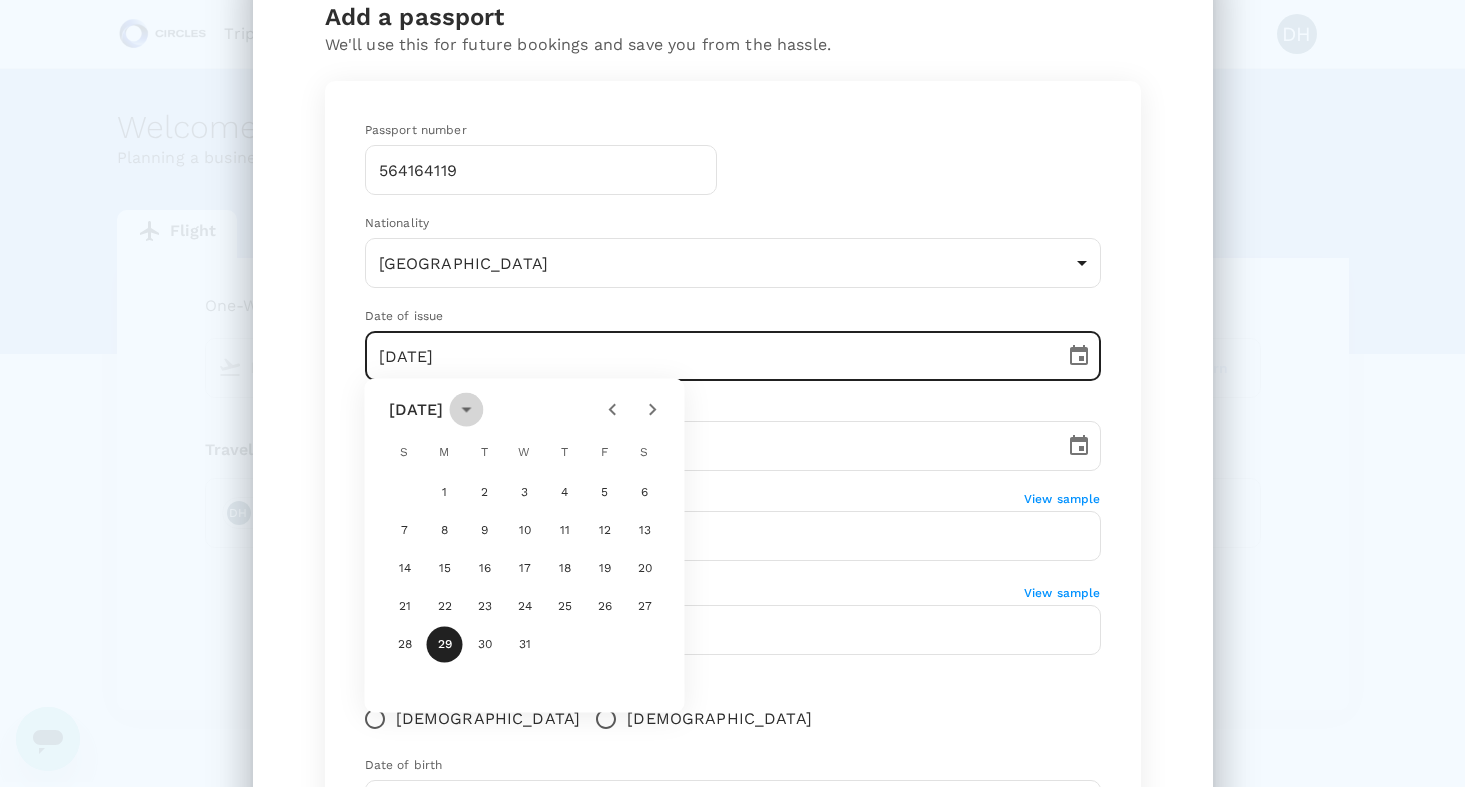 click 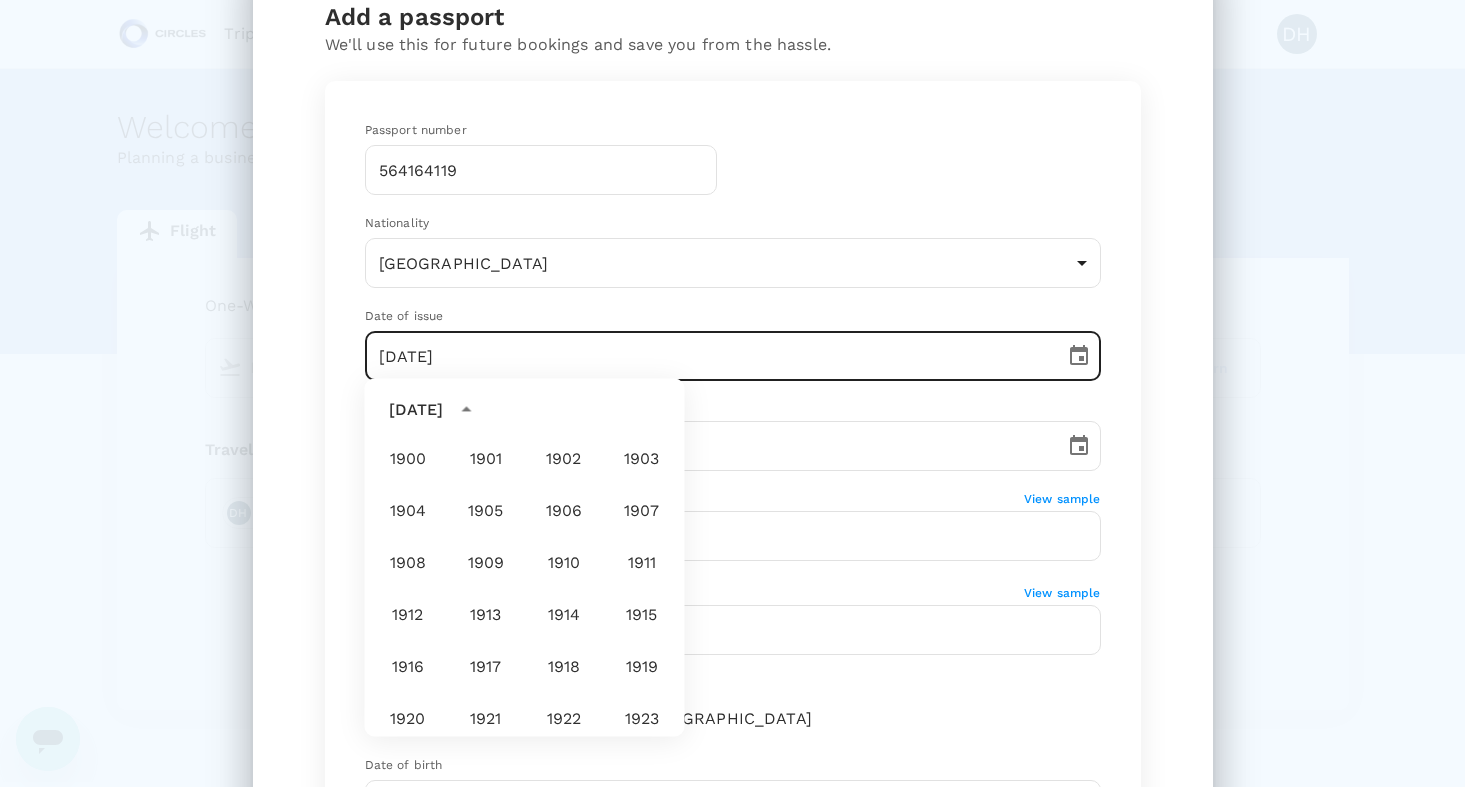 scroll, scrollTop: 1382, scrollLeft: 0, axis: vertical 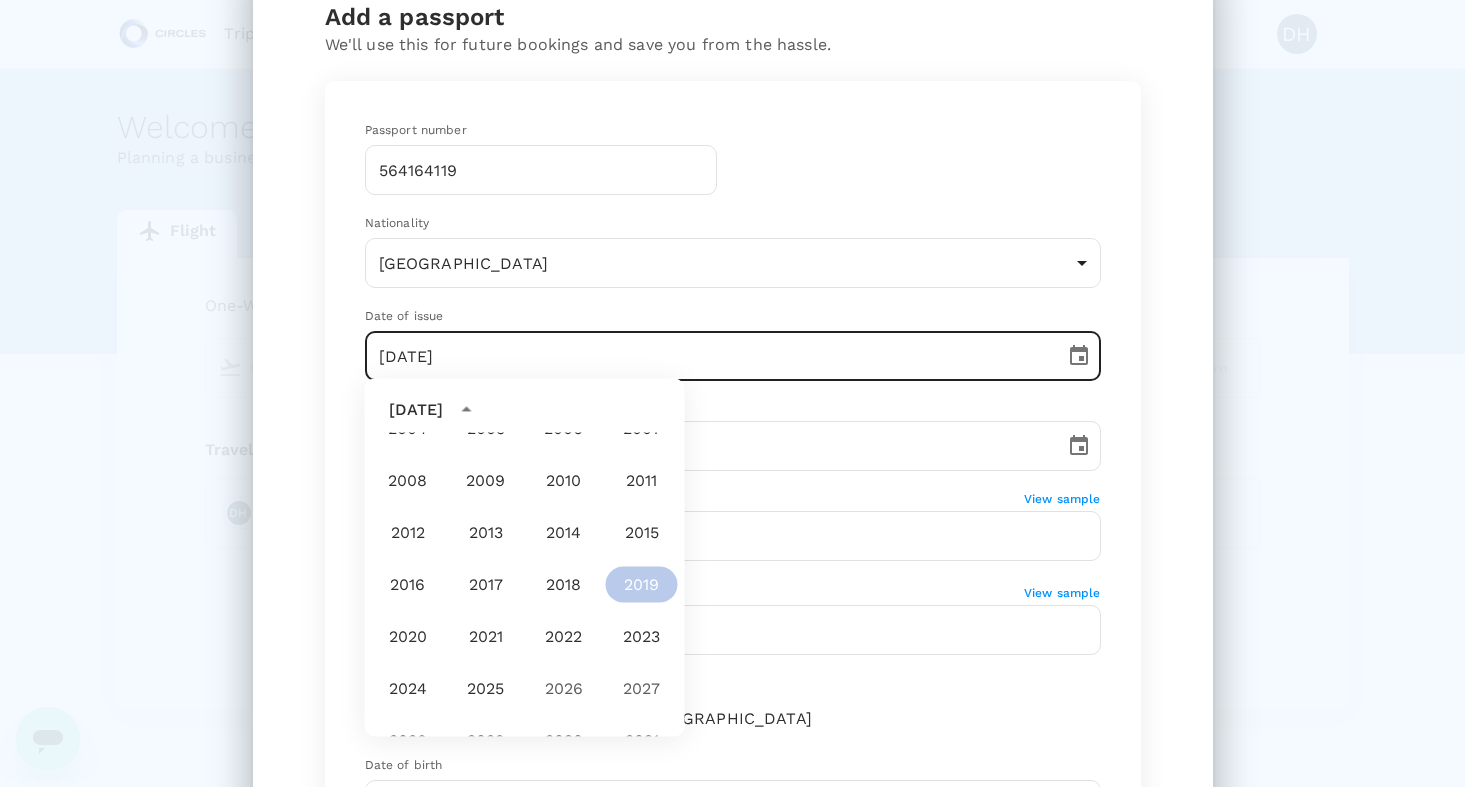 click on "July 2019" at bounding box center (416, 410) 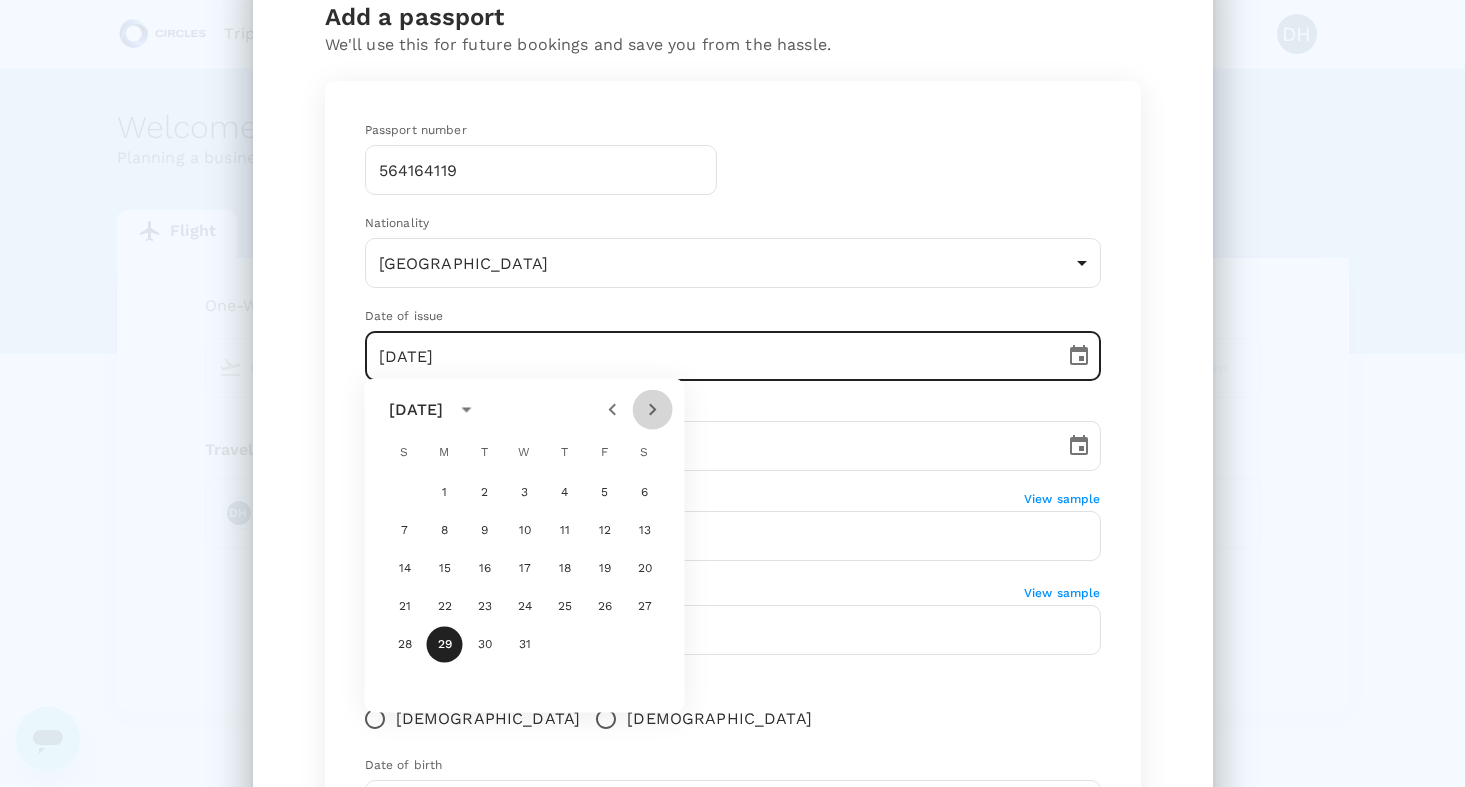 click 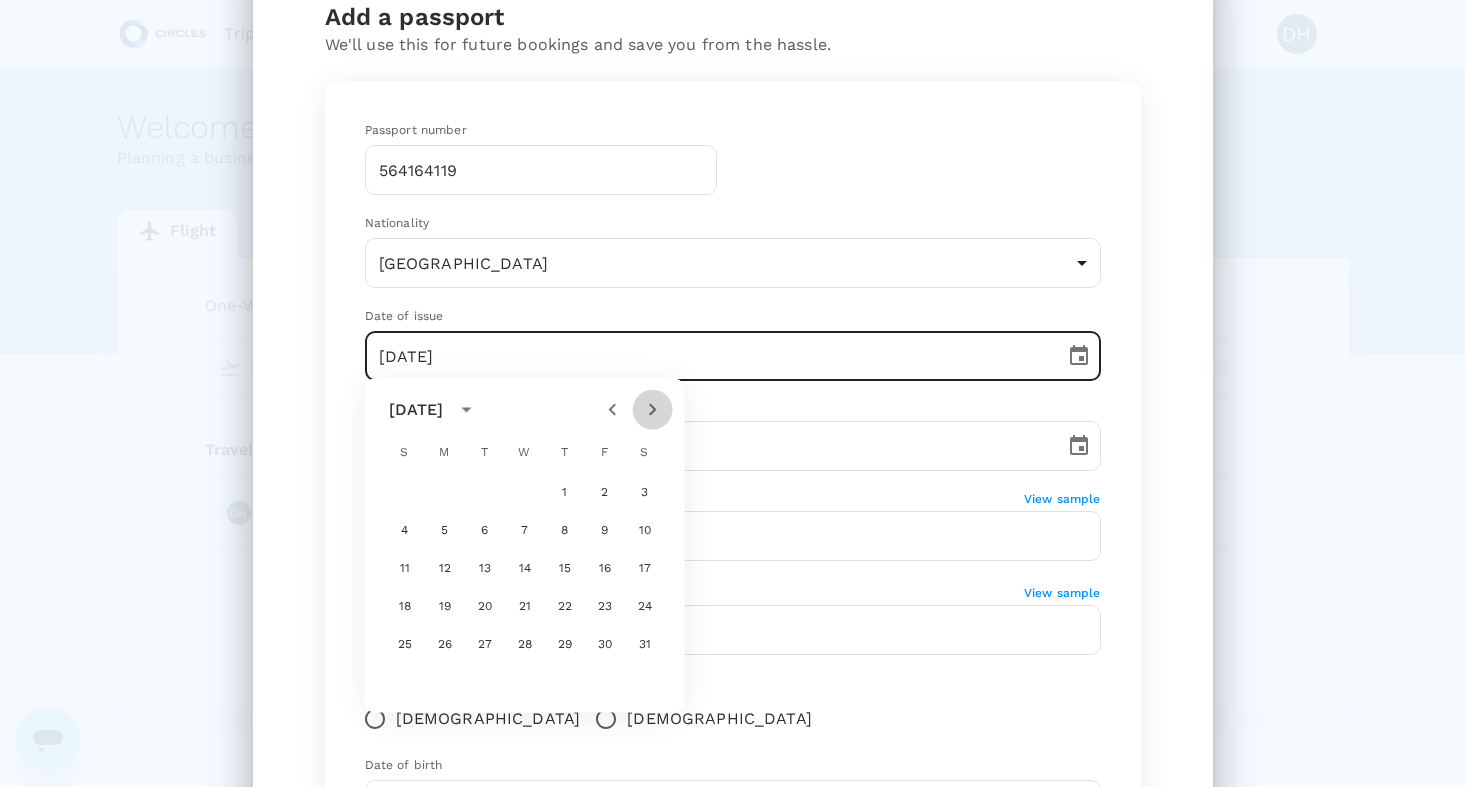 click 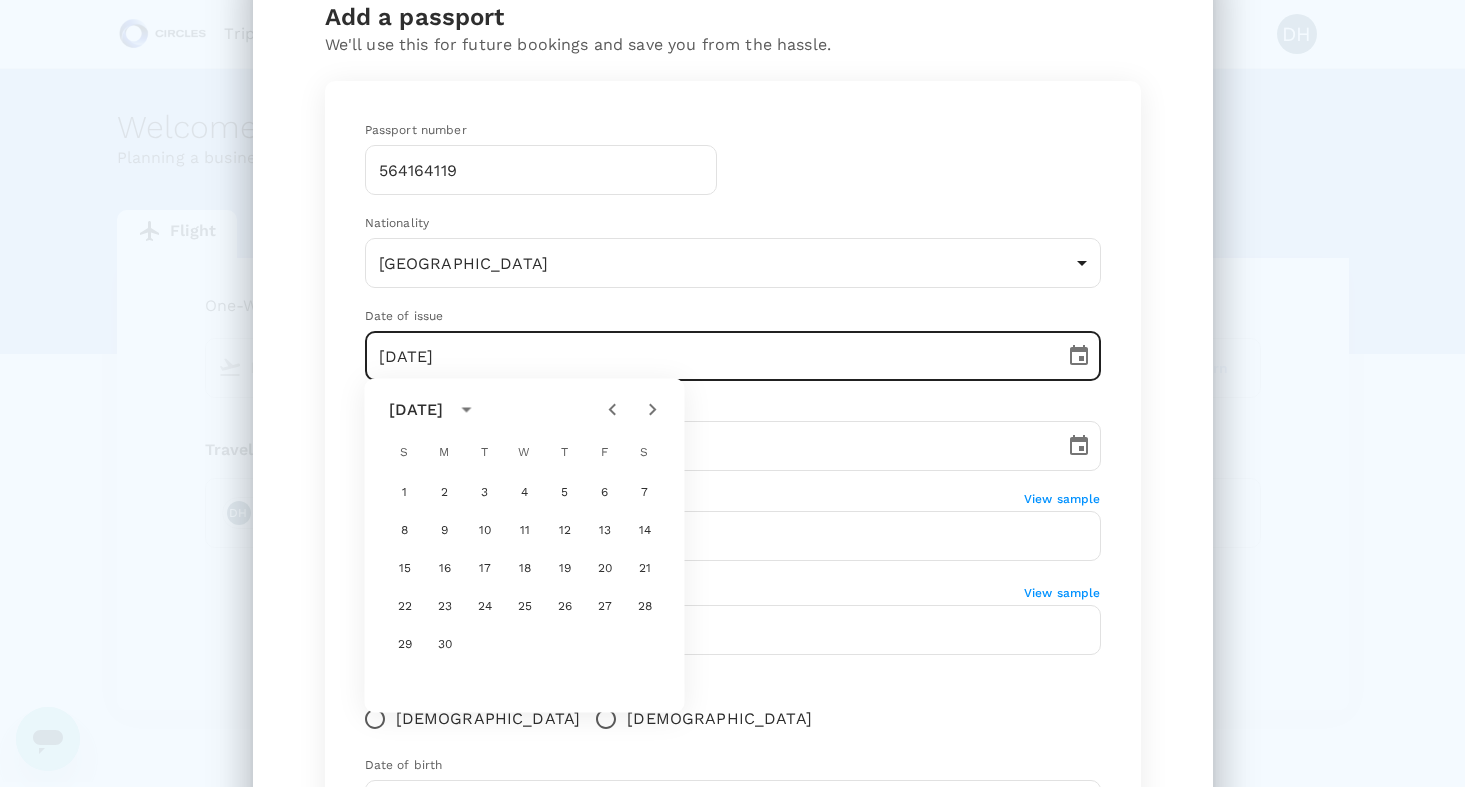 click 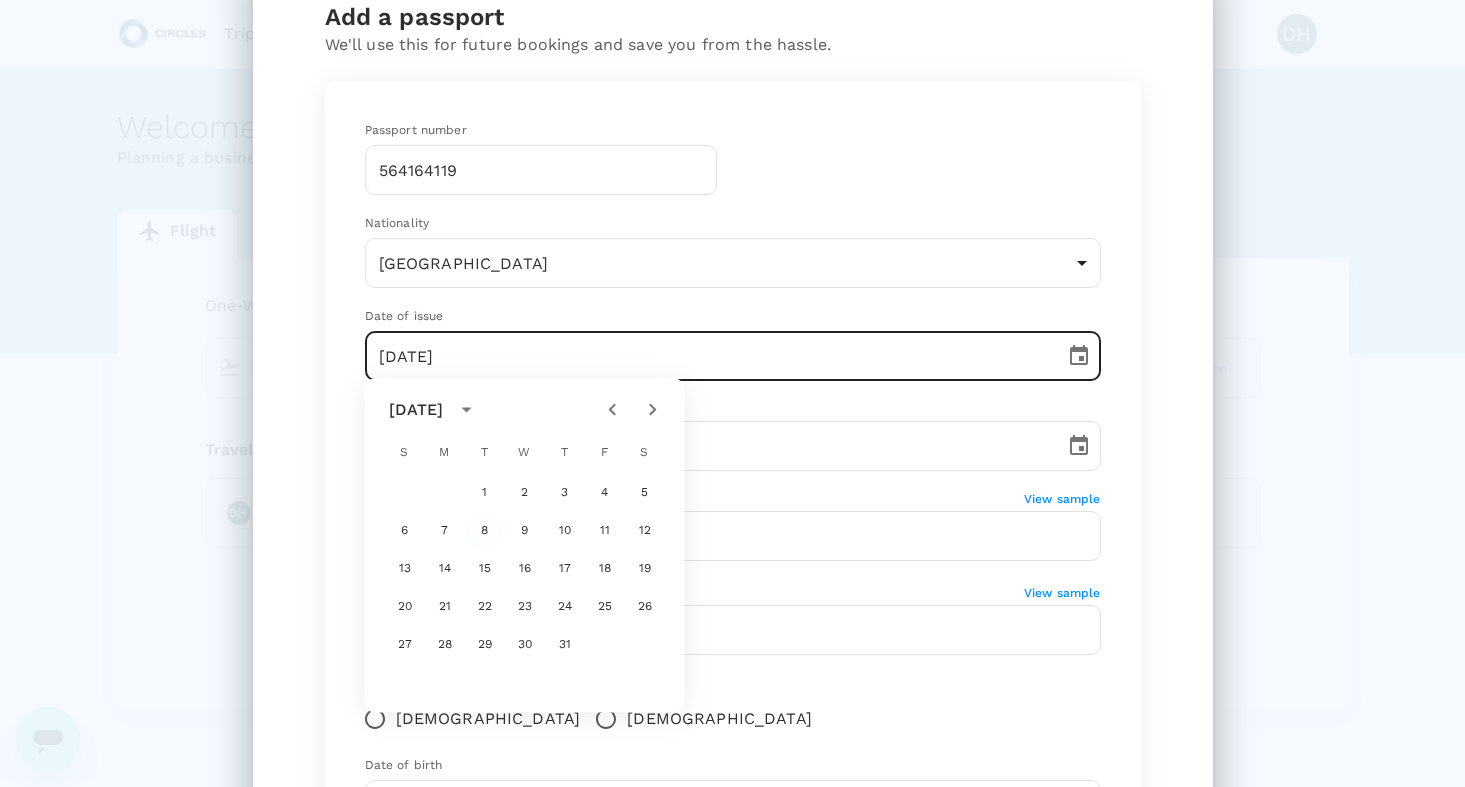 click on "8" at bounding box center [485, 531] 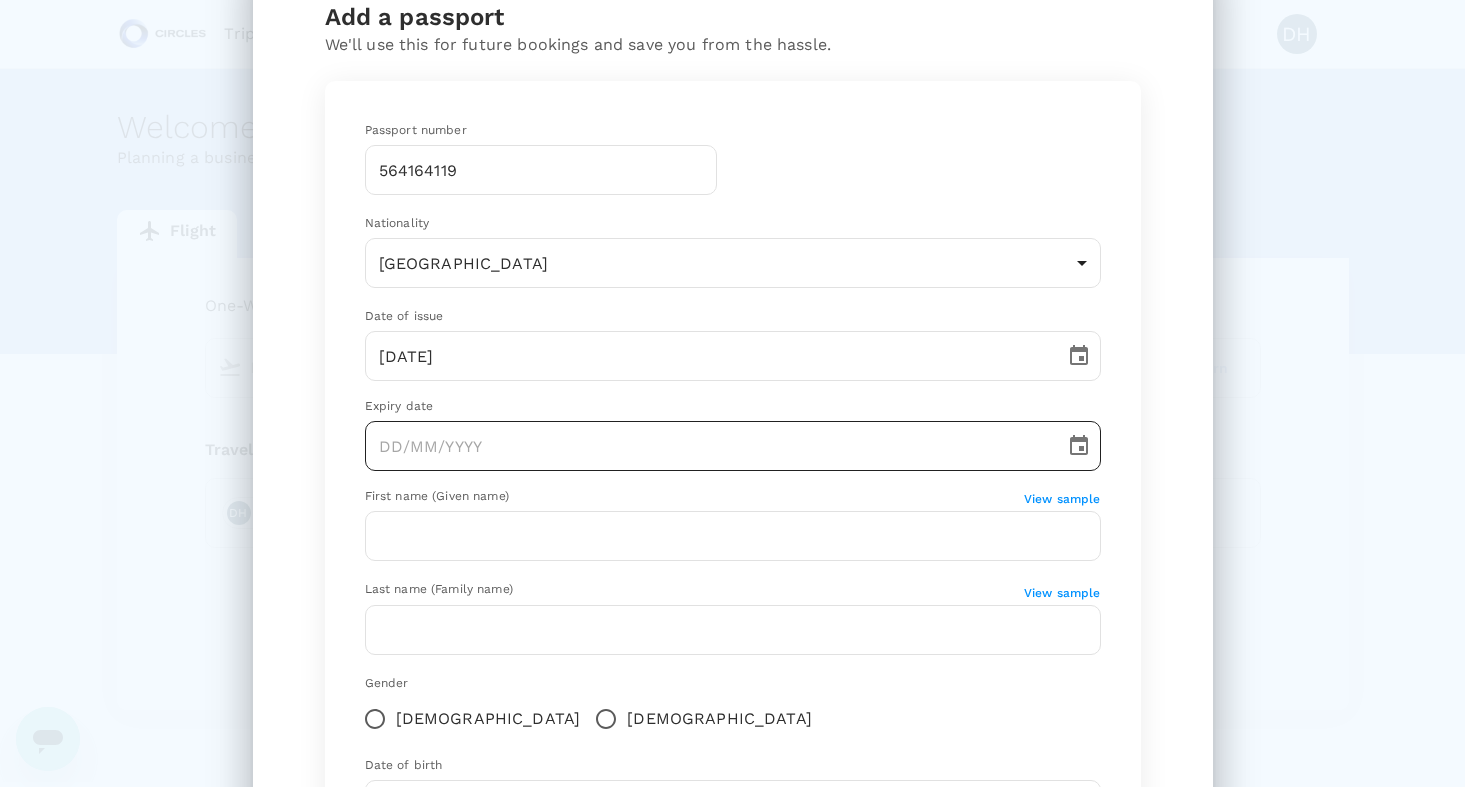 type 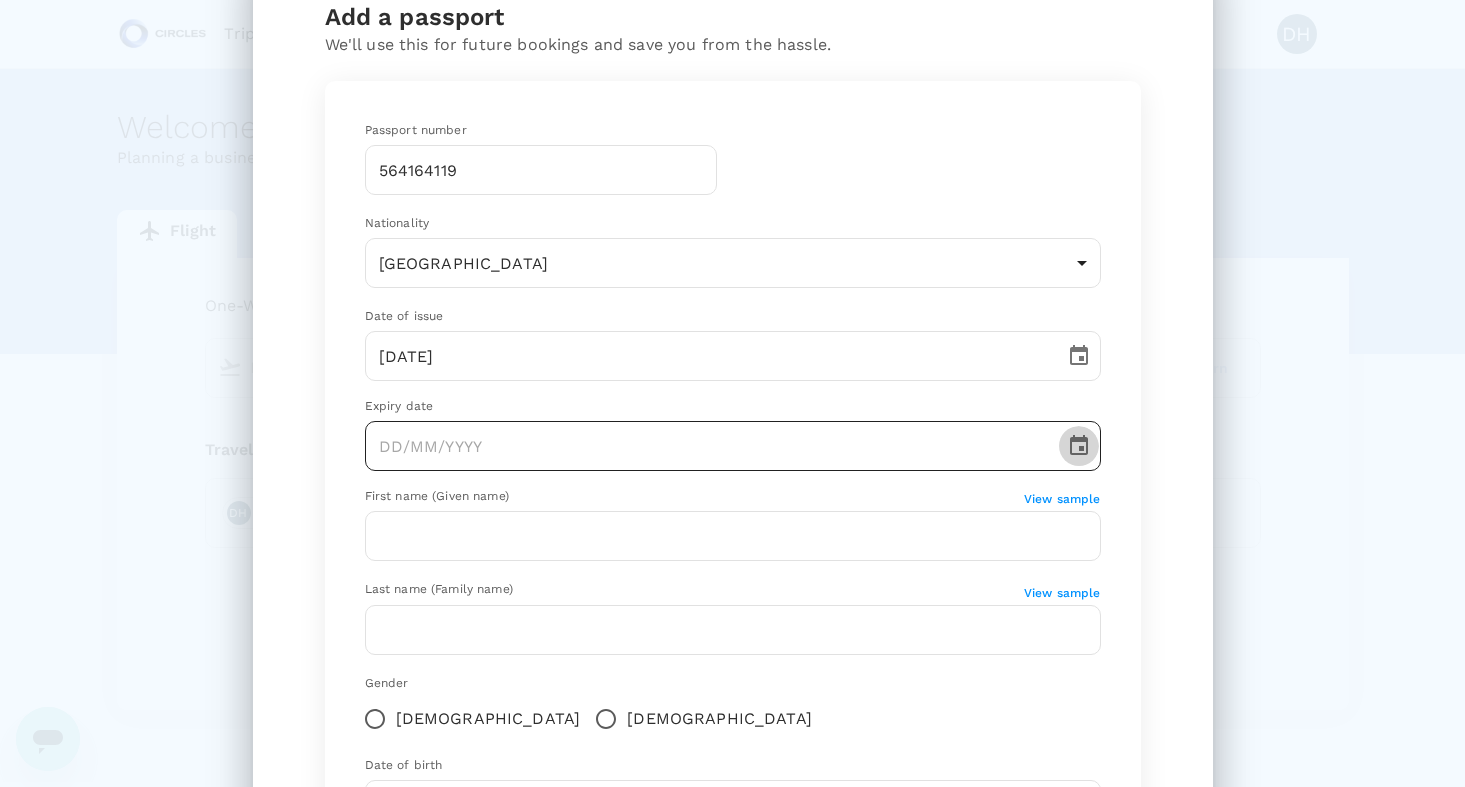 click 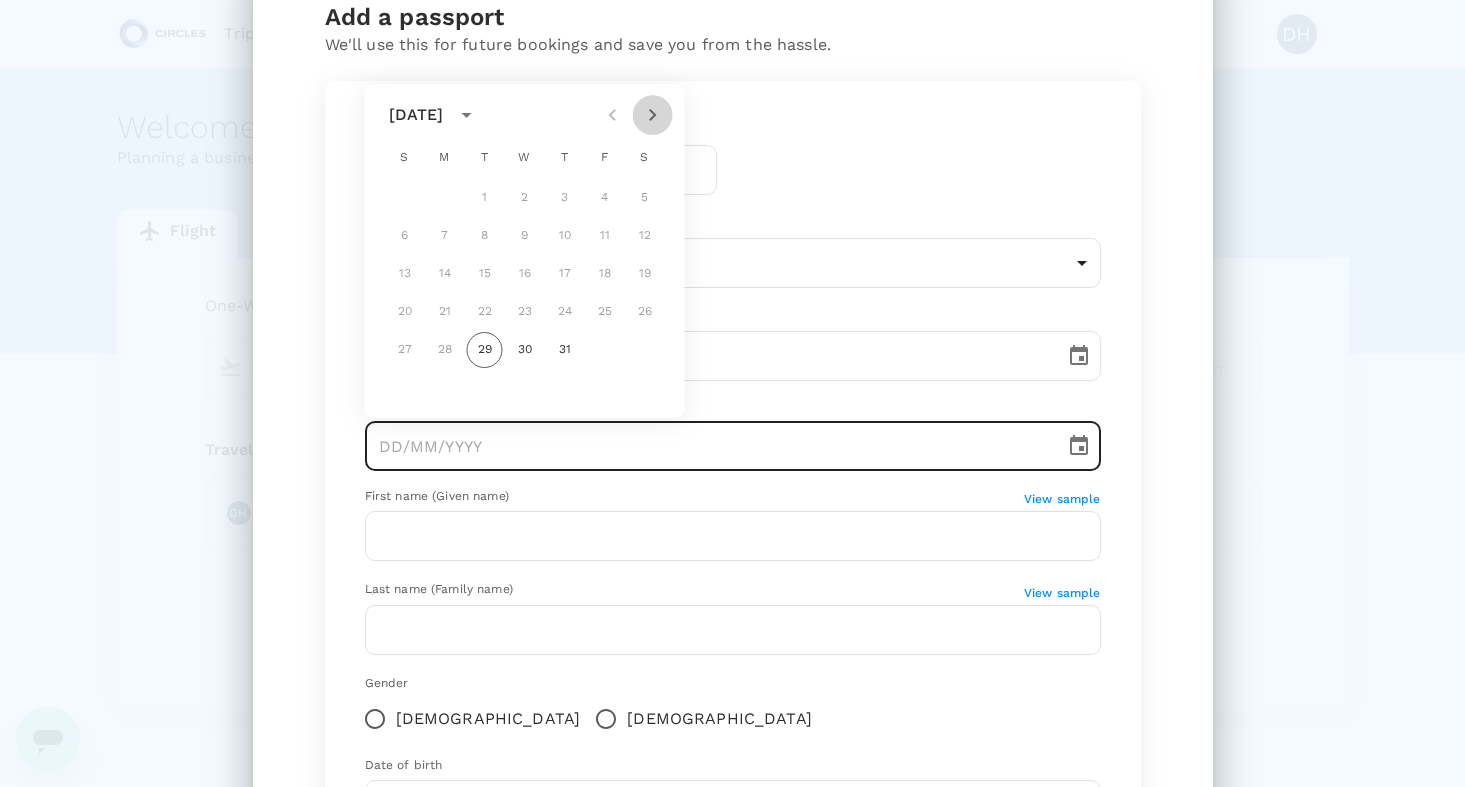 click 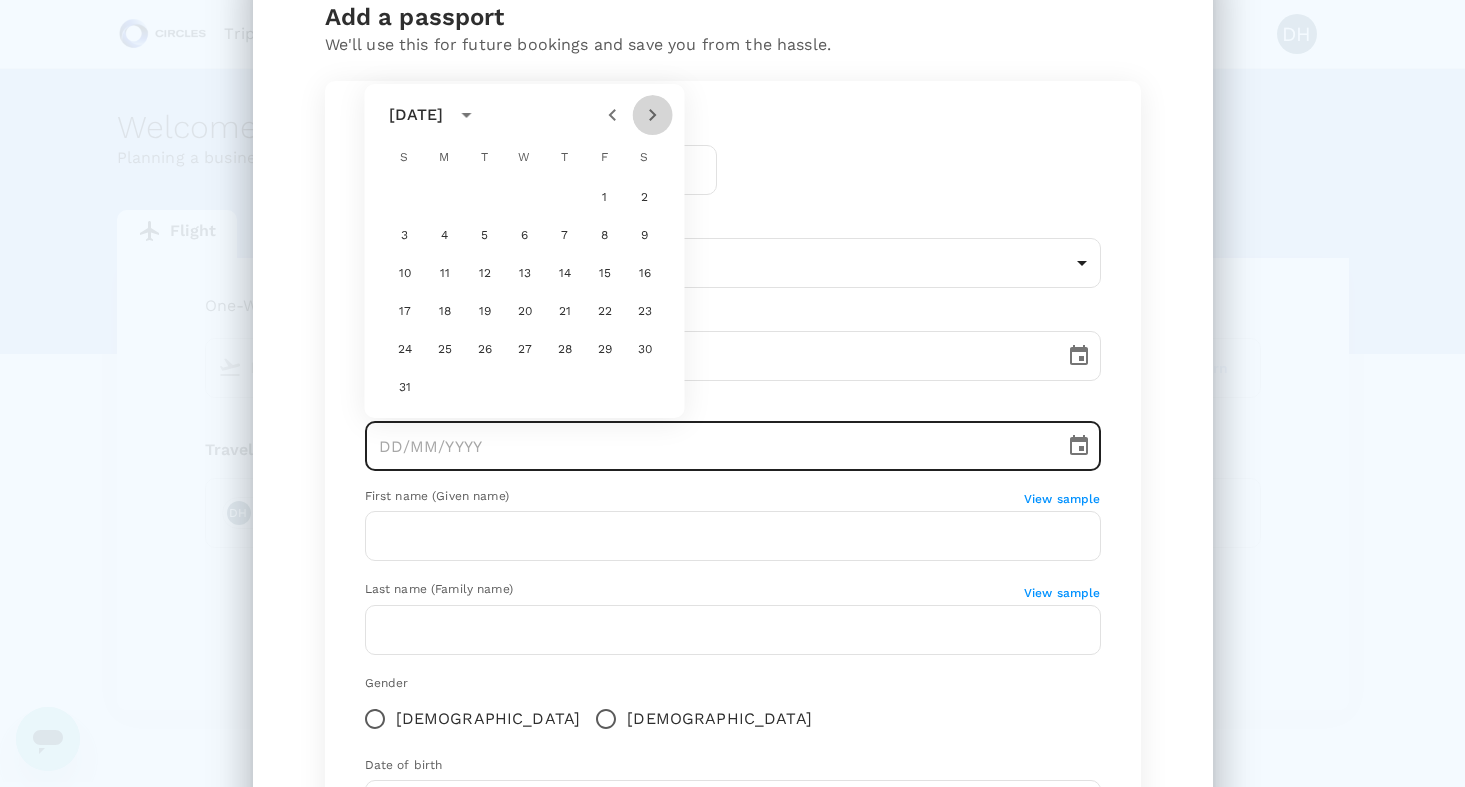 click 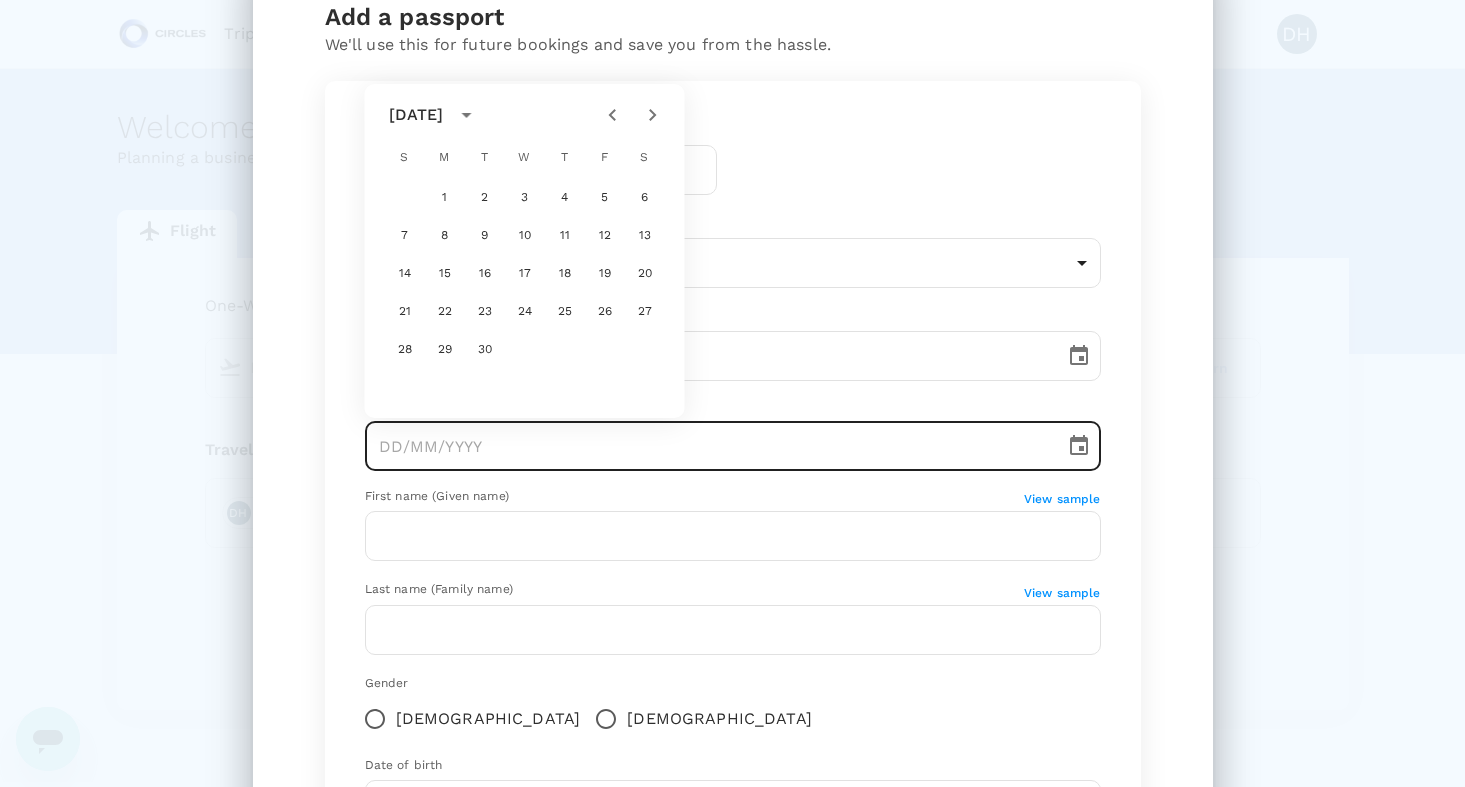 click on "September 2025" at bounding box center (416, 115) 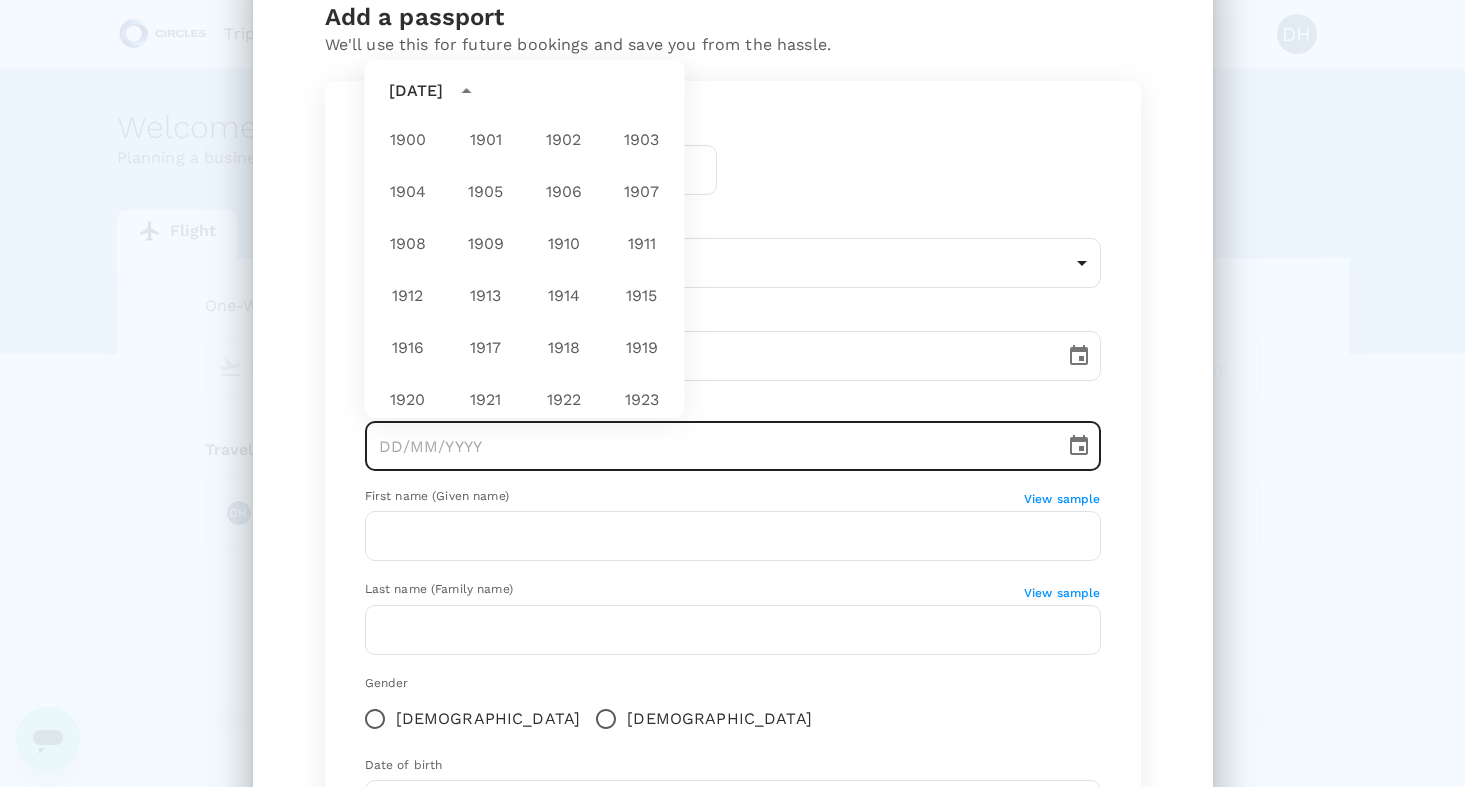 scroll, scrollTop: 1486, scrollLeft: 0, axis: vertical 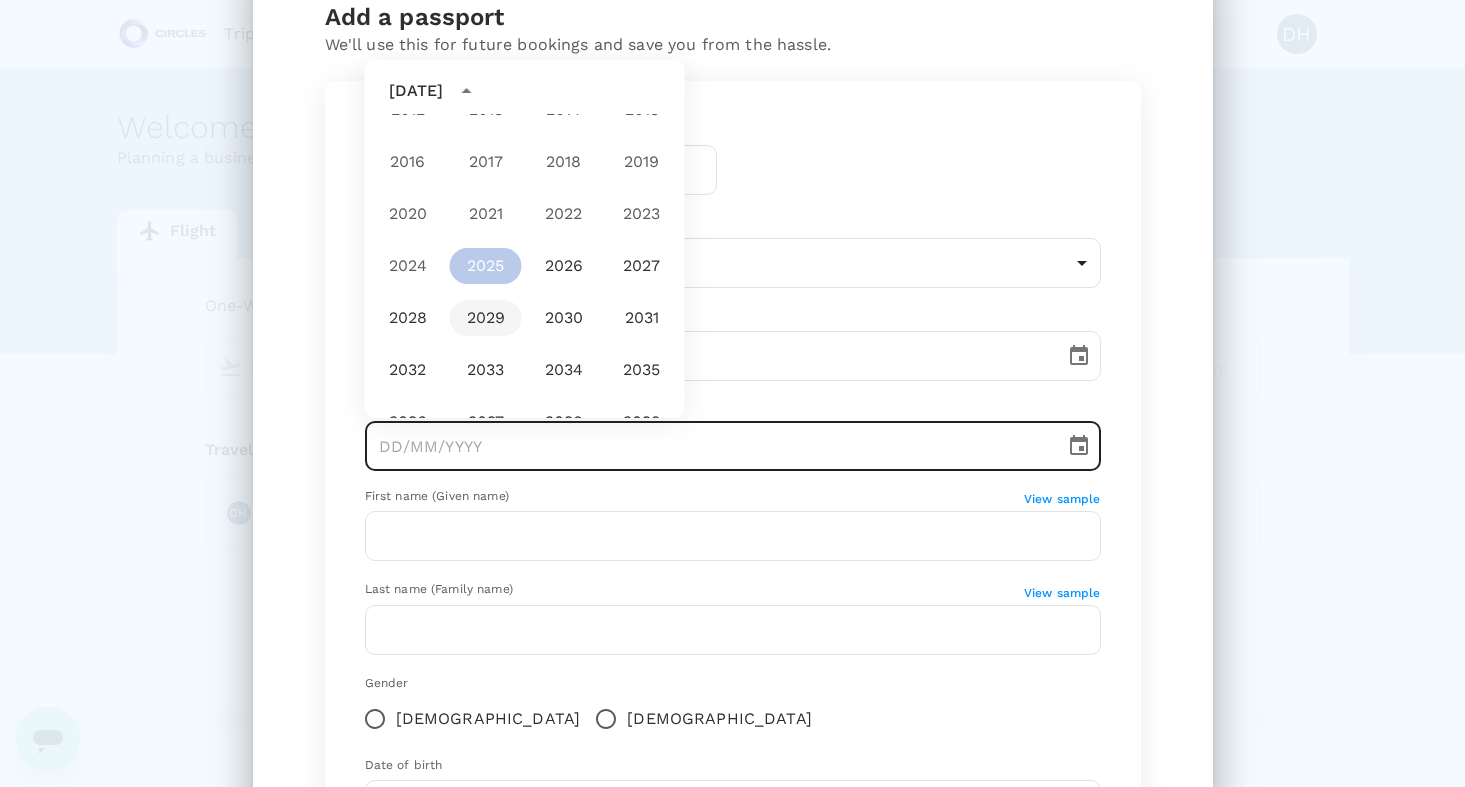click on "2029" at bounding box center (486, 318) 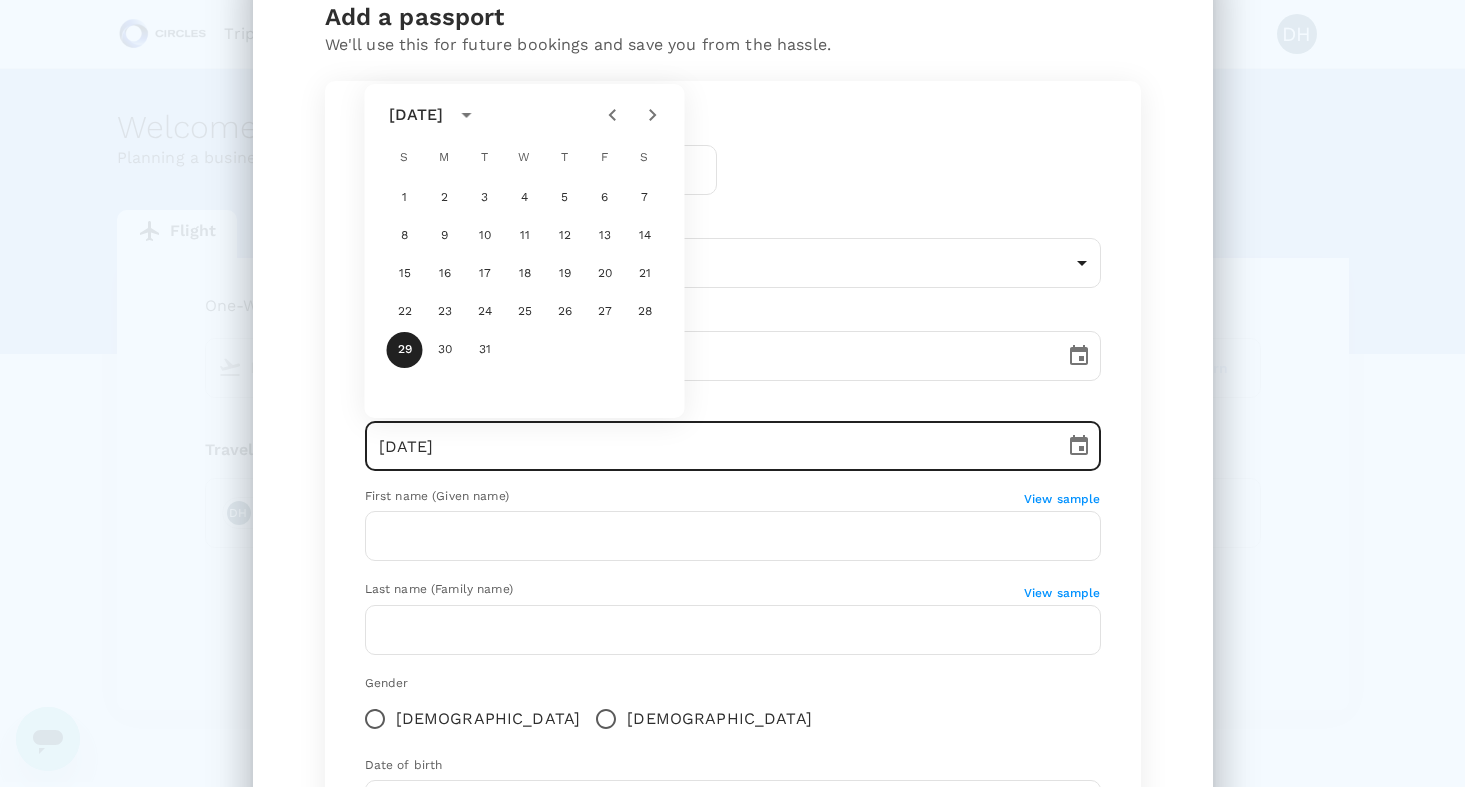 click 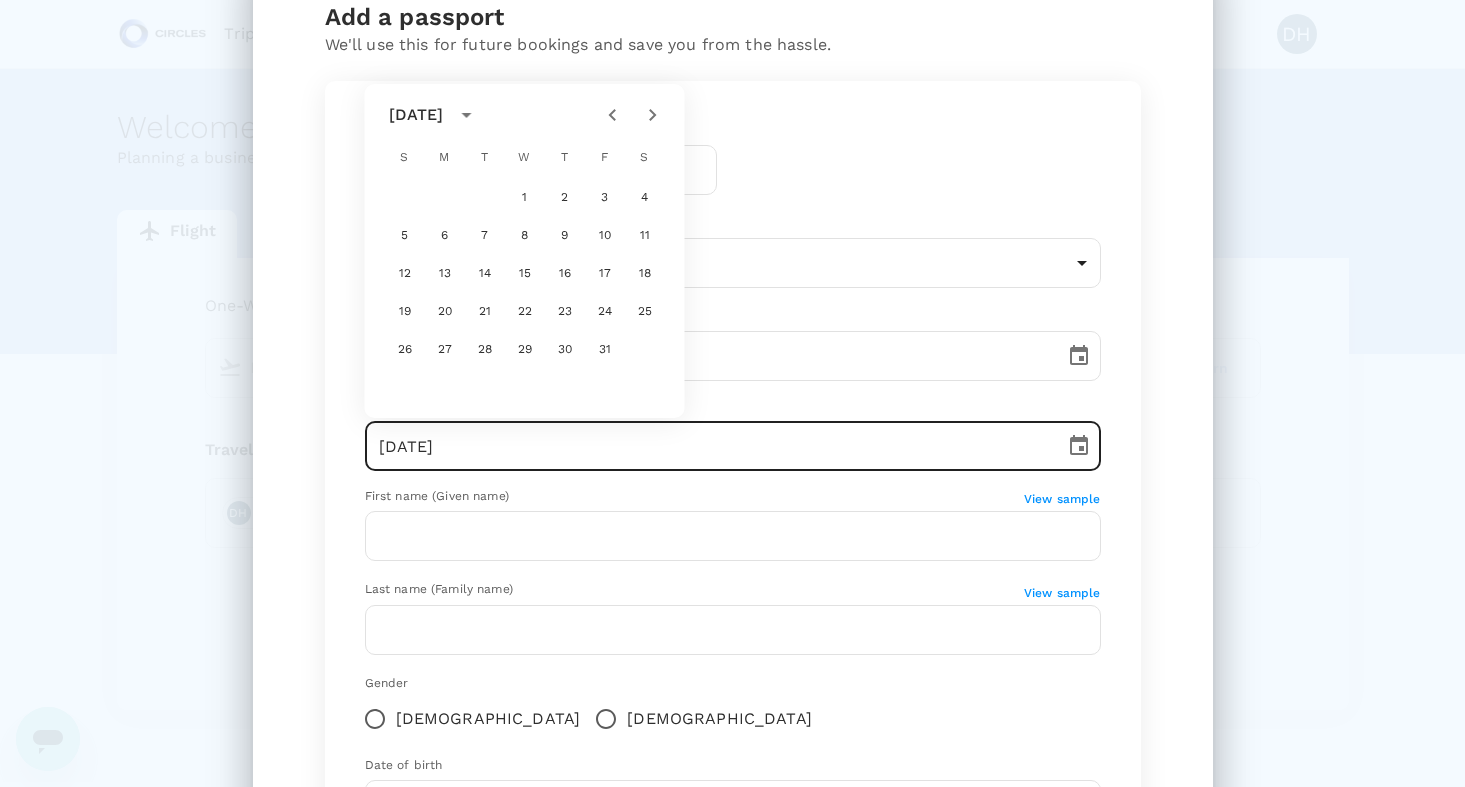 click 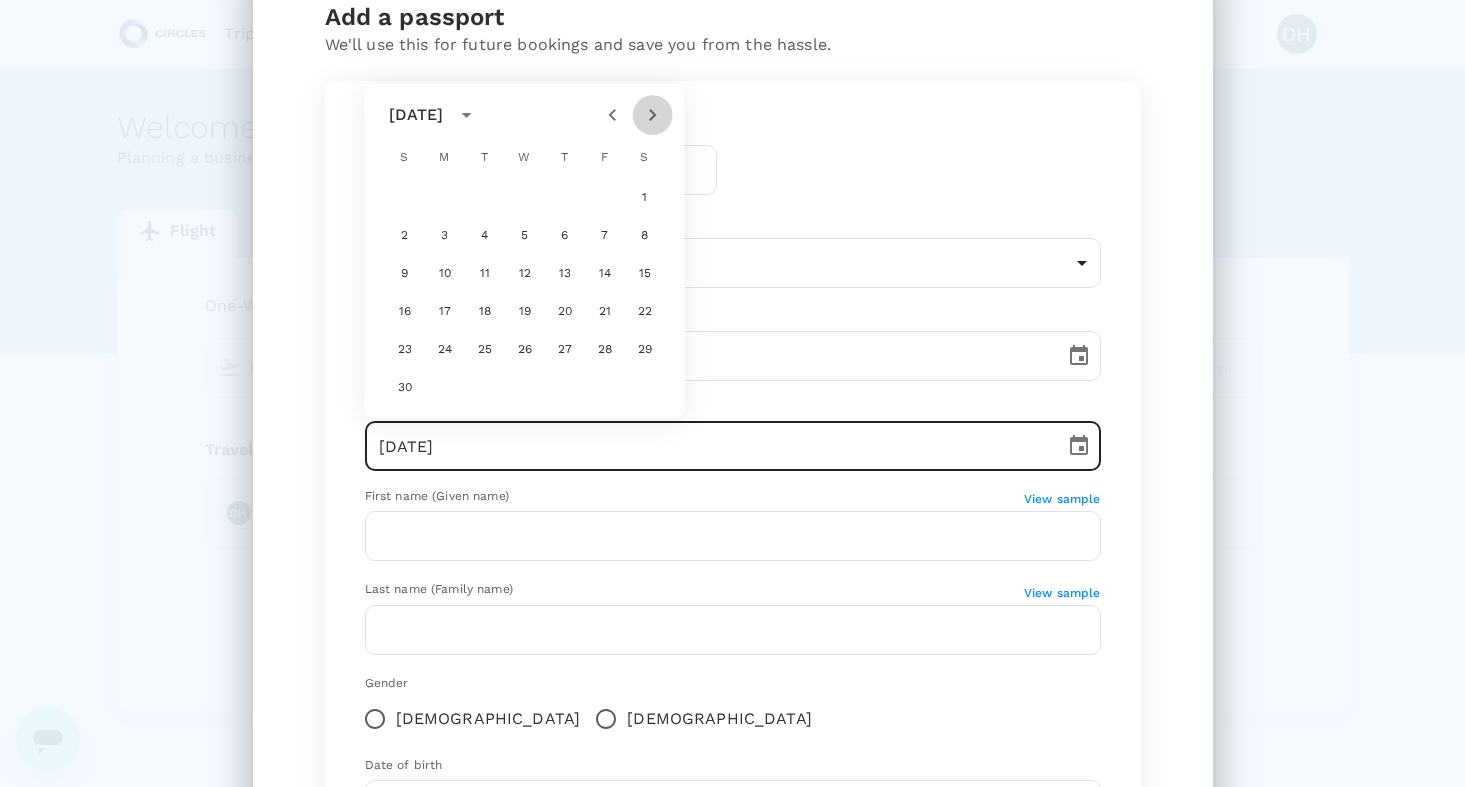 click 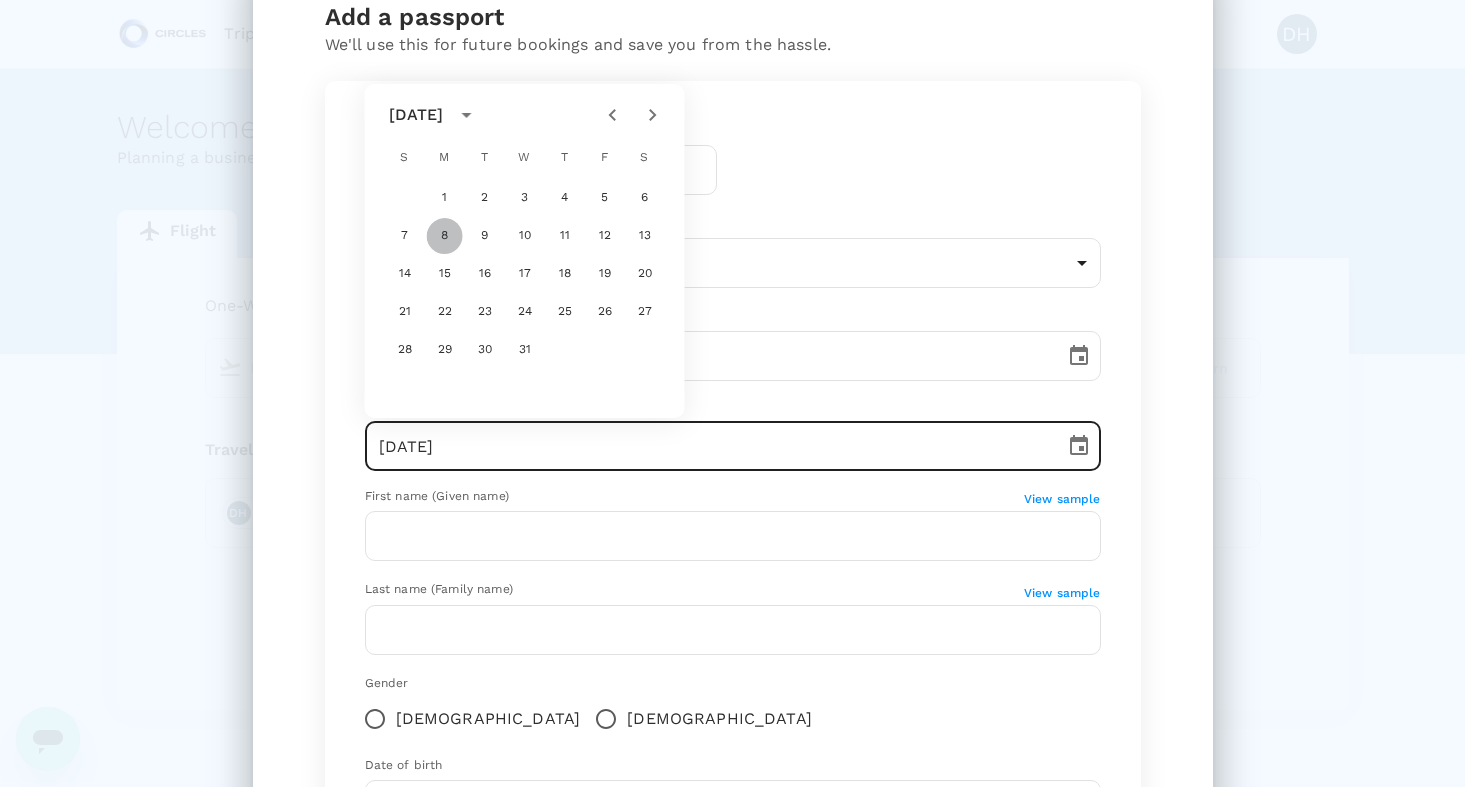 click on "8" at bounding box center (445, 236) 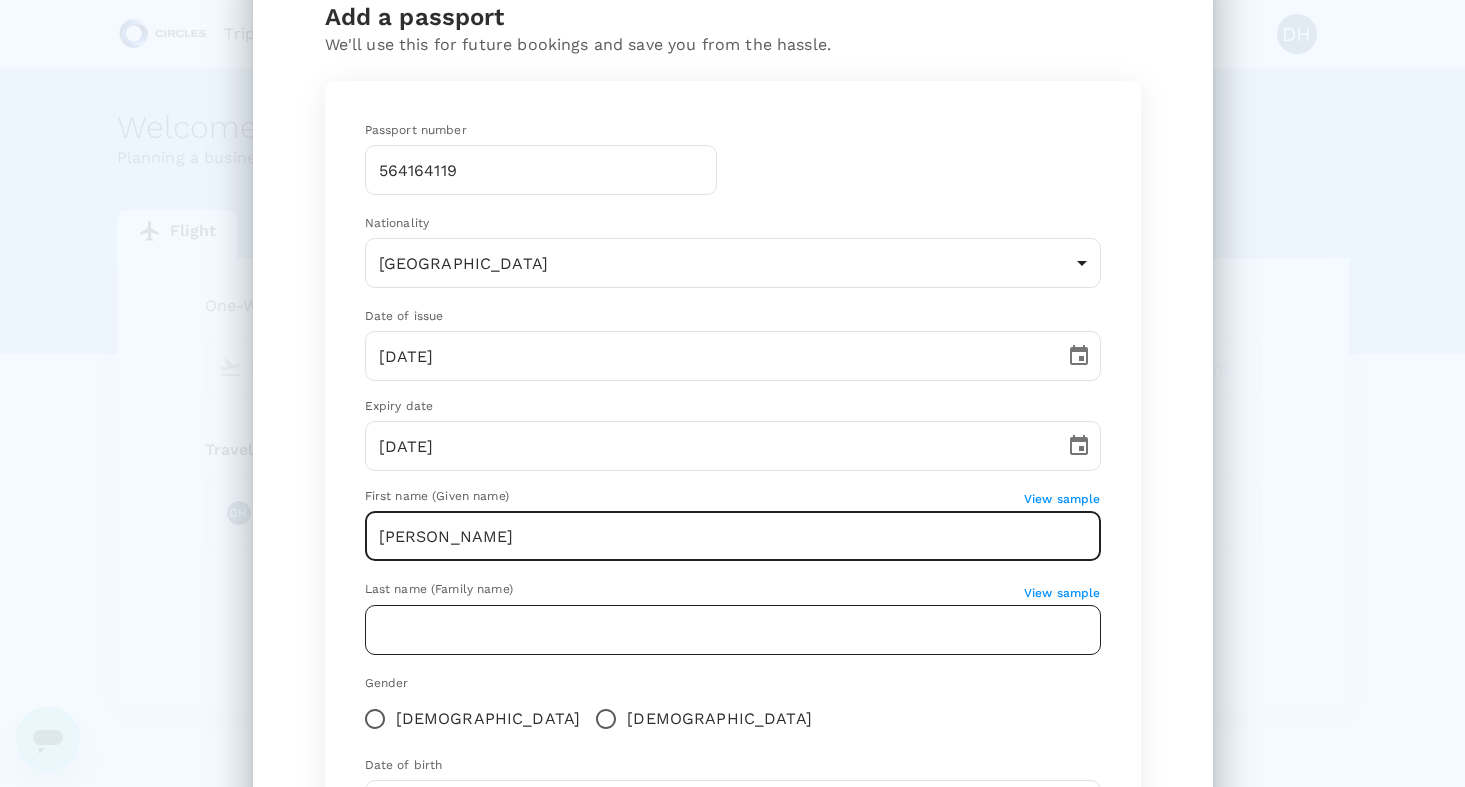 type on "Daniel" 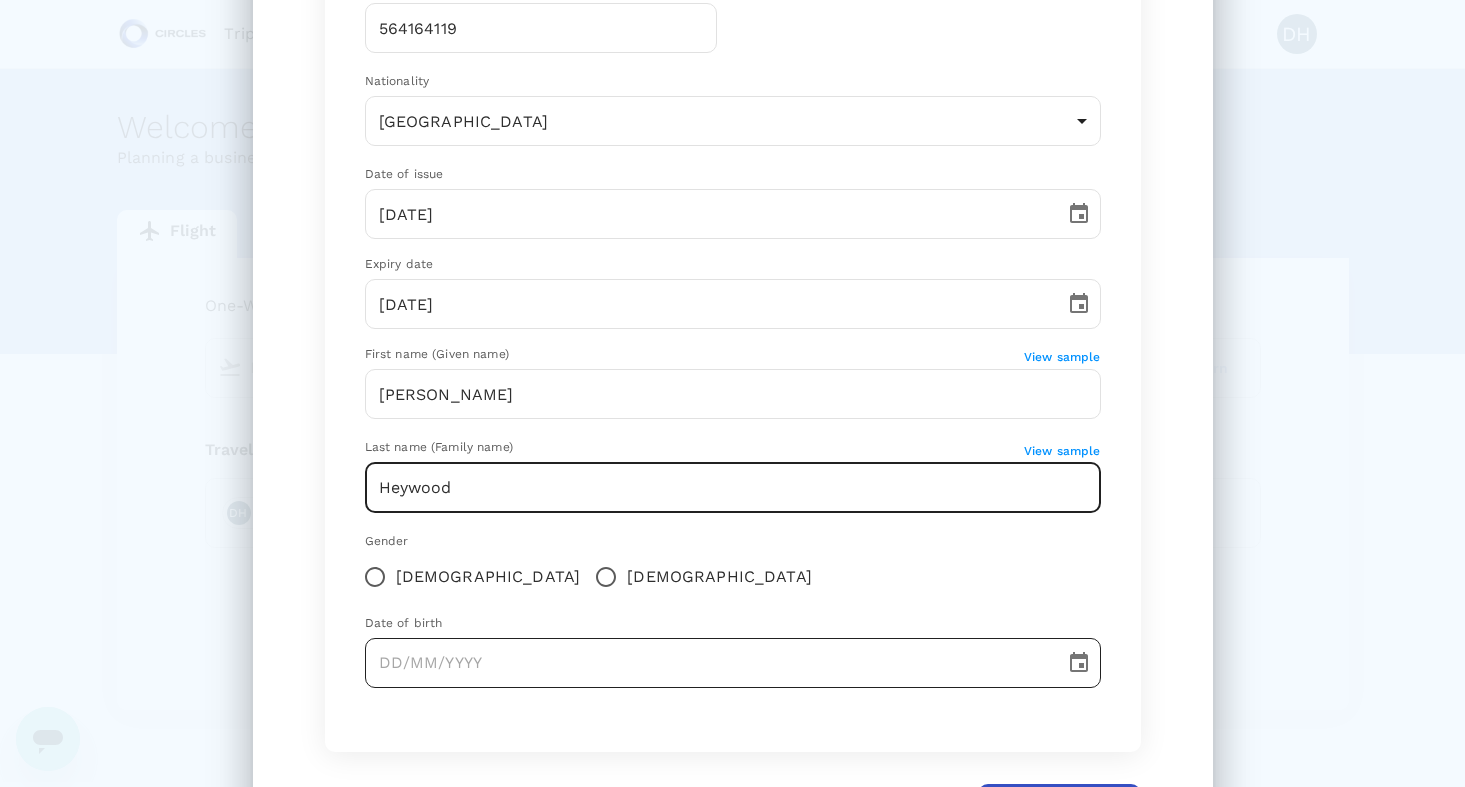 scroll, scrollTop: 279, scrollLeft: 0, axis: vertical 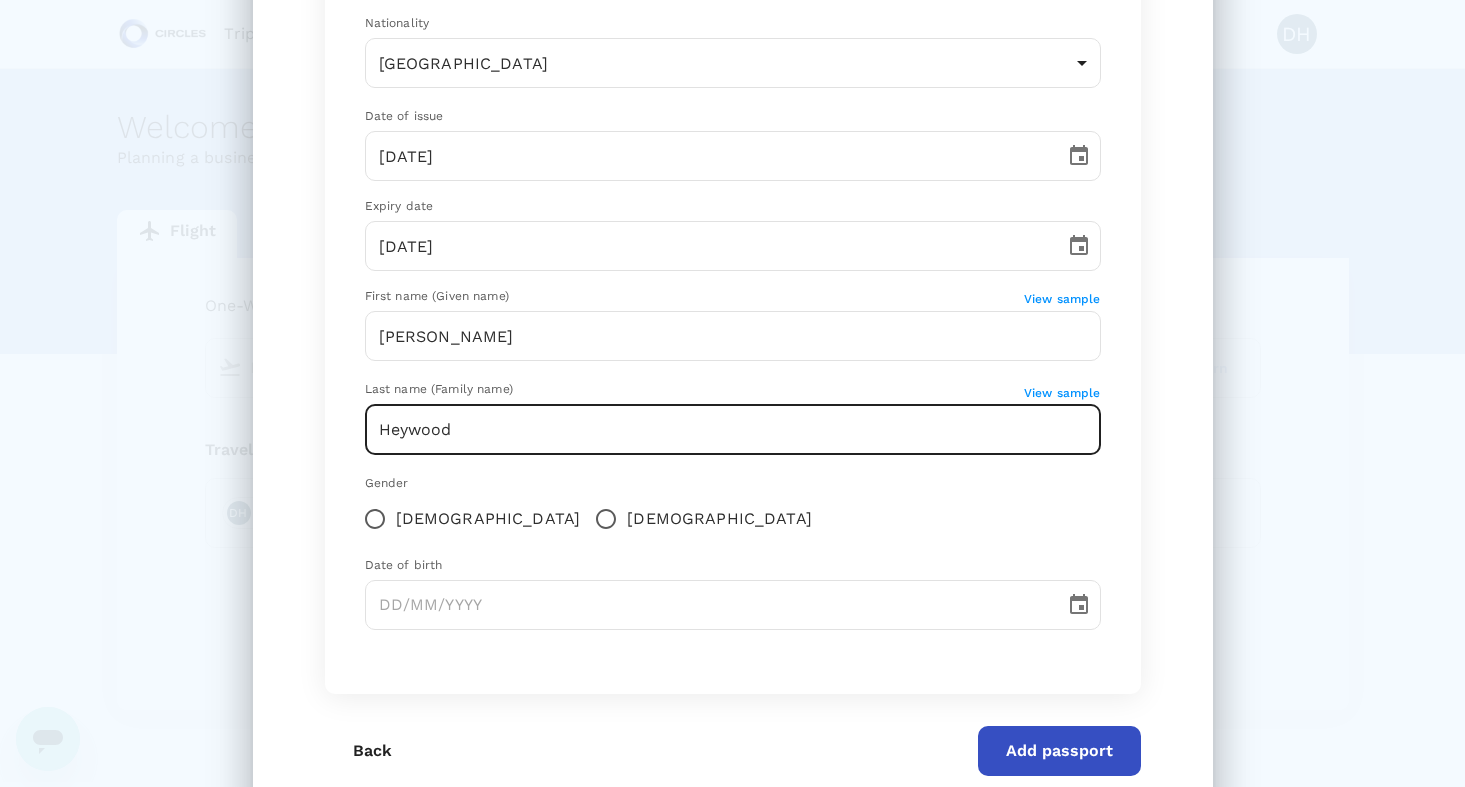 type on "Heywood" 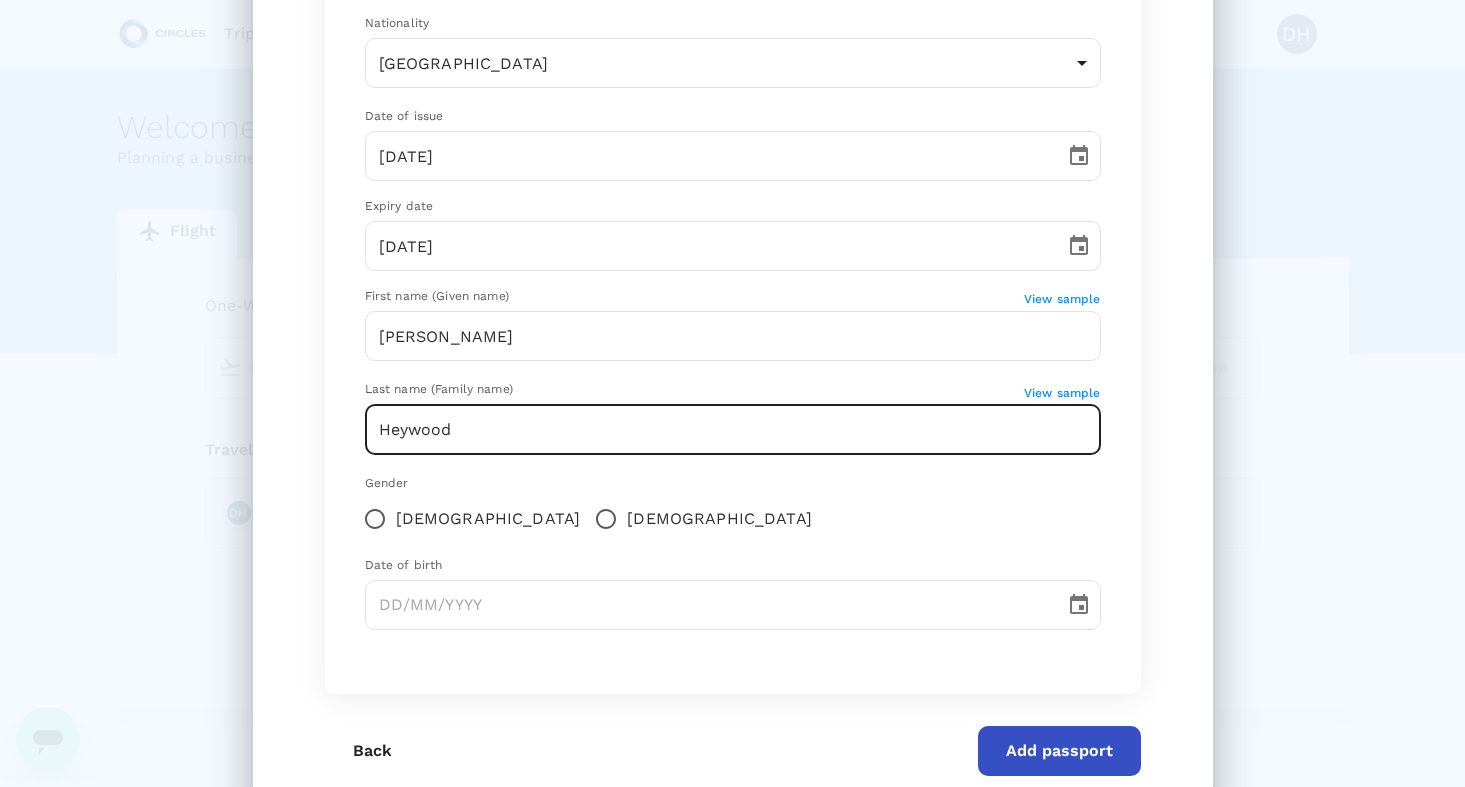 click on "Male" at bounding box center (606, 519) 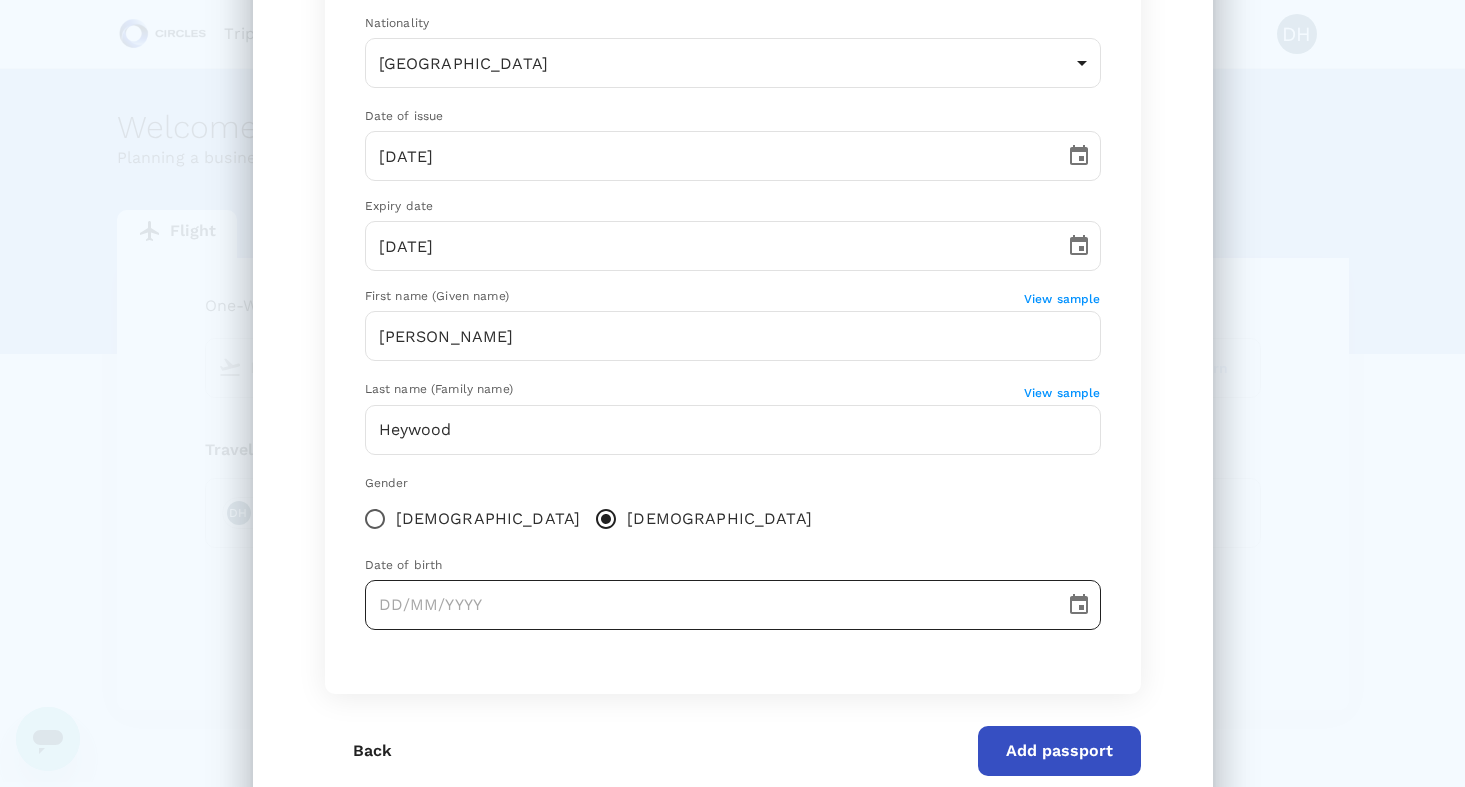 click 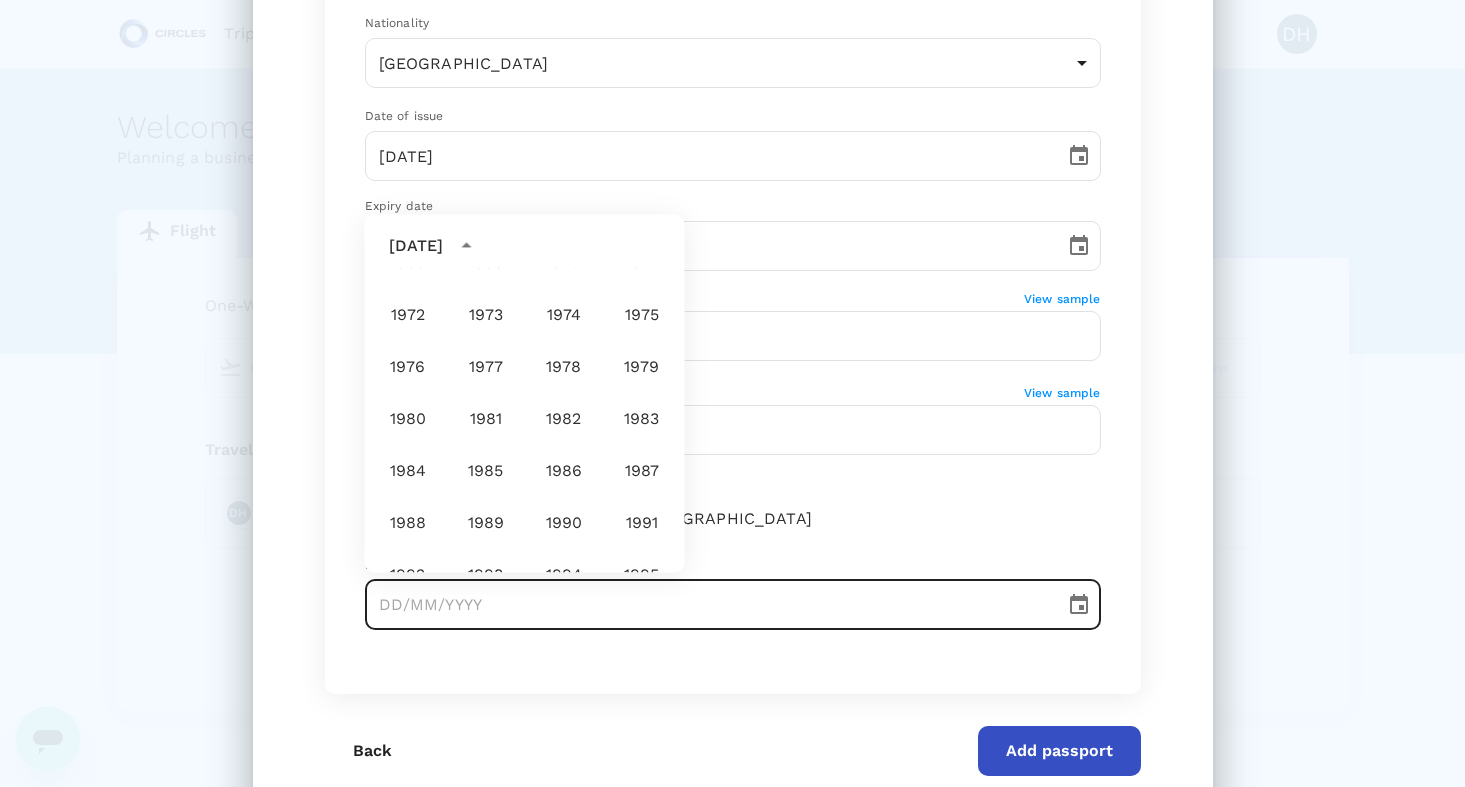 scroll, scrollTop: 917, scrollLeft: 0, axis: vertical 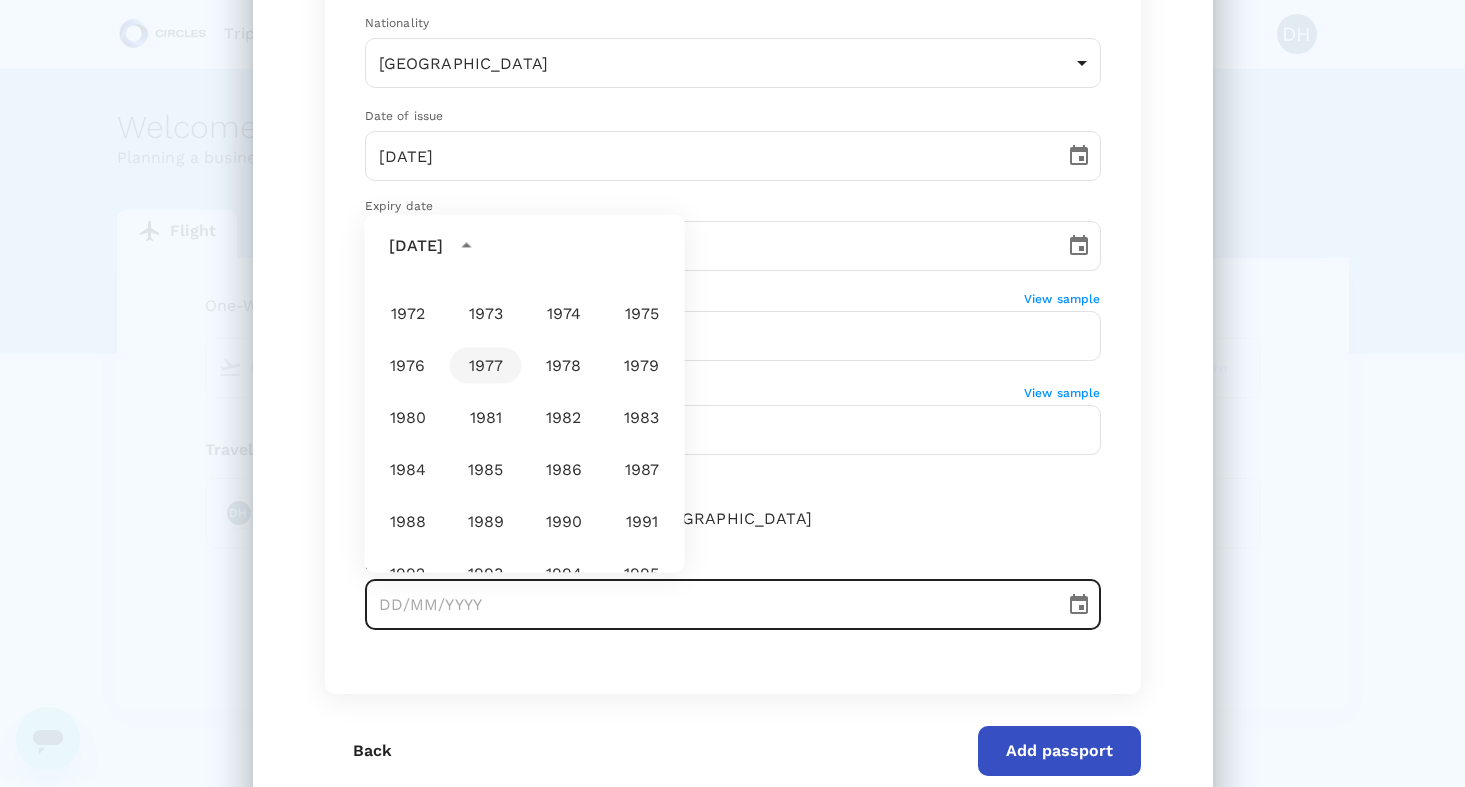 click on "1977" at bounding box center (486, 366) 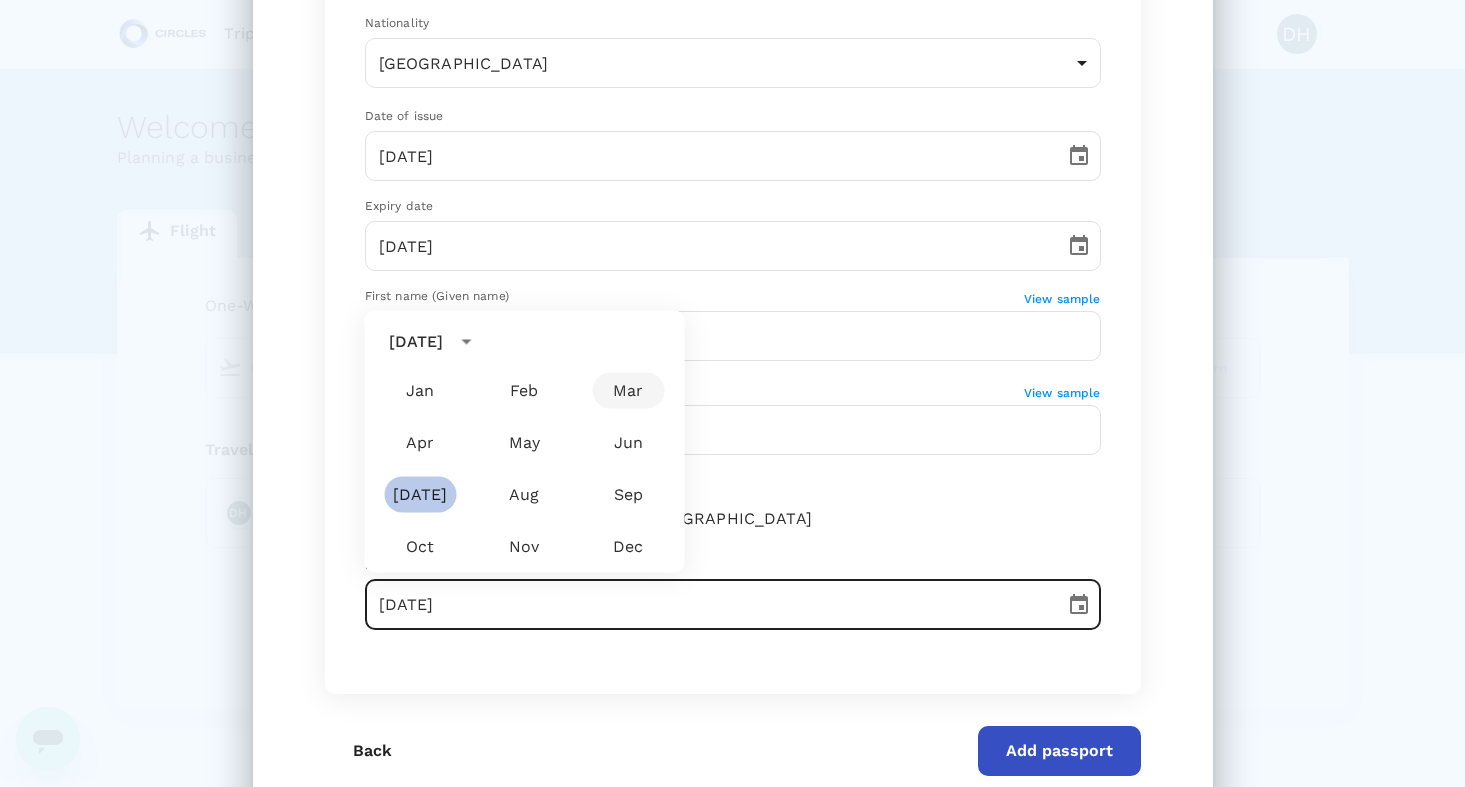 click on "Mar" at bounding box center [628, 391] 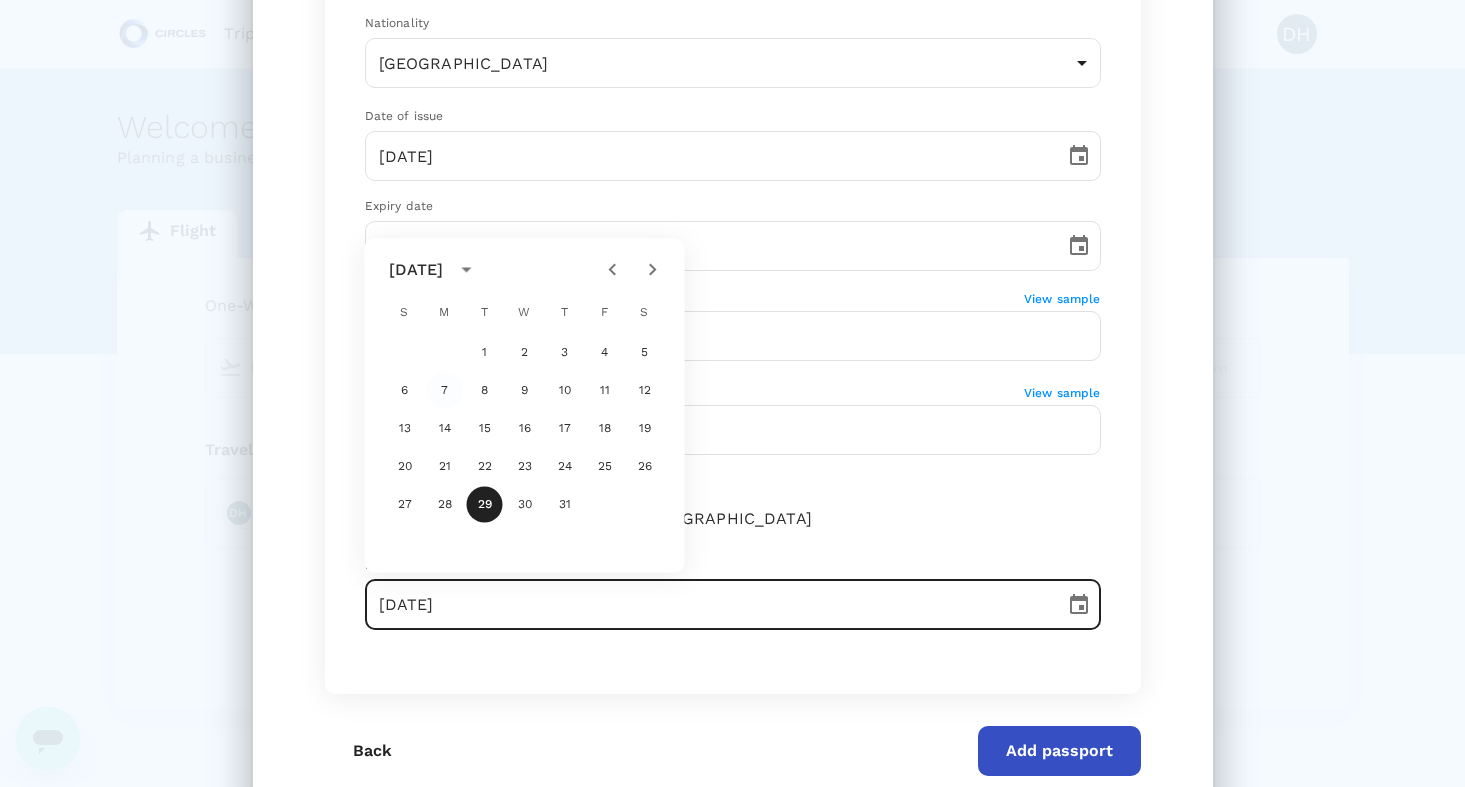 click on "7" at bounding box center [445, 391] 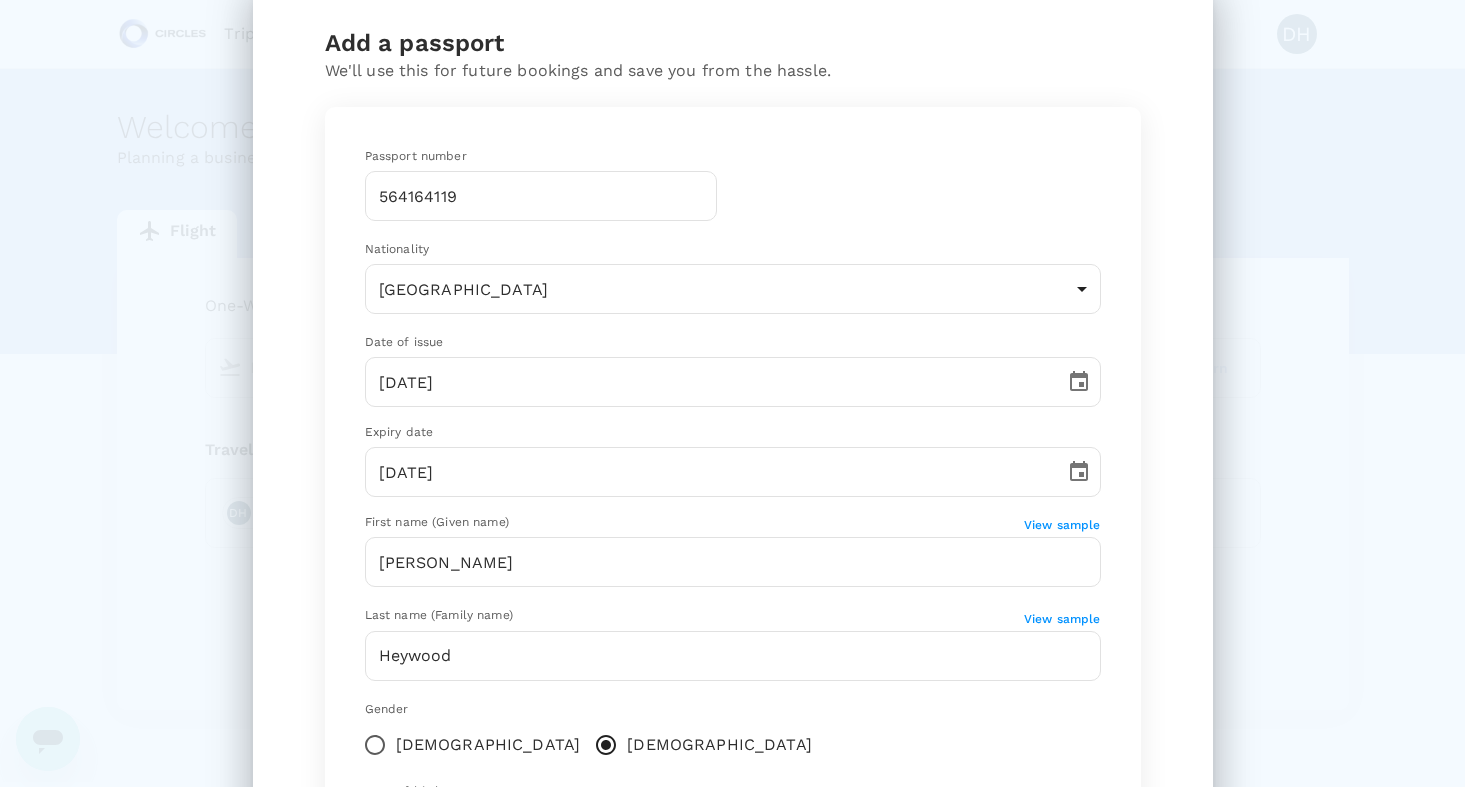 scroll, scrollTop: 78, scrollLeft: 0, axis: vertical 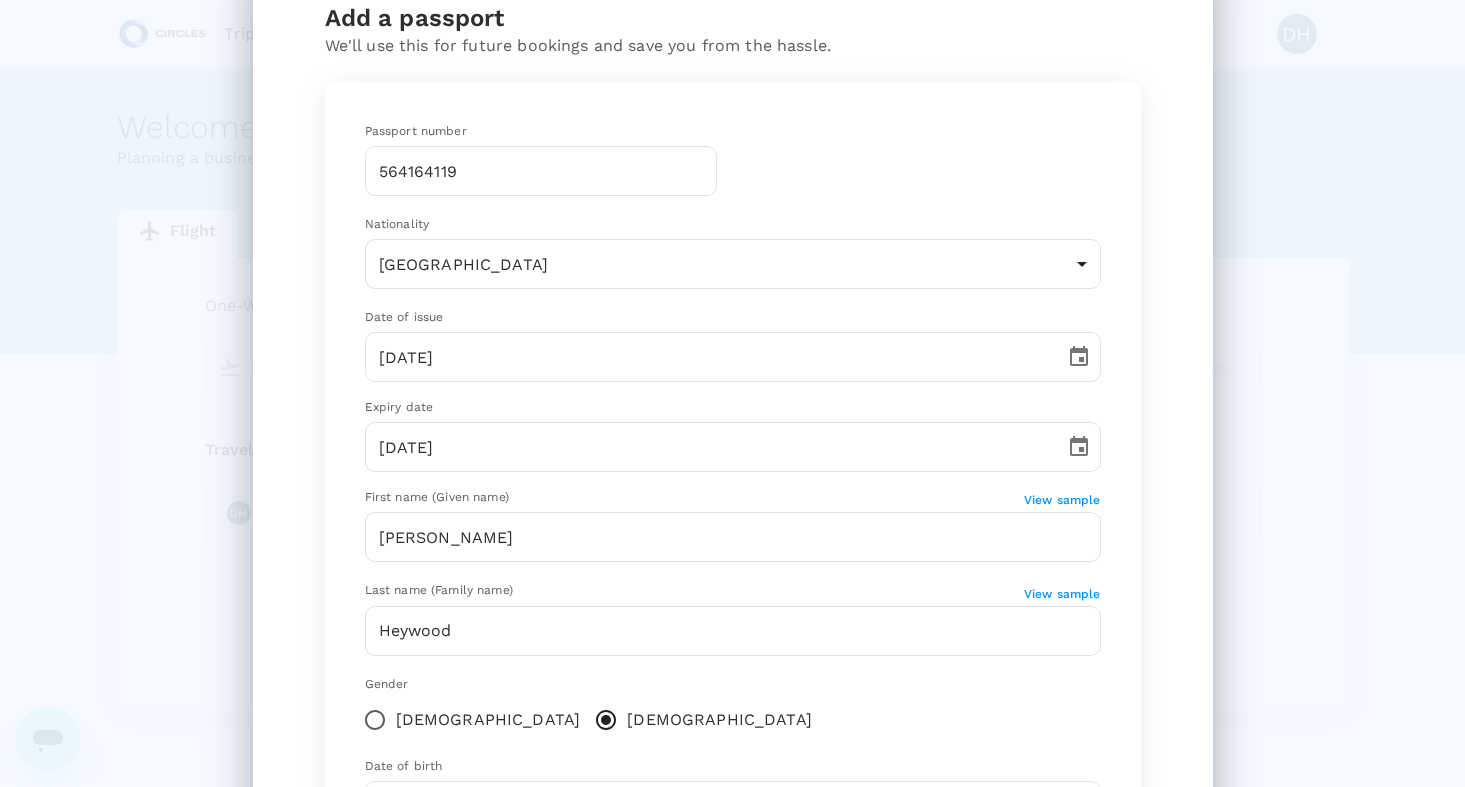 type 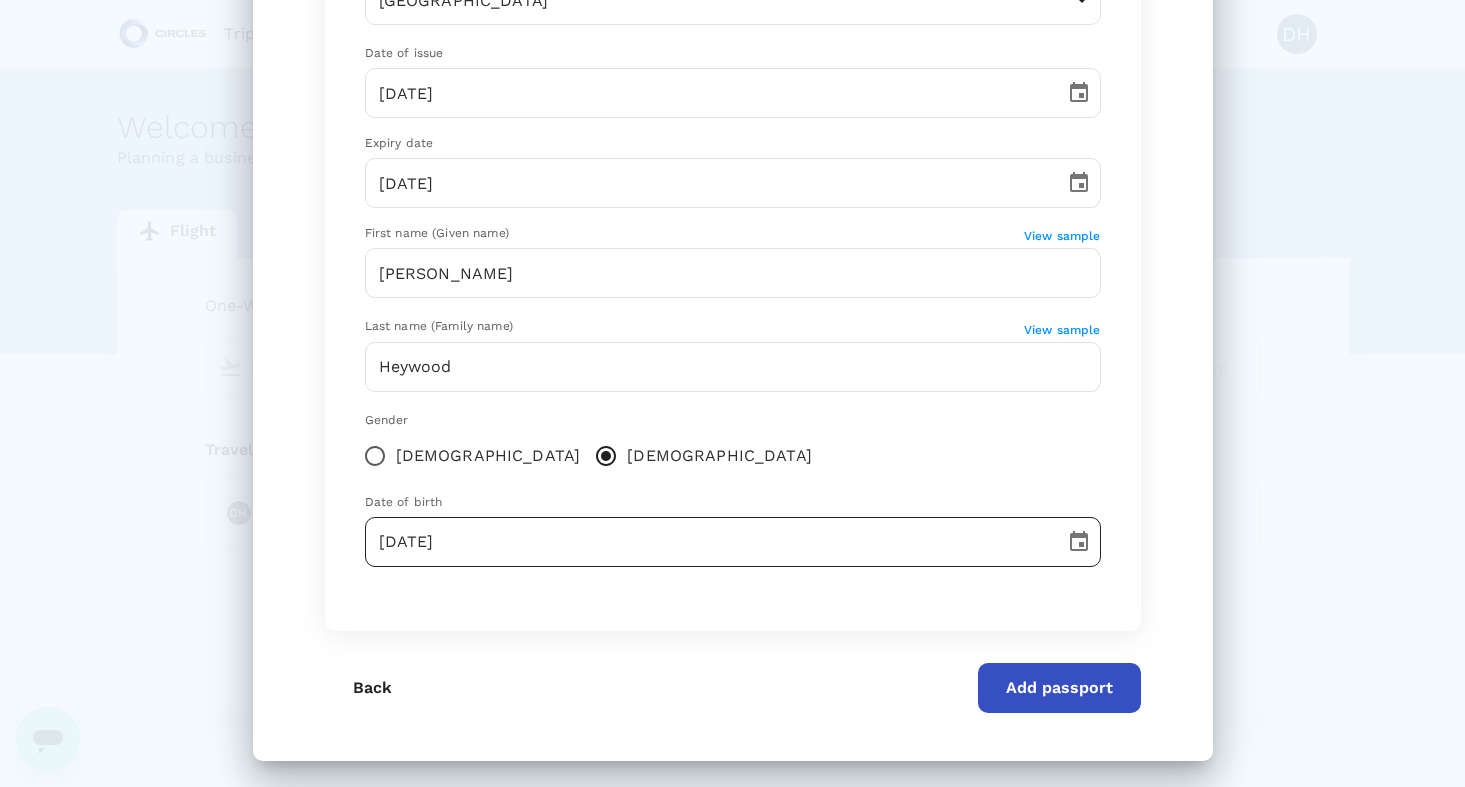 scroll, scrollTop: 341, scrollLeft: 0, axis: vertical 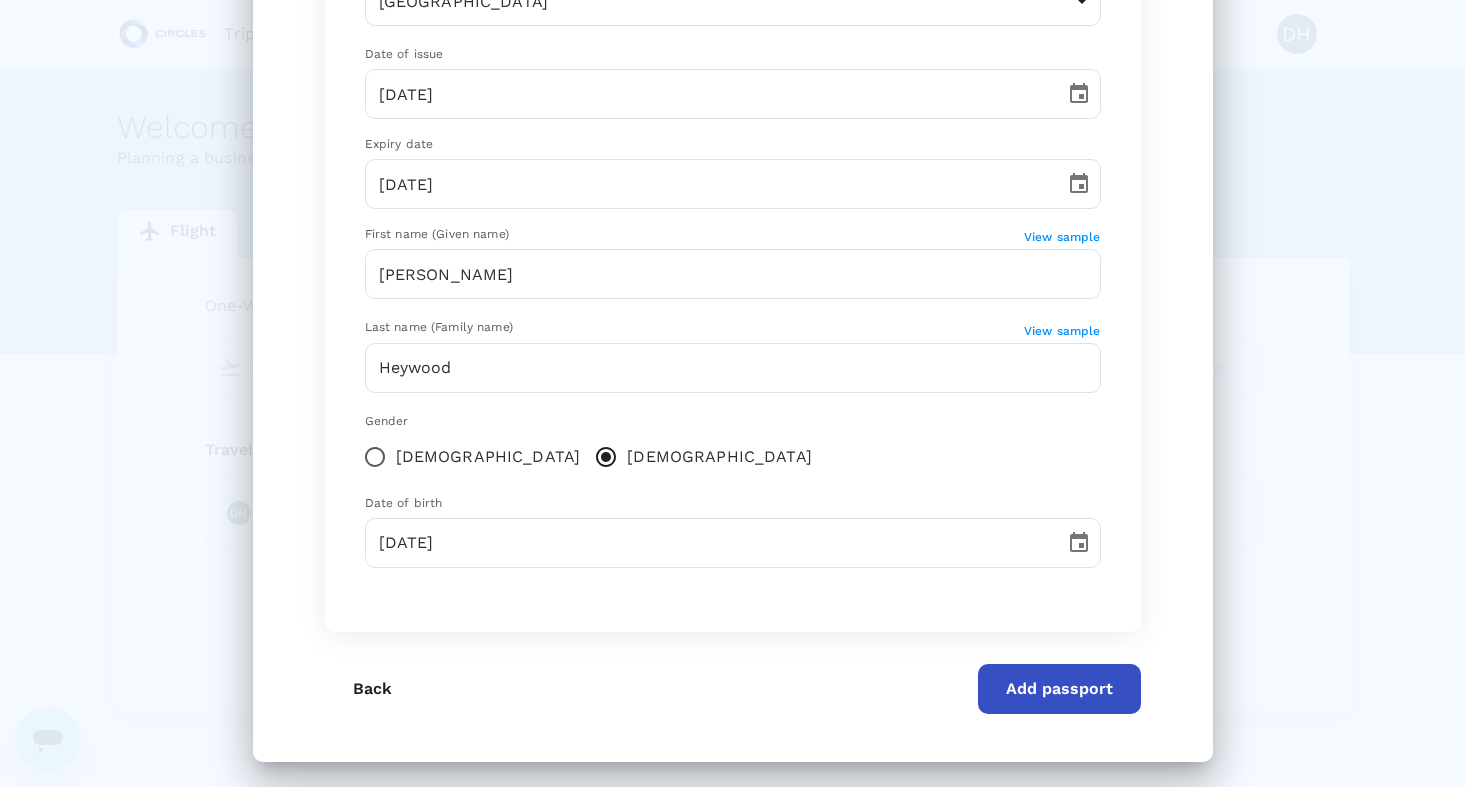 click on "Add passport" at bounding box center [1059, 689] 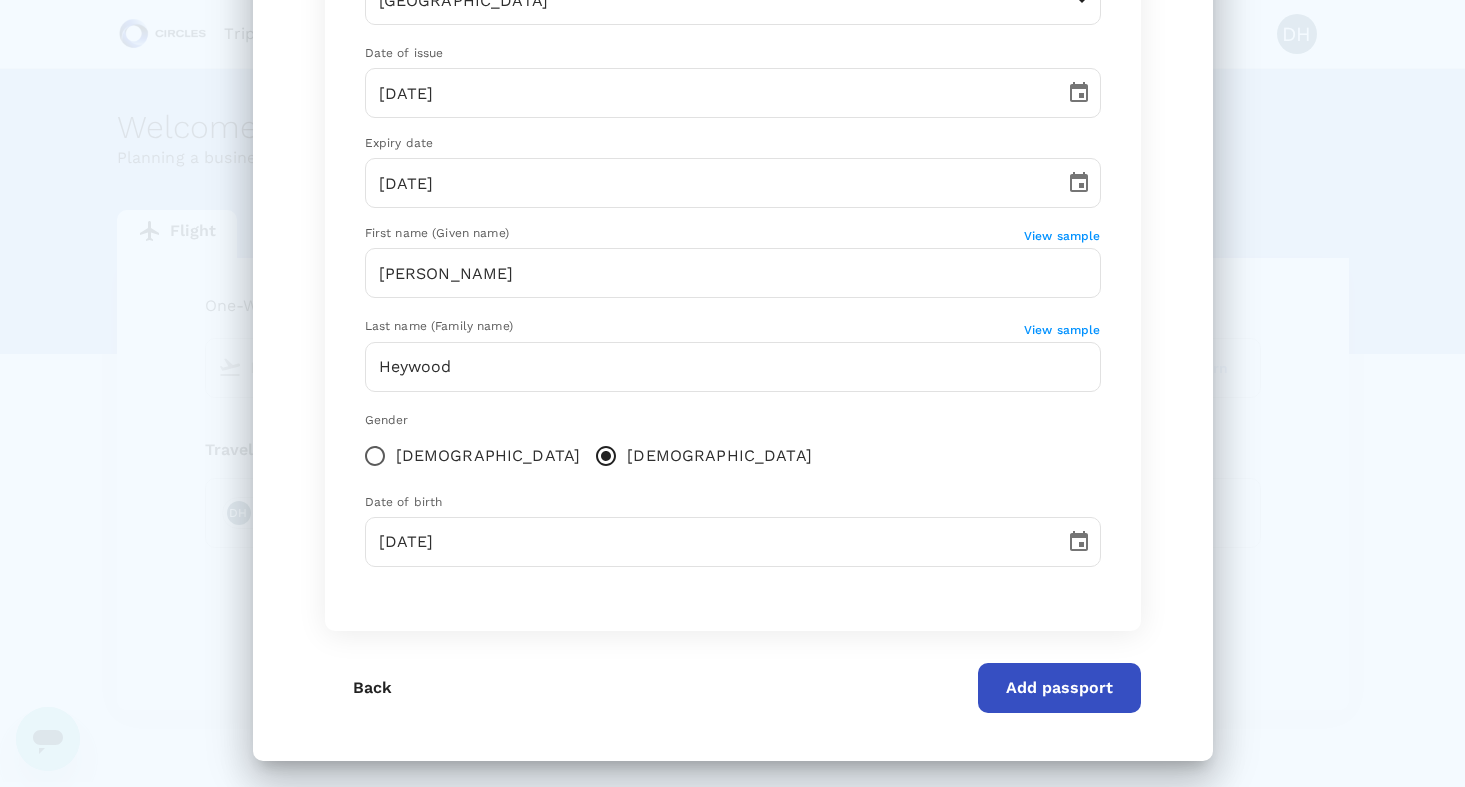 scroll, scrollTop: 341, scrollLeft: 0, axis: vertical 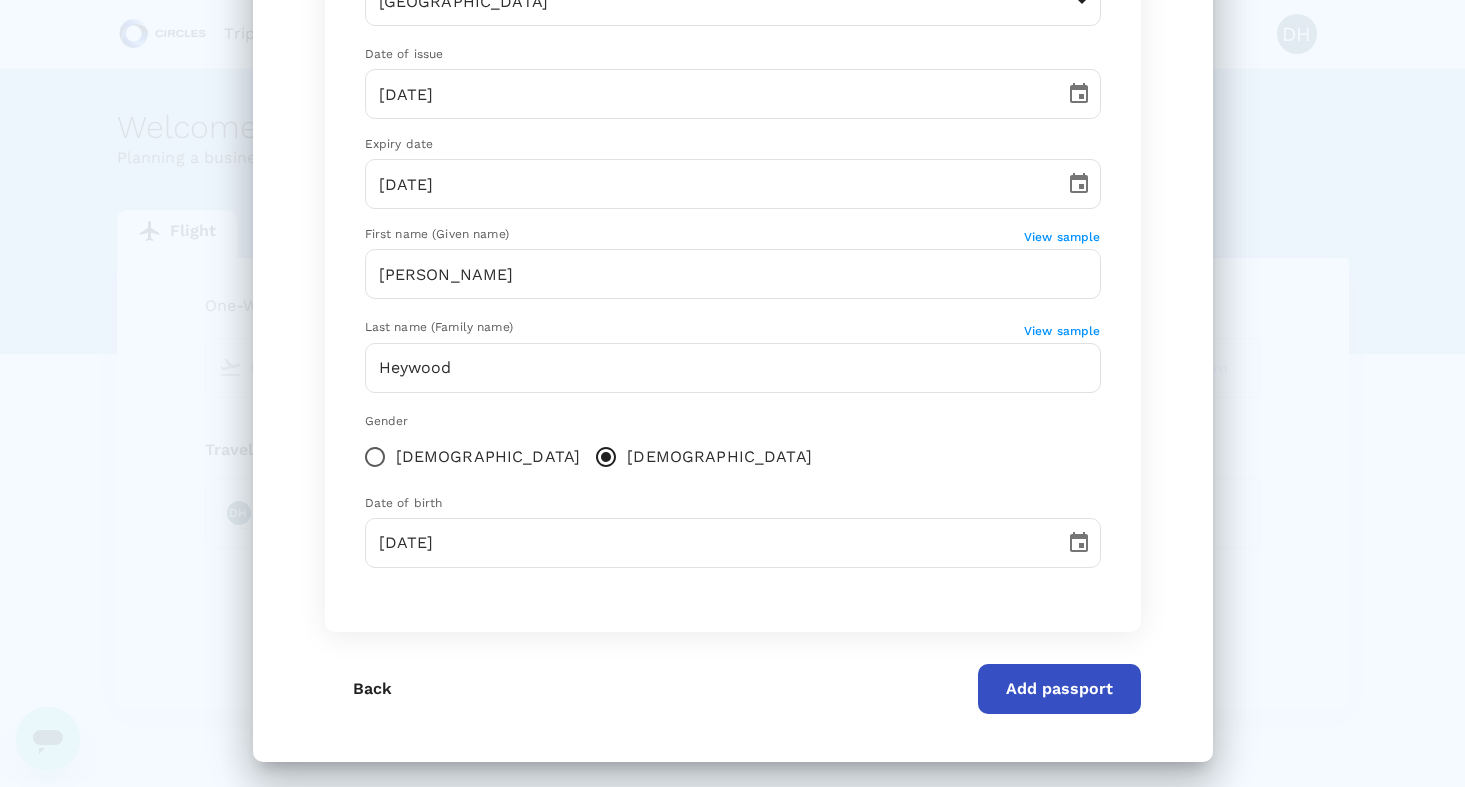 click on "Add passport" at bounding box center [1059, 689] 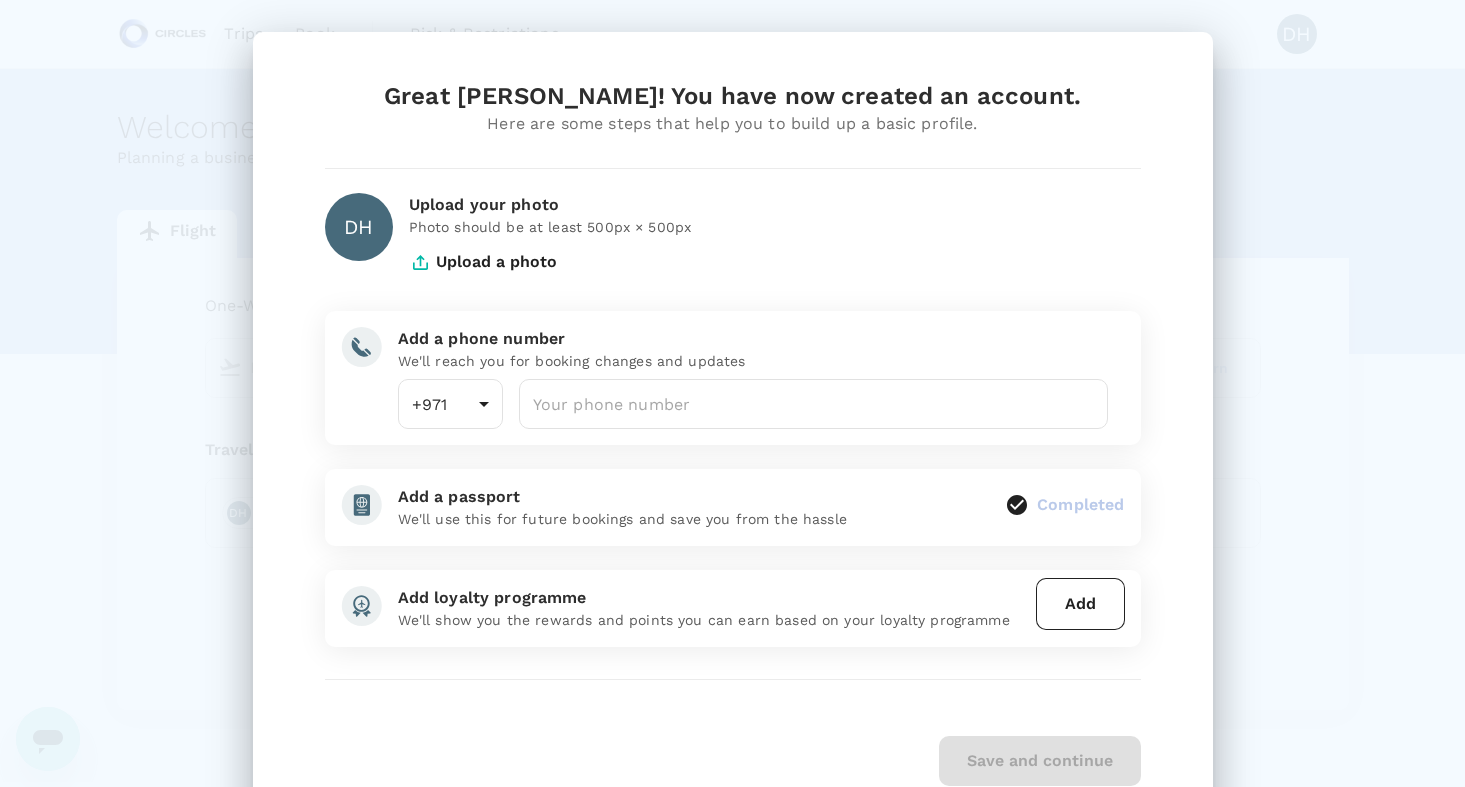 scroll, scrollTop: 0, scrollLeft: 0, axis: both 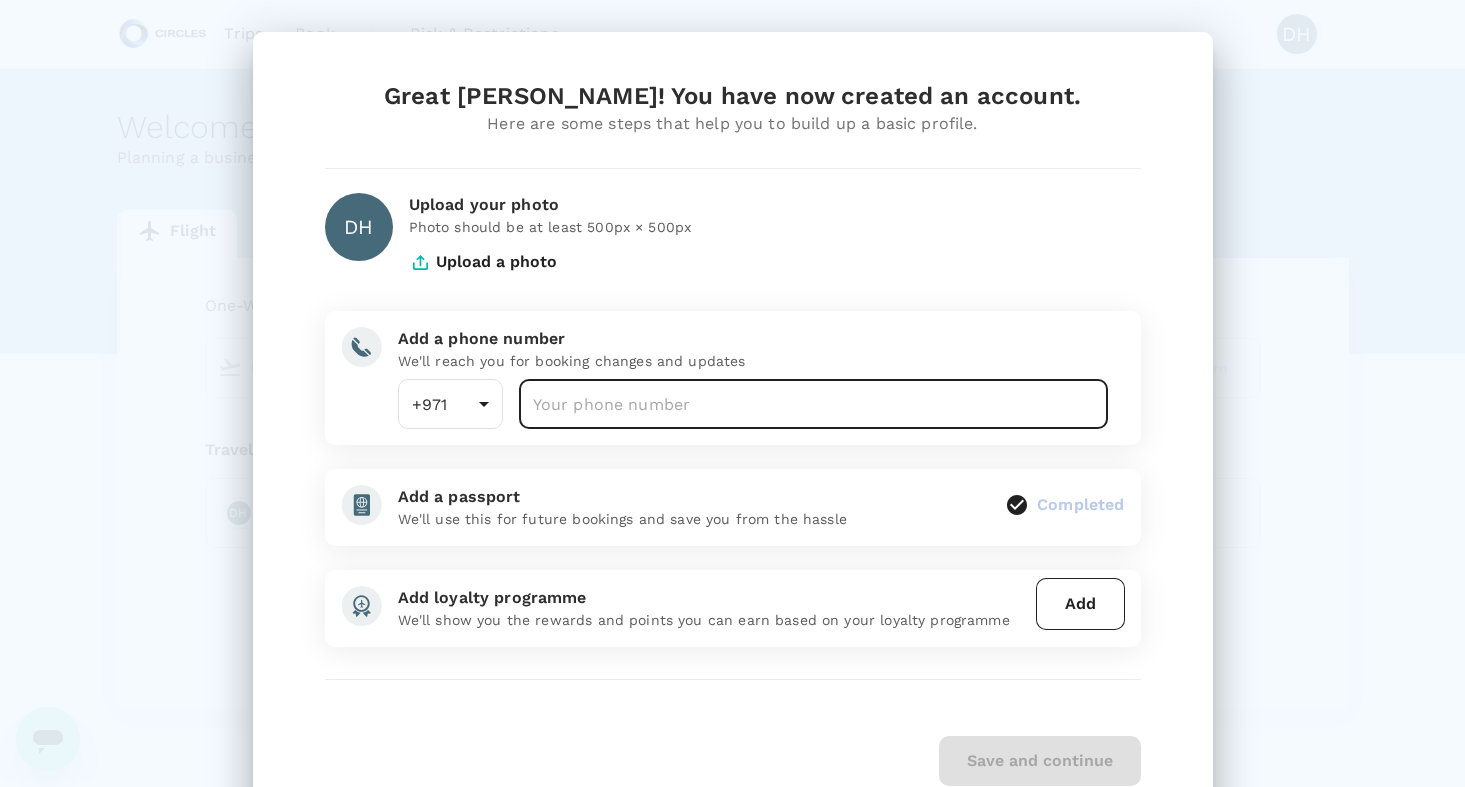 click at bounding box center (814, 404) 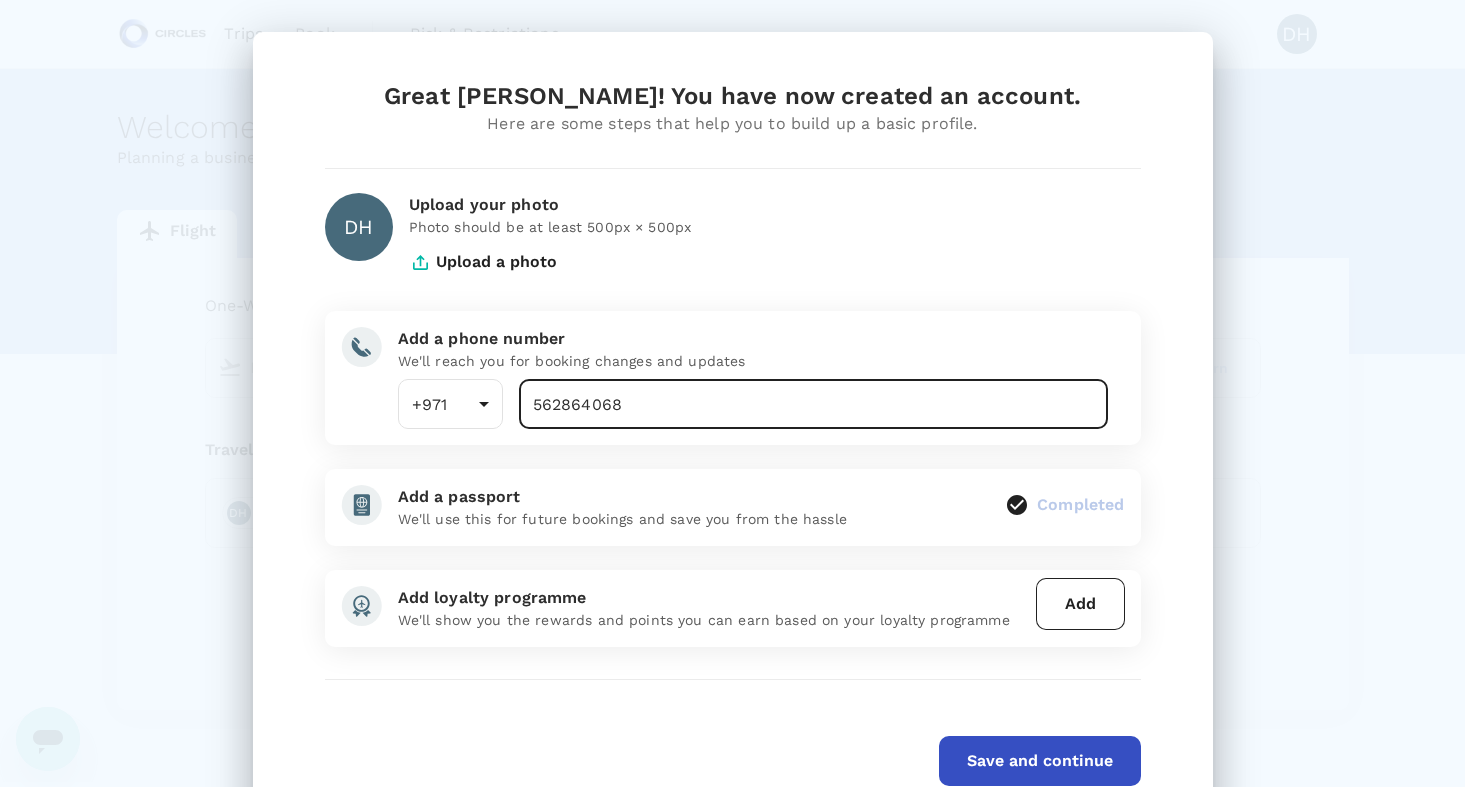 type on "562864068" 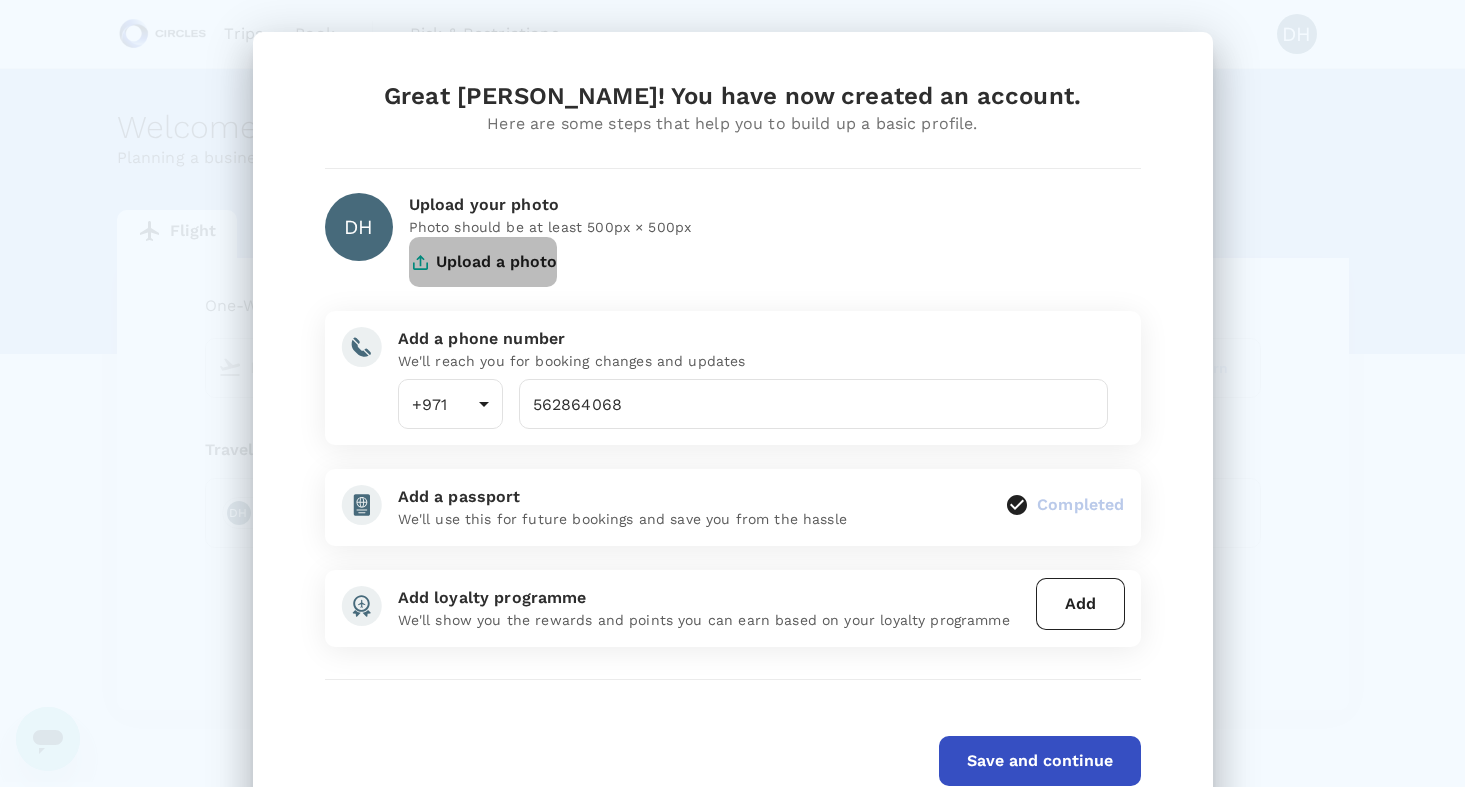 click on "Upload a photo" at bounding box center (483, 262) 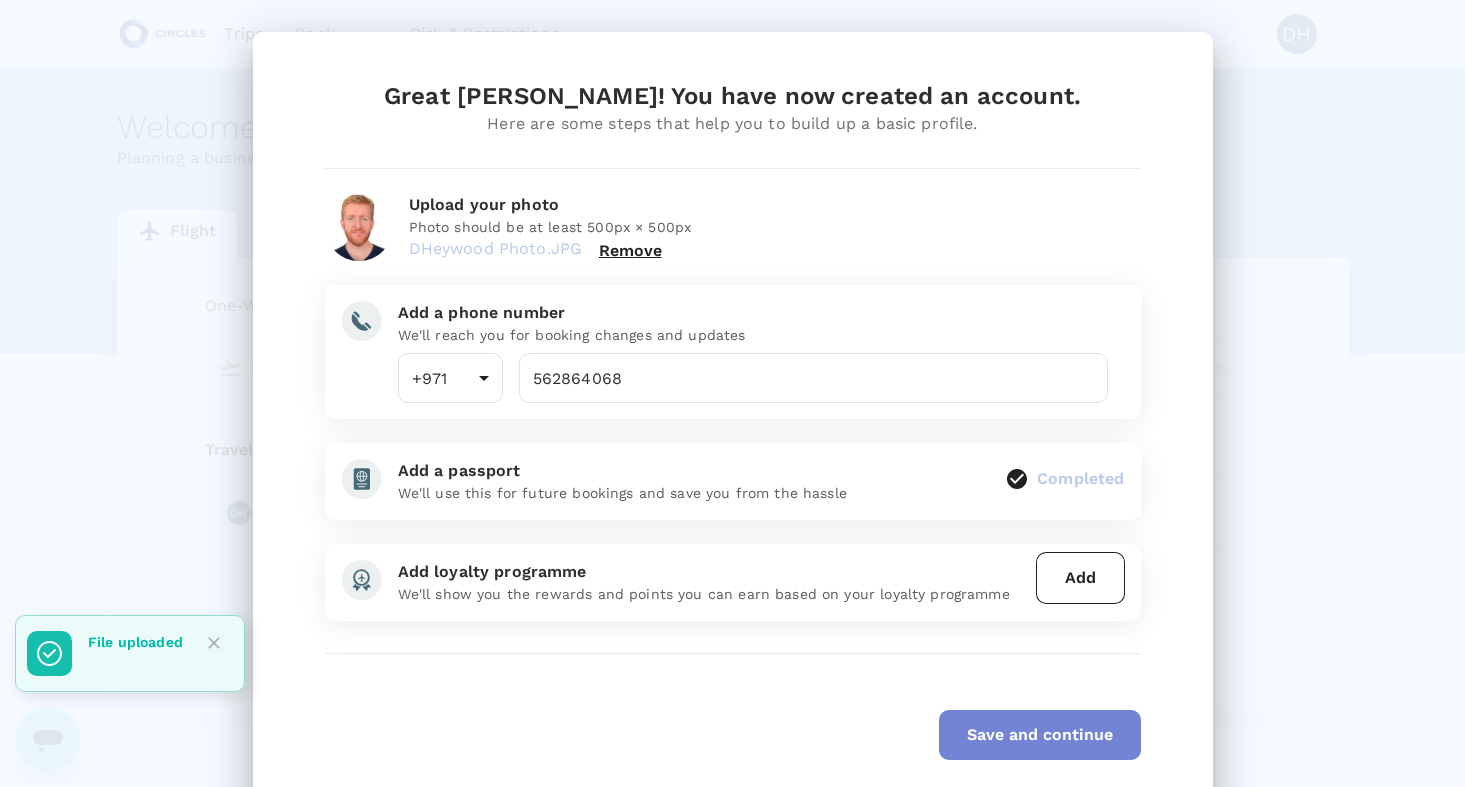 click on "Save and continue" at bounding box center [1040, 735] 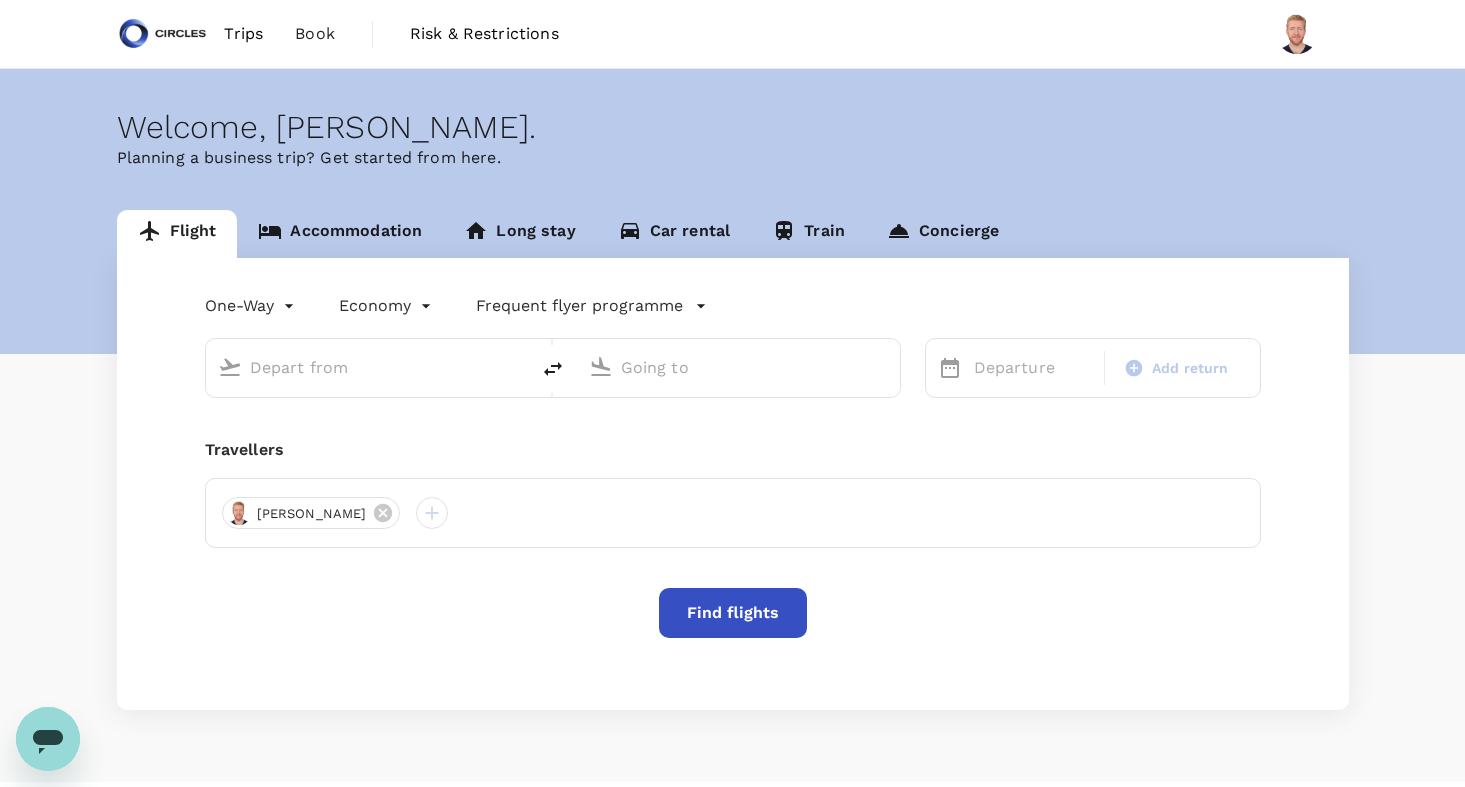 click on "Trips Book Risk & Restrictions Welcome , Daniel Martin . Planning a business trip? Get started from here. Flight Accommodation Long stay Car rental Train Concierge One-Way oneway Economy economy Frequent flyer programme Departure Add return Travellers   Daniel Martin Heywood Find flights Version 3.48.2 Privacy Policy Terms of Use Help Centre Frequent flyer programme Add new" at bounding box center (732, 418) 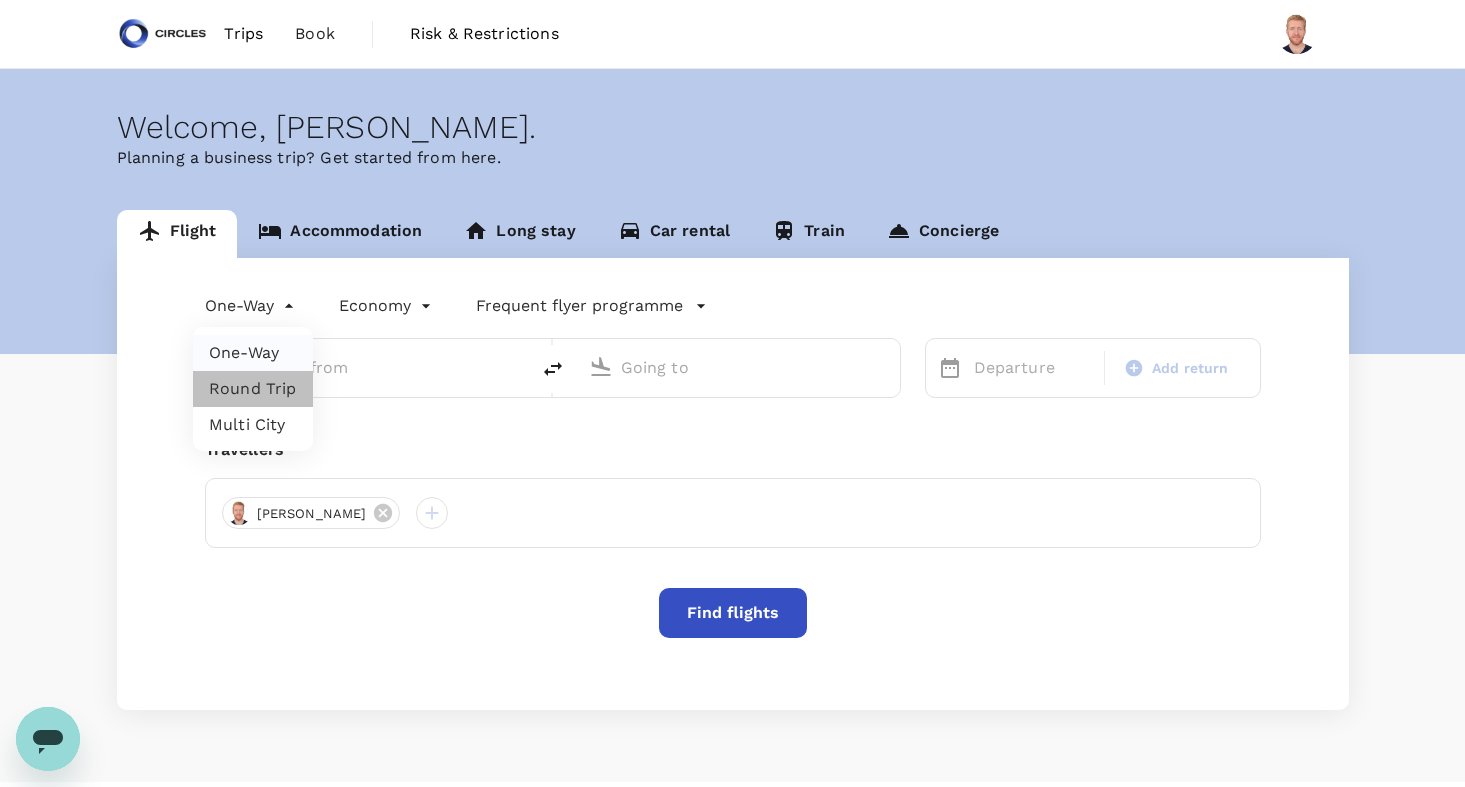 click on "Round Trip" at bounding box center [253, 389] 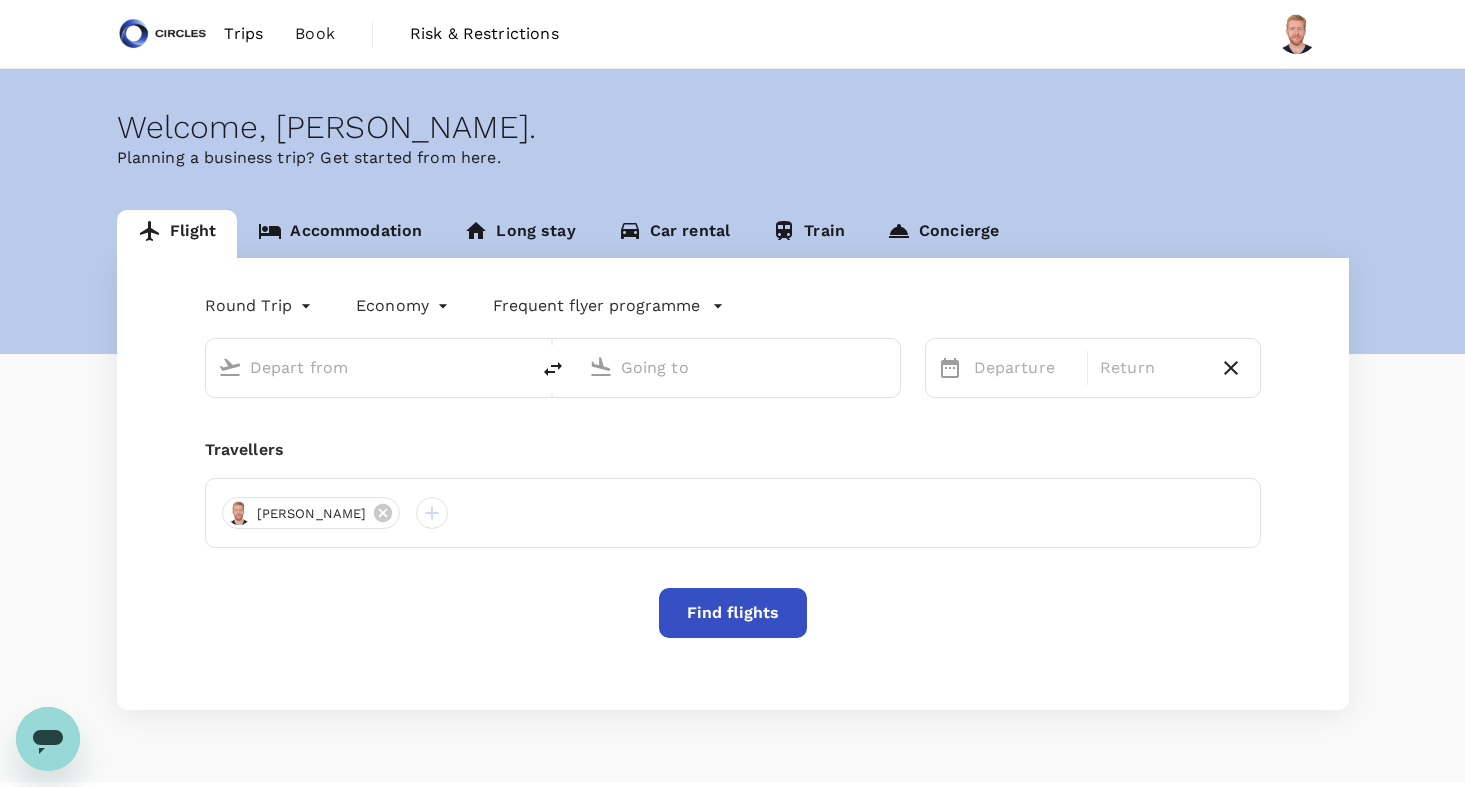 click at bounding box center [368, 367] 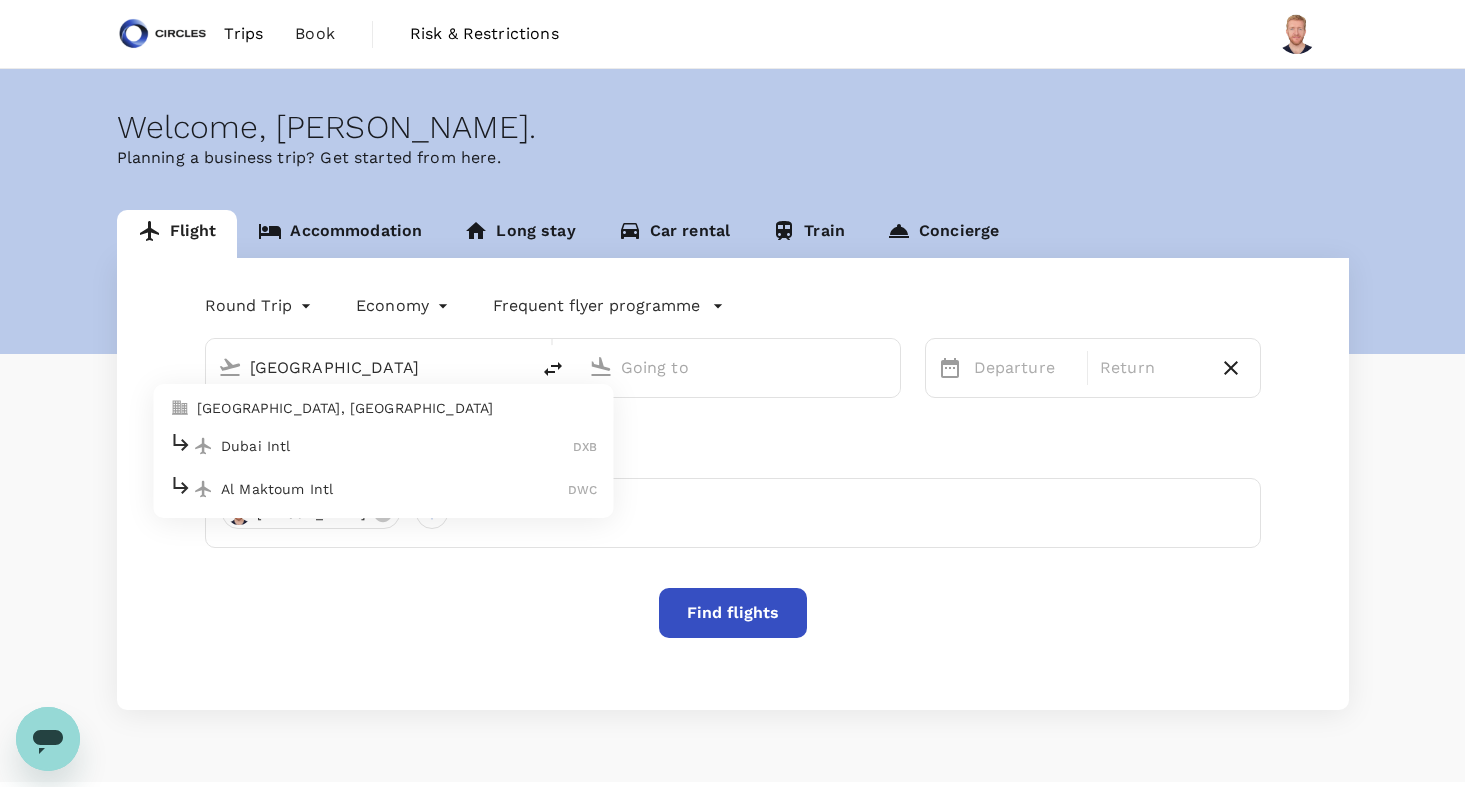 click on "Dubai Intl" at bounding box center [397, 446] 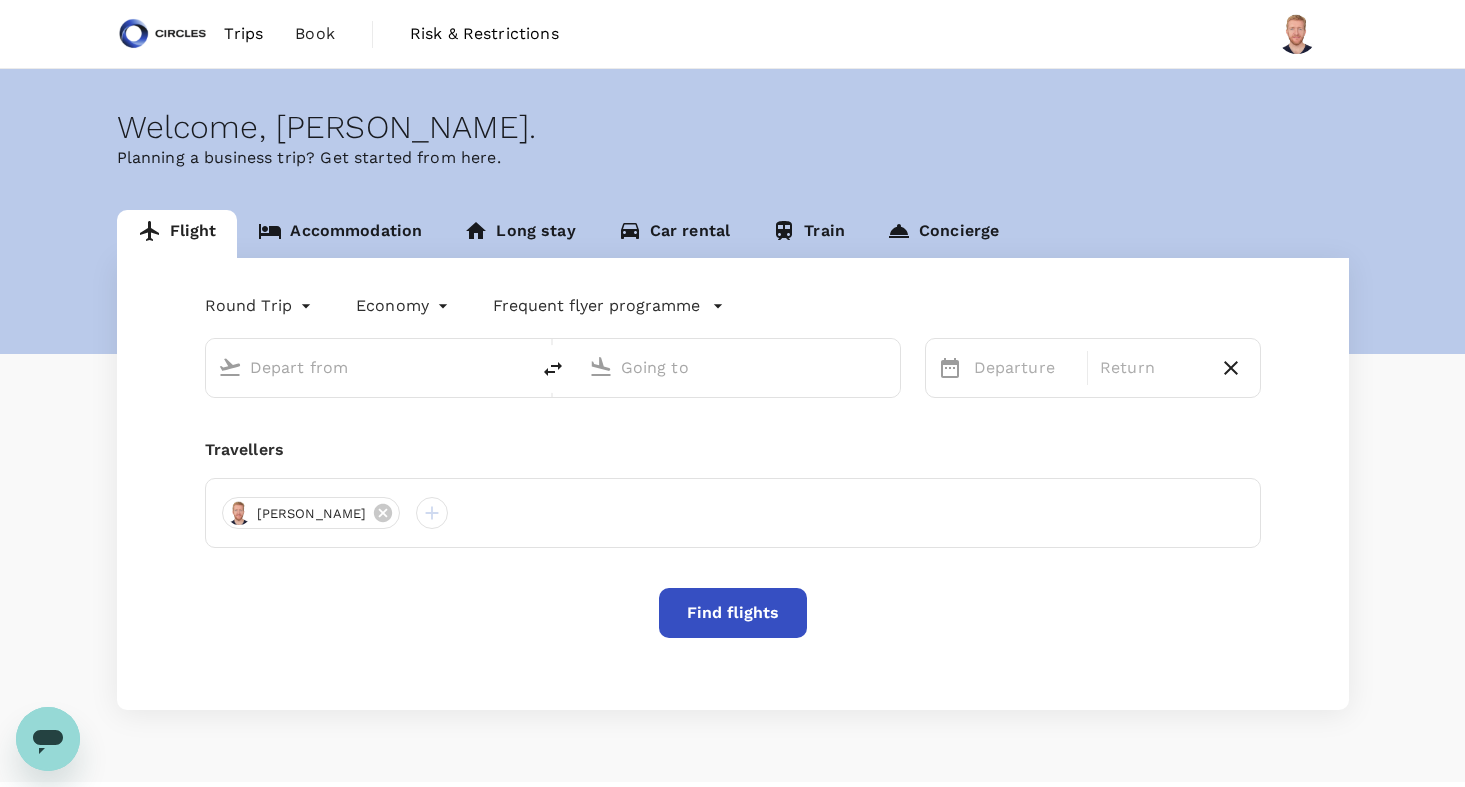 type on "Dubai Intl (DXB)" 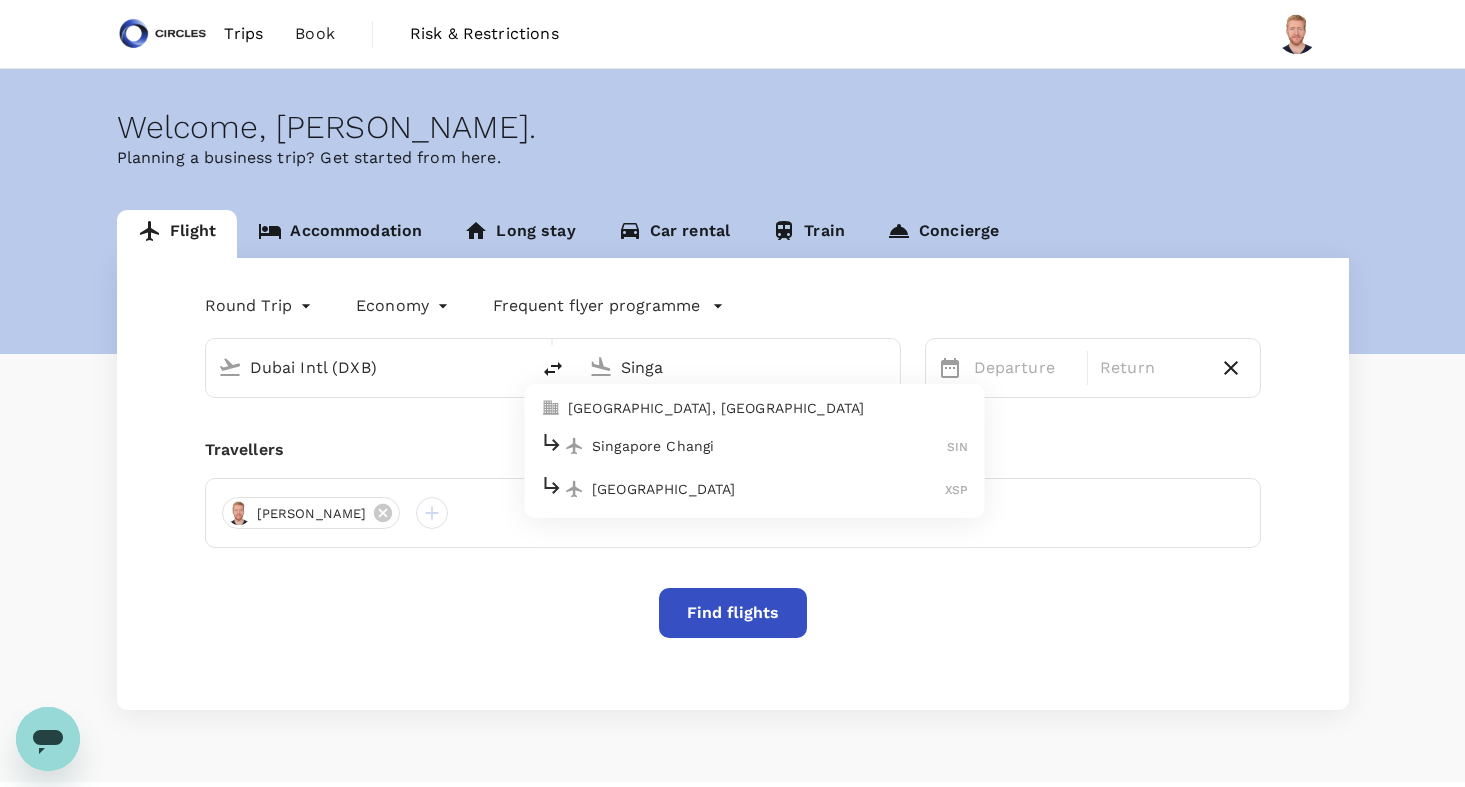 click on "Singapore Changi" at bounding box center [769, 446] 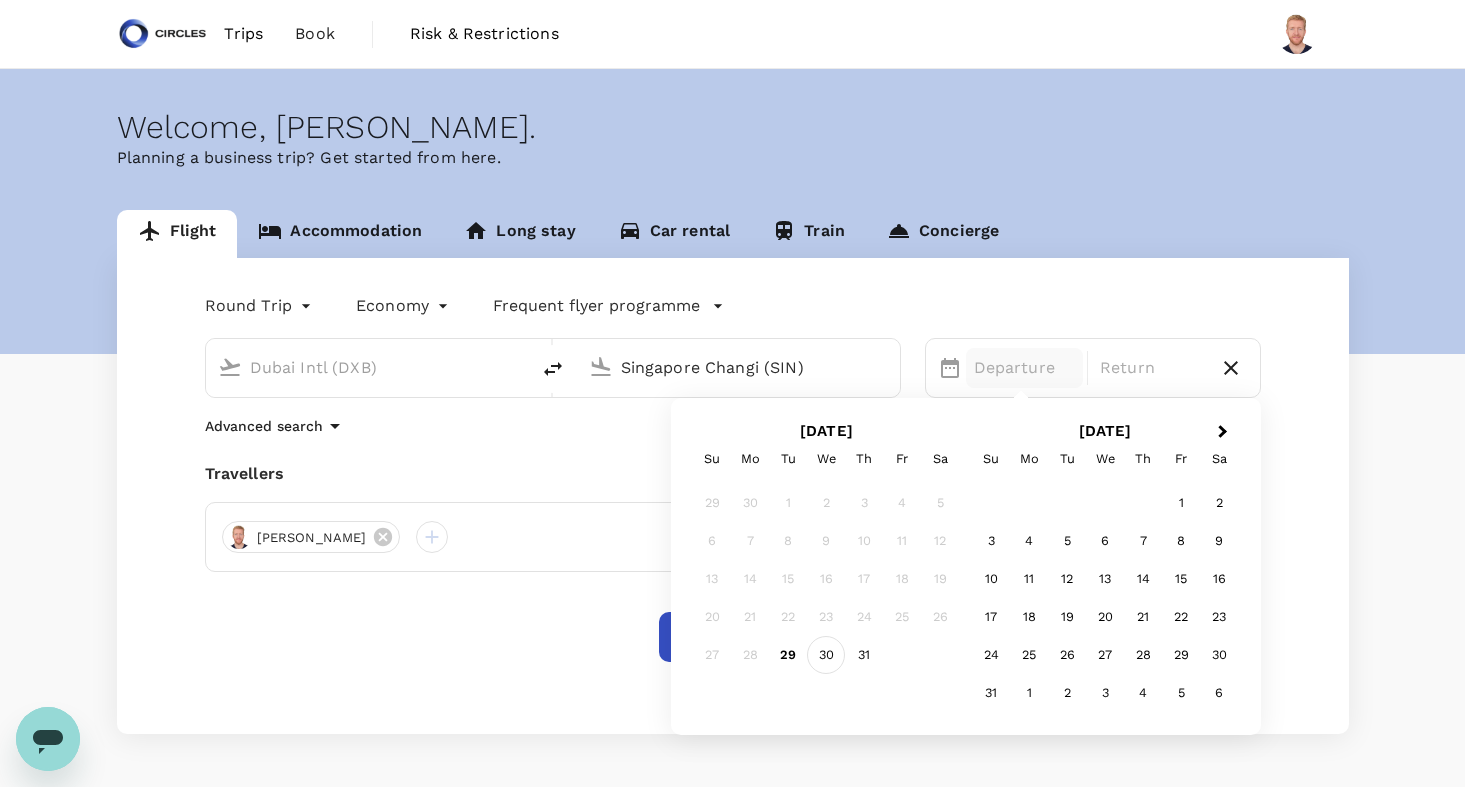 click on "30" at bounding box center (826, 655) 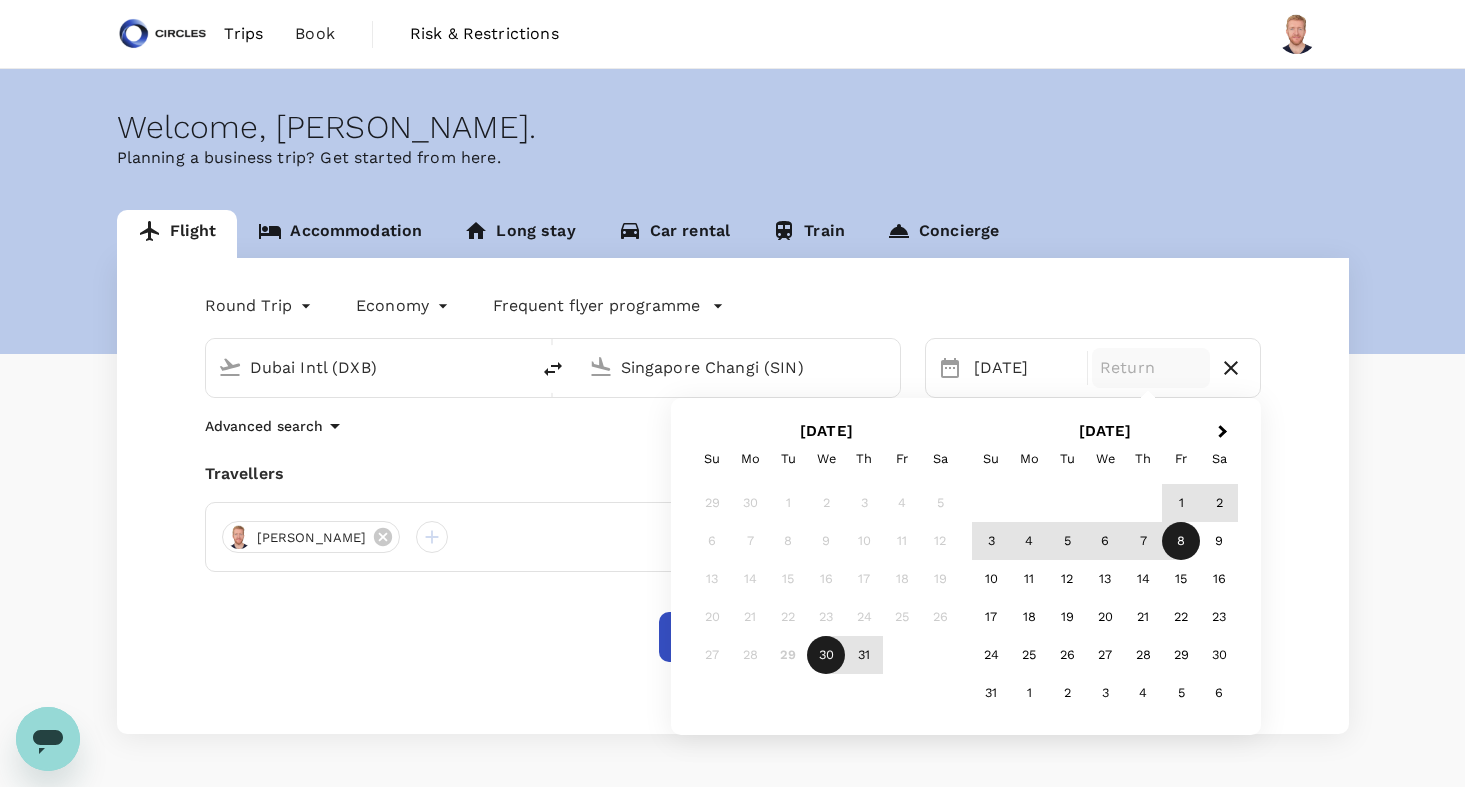 click on "8" at bounding box center [1181, 541] 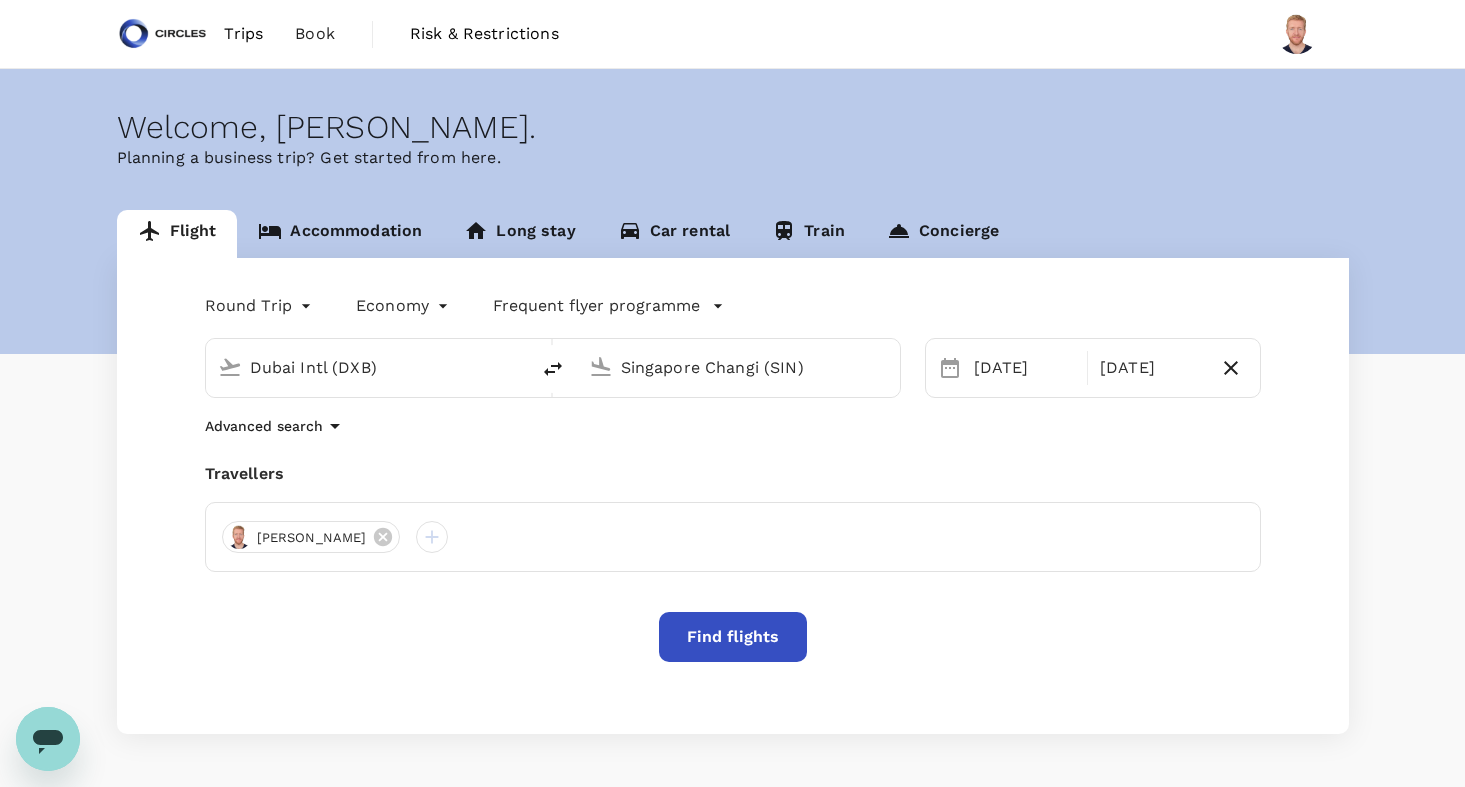 click on "Find flights" at bounding box center [733, 637] 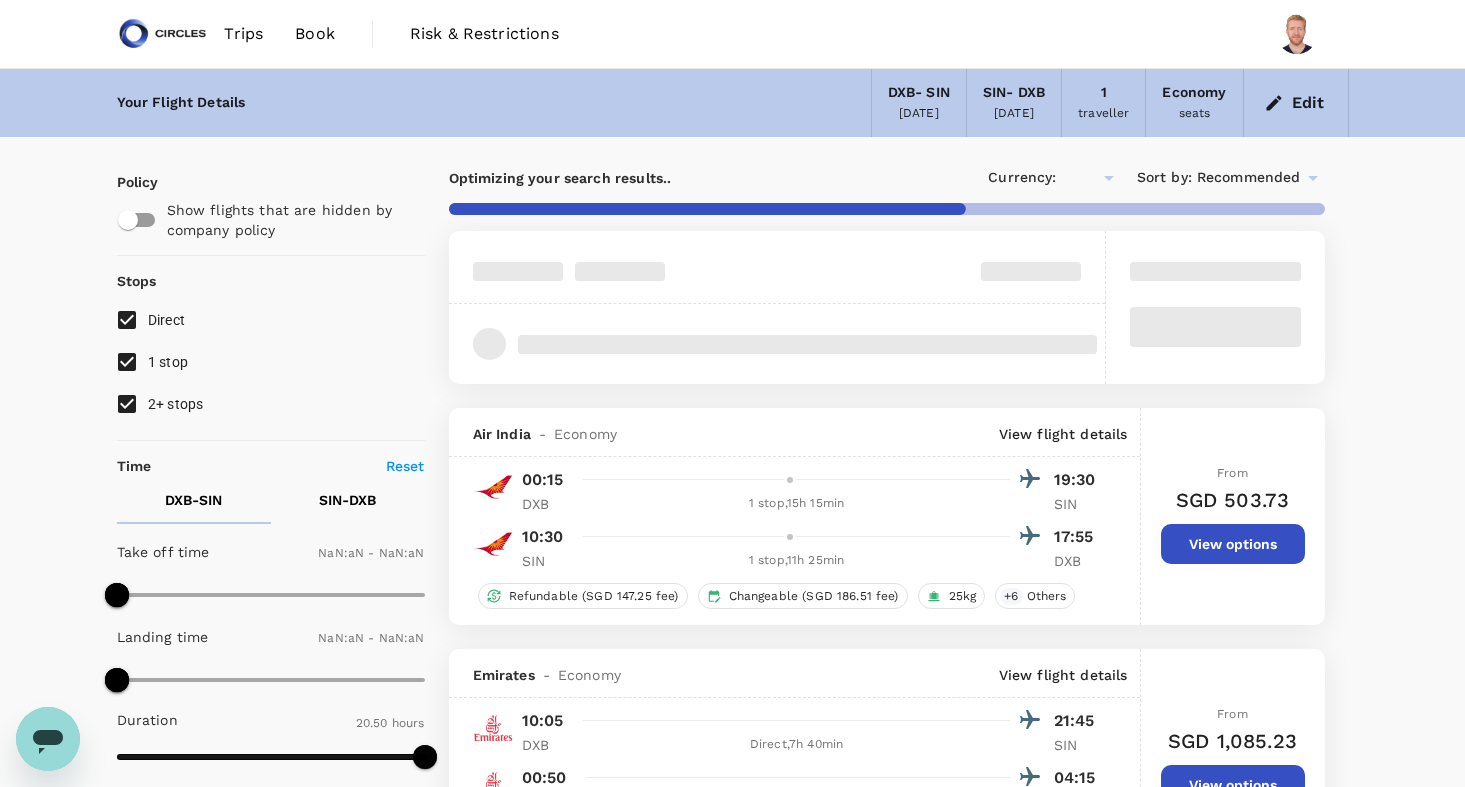 type on "SGD" 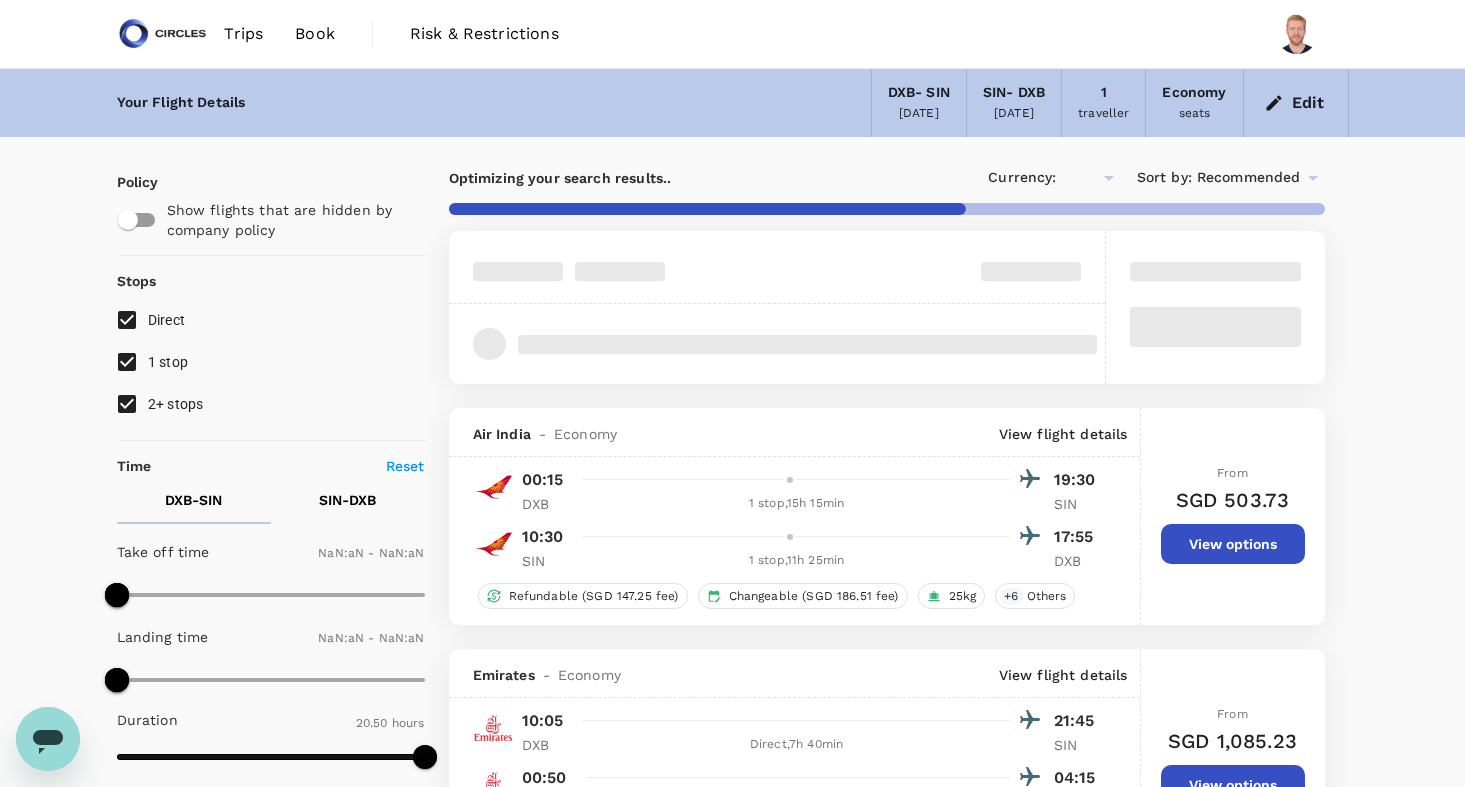 type on "1440" 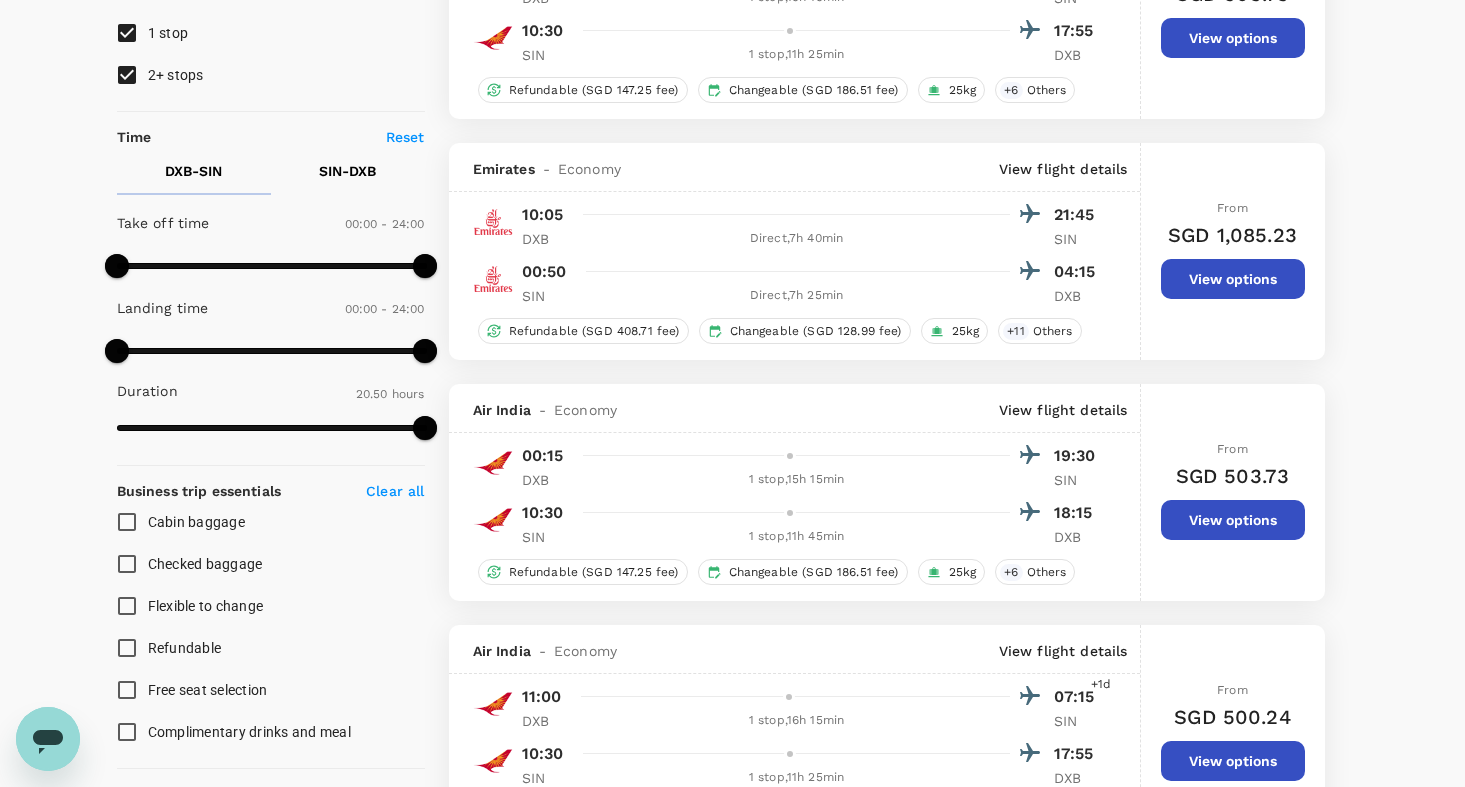 scroll, scrollTop: 329, scrollLeft: 0, axis: vertical 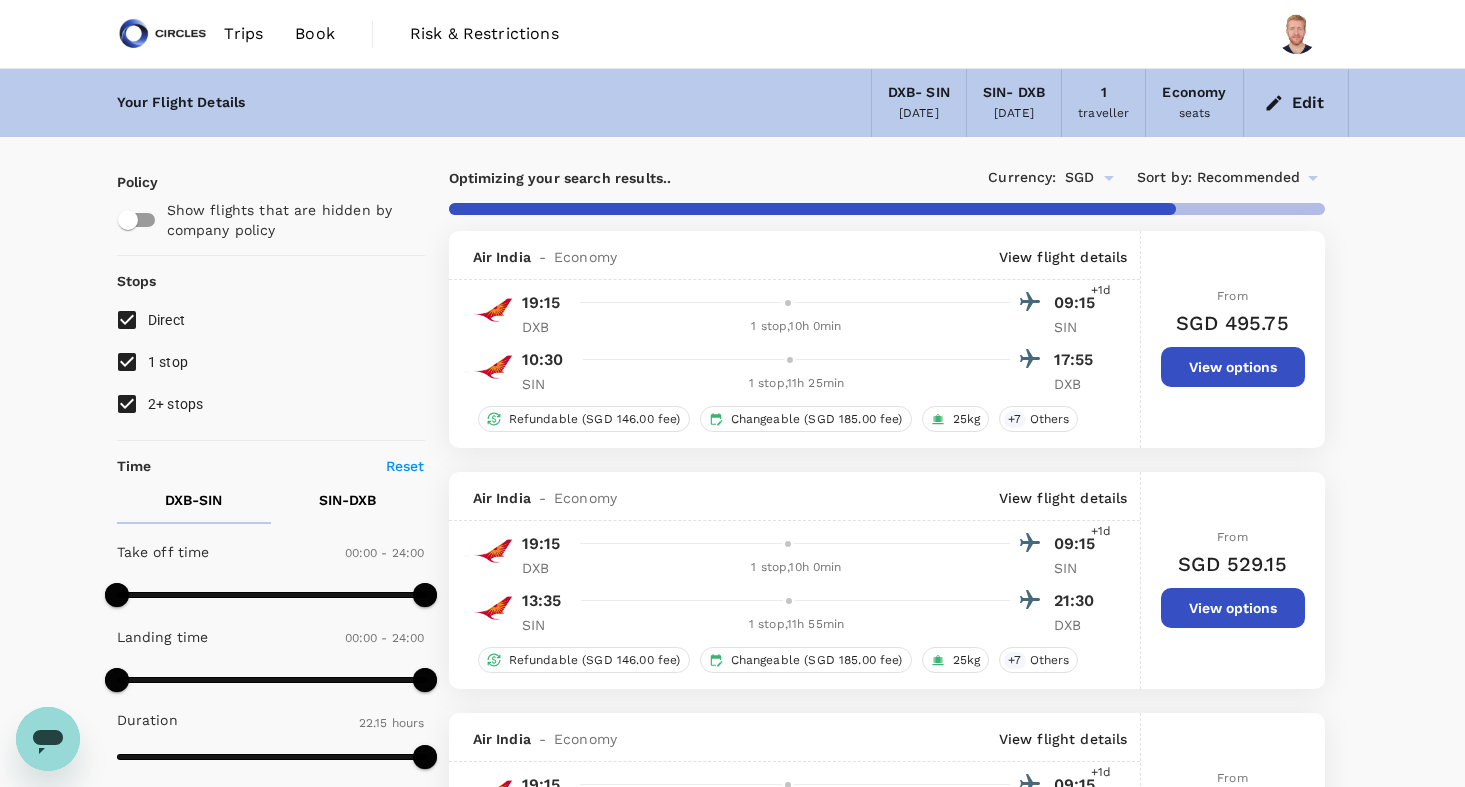 click on "1 stop" at bounding box center [127, 362] 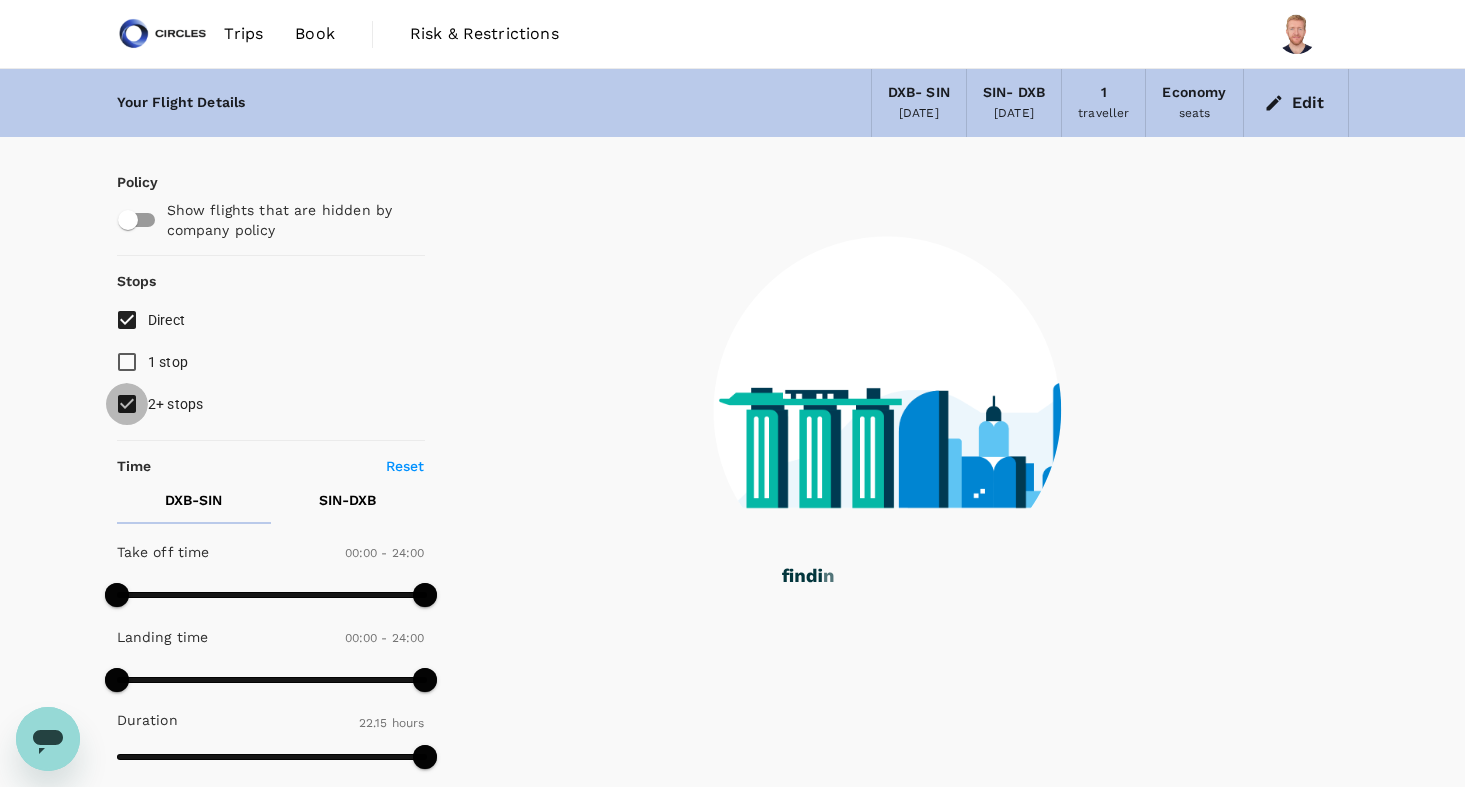 click on "2+ stops" at bounding box center (127, 404) 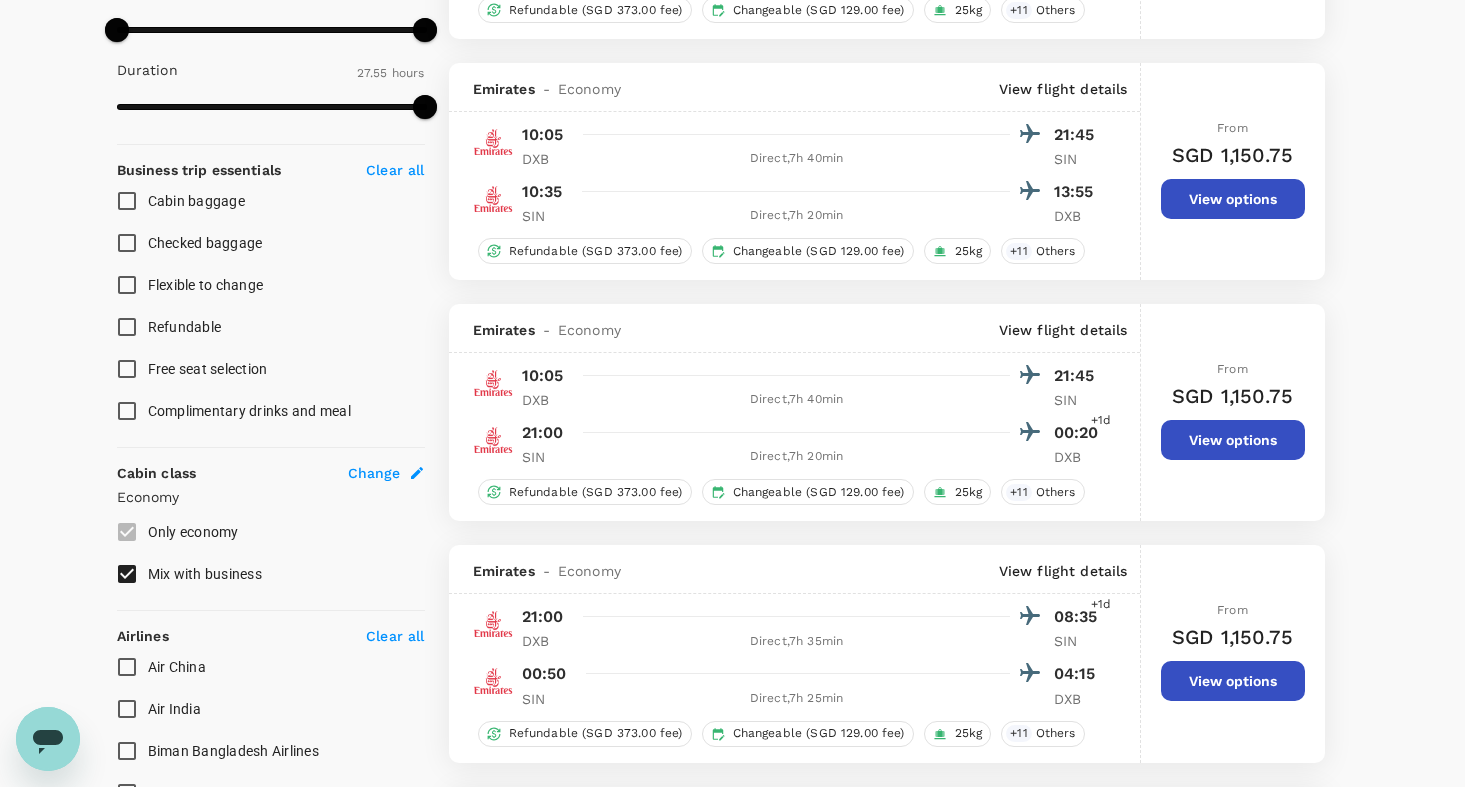 scroll, scrollTop: 661, scrollLeft: 0, axis: vertical 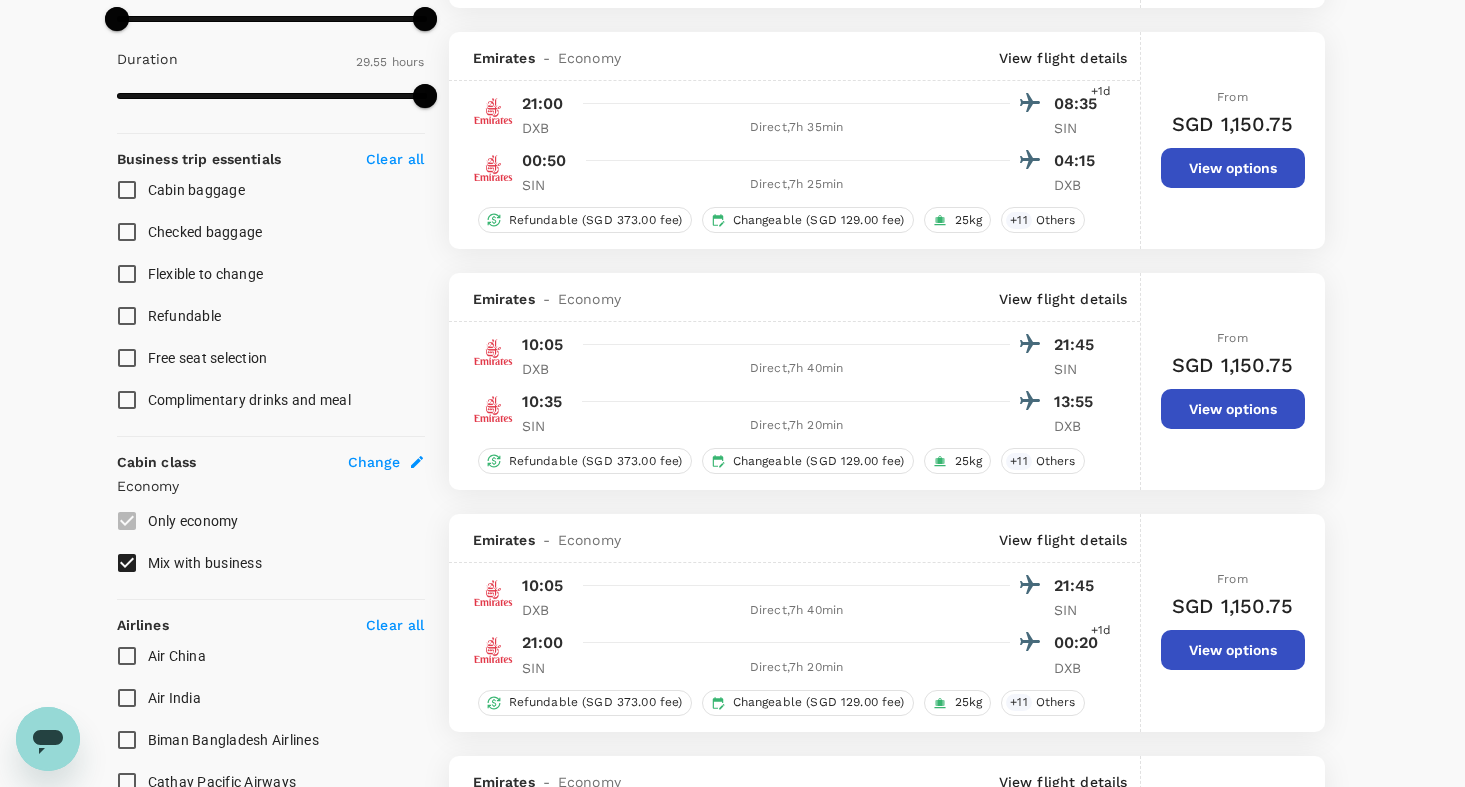 type on "1795" 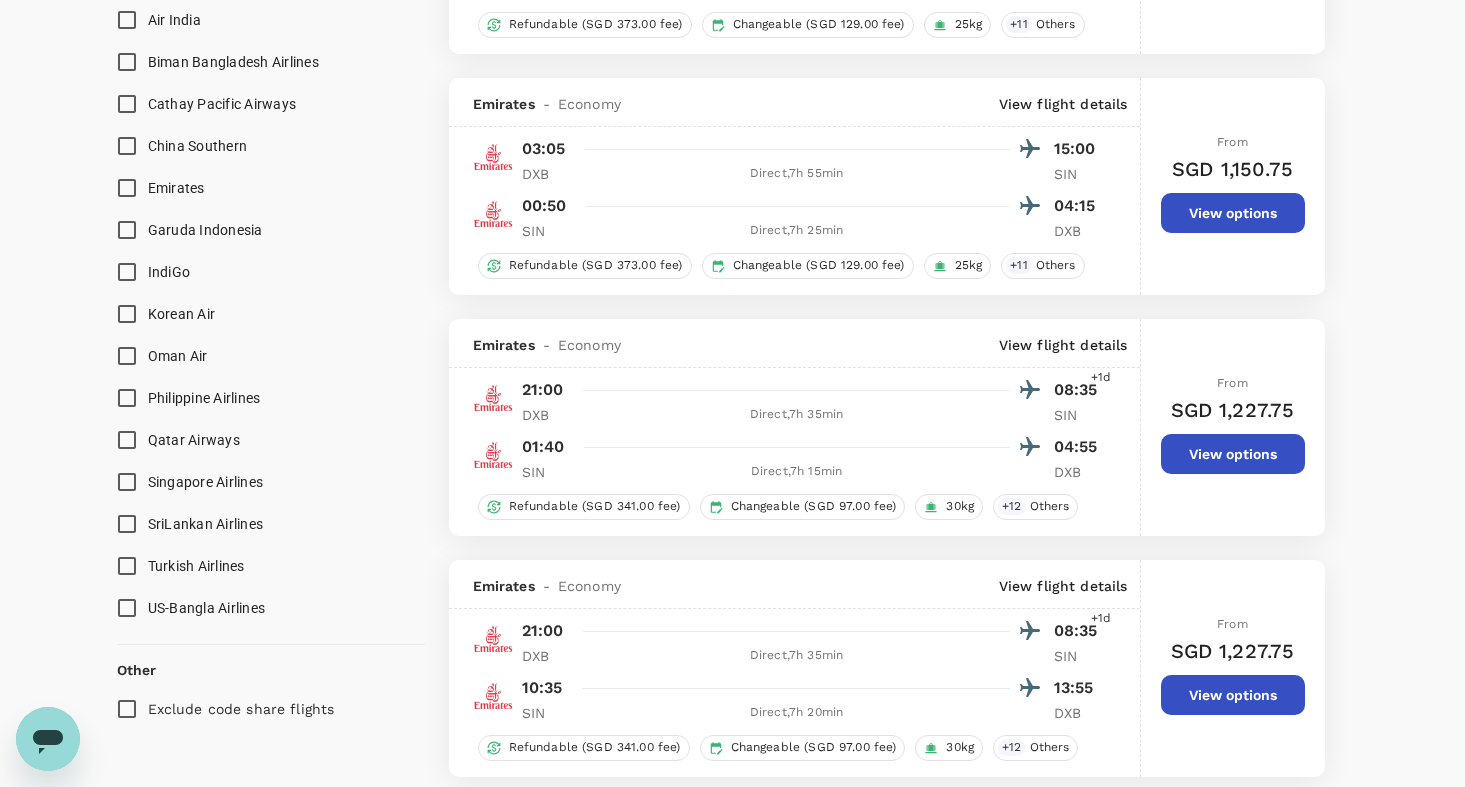 scroll, scrollTop: 1341, scrollLeft: 0, axis: vertical 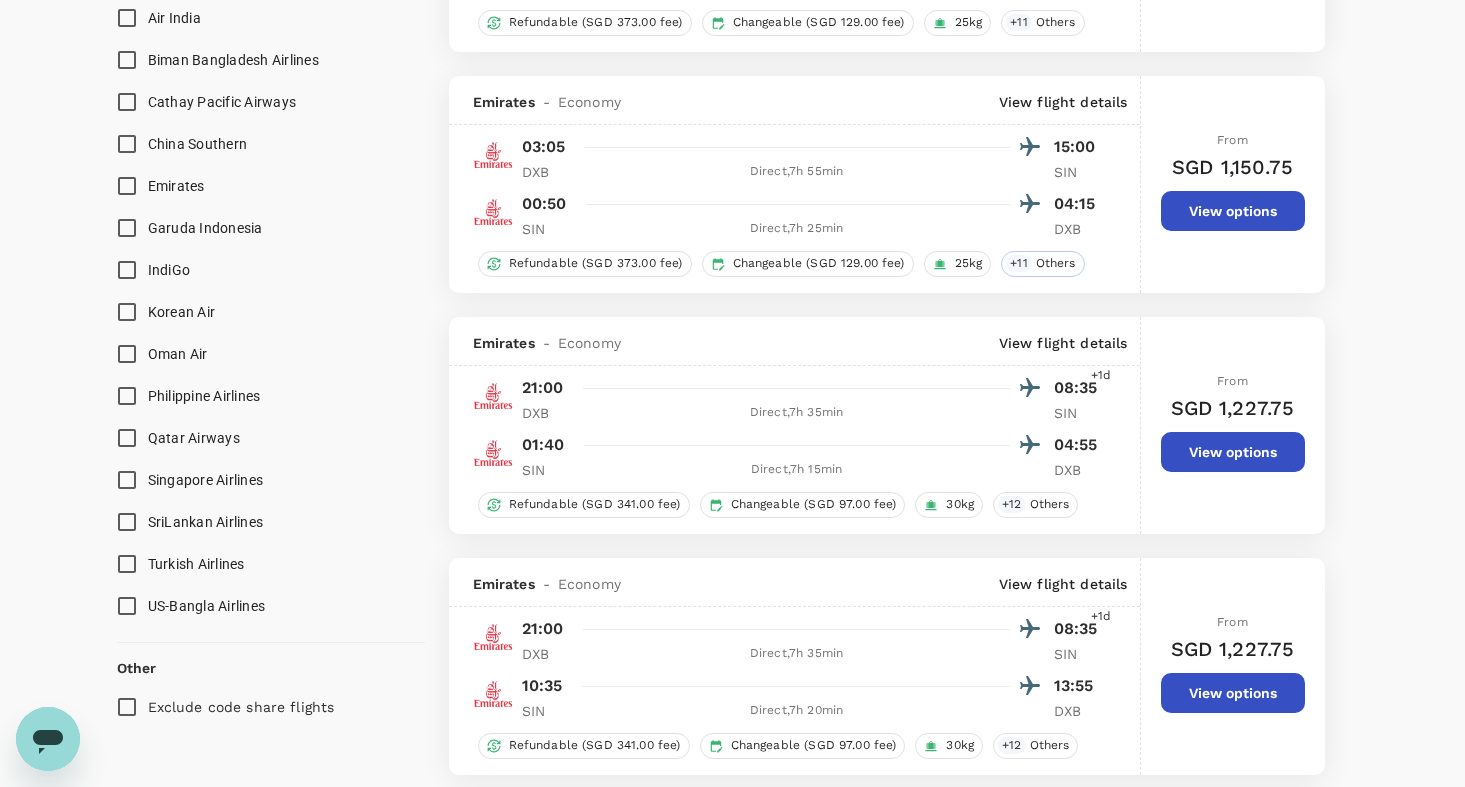 click on "Others" at bounding box center (1056, 263) 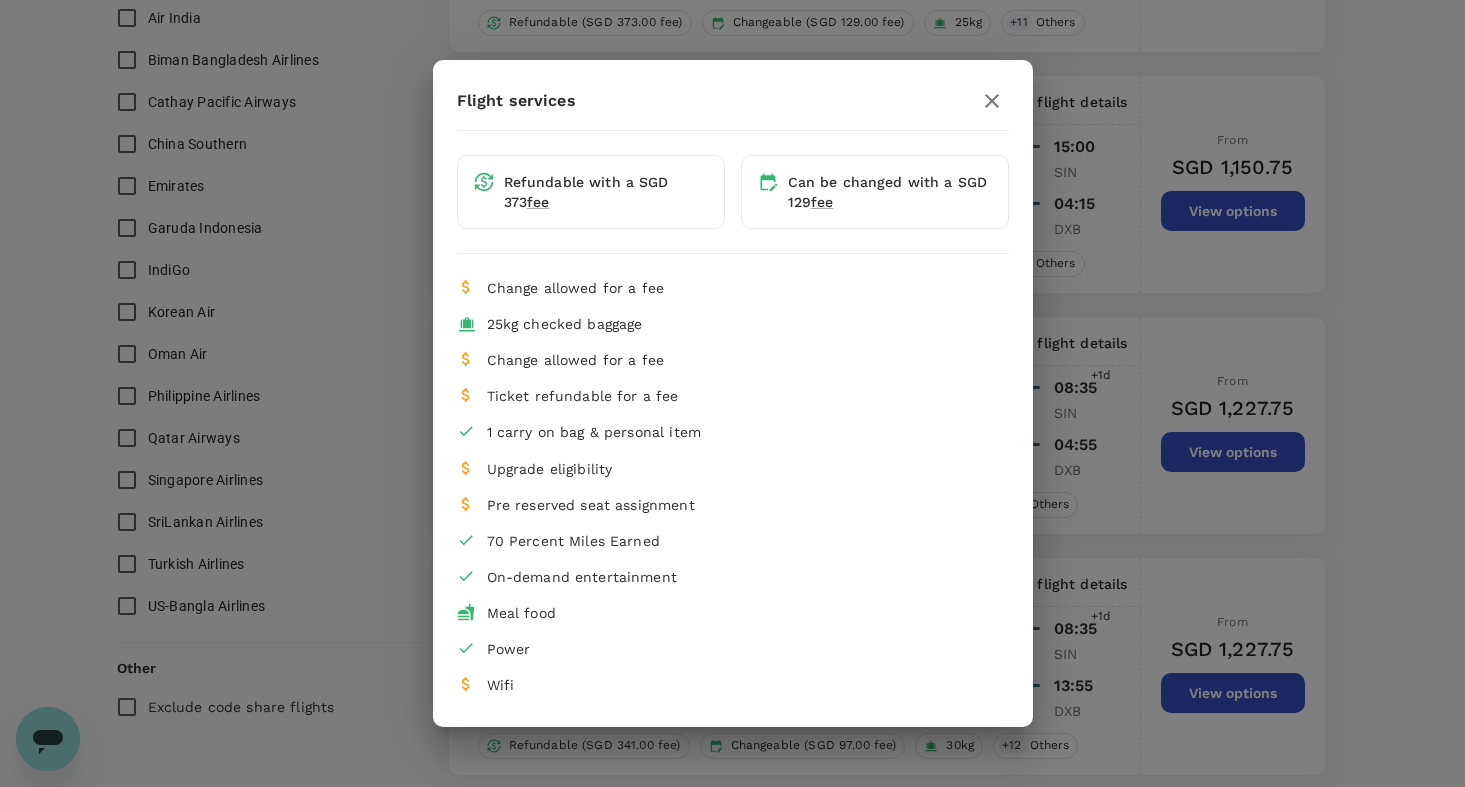 click 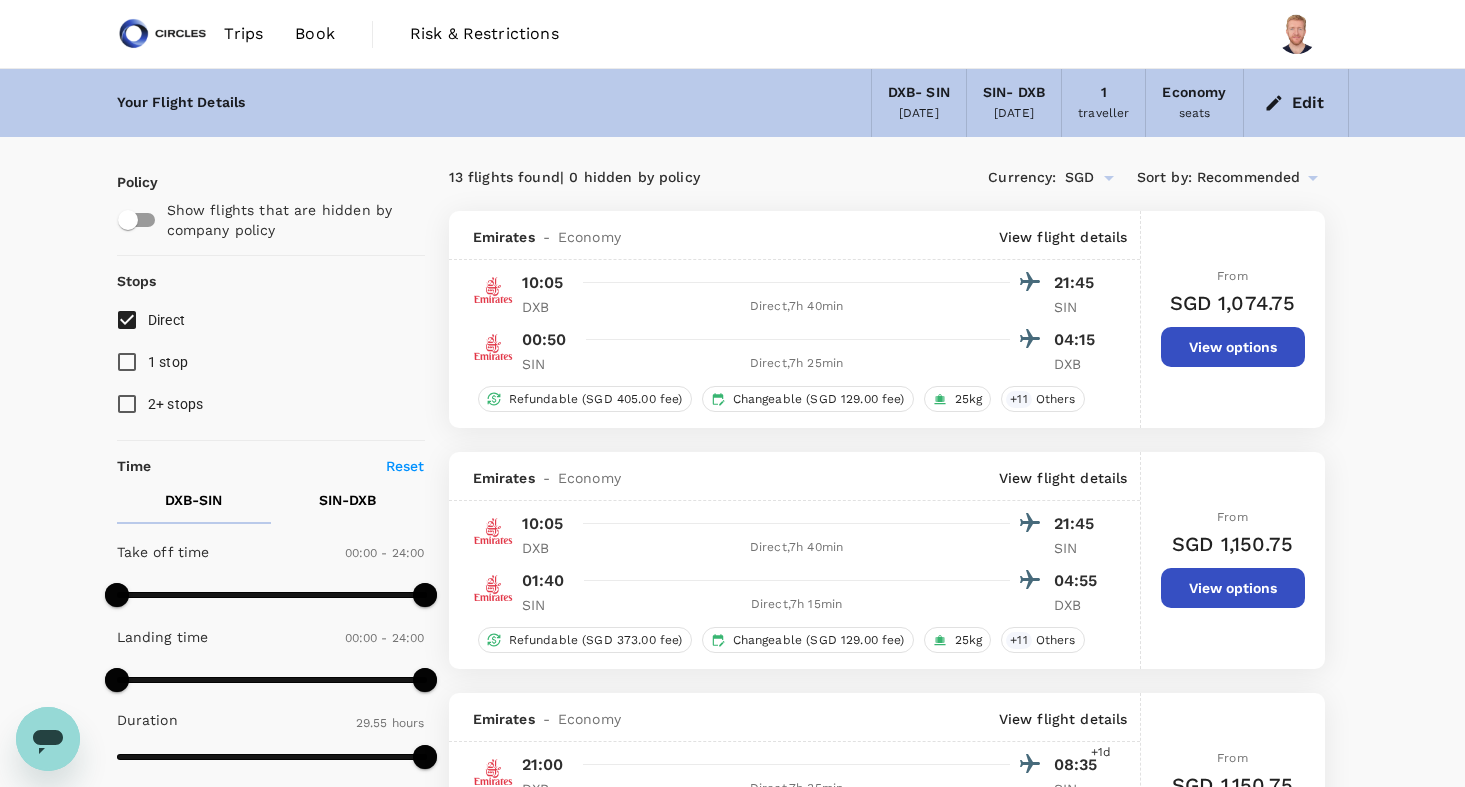 scroll, scrollTop: 0, scrollLeft: 0, axis: both 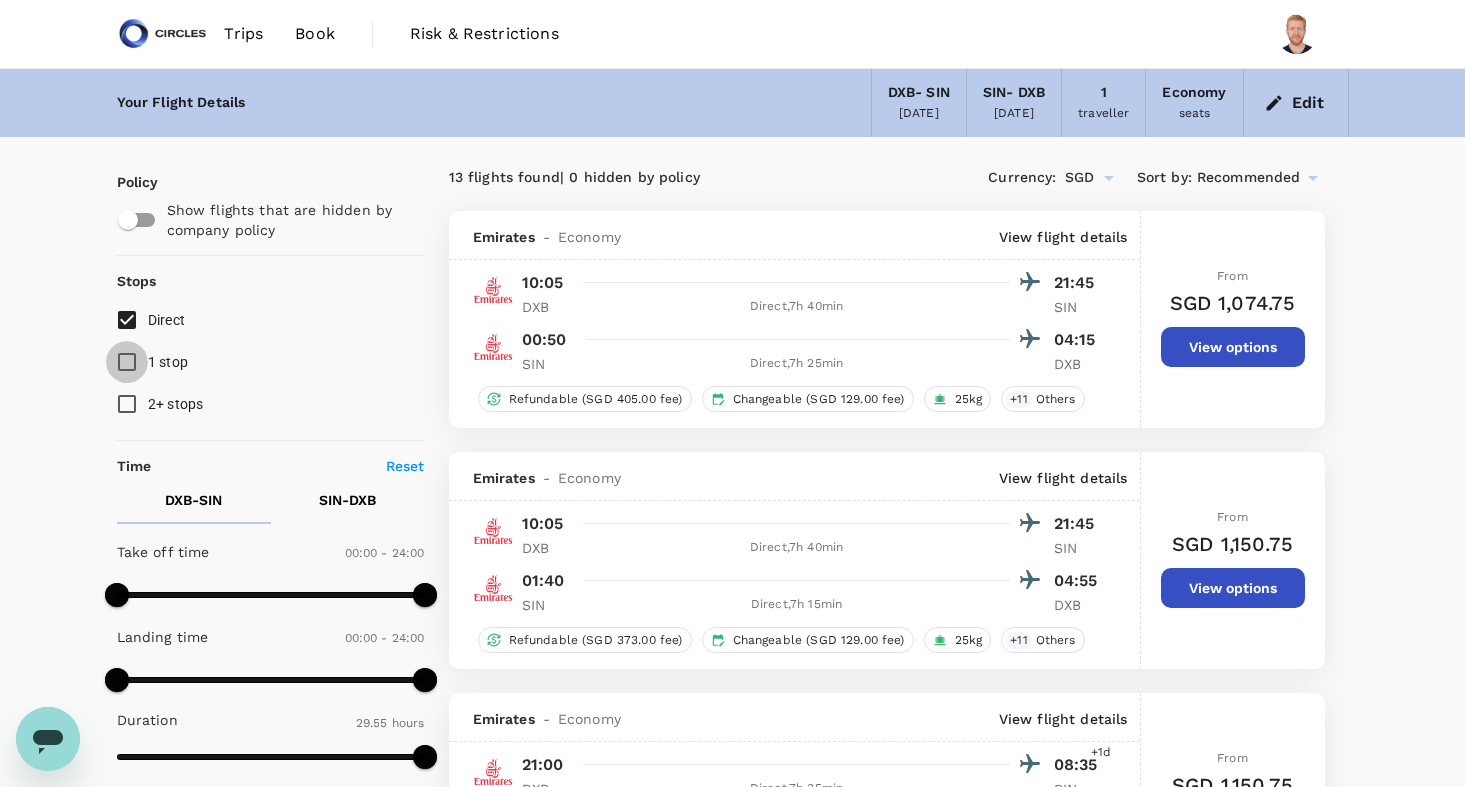 click on "1 stop" at bounding box center [127, 362] 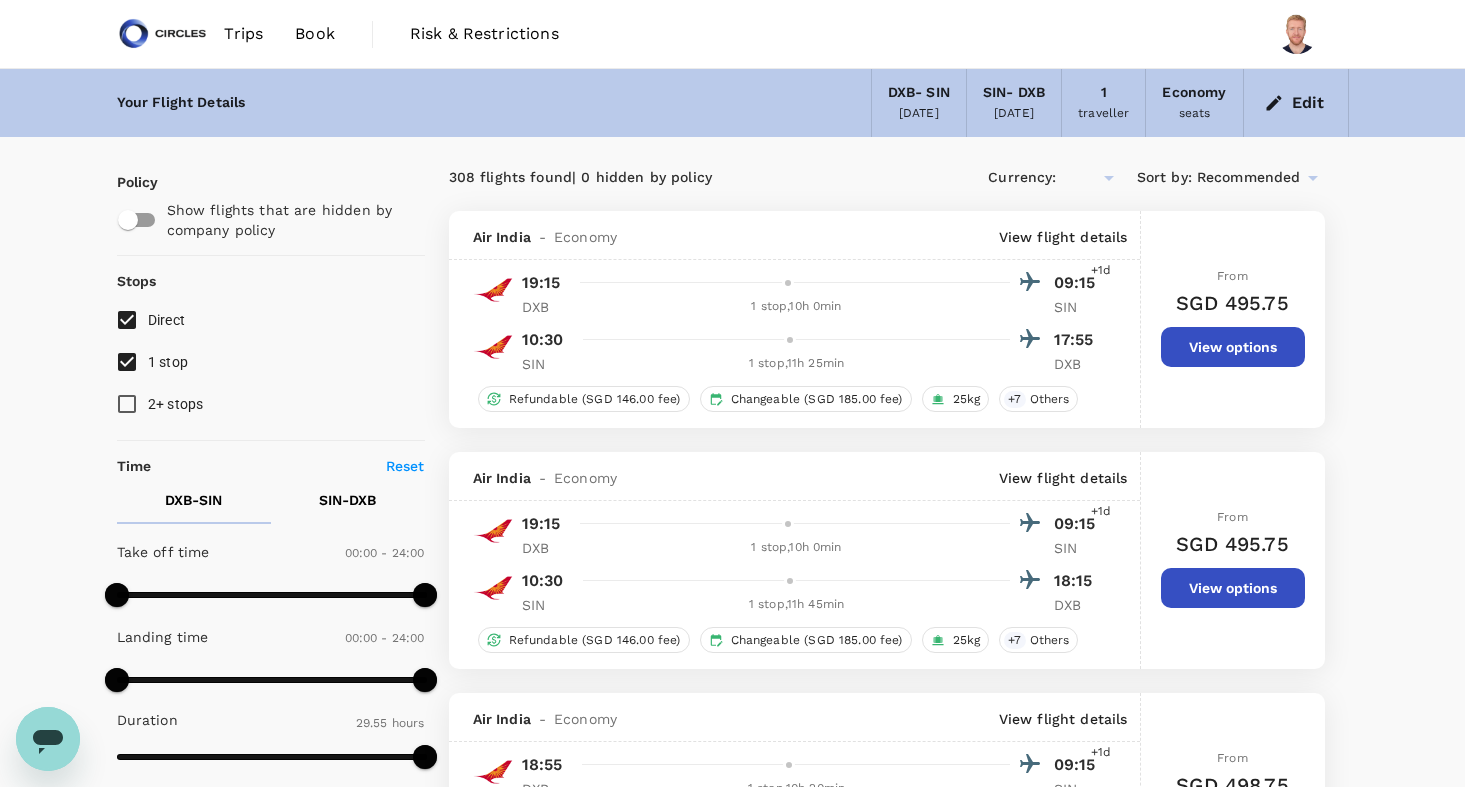type on "SGD" 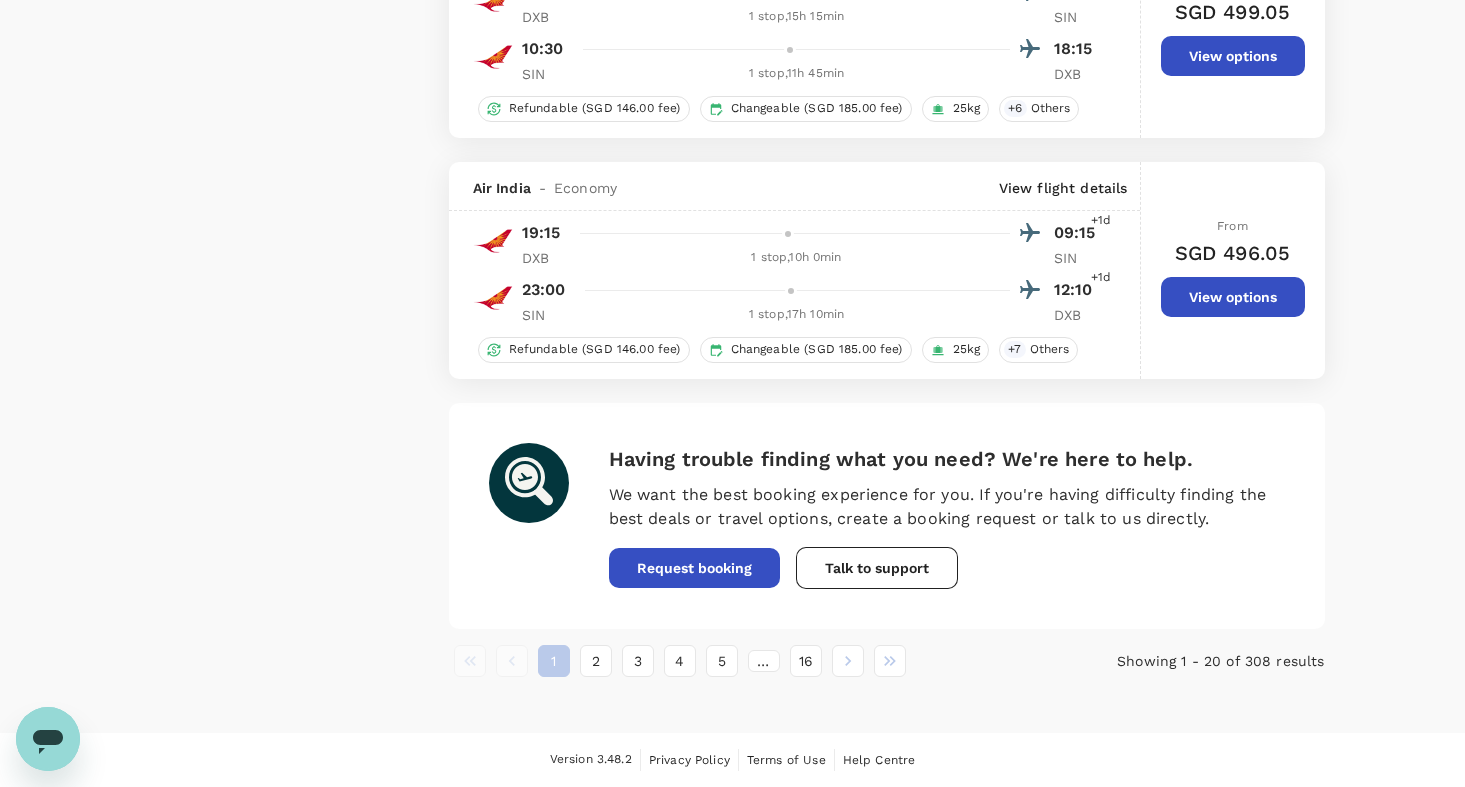 scroll, scrollTop: 4627, scrollLeft: 0, axis: vertical 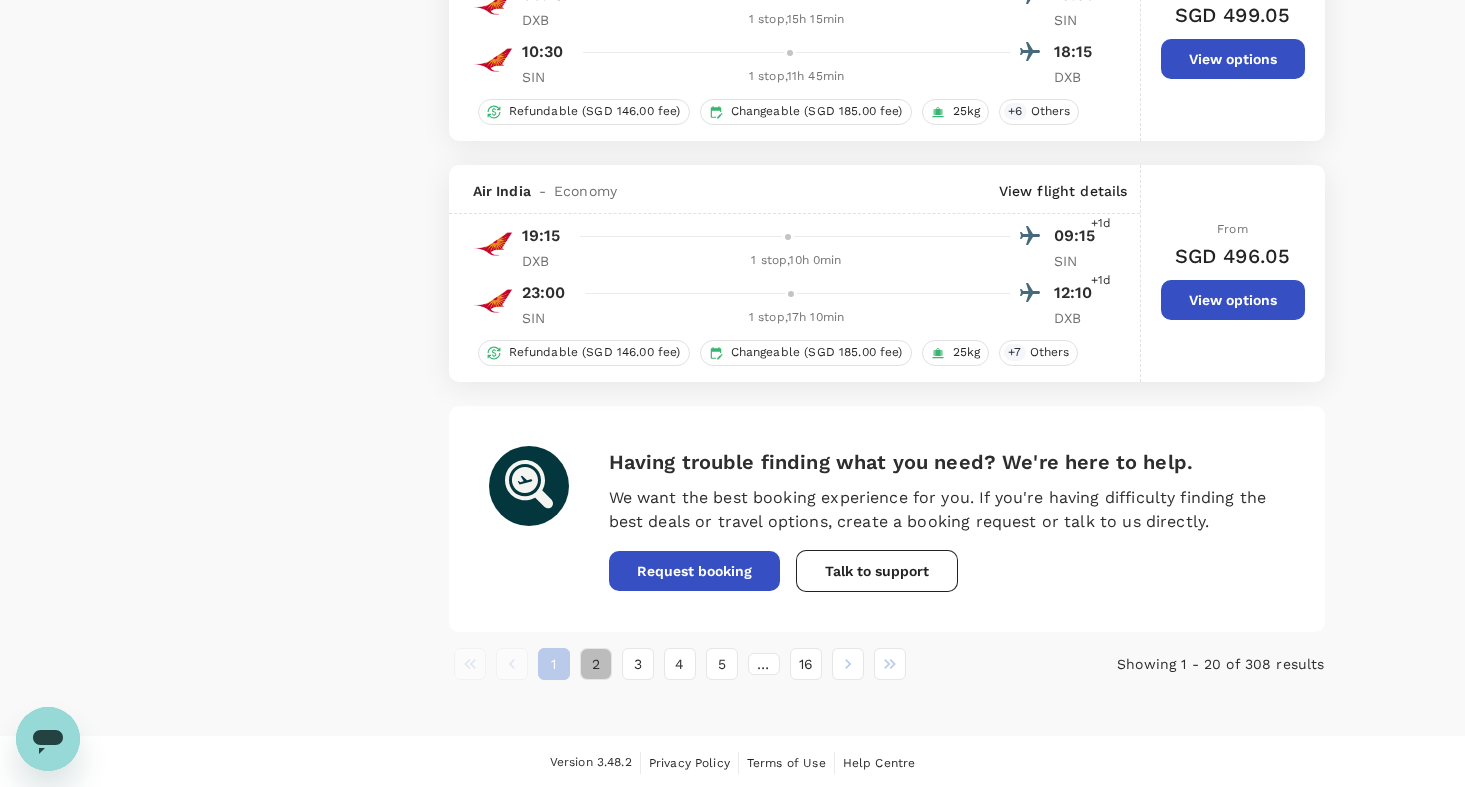 click on "2" at bounding box center (596, 664) 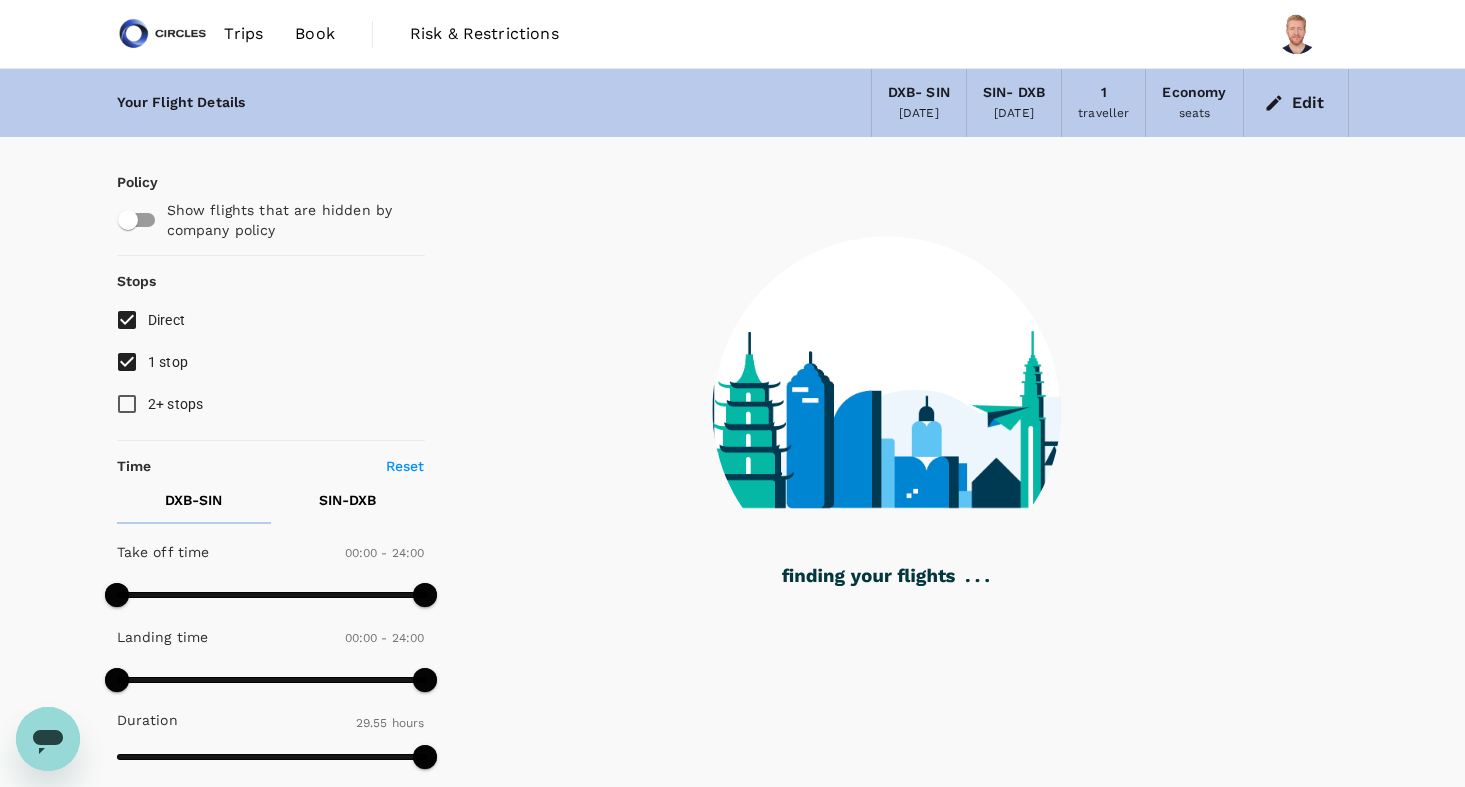 scroll, scrollTop: 0, scrollLeft: 0, axis: both 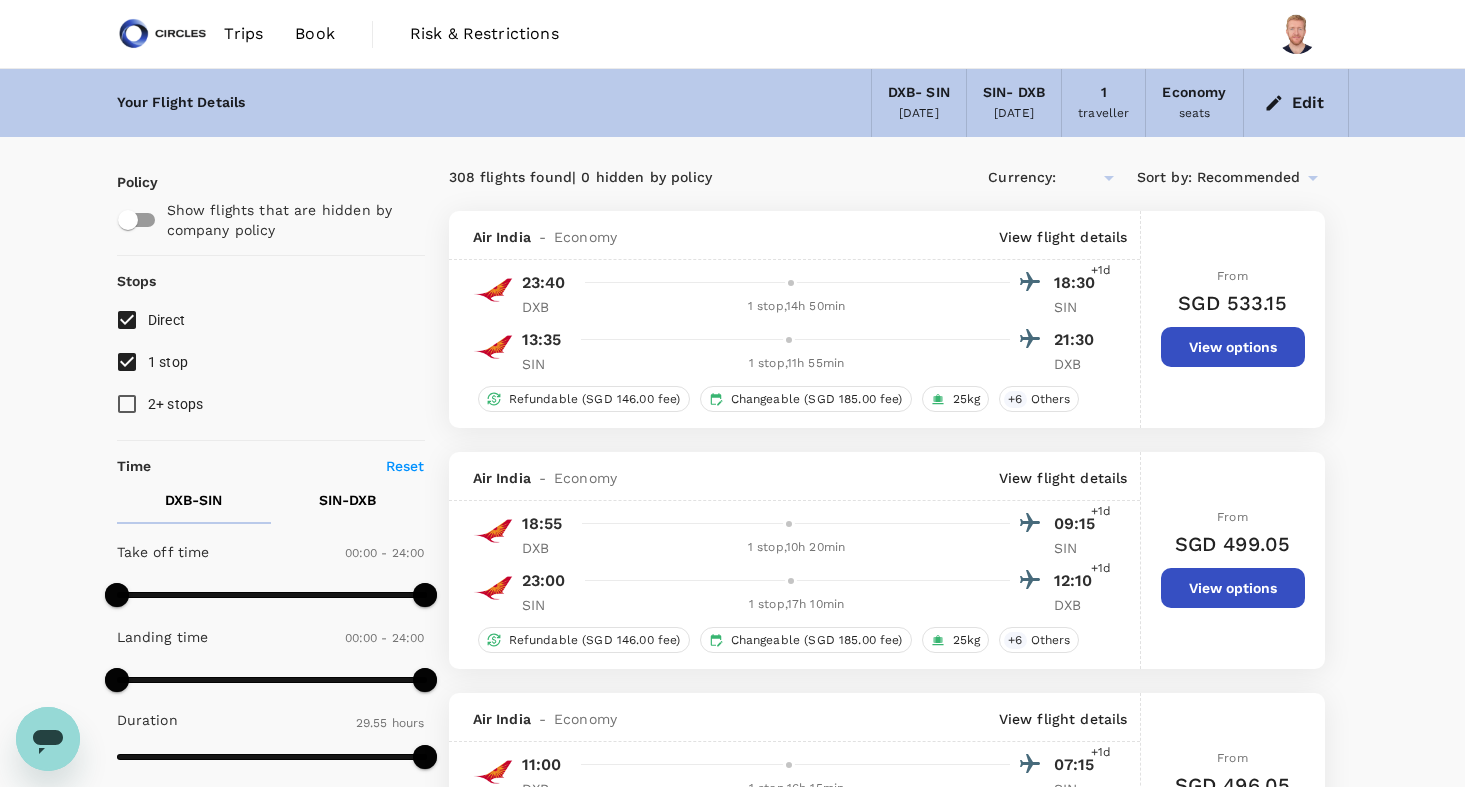 type on "SGD" 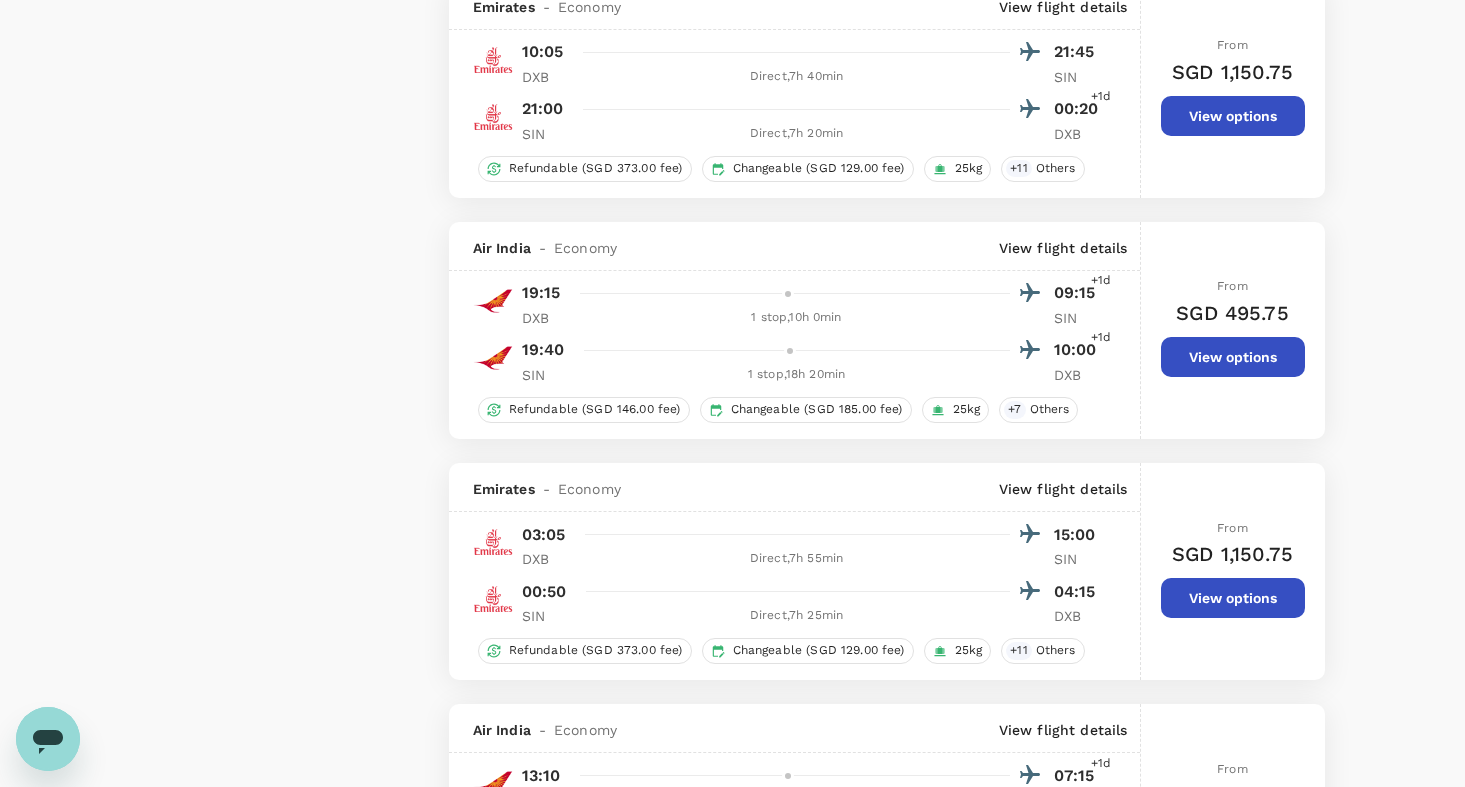 scroll, scrollTop: 2450, scrollLeft: 0, axis: vertical 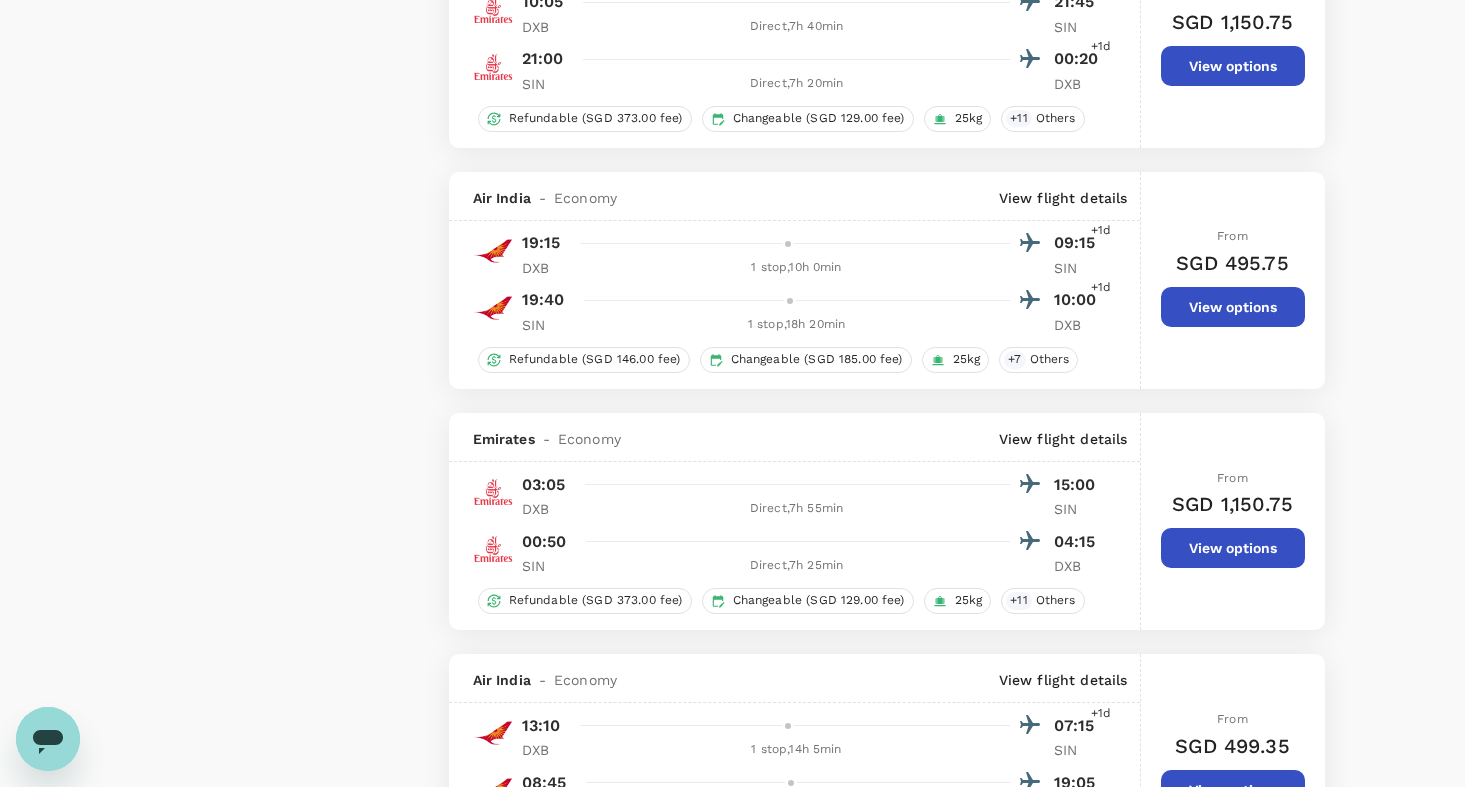 click on "View options" at bounding box center [1233, 548] 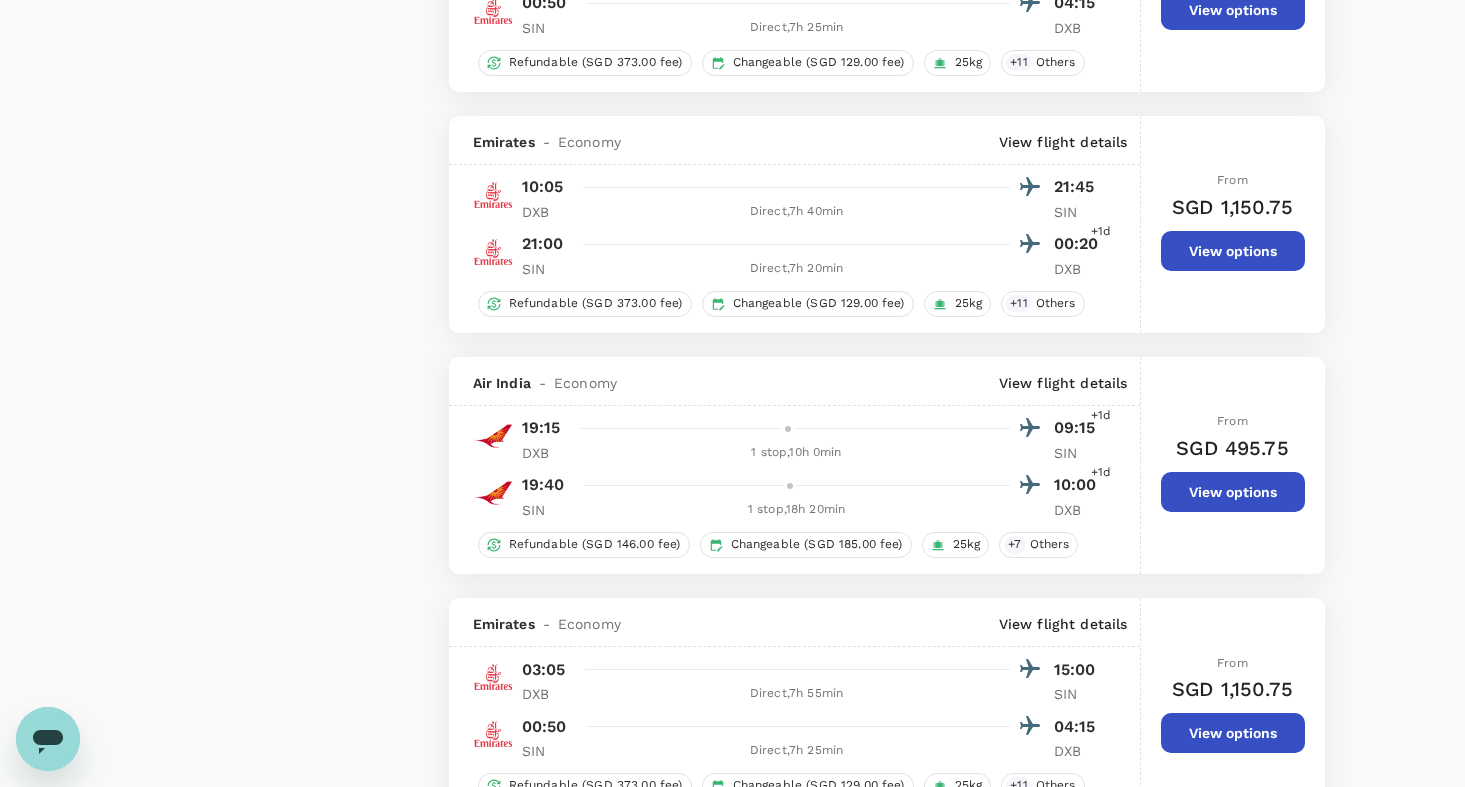 scroll, scrollTop: 2123, scrollLeft: 0, axis: vertical 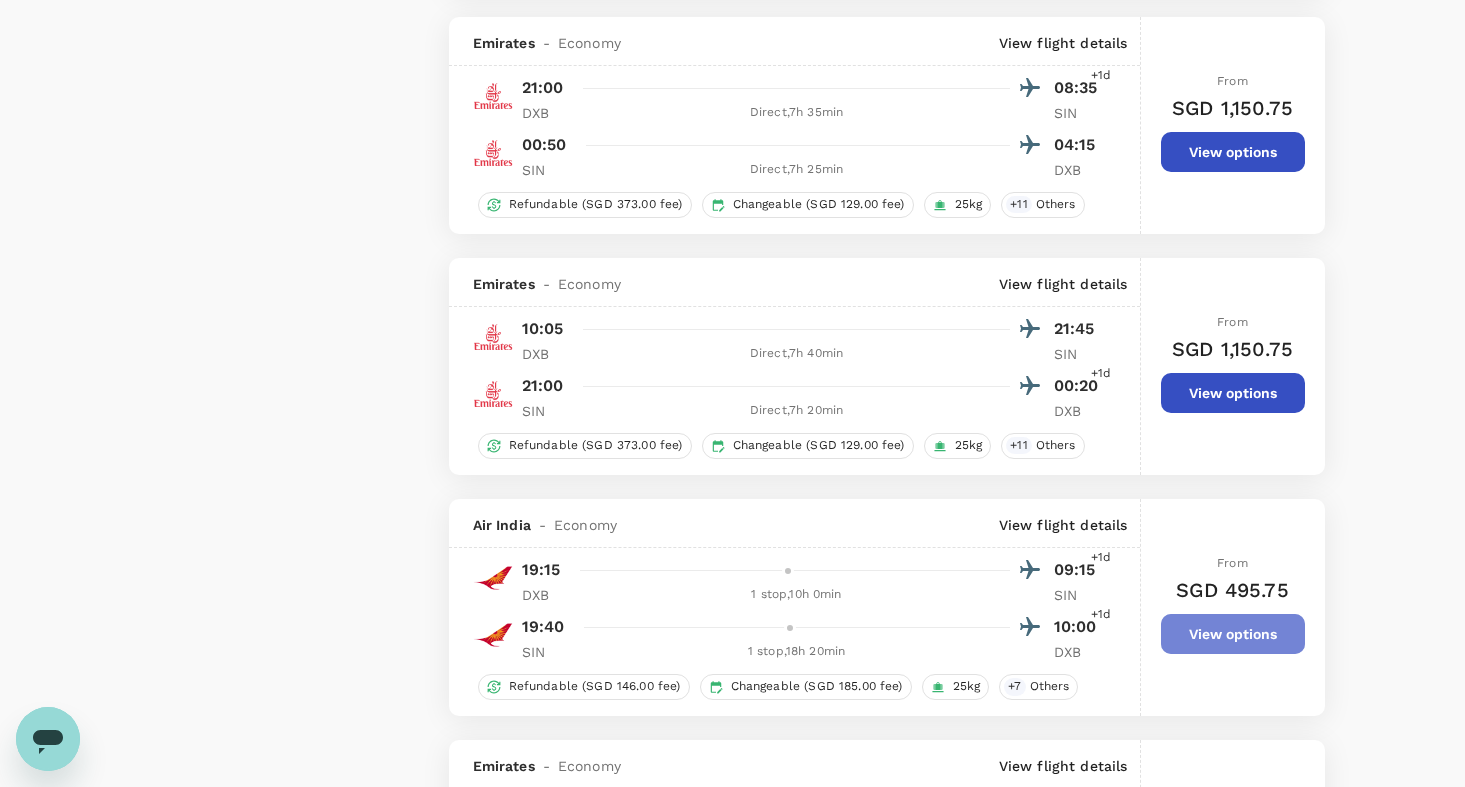 click on "View options" at bounding box center (1233, 634) 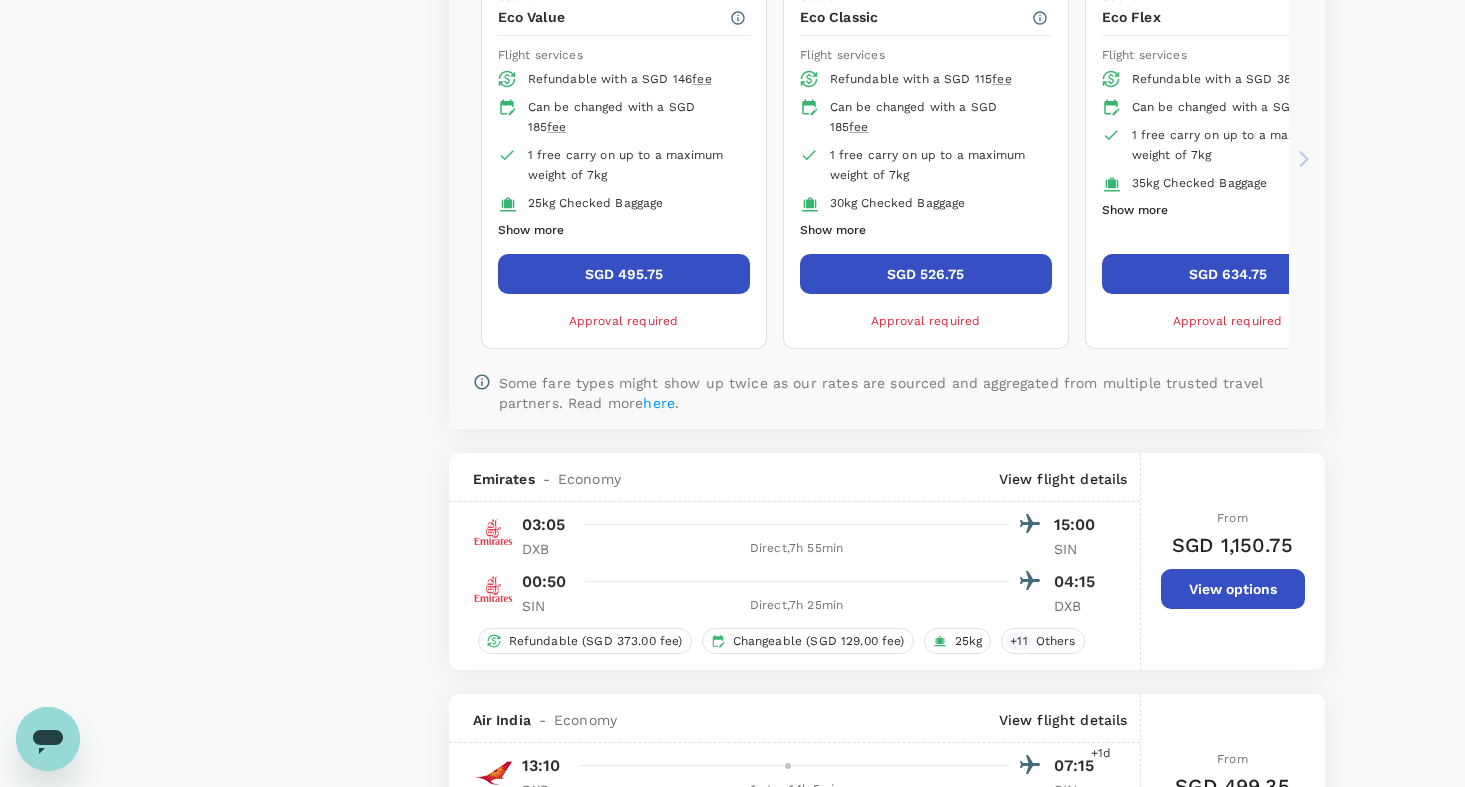scroll, scrollTop: 2996, scrollLeft: 0, axis: vertical 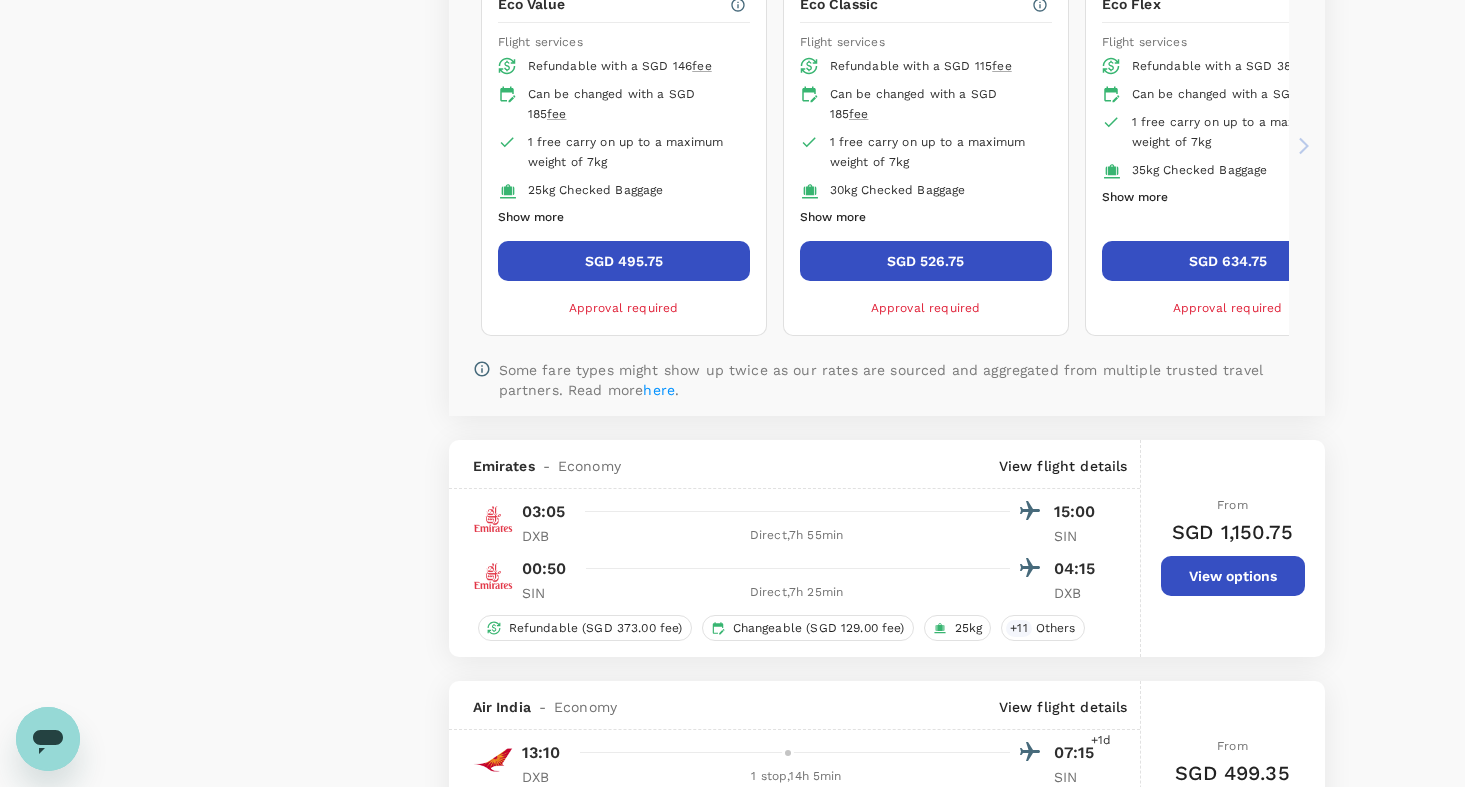 click on "View options" at bounding box center (1233, 576) 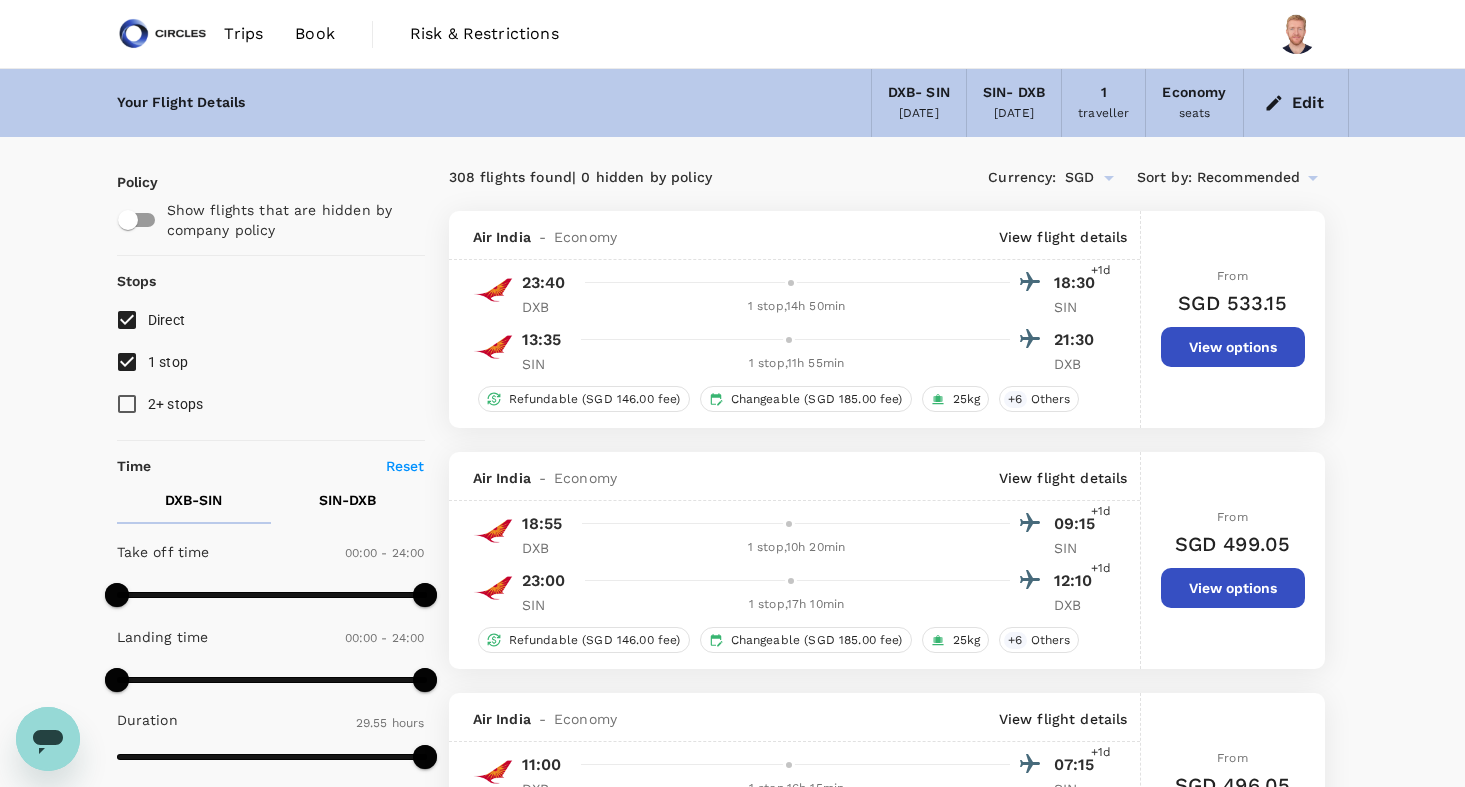 scroll, scrollTop: 0, scrollLeft: 0, axis: both 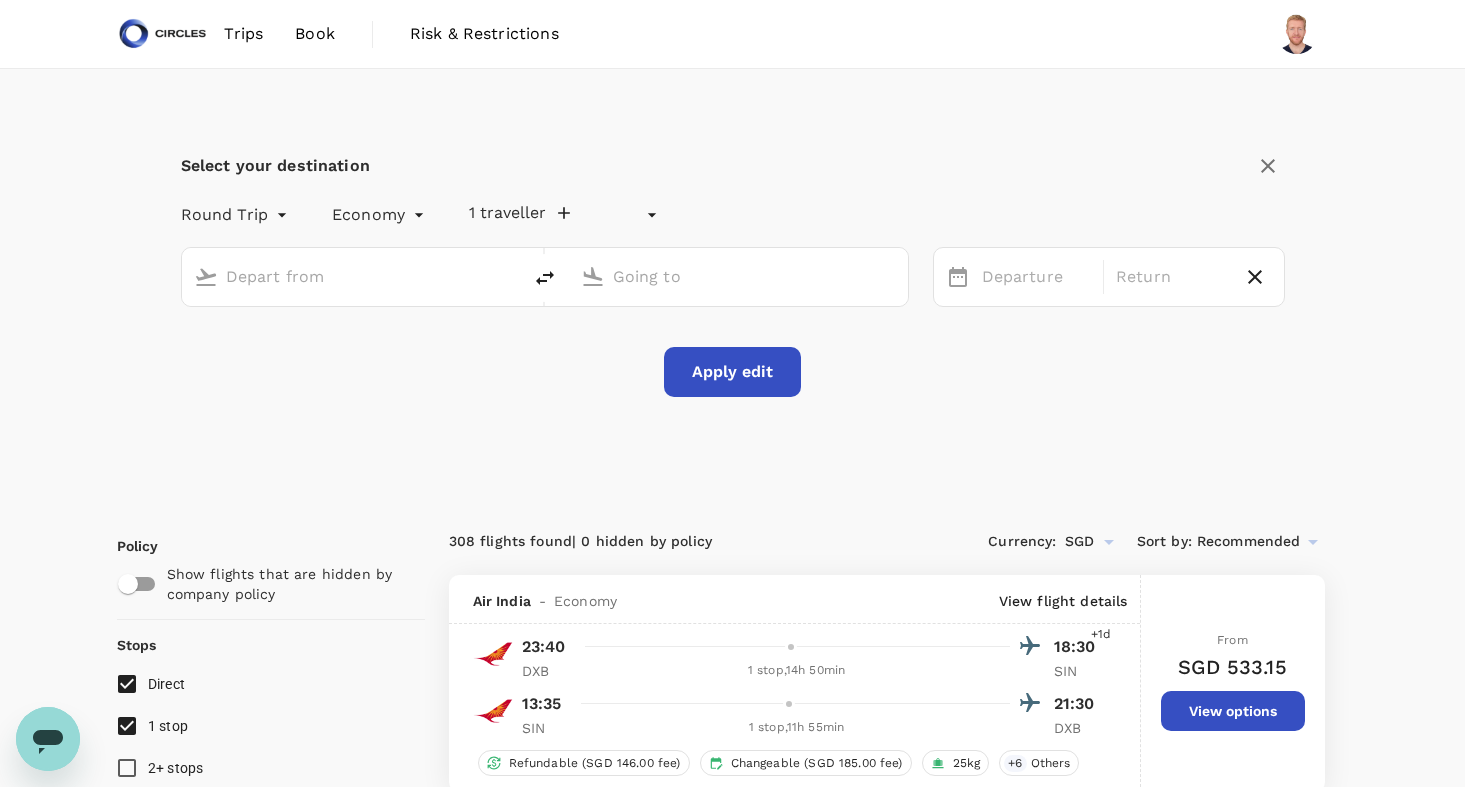 type on "undefined, undefined (any)" 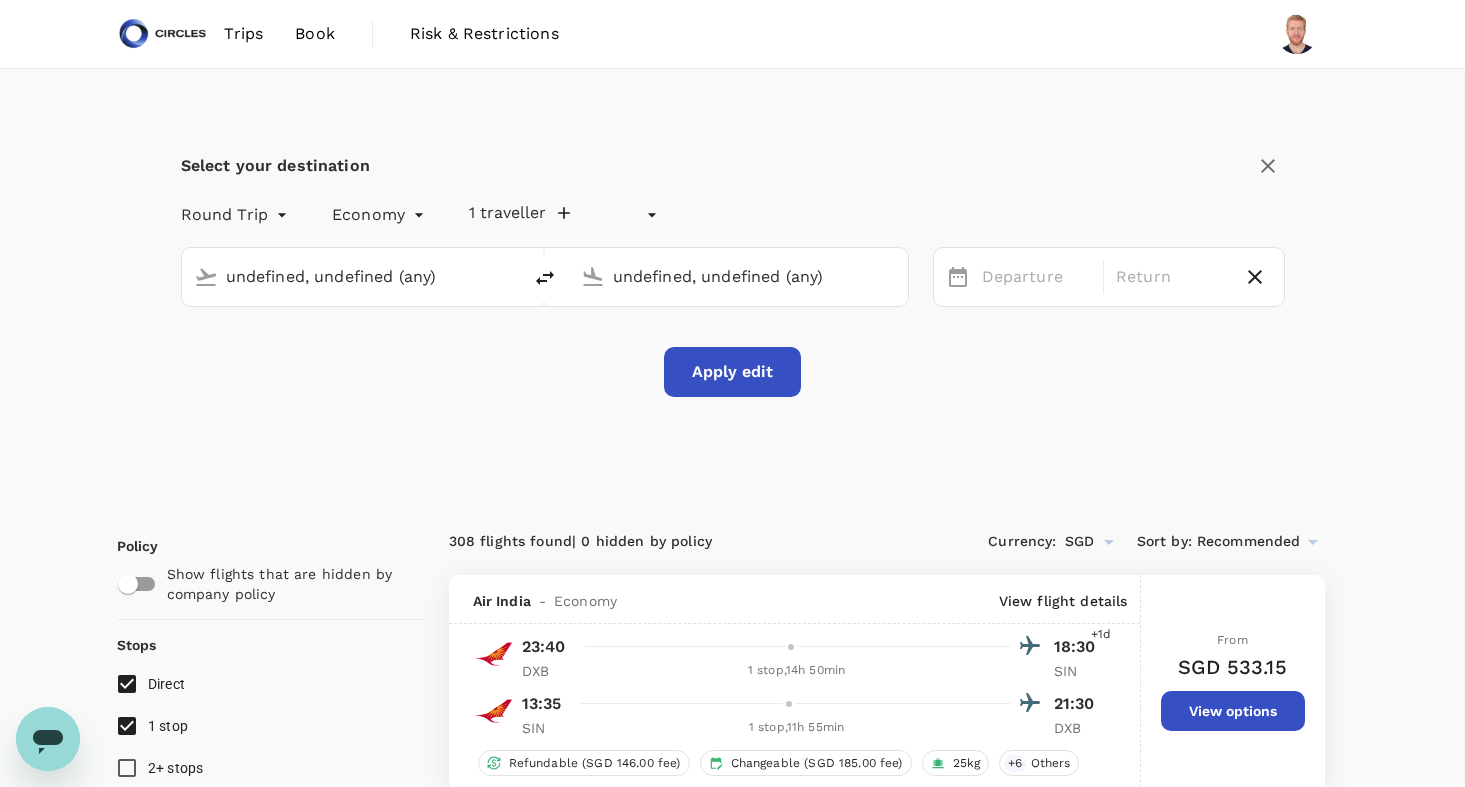 type 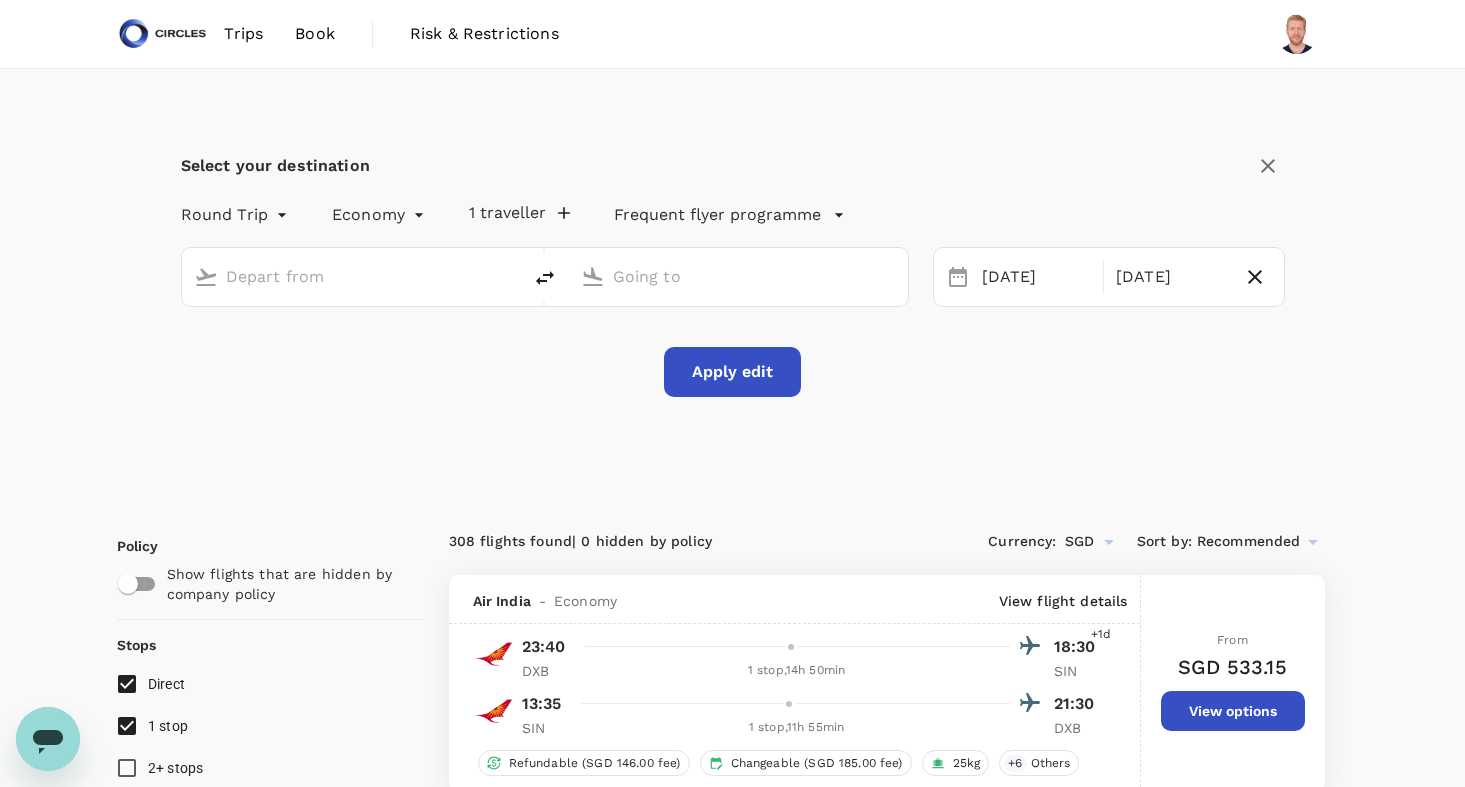 type on "Dubai Intl (DXB)" 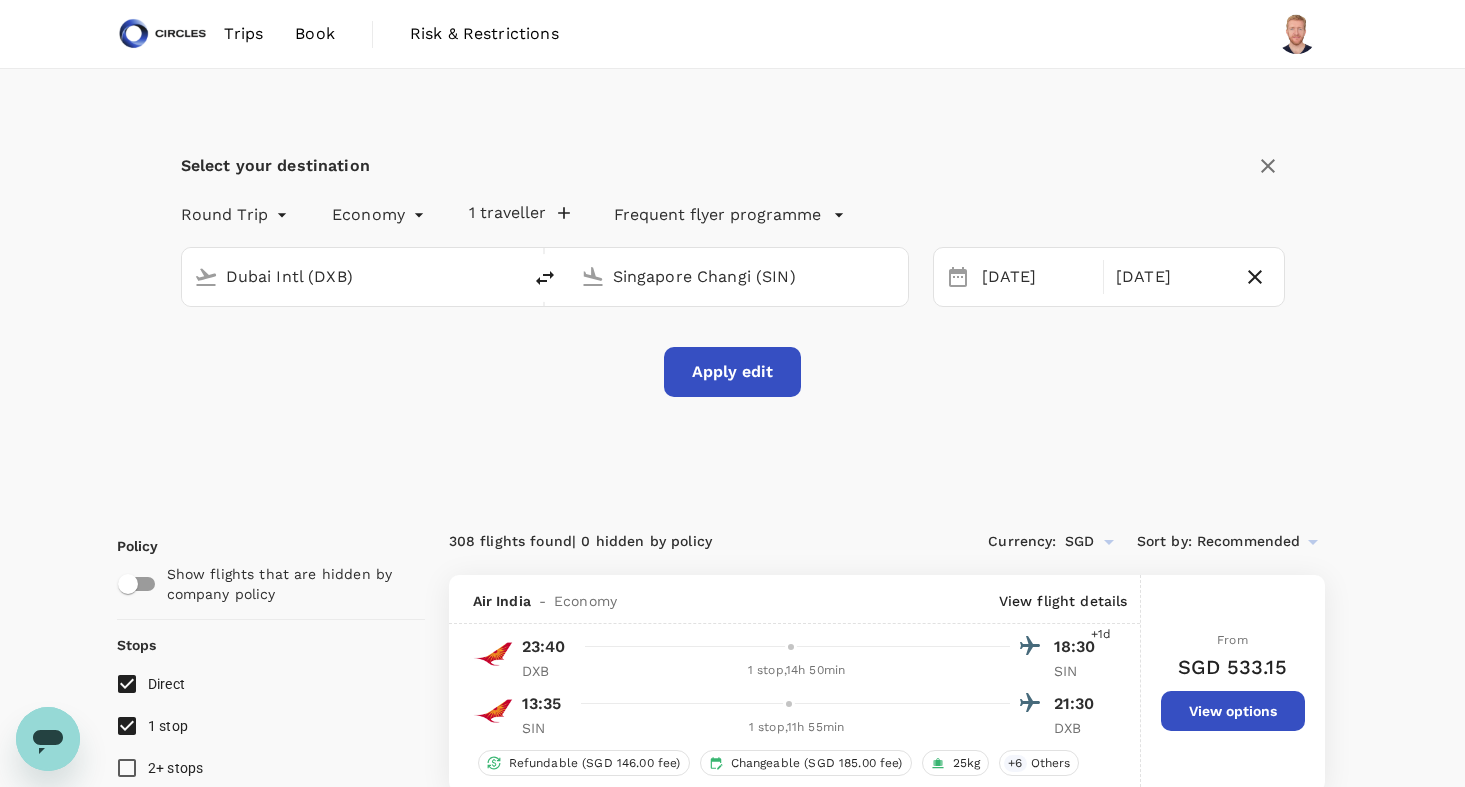 drag, startPoint x: 396, startPoint y: 281, endPoint x: 177, endPoint y: 268, distance: 219.3855 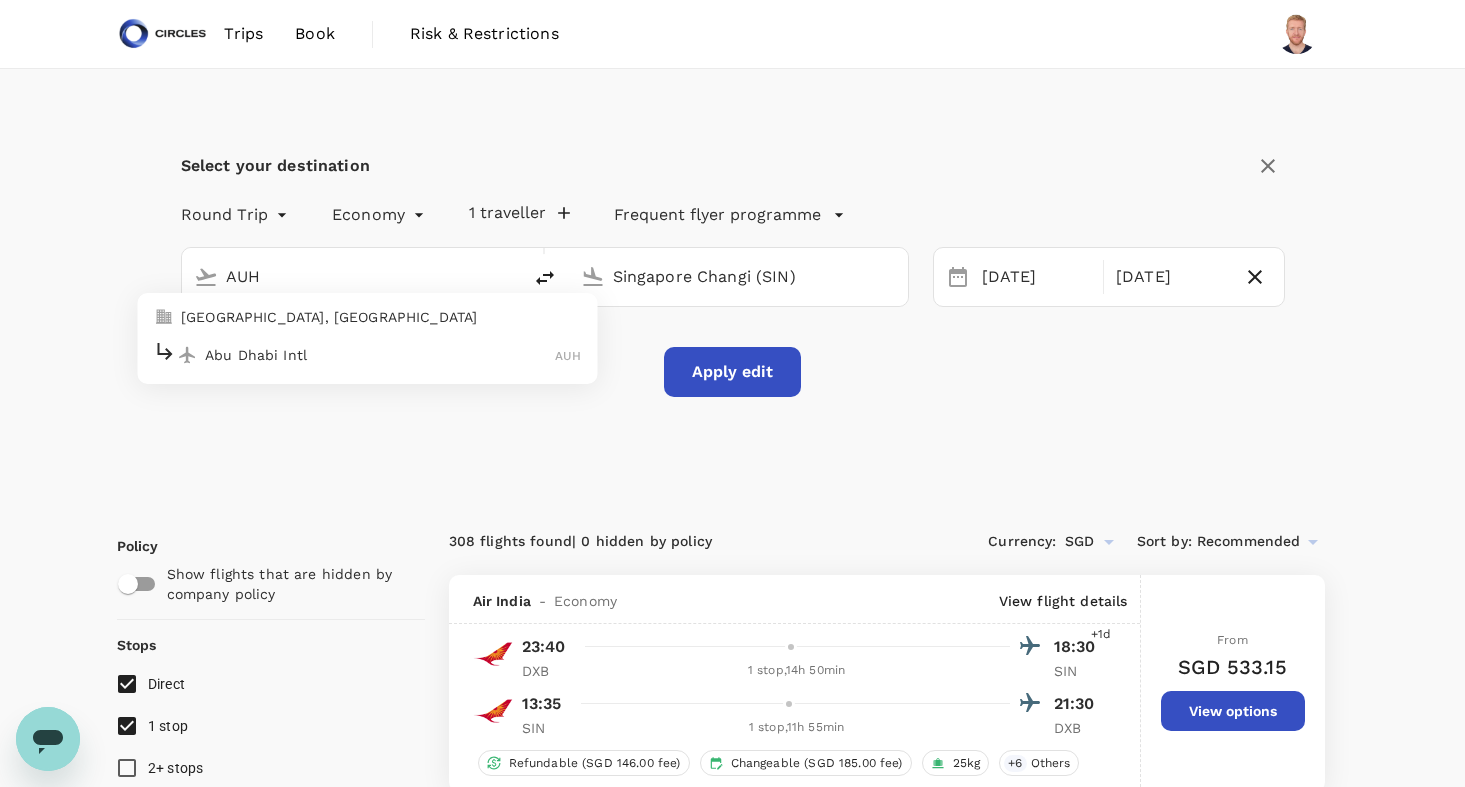 click on "Abu Dhabi Intl" at bounding box center [380, 355] 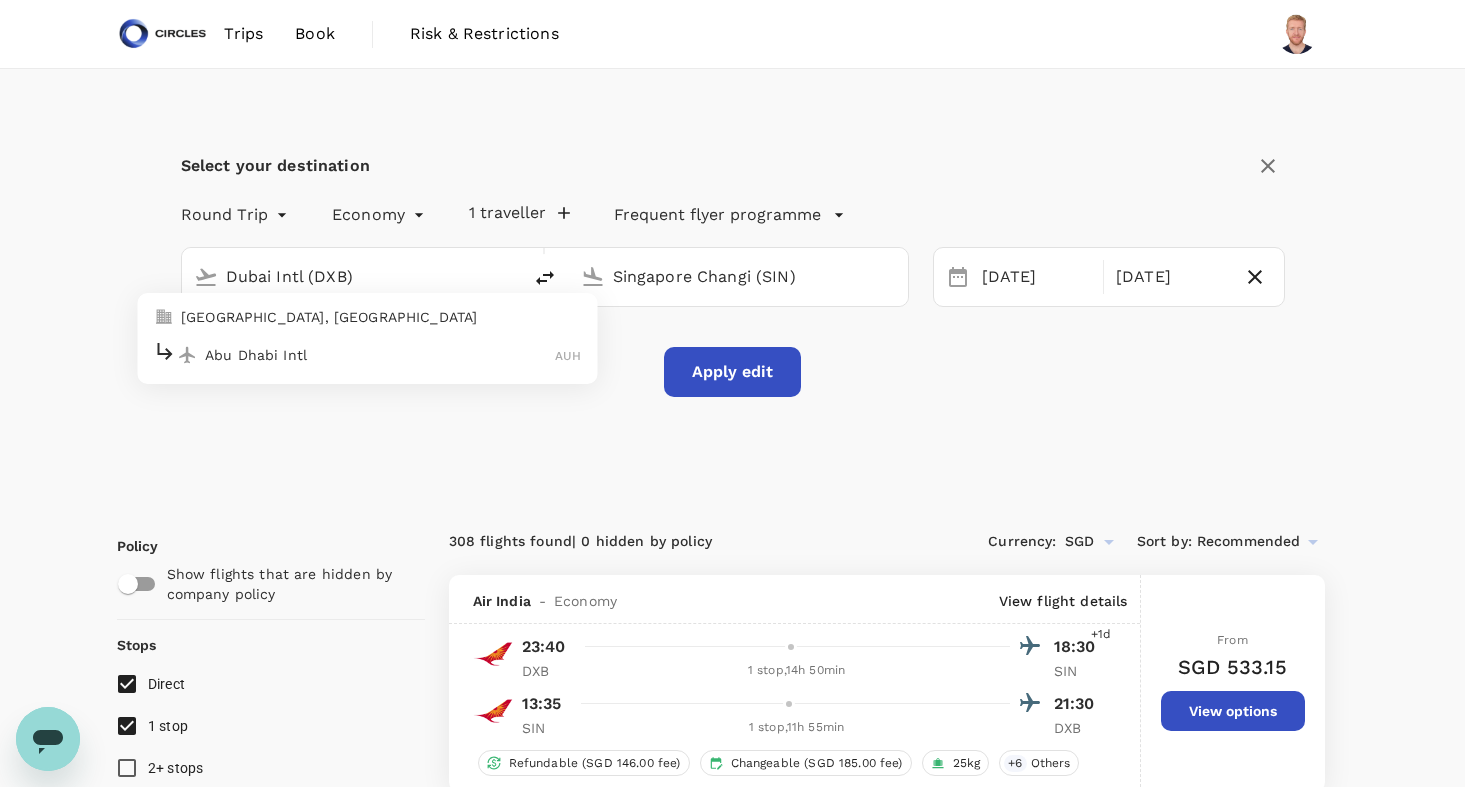 type on "Abu Dhabi Intl (AUH)" 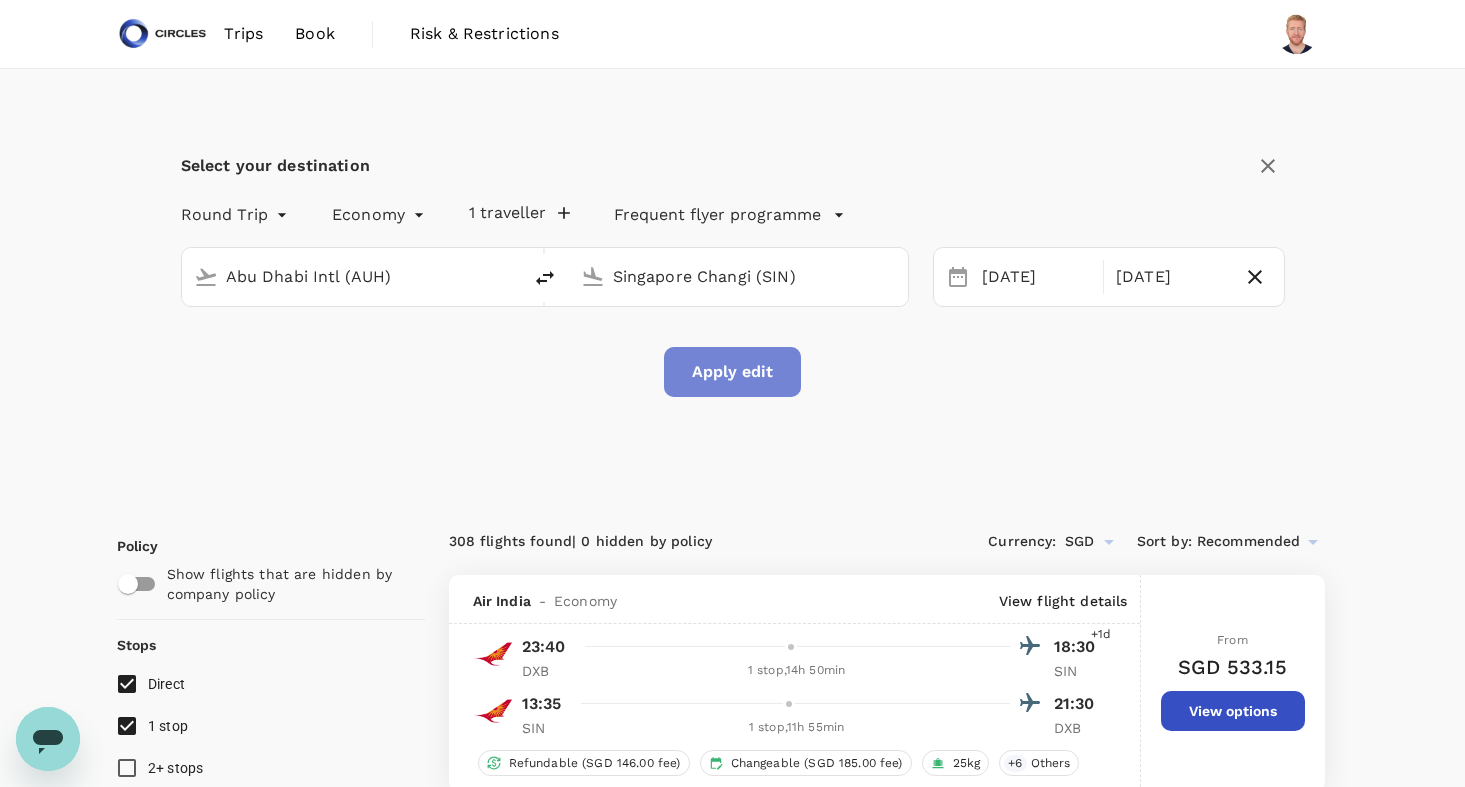 click on "Apply edit" at bounding box center (732, 372) 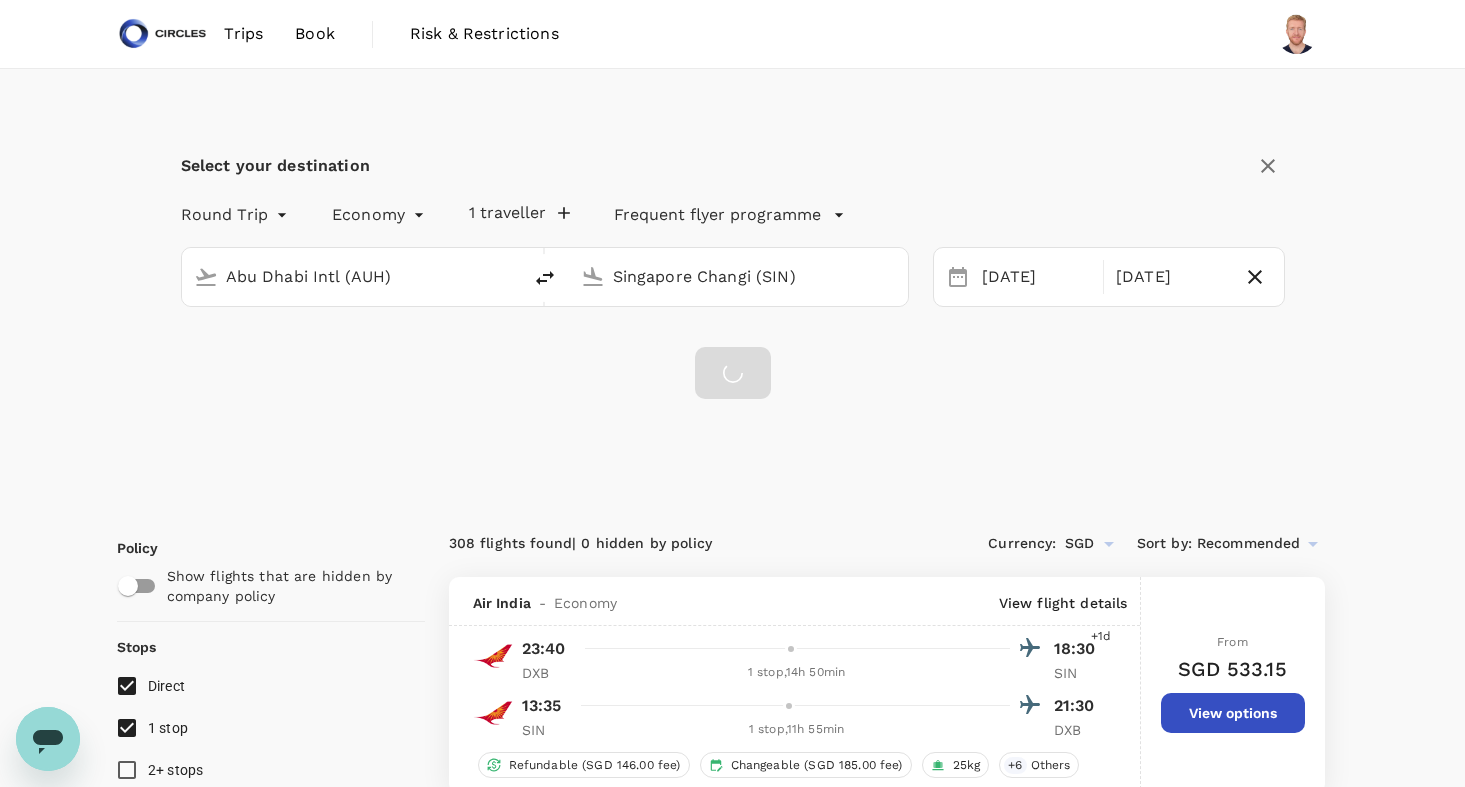 checkbox on "false" 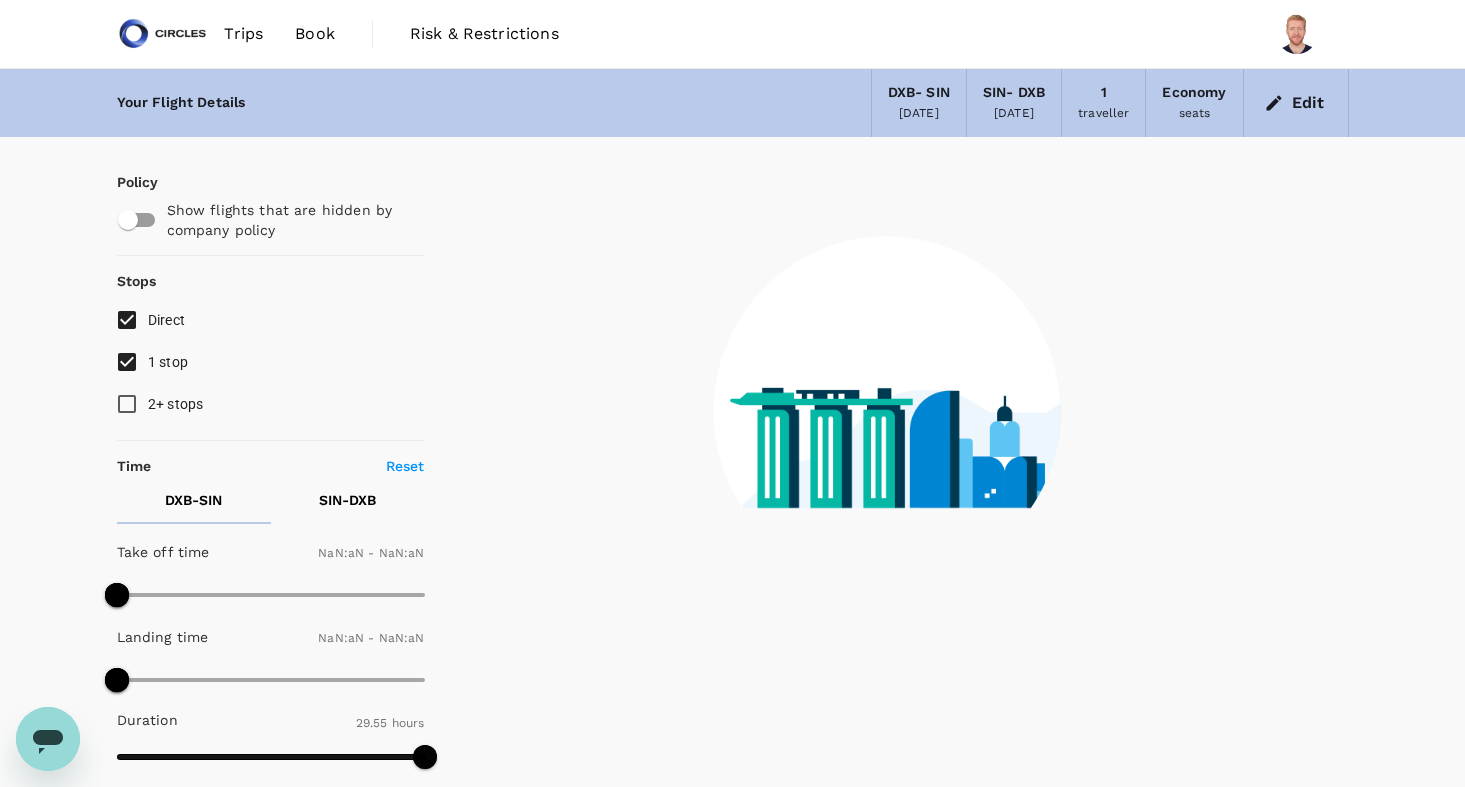 type on "1440" 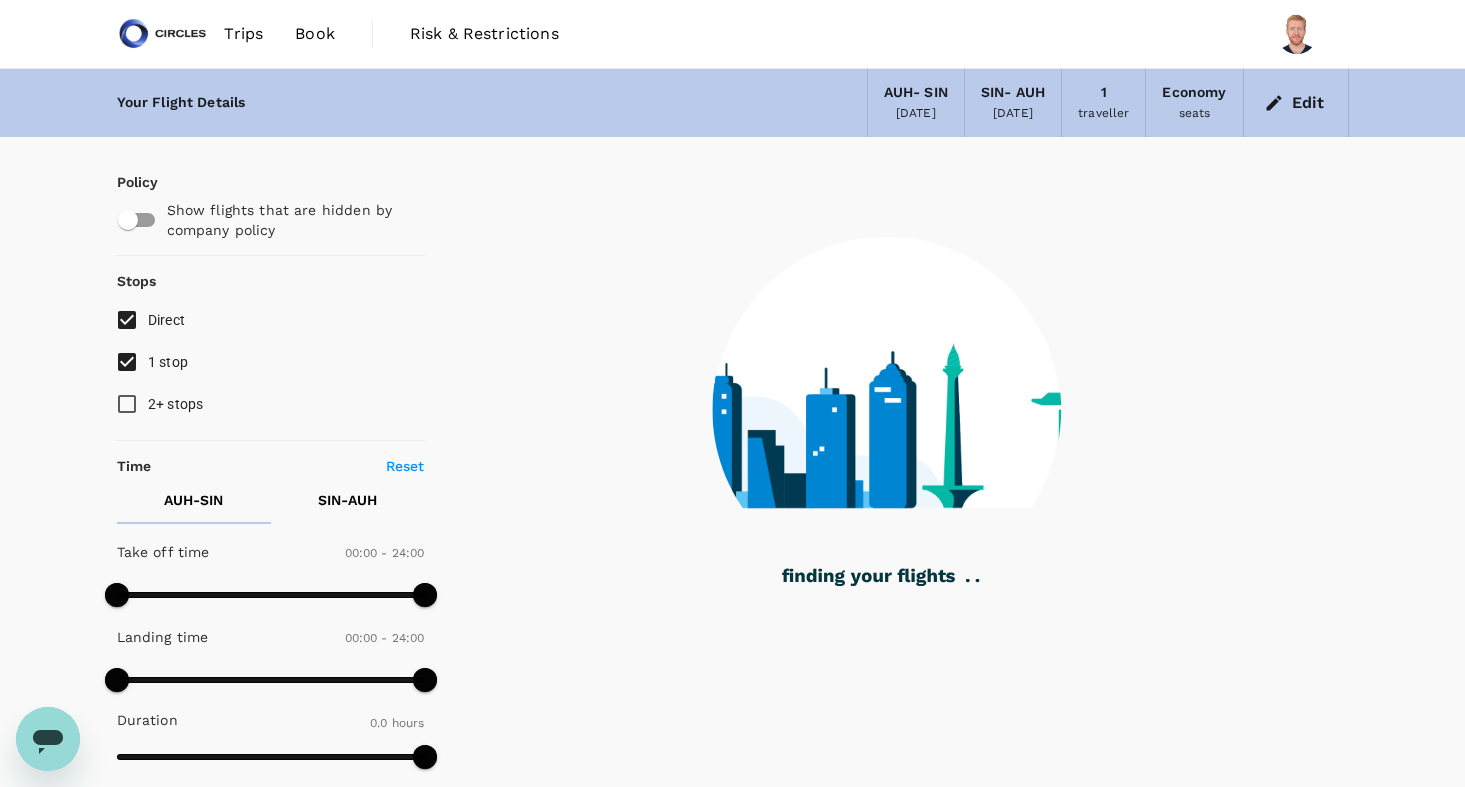 type on "1690" 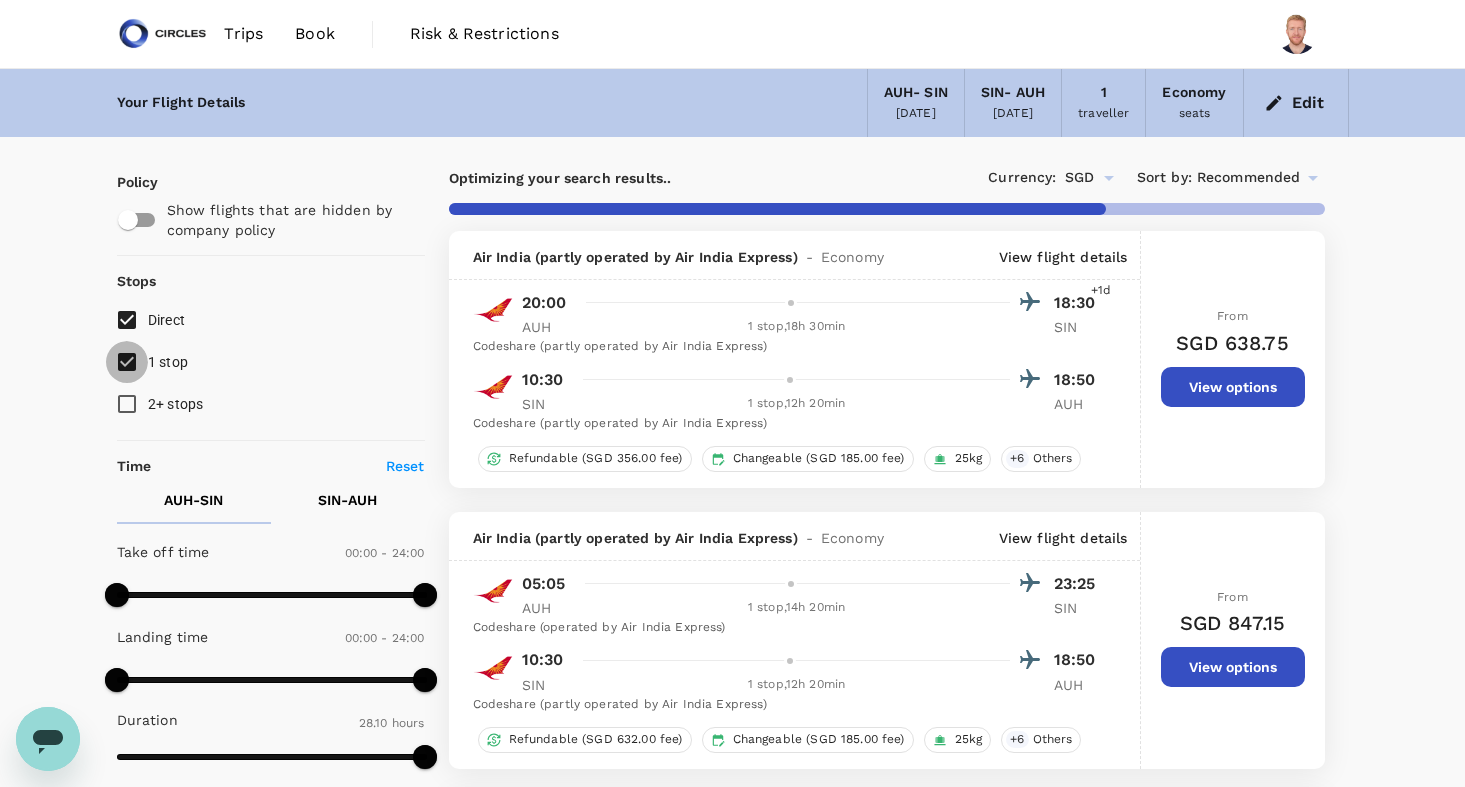click on "1 stop" at bounding box center (127, 362) 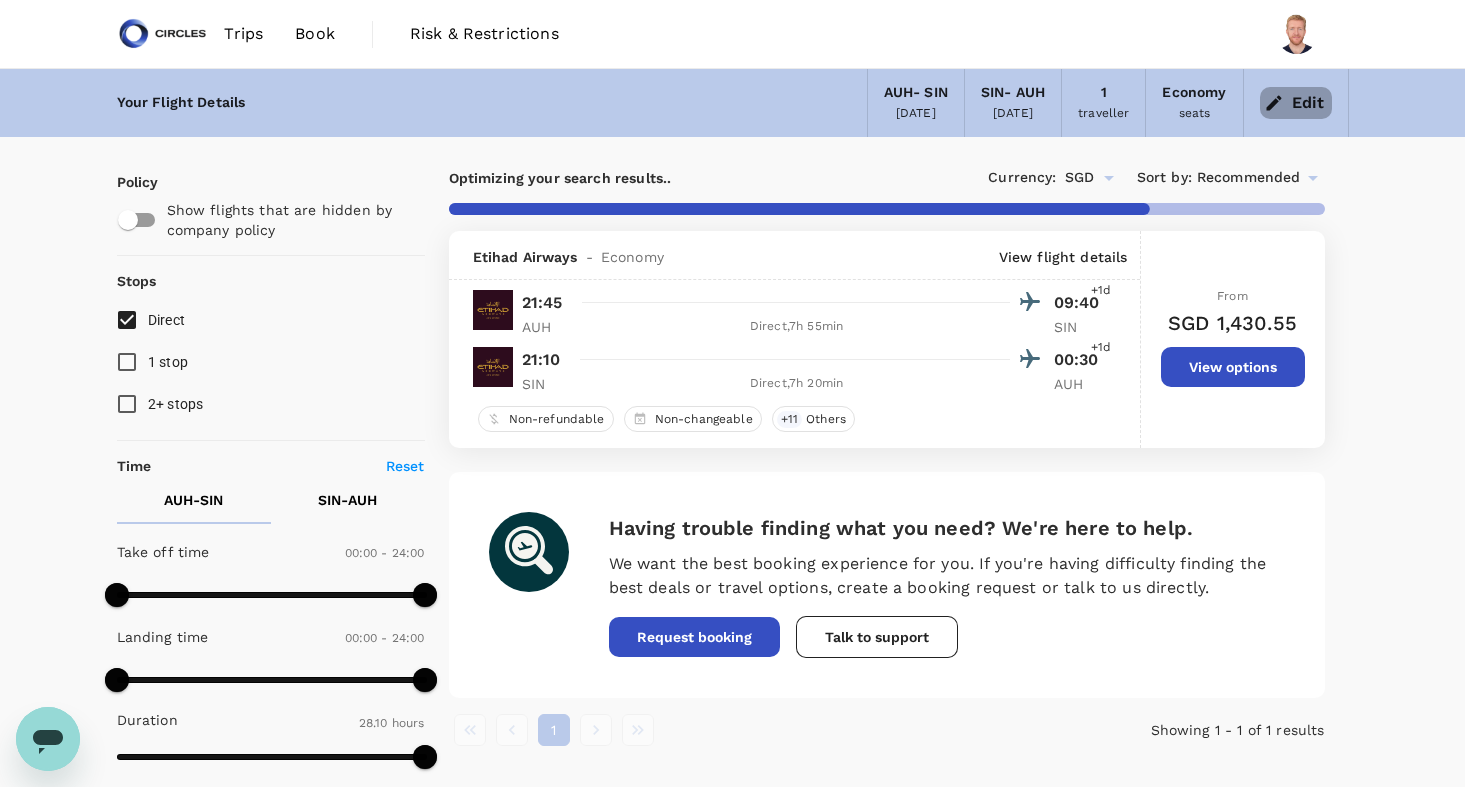click on "Edit" at bounding box center (1296, 103) 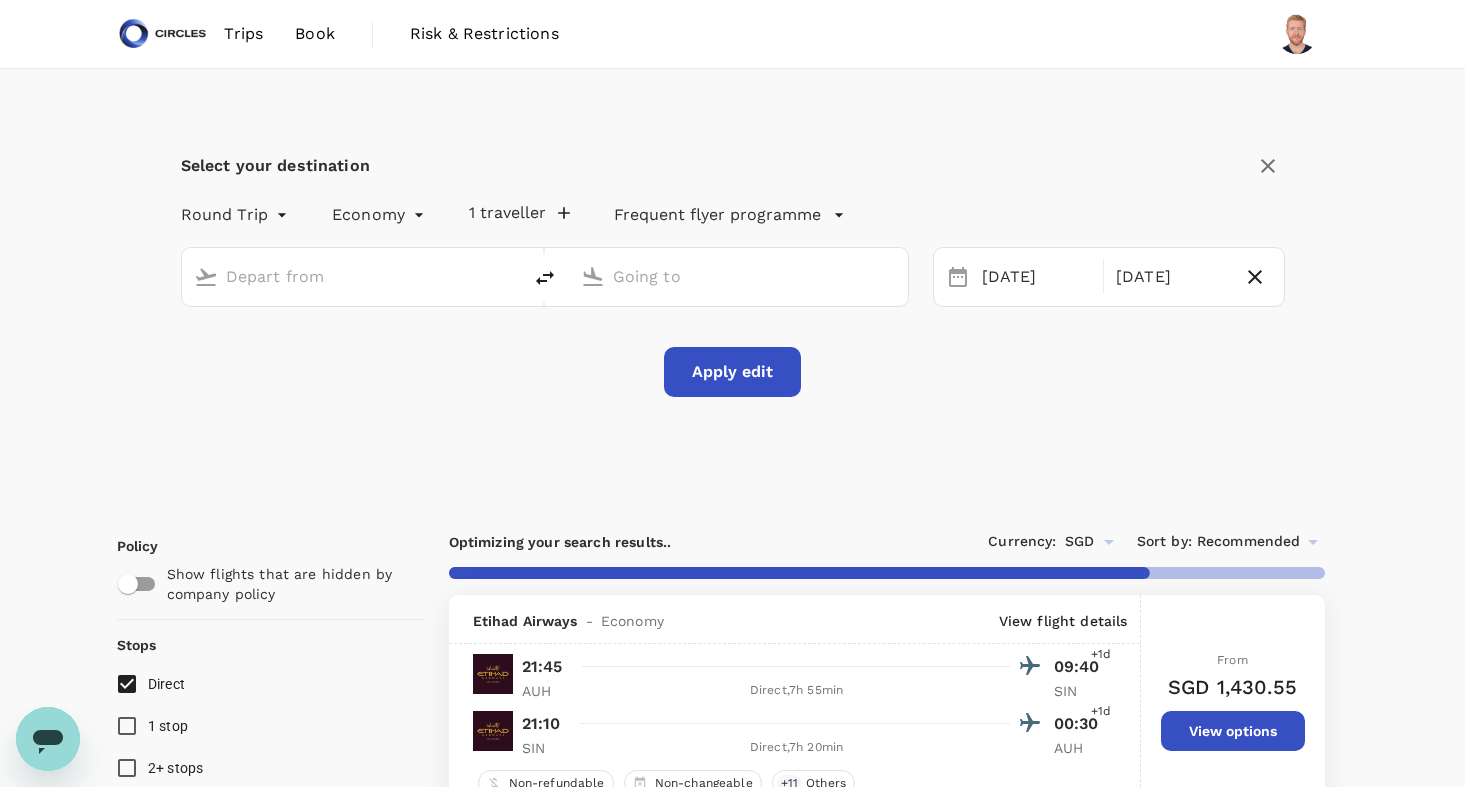 type on "Abu Dhabi Intl (AUH)" 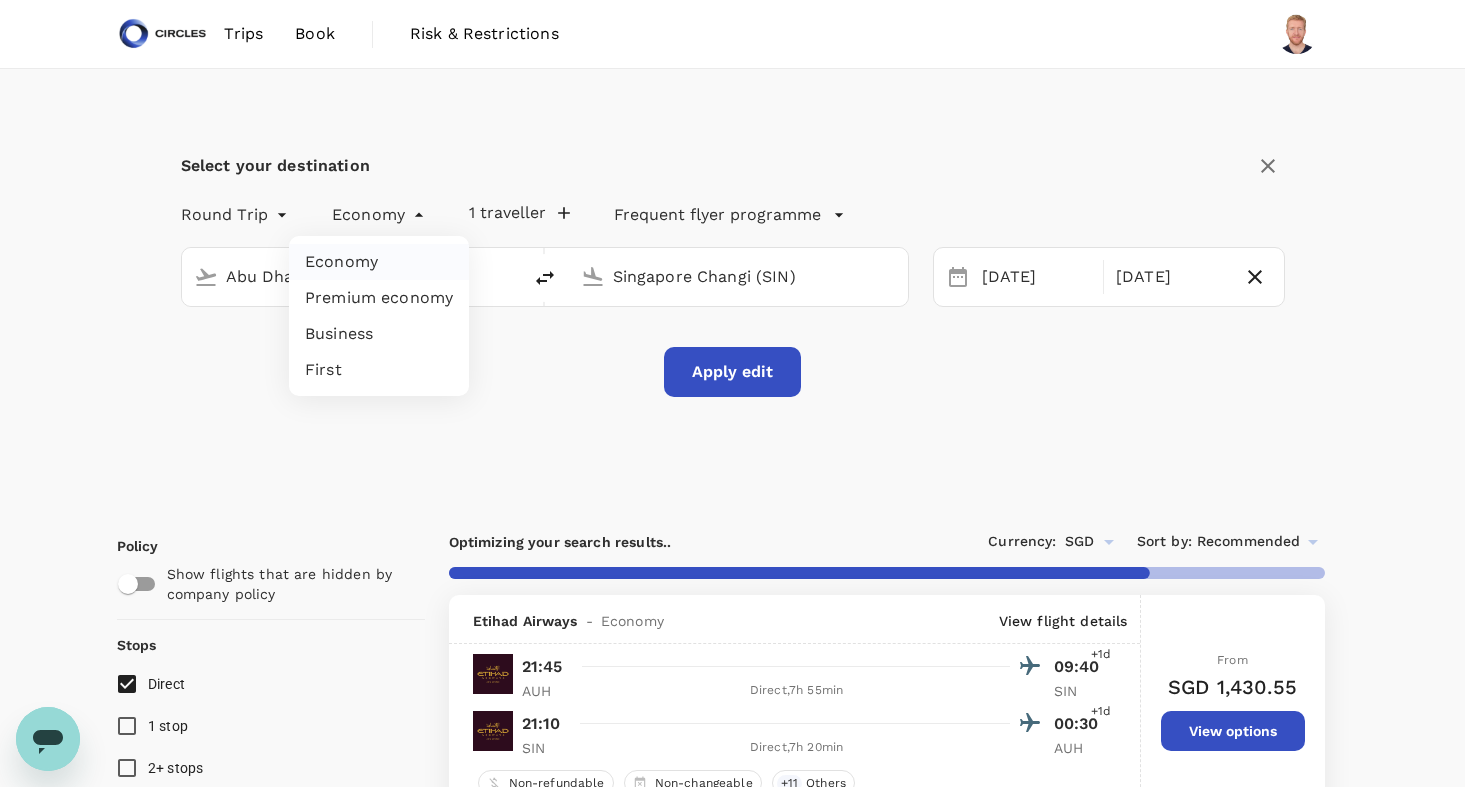 click on "Trips Book Risk & Restrictions Select your destination Round Trip roundtrip Economy economy 1   traveller Frequent flyer programme Abu Dhabi Intl (AUH) Singapore Changi (SIN) 30 Jul 08 Aug Apply edit Policy Show flights that are hidden by company policy Stops Direct 1 stop 2+ stops Time Reset AUH - SIN SIN - AUH Take off time 00:00 - 24:00 Landing time 00:00 - 24:00 Duration 28.10 hours Take off time 00:00 - 24:00 Landing time 00:00 - 24:00 Duration 27.20 hours Business trip essentials Clear all Cabin baggage Checked baggage Flexible to change Refundable Free seat selection Complimentary drinks and meal Cabin class Change Economy Only economy Airlines Clear all Air India Batik Air Malaysia Etihad Airways Hainan Airlines Malaysia Airlines Philippine Airlines Qatar Airways SriLankan Airlines Thai Airways International Turkish Airlines Other Exclude code share flights Optimizing your search results.. Currency :  SGD Sort by :  Recommended Etihad Airways     - Economy   View flight details 21:45 09:40 +1d AUH ," at bounding box center (732, 1112) 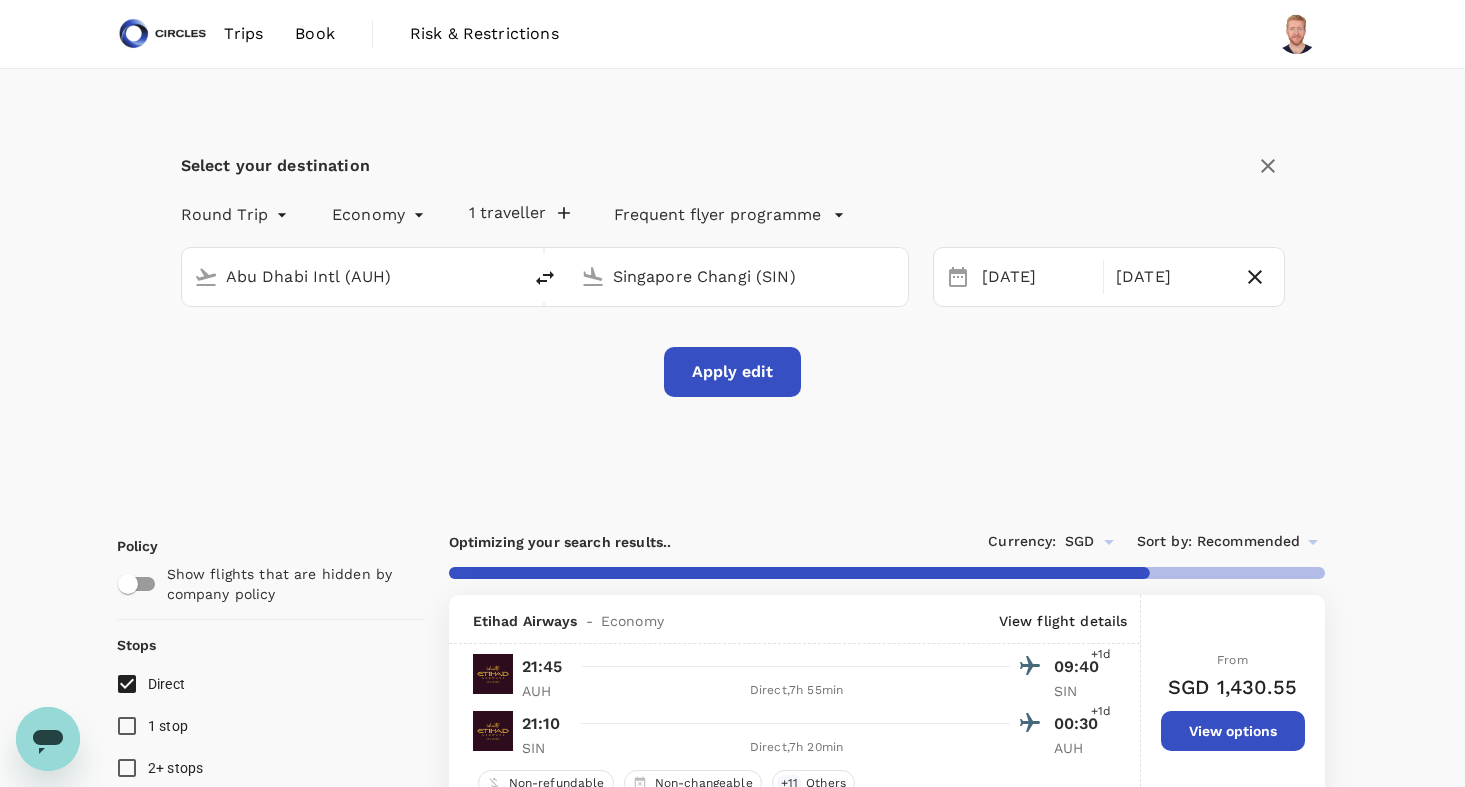 click on "Abu Dhabi Intl (AUH)" at bounding box center [352, 276] 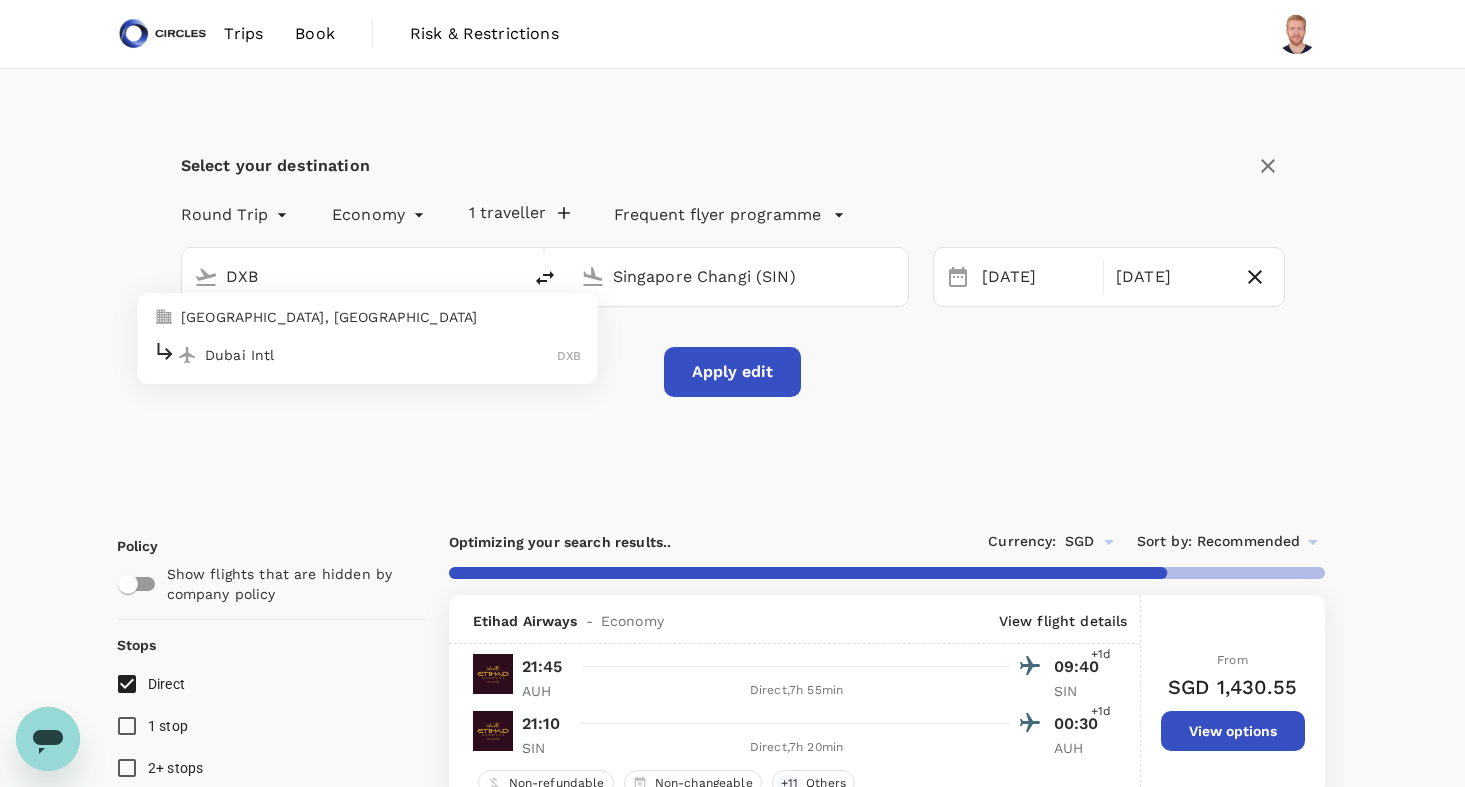 click on "Dubai, United Arab Emirates" at bounding box center [381, 317] 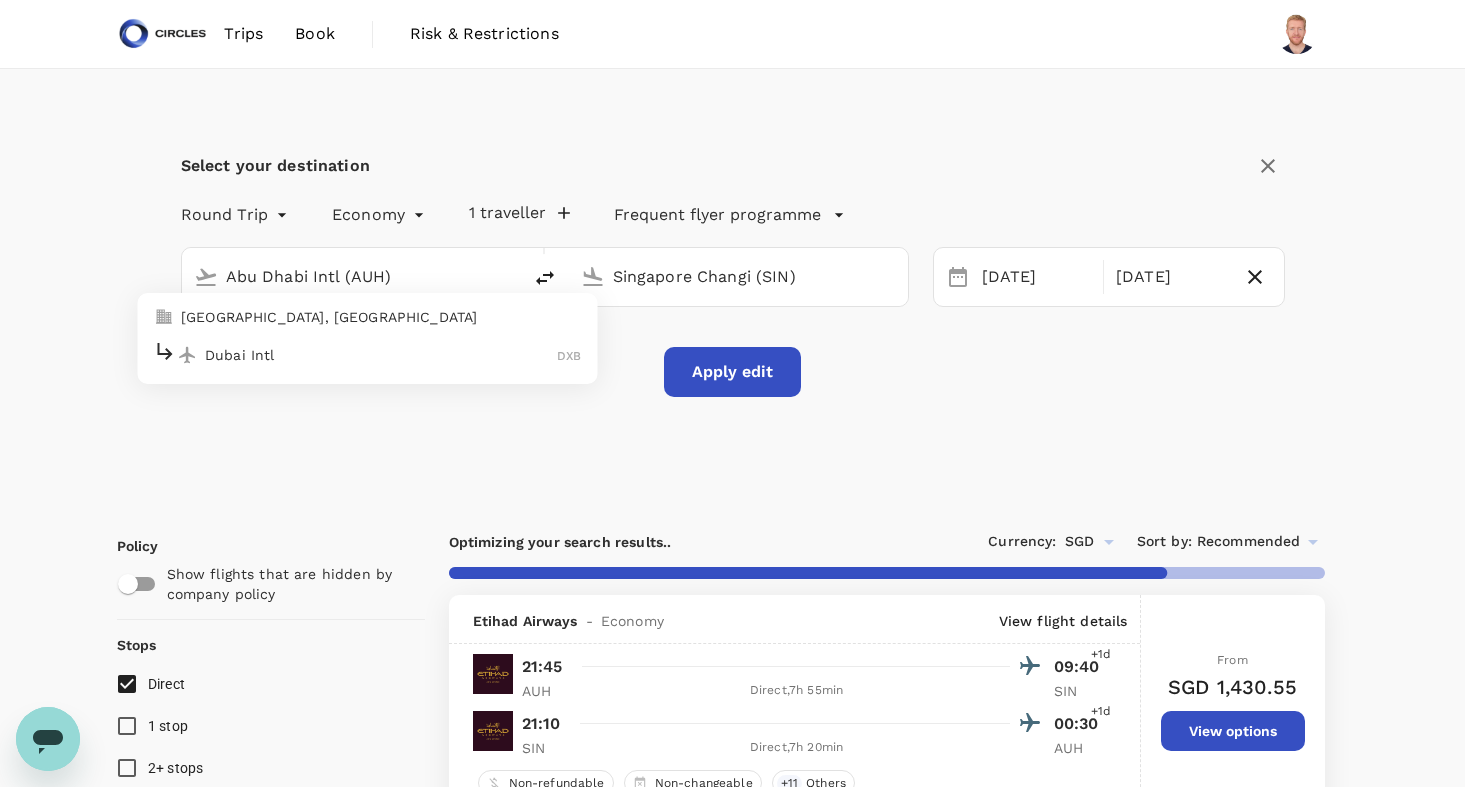 type on "Dubai, United Arab Emirates (any)" 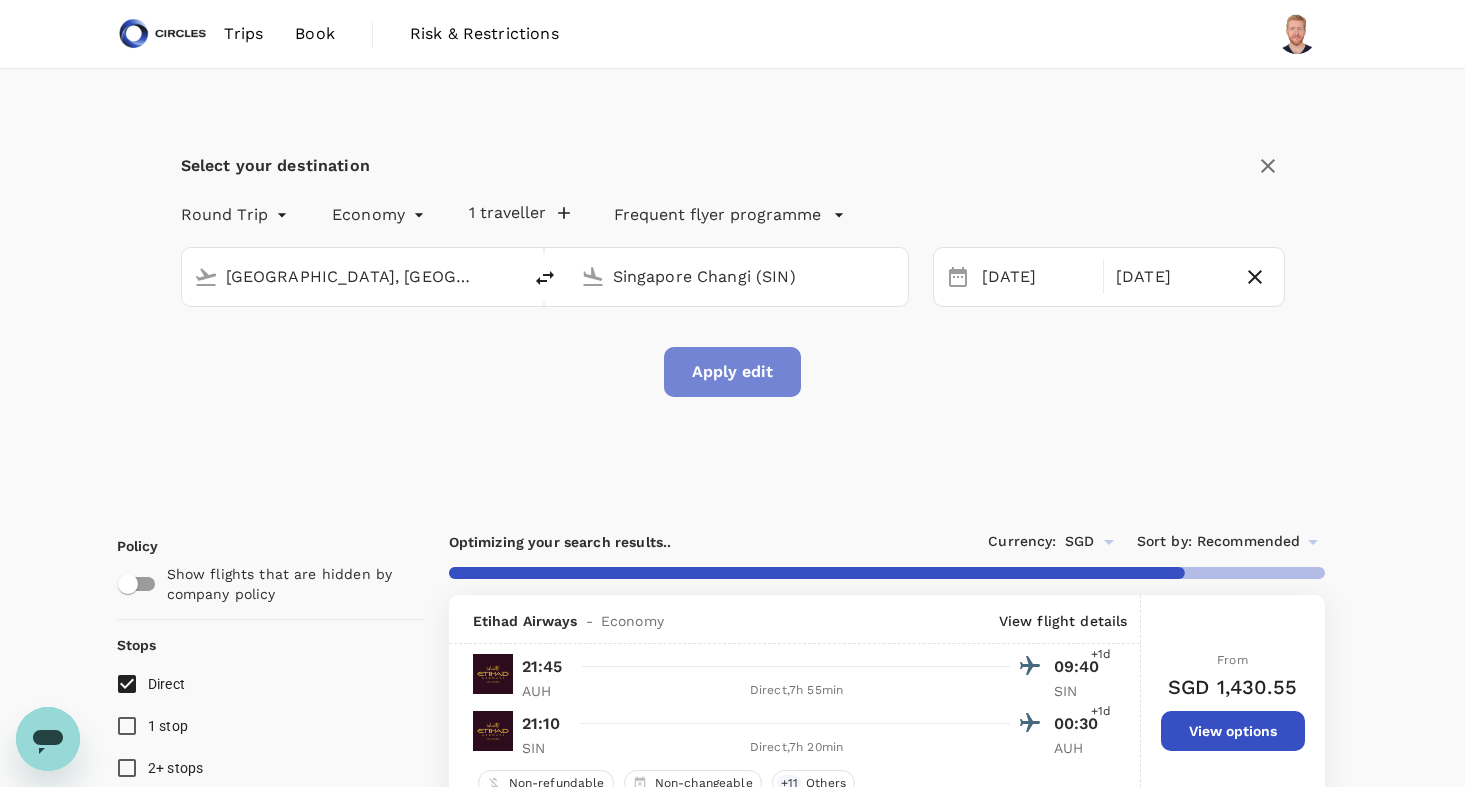 click on "Apply edit" at bounding box center (732, 372) 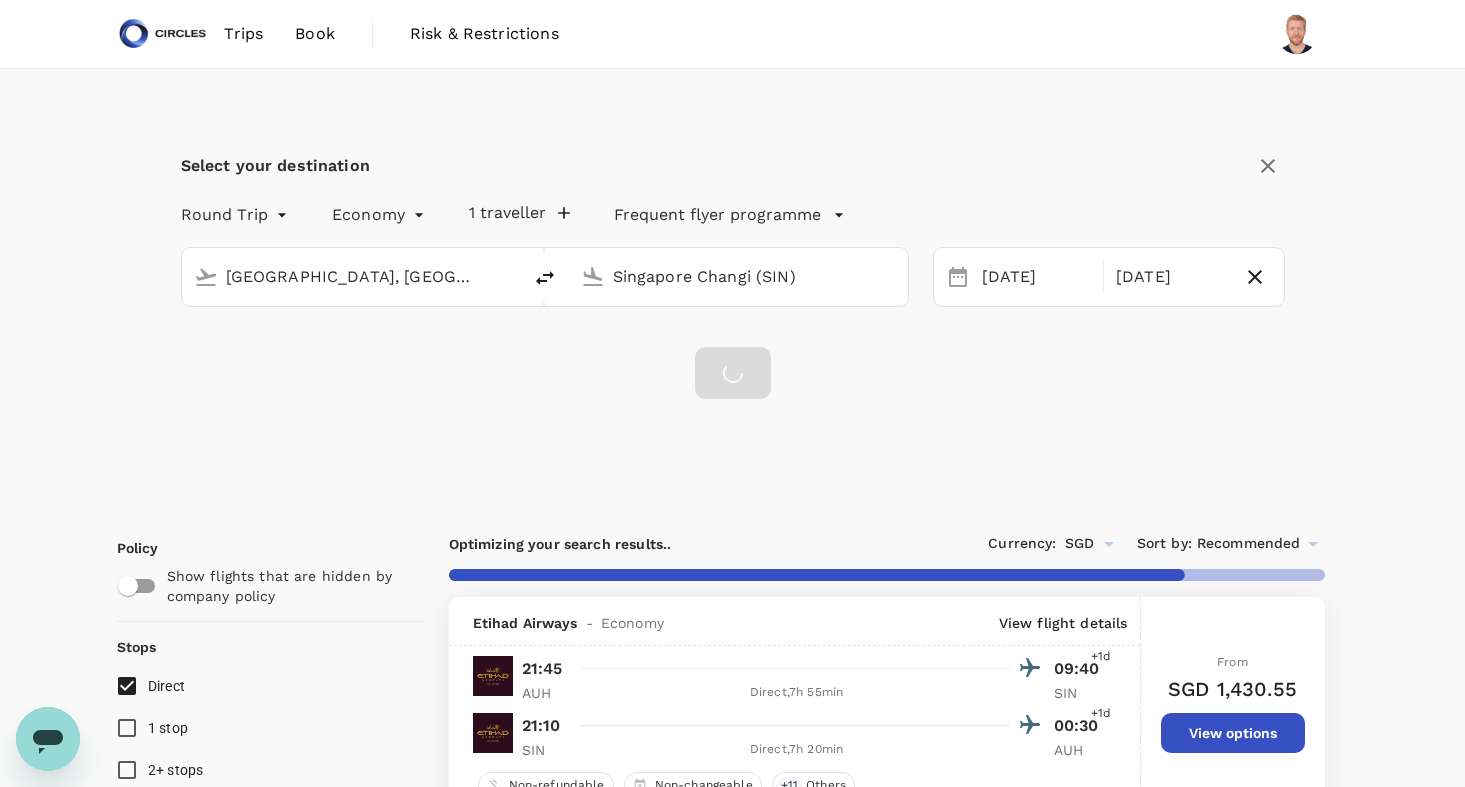 checkbox on "false" 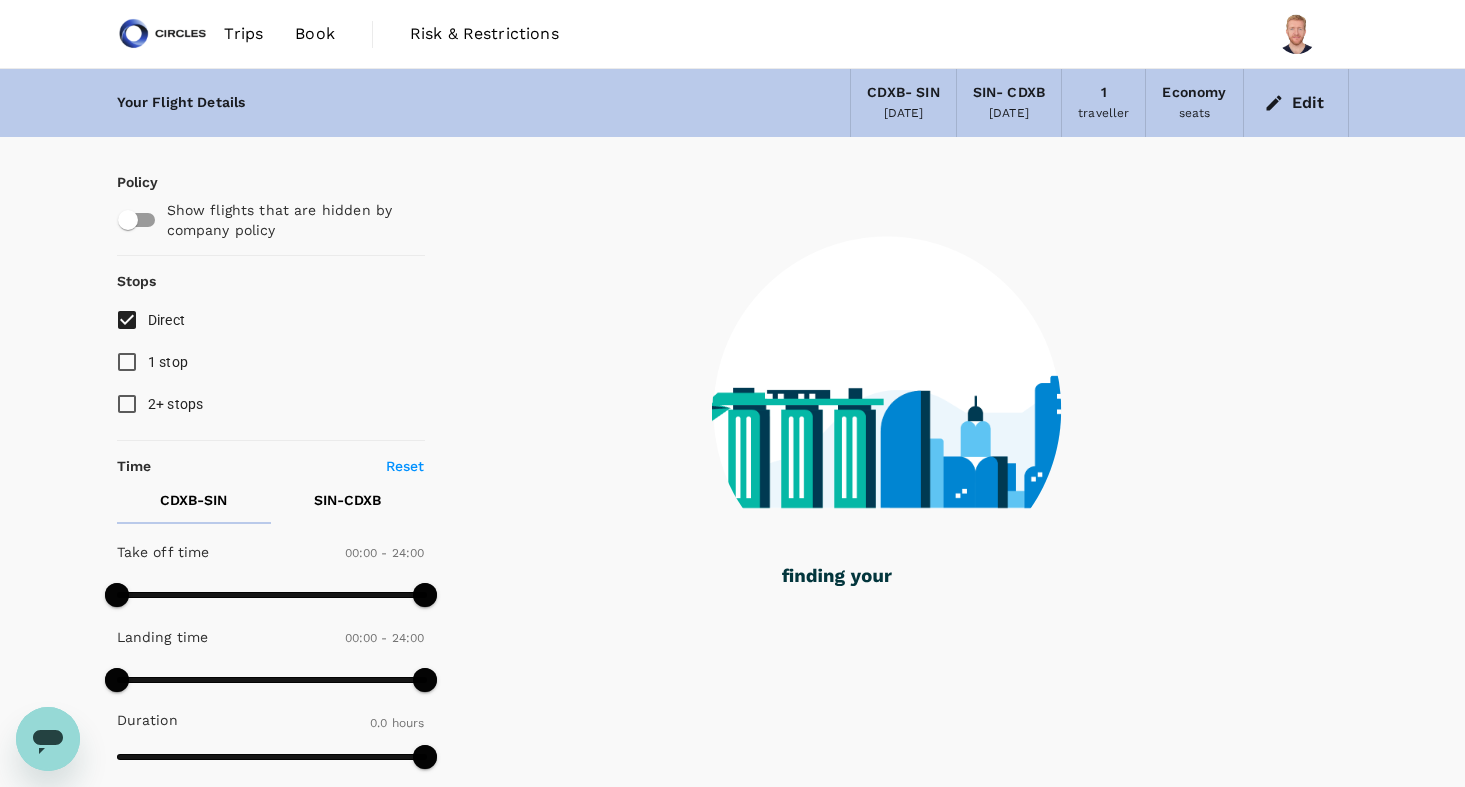 type on "1335" 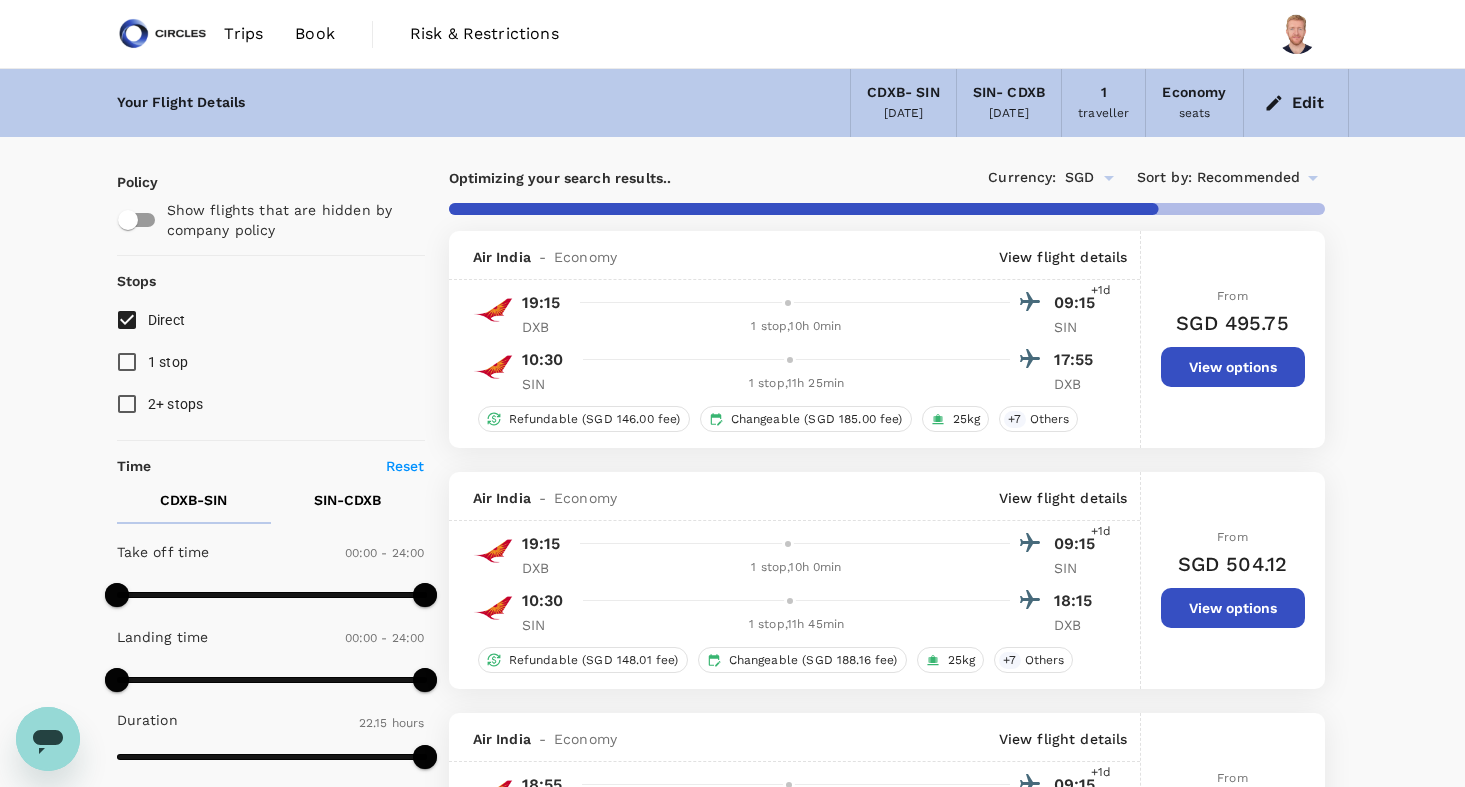 scroll, scrollTop: 0, scrollLeft: 0, axis: both 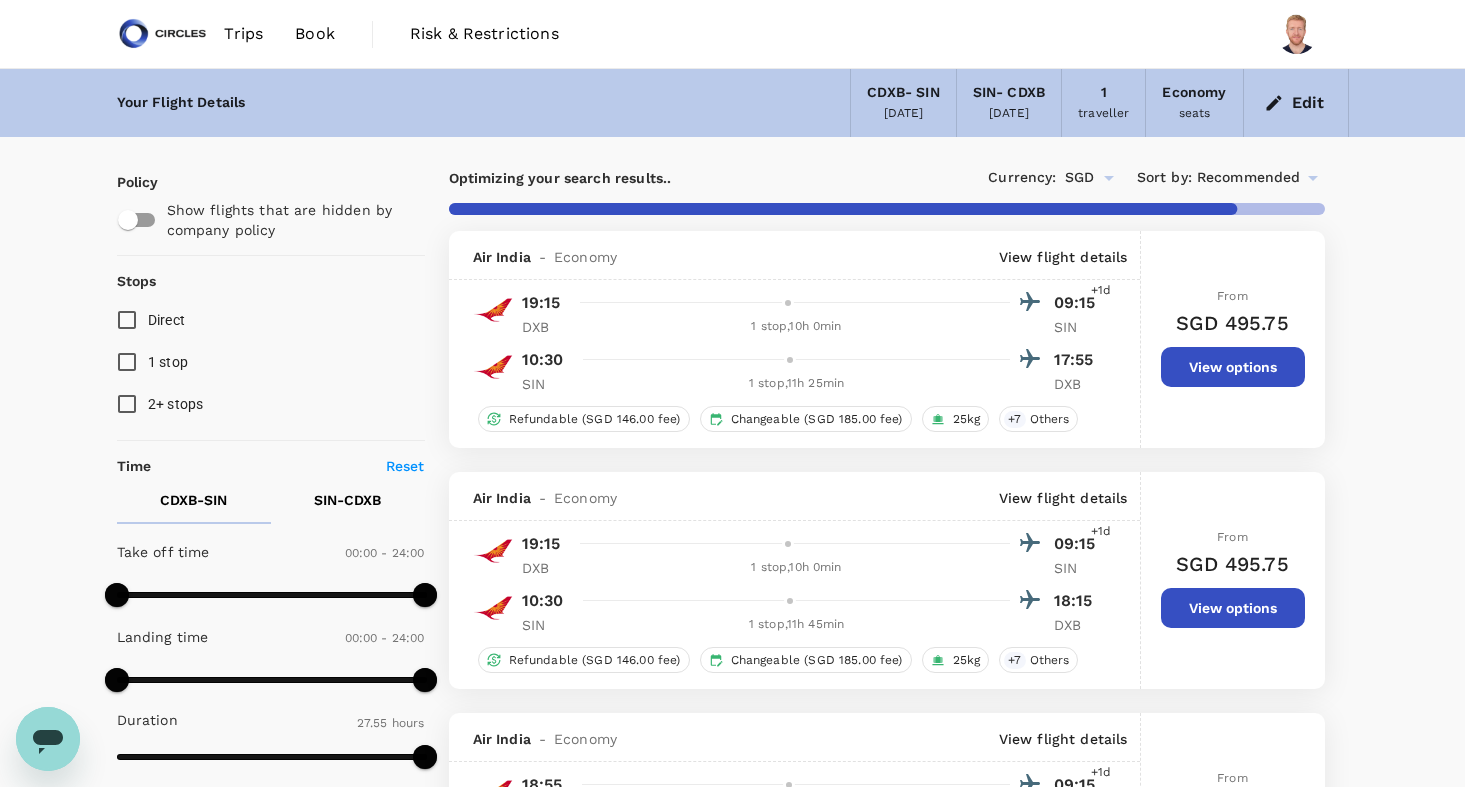 type on "1675" 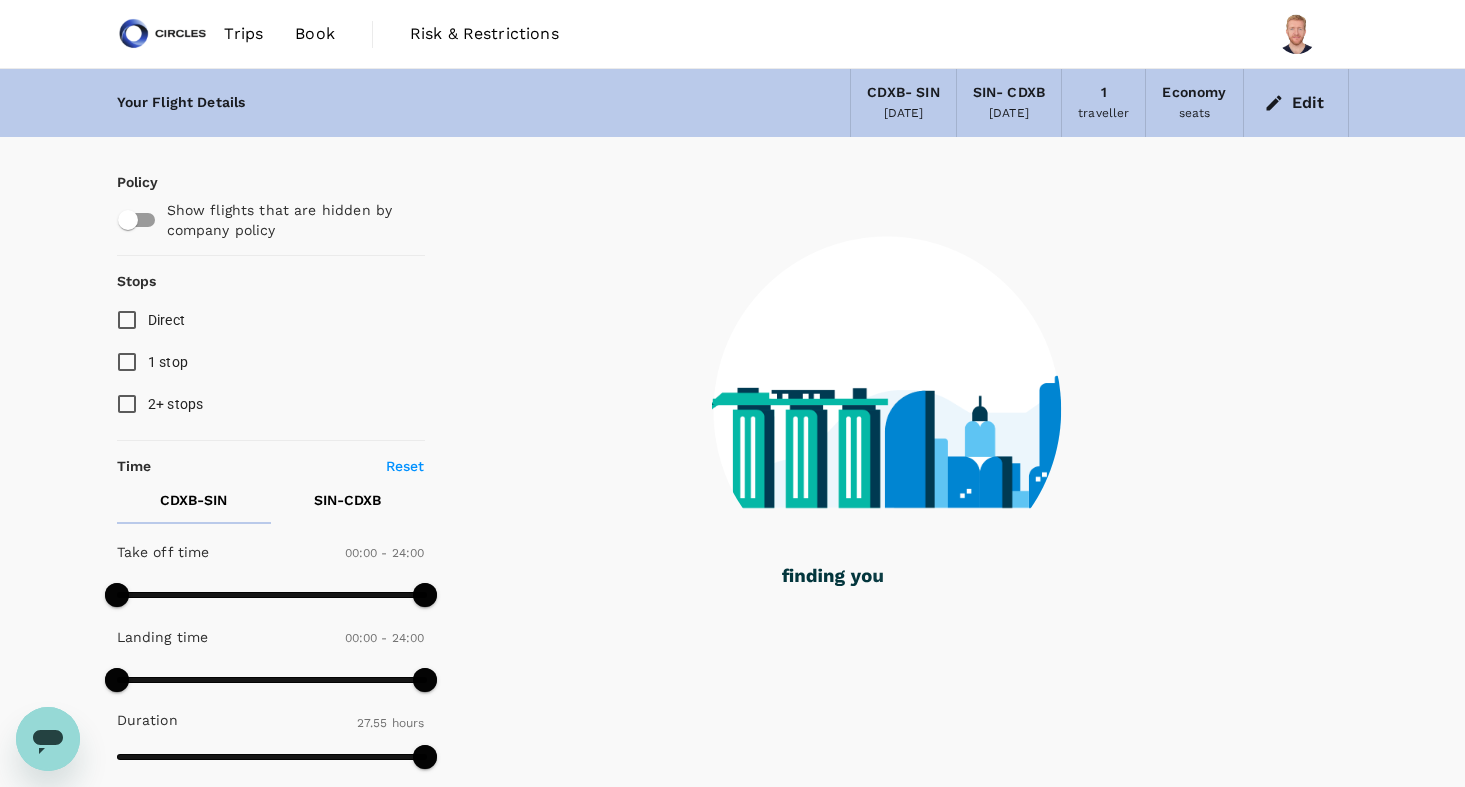 click on "Direct" at bounding box center (127, 320) 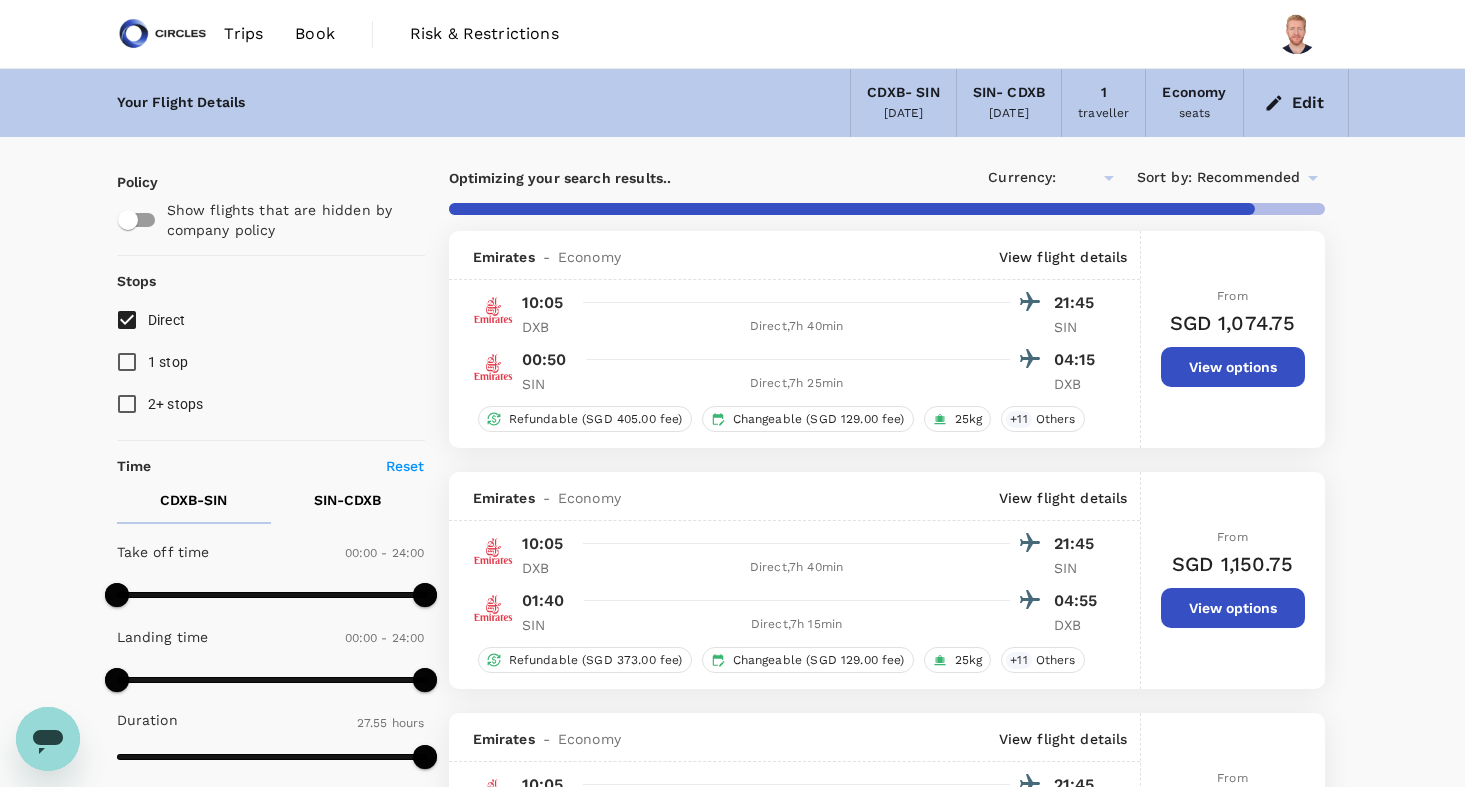 type on "SGD" 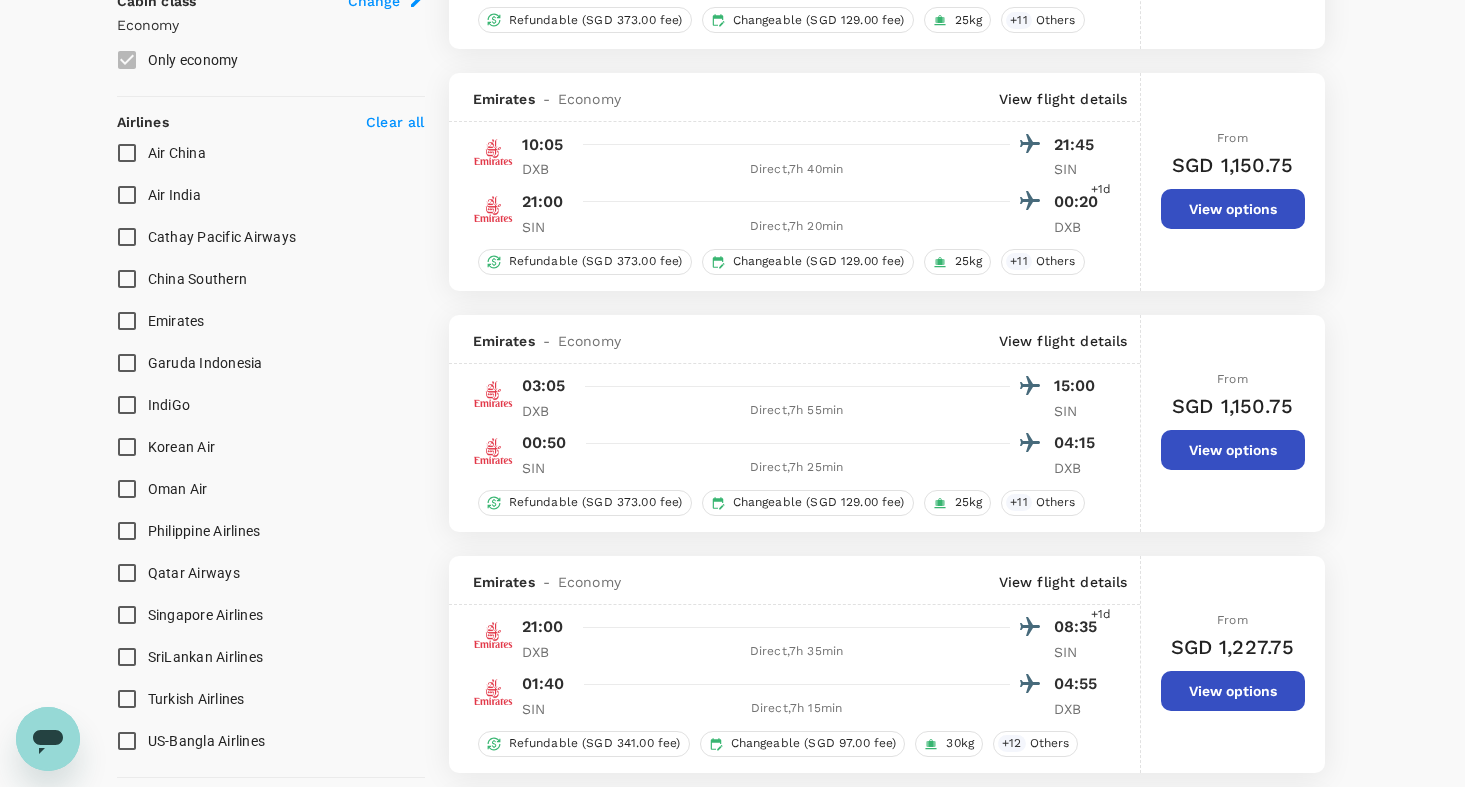 scroll, scrollTop: 1130, scrollLeft: 0, axis: vertical 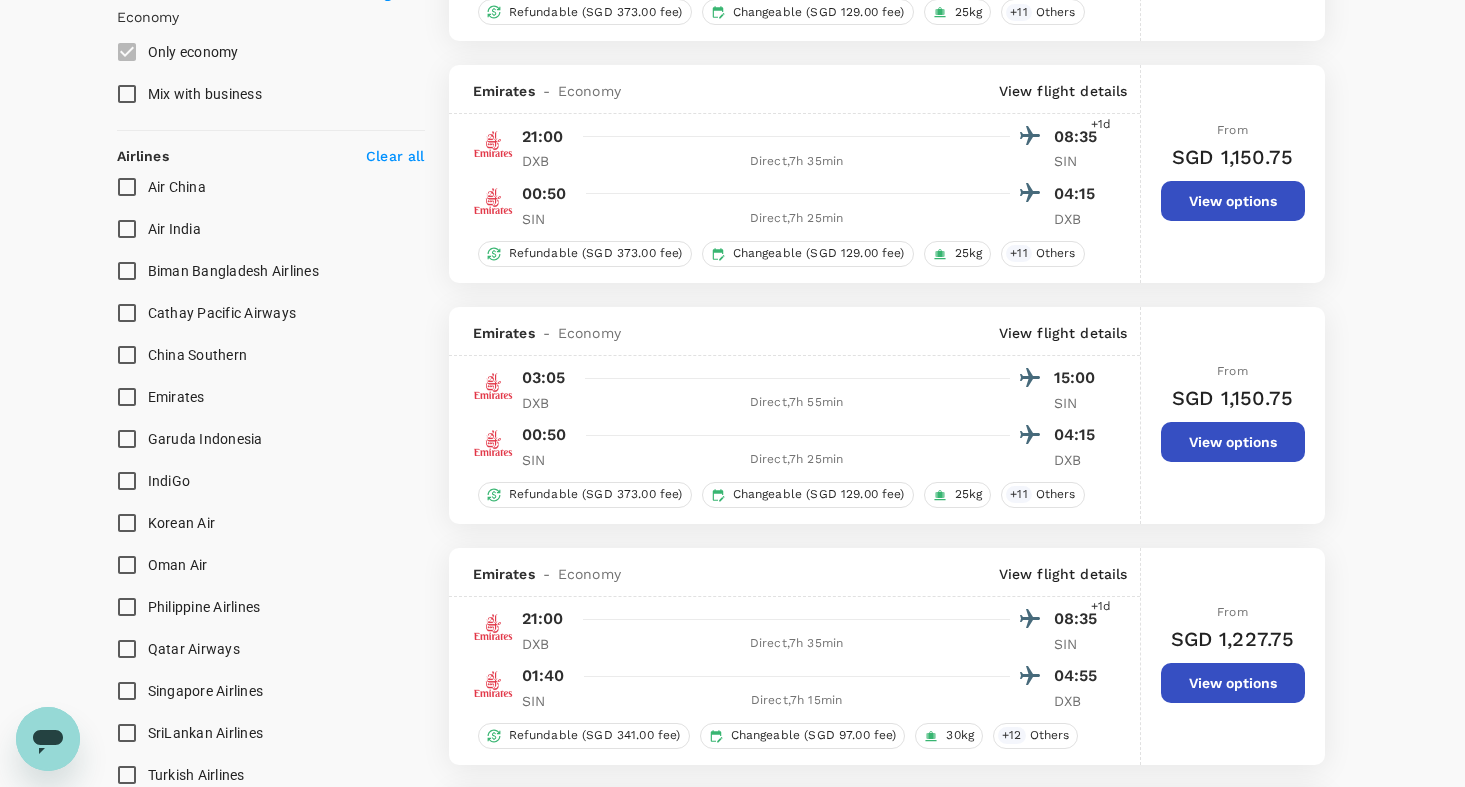 type on "1795" 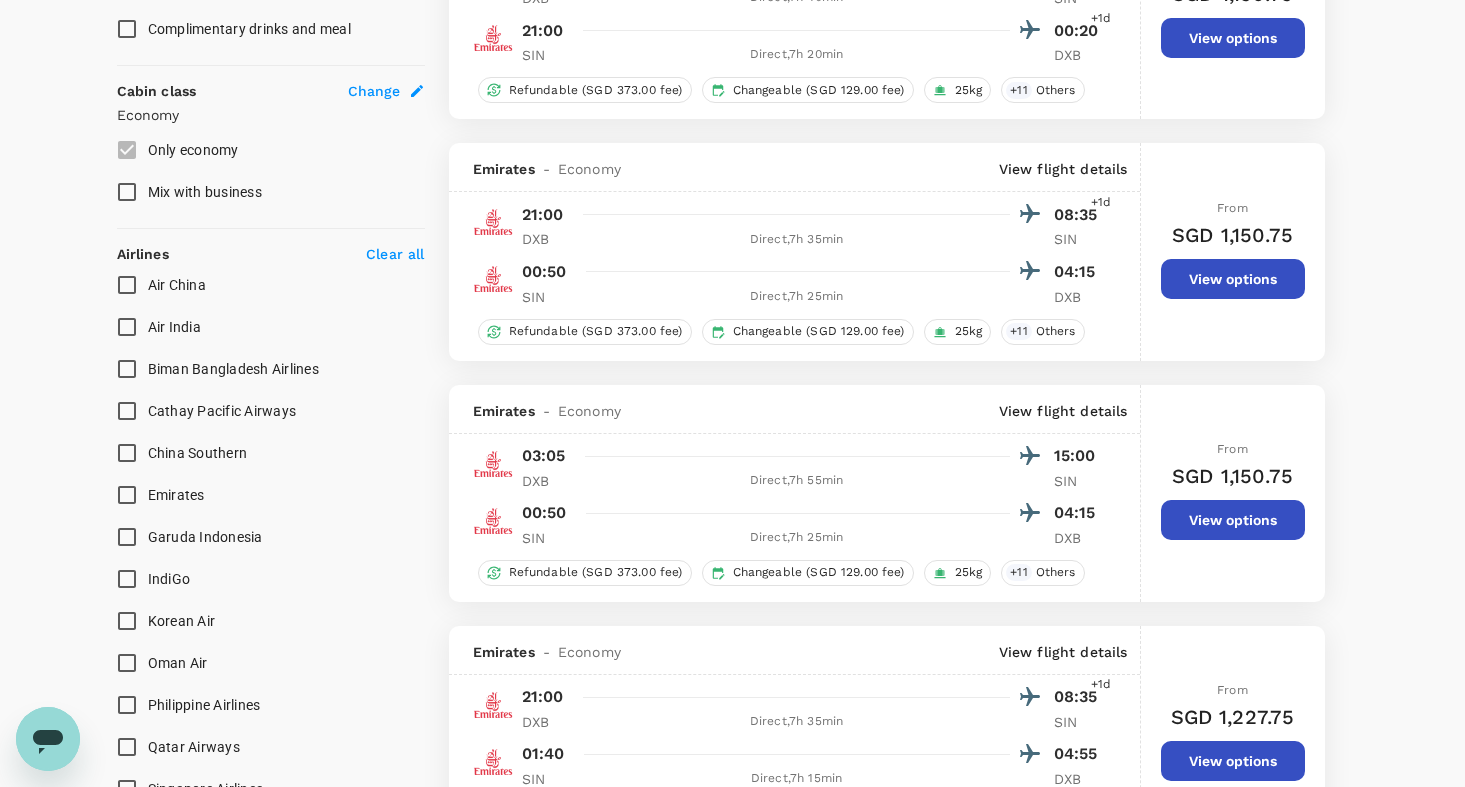 scroll, scrollTop: 1033, scrollLeft: 0, axis: vertical 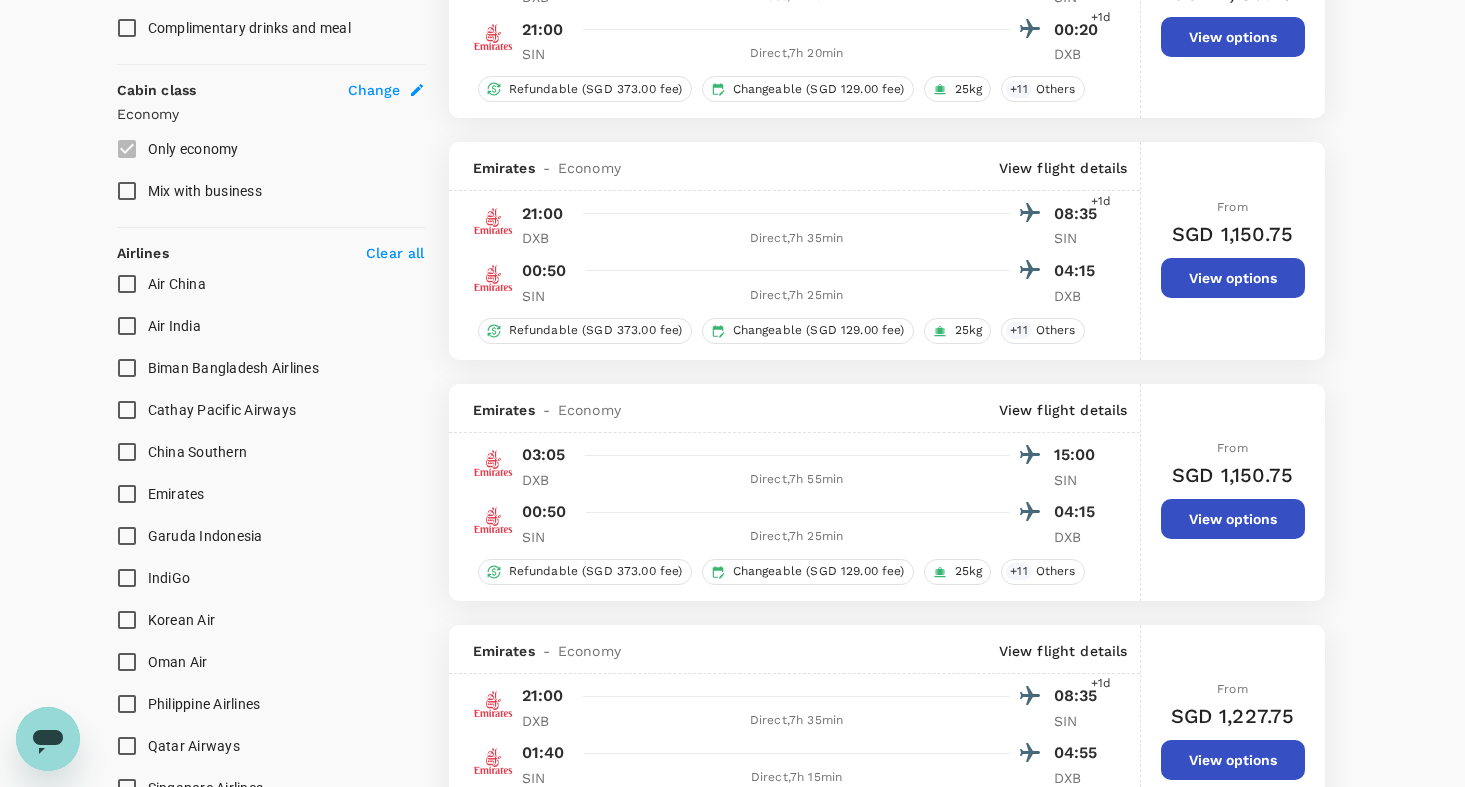 click on "View options" at bounding box center [1233, 519] 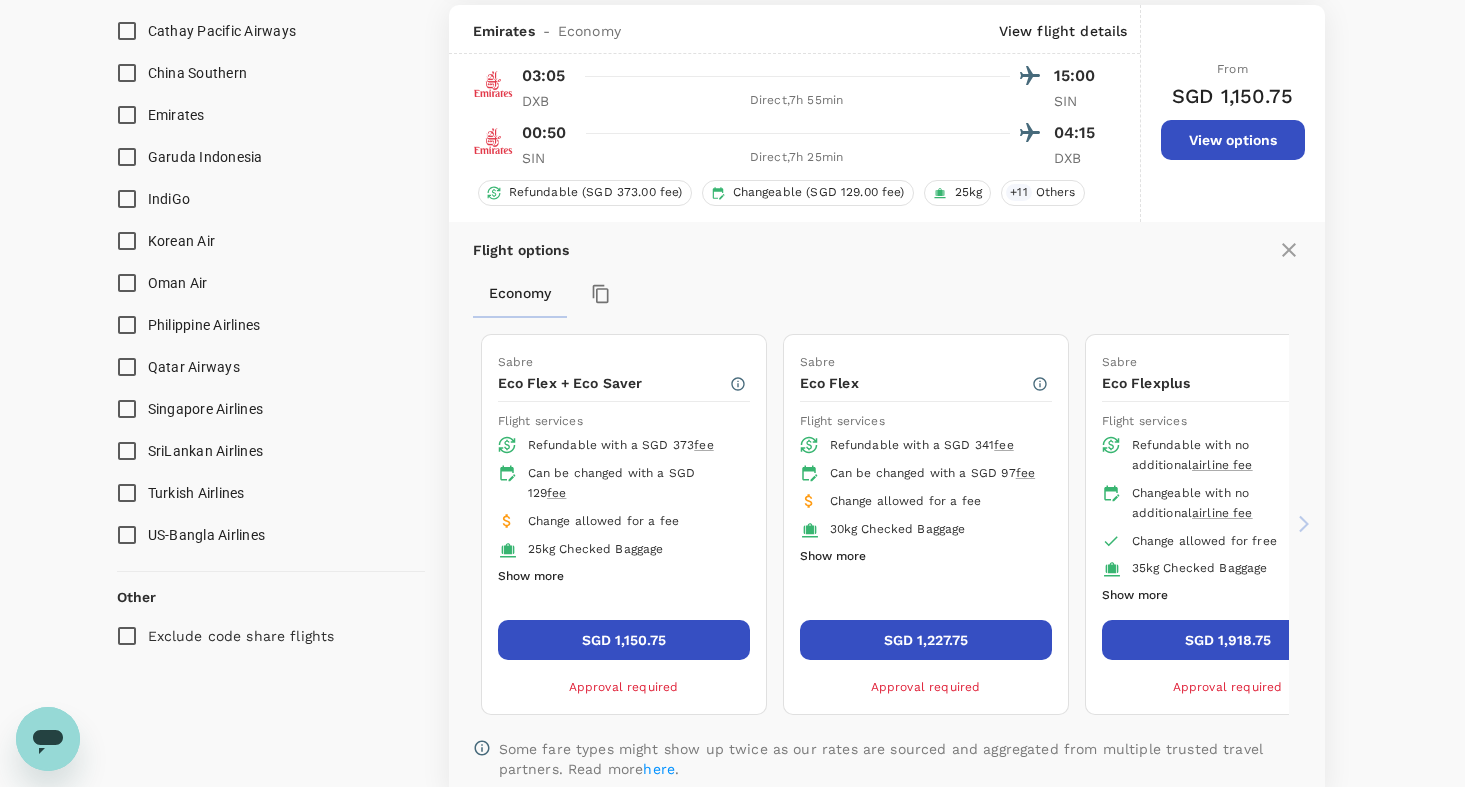 scroll, scrollTop: 1416, scrollLeft: 0, axis: vertical 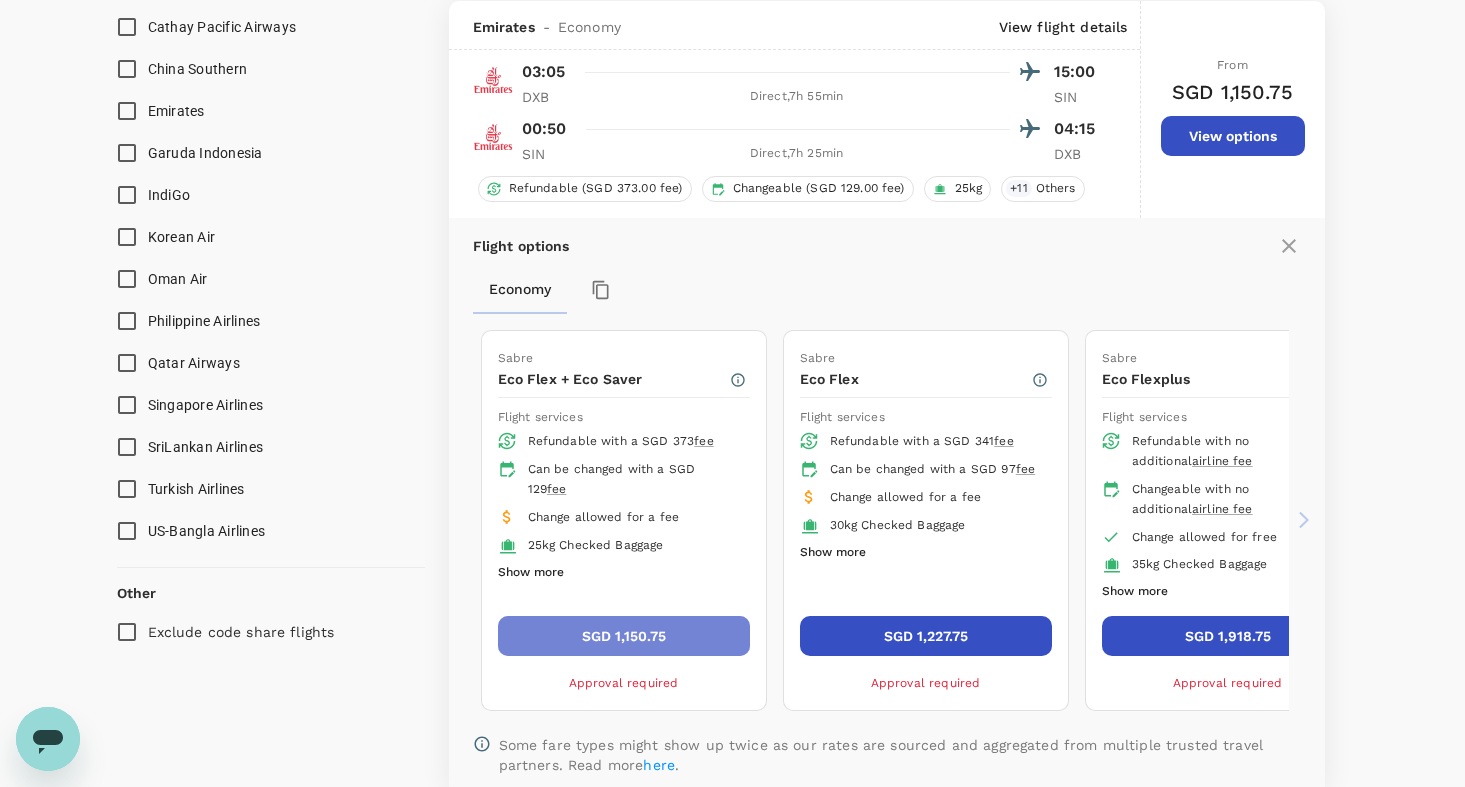 click on "SGD 1,150.75" at bounding box center (624, 636) 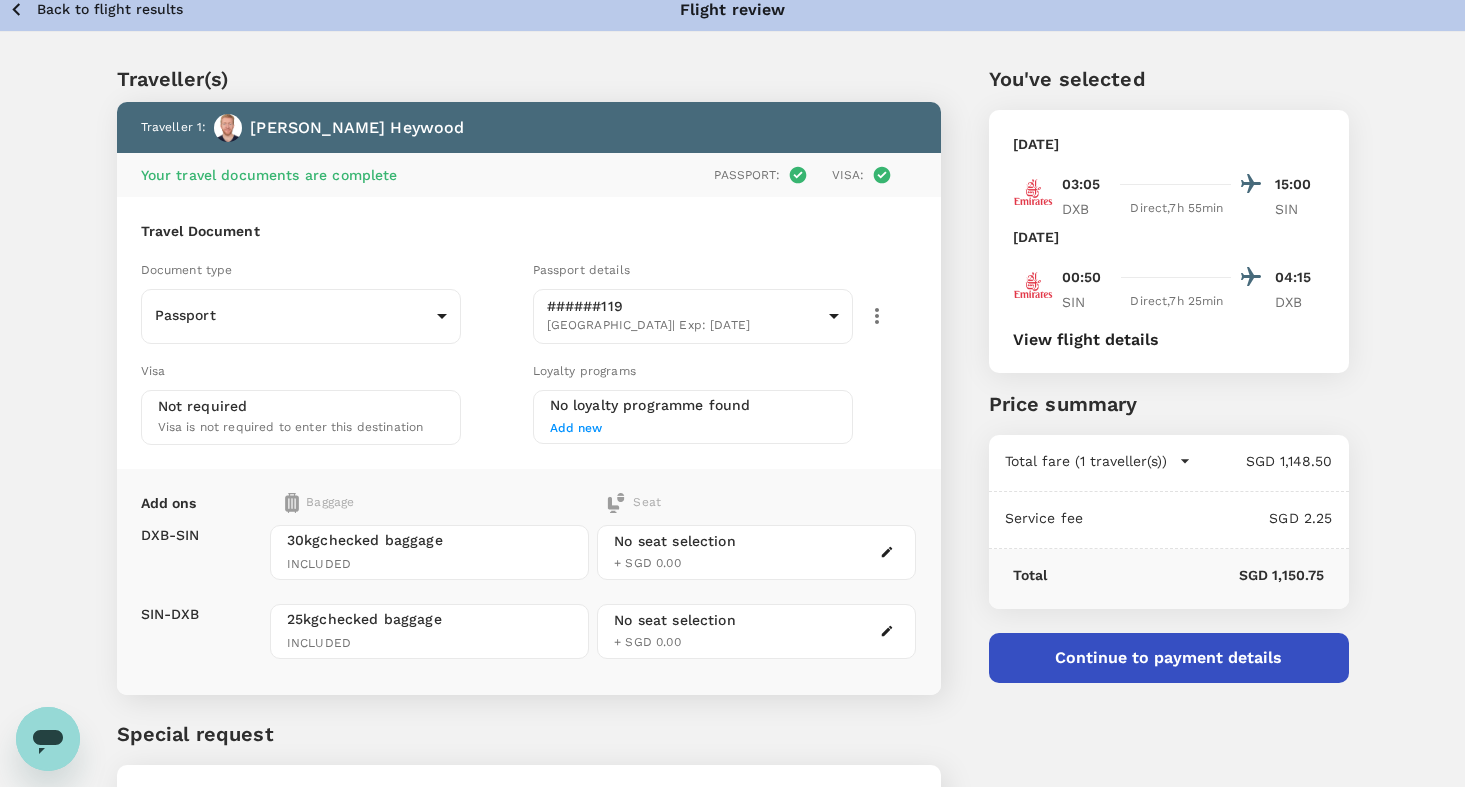 scroll, scrollTop: 12, scrollLeft: 0, axis: vertical 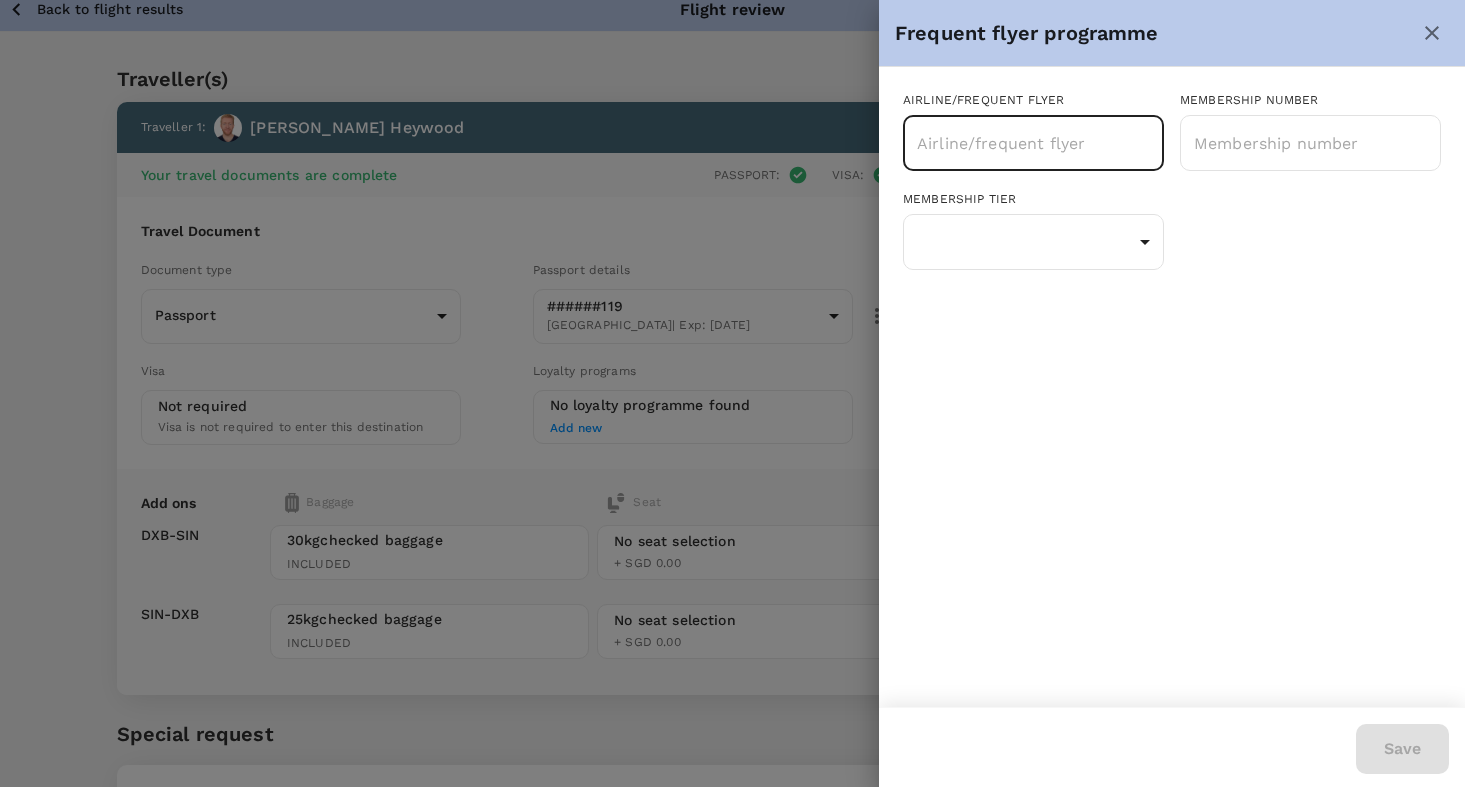 click at bounding box center (1018, 143) 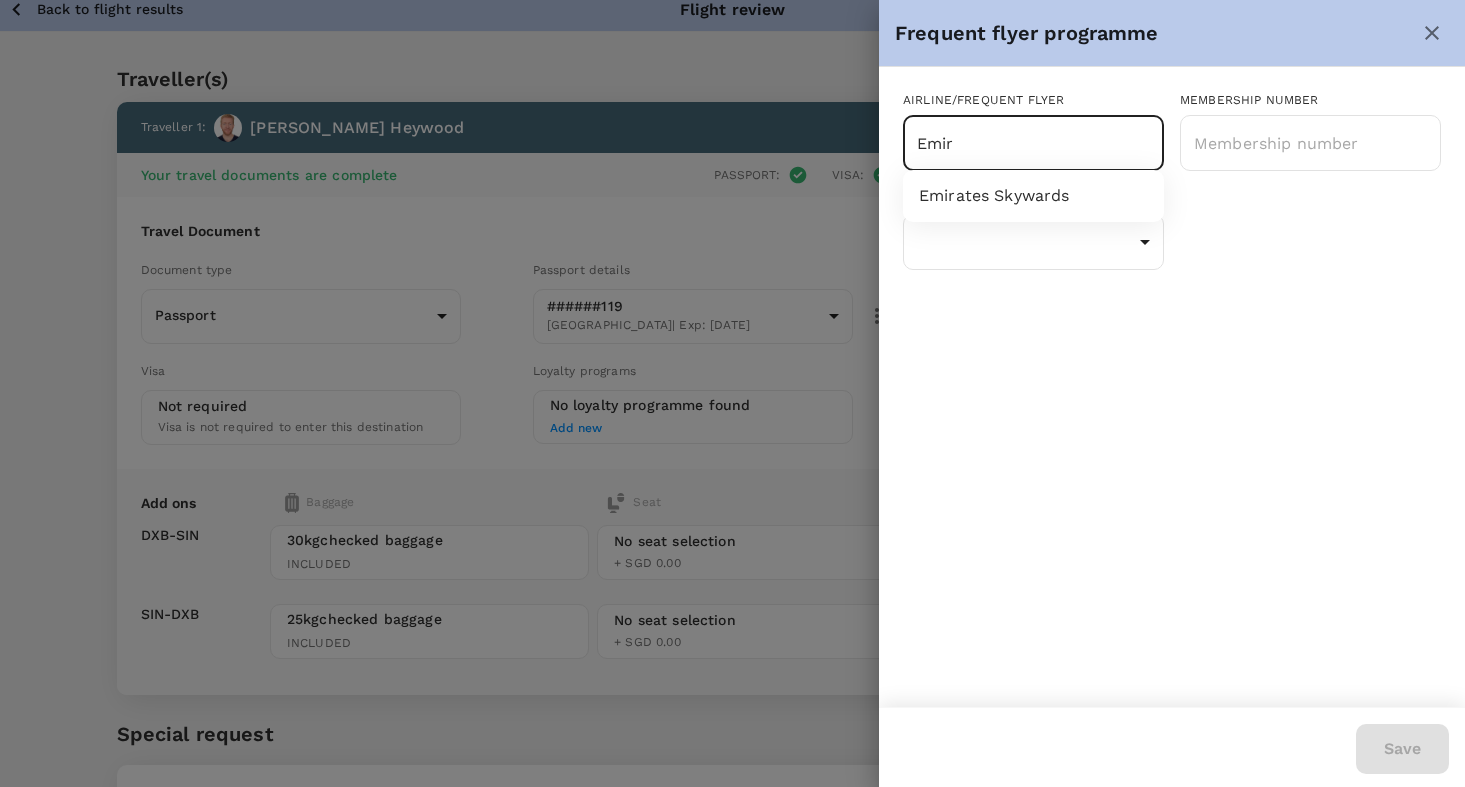 click on "Emirates Skywards" at bounding box center (1033, 196) 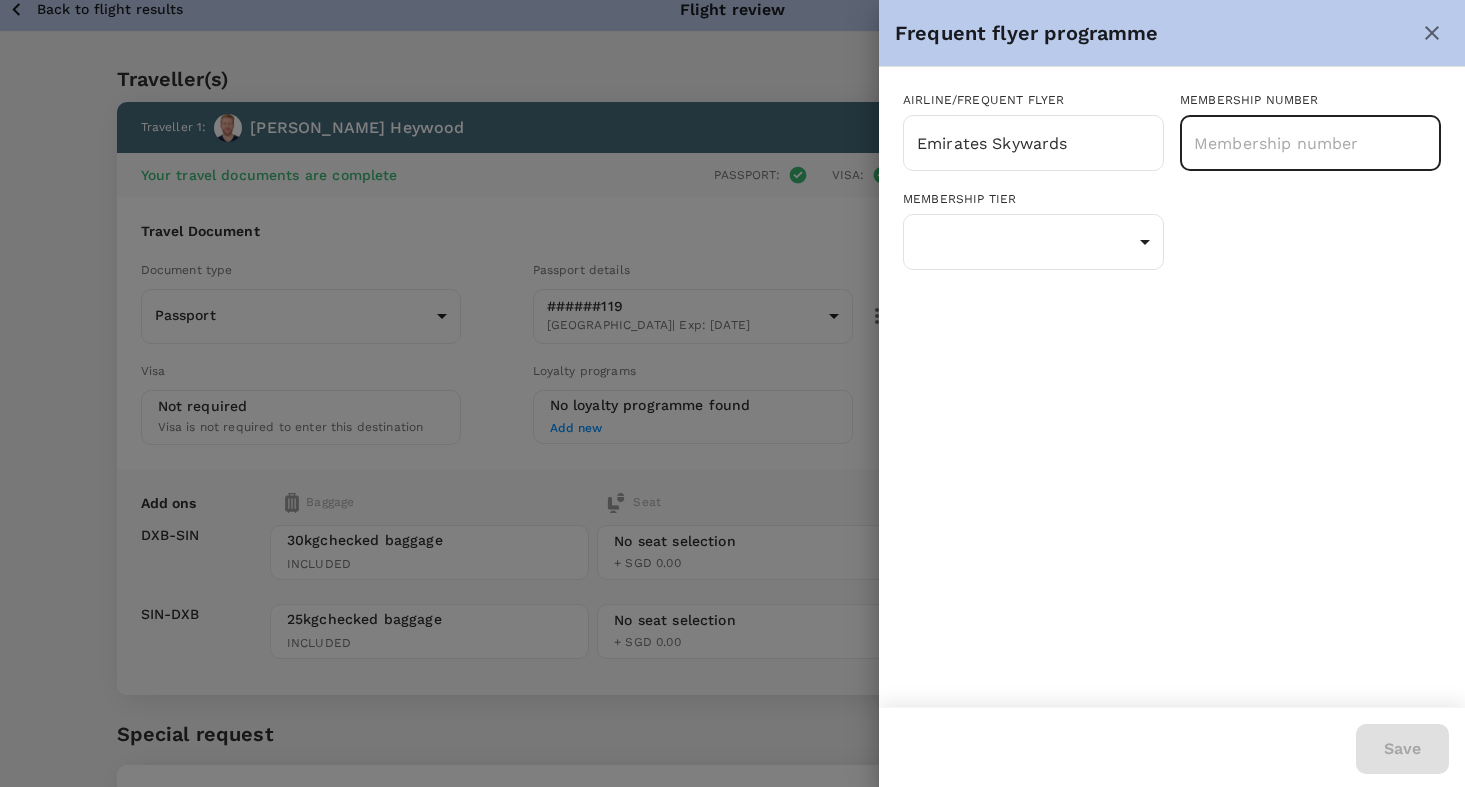 click at bounding box center [1310, 143] 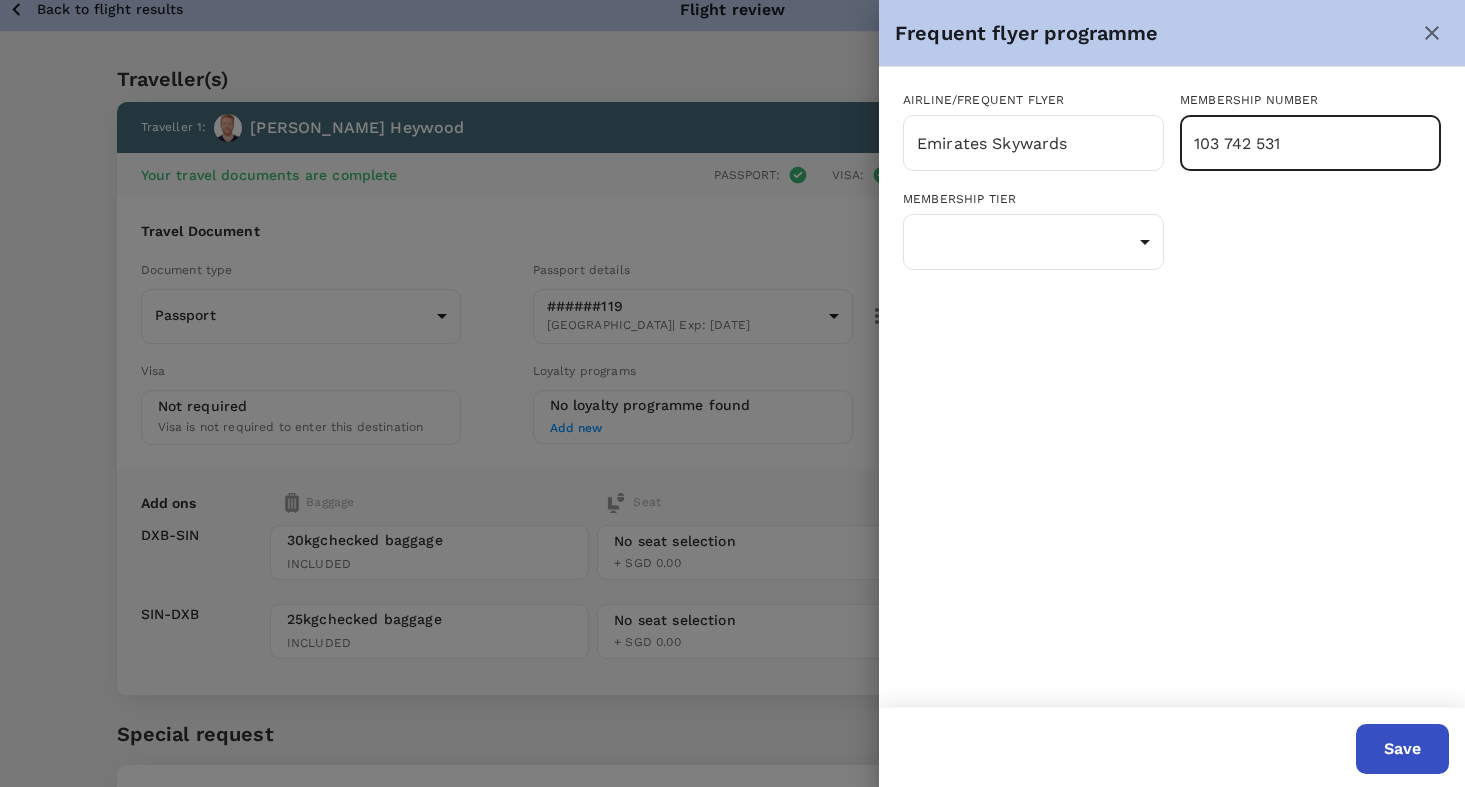 click on "103 742 531" at bounding box center [1310, 143] 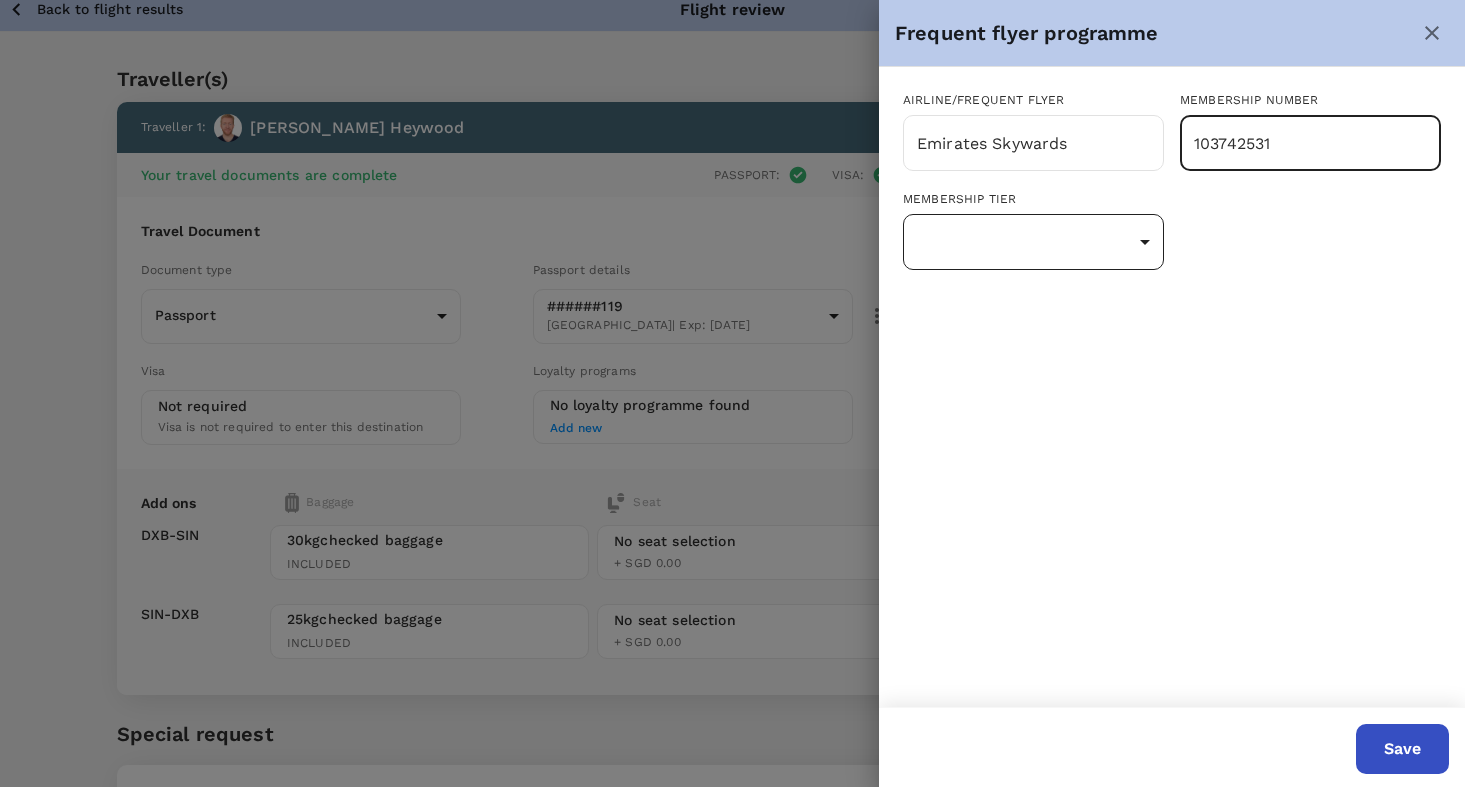 type on "103742531" 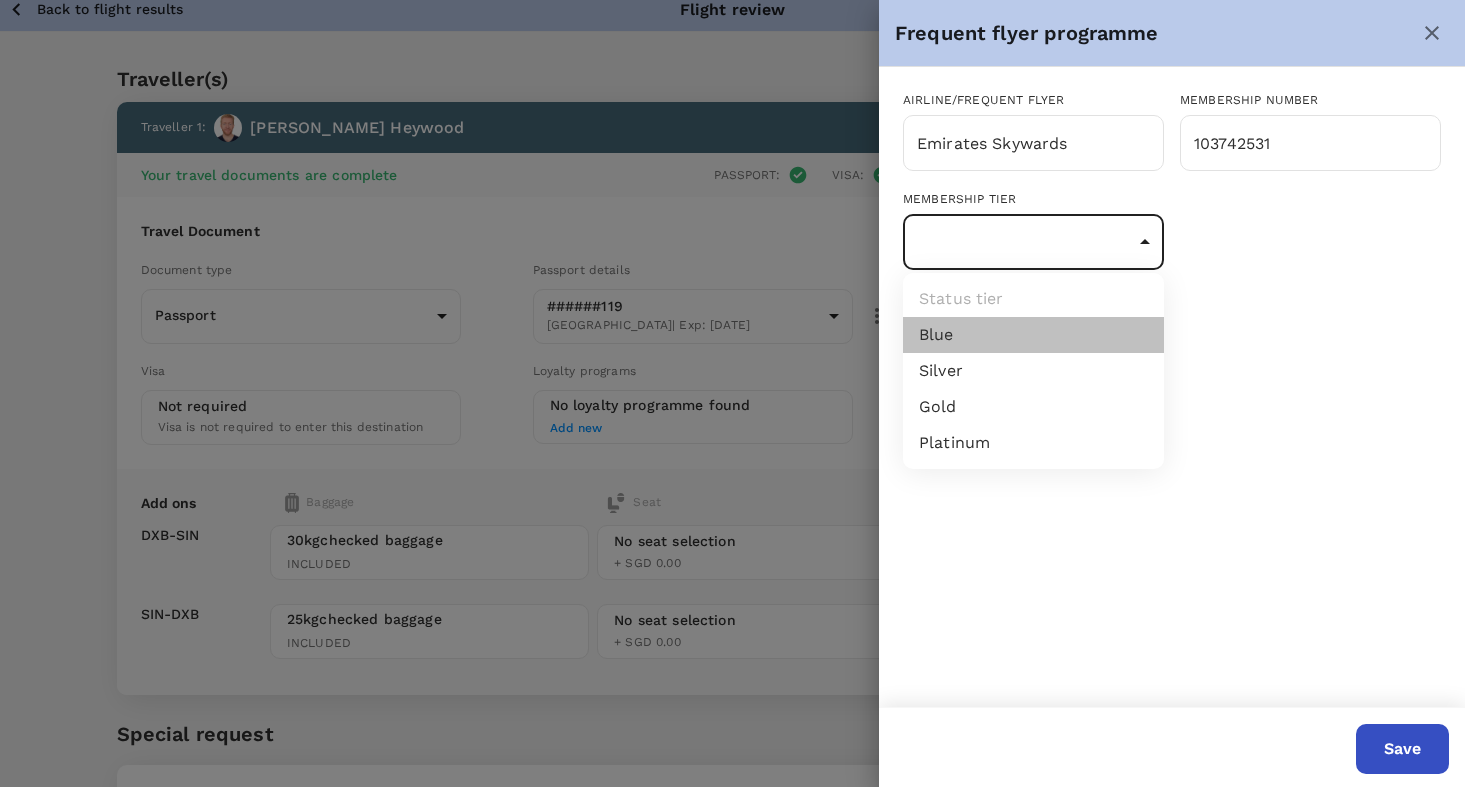 click on "Blue" at bounding box center [1033, 335] 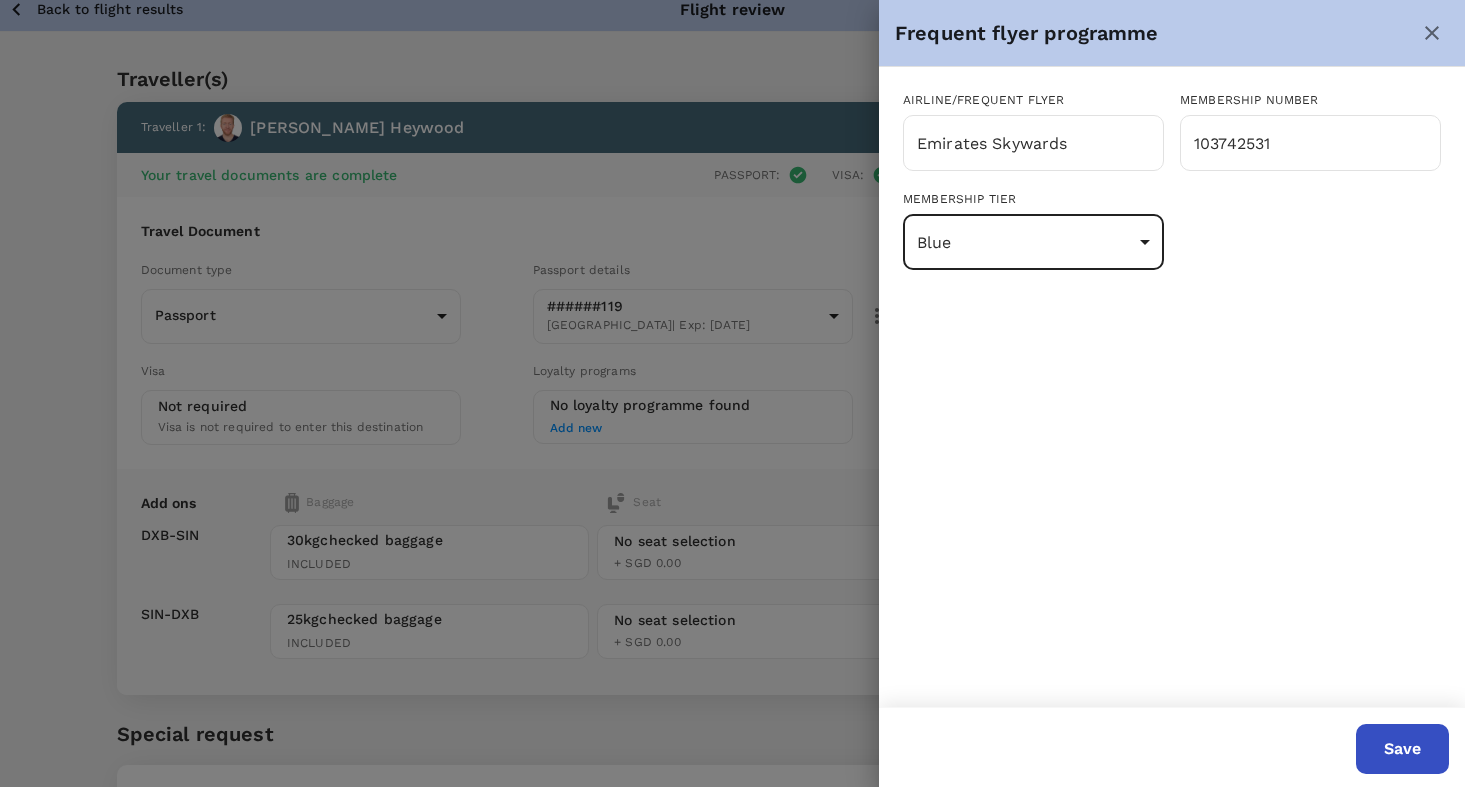 click on "Save" at bounding box center [1402, 749] 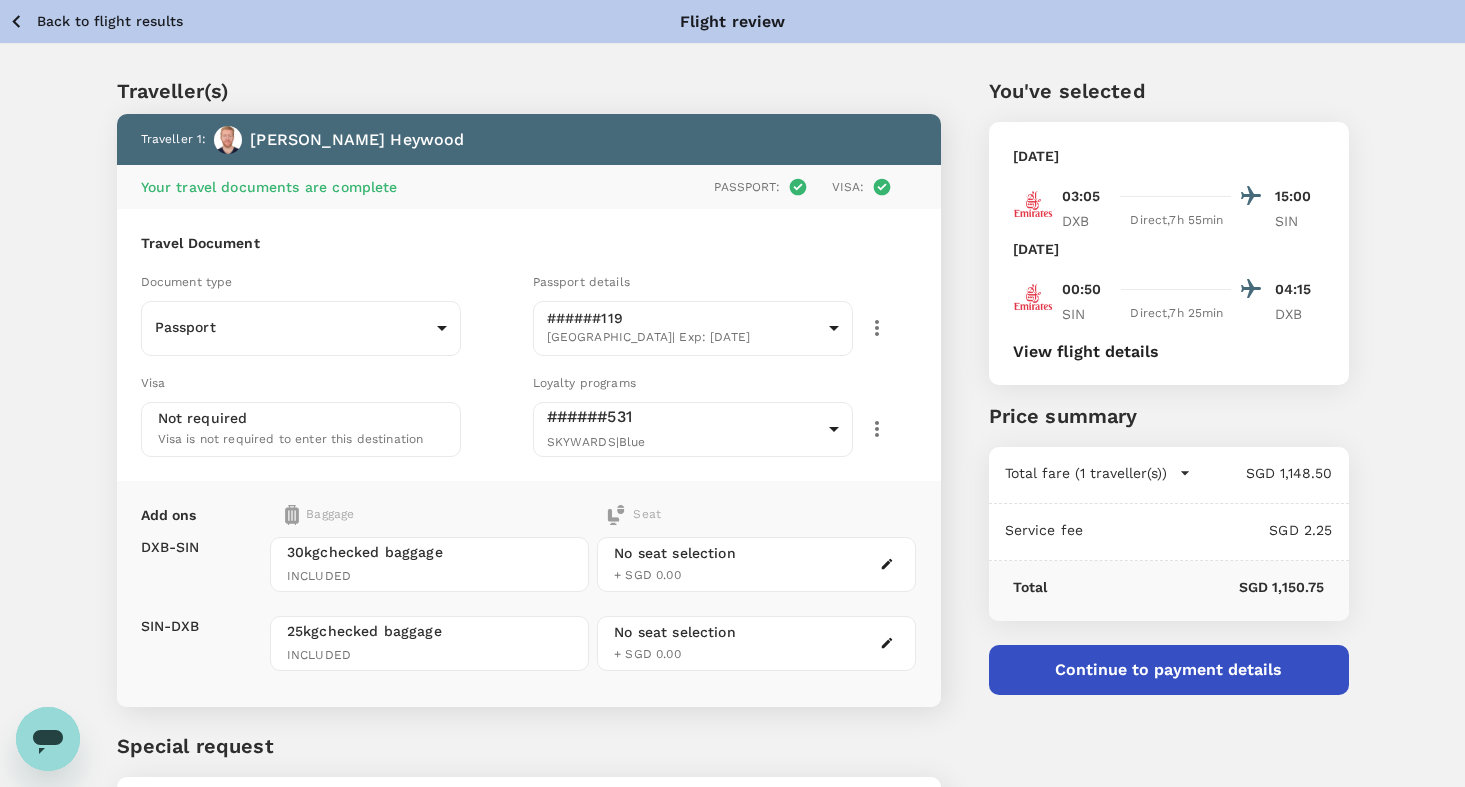scroll, scrollTop: 0, scrollLeft: 0, axis: both 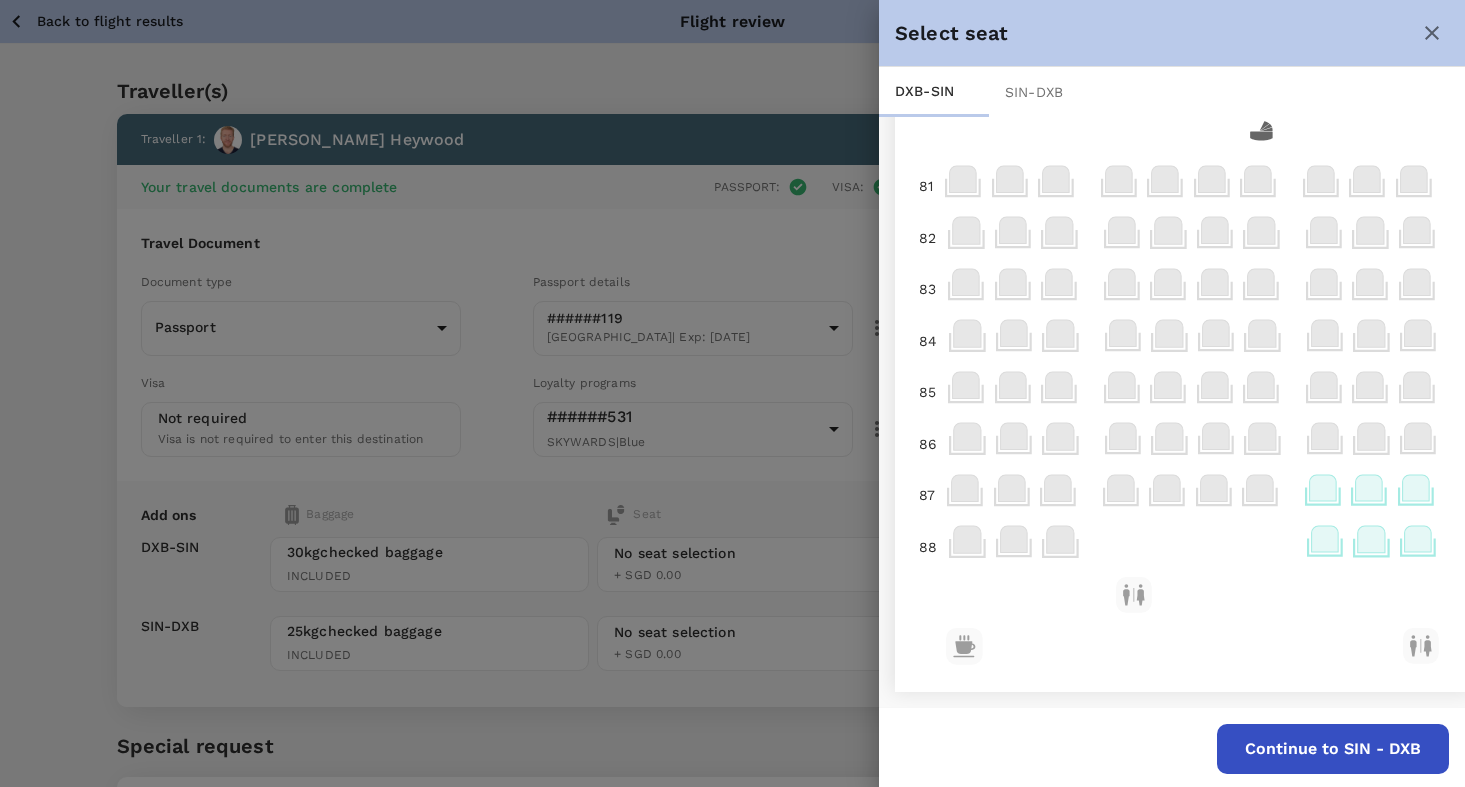 click 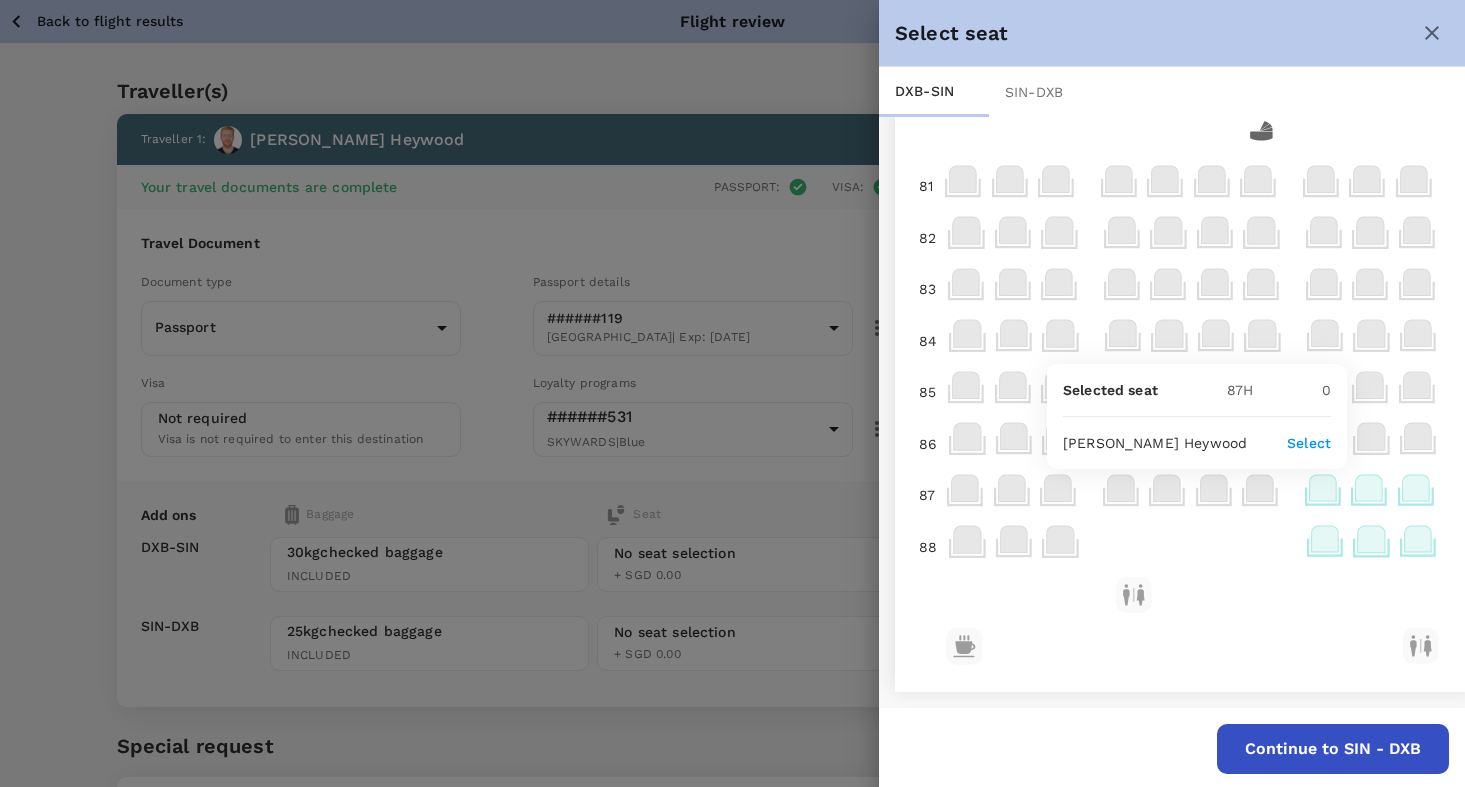 type 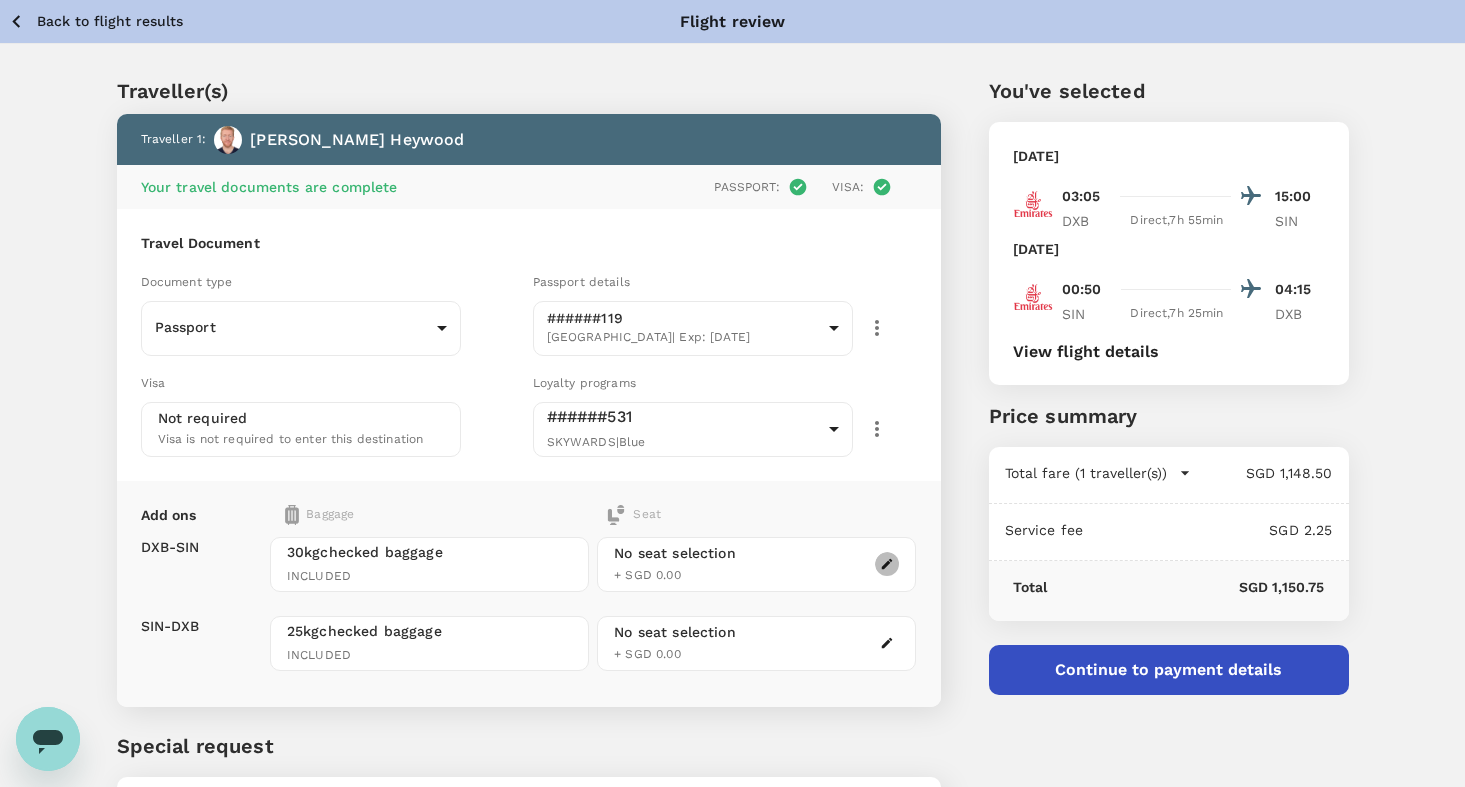 click 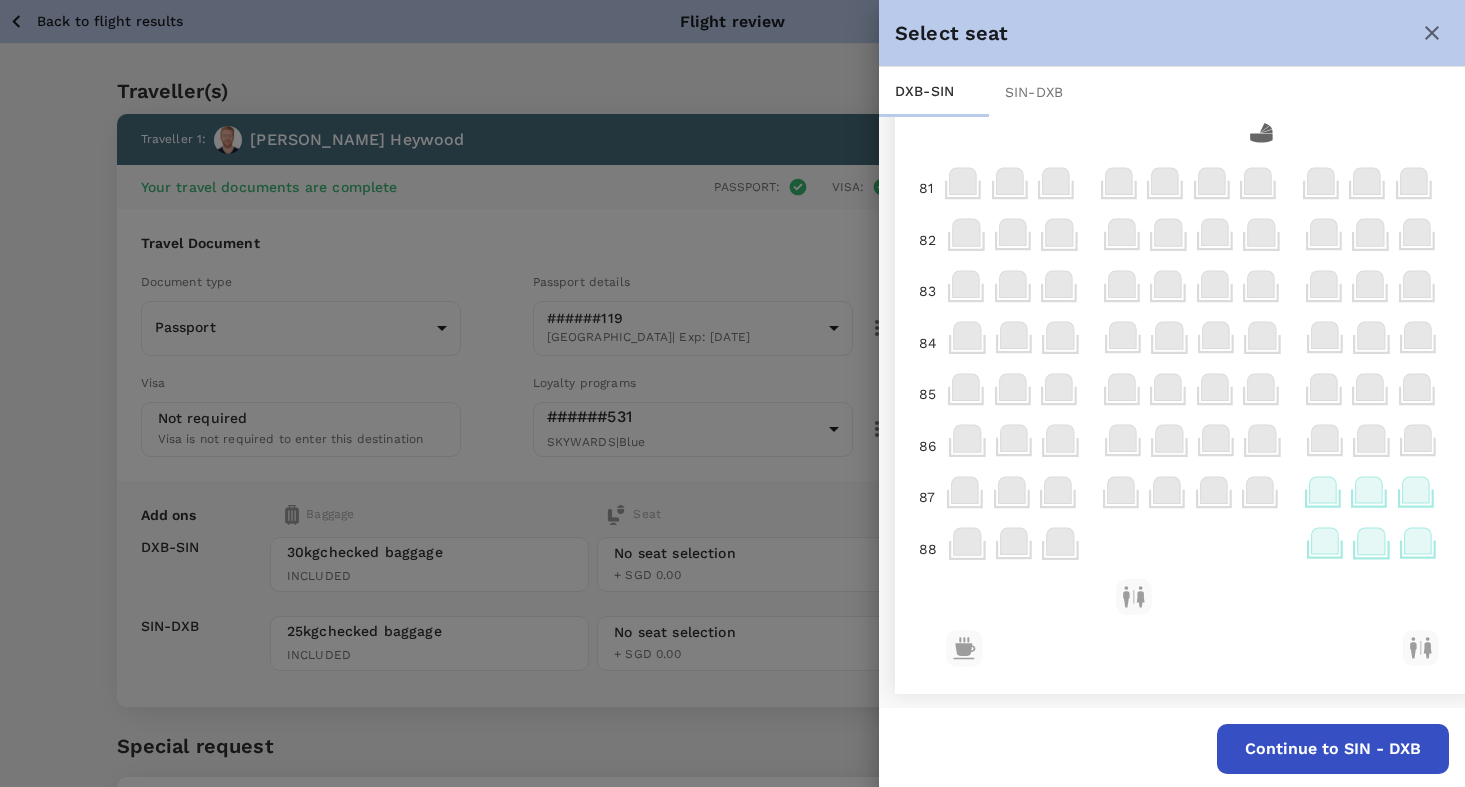 scroll, scrollTop: 1808, scrollLeft: 0, axis: vertical 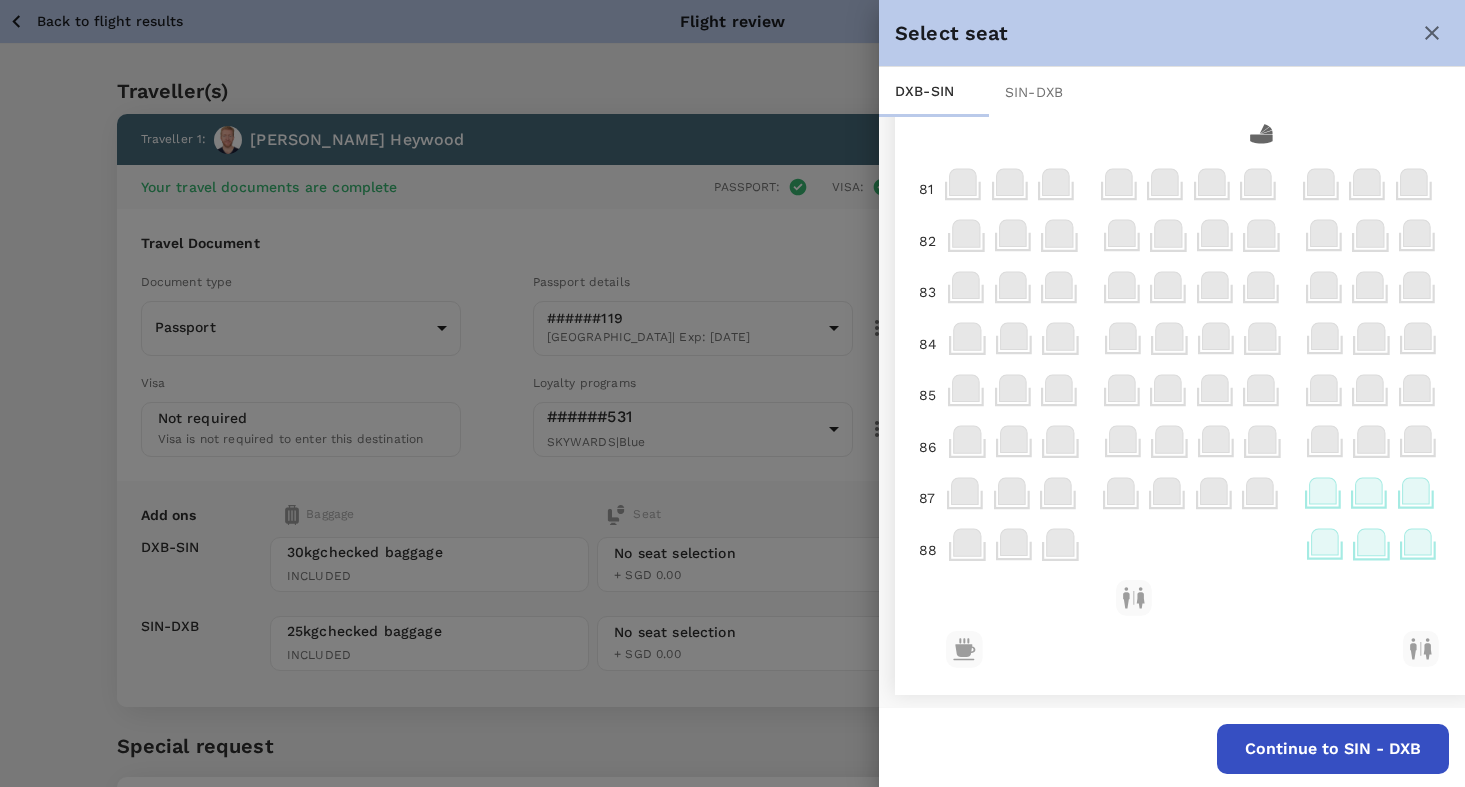 click 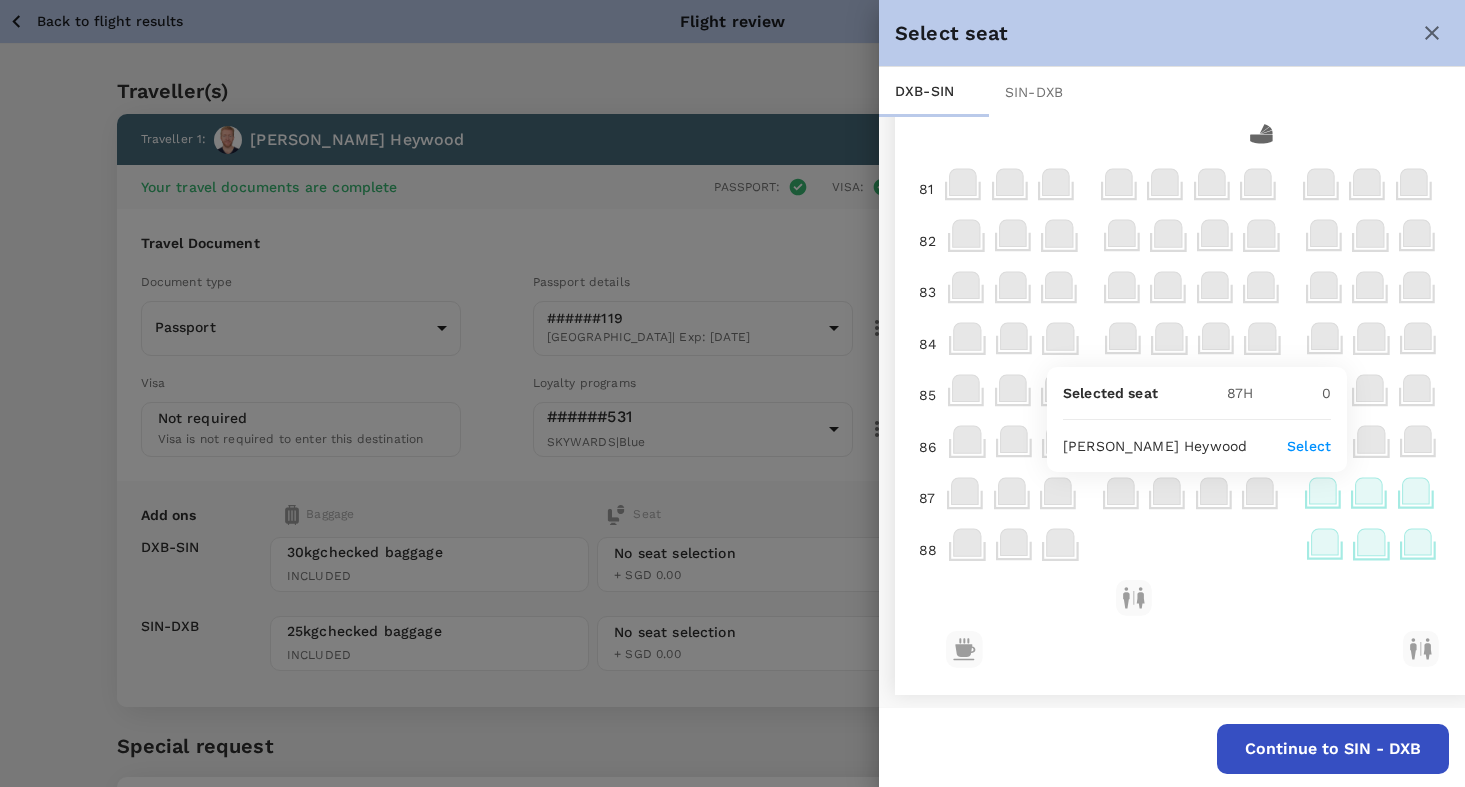 click on "Select" at bounding box center [1309, 446] 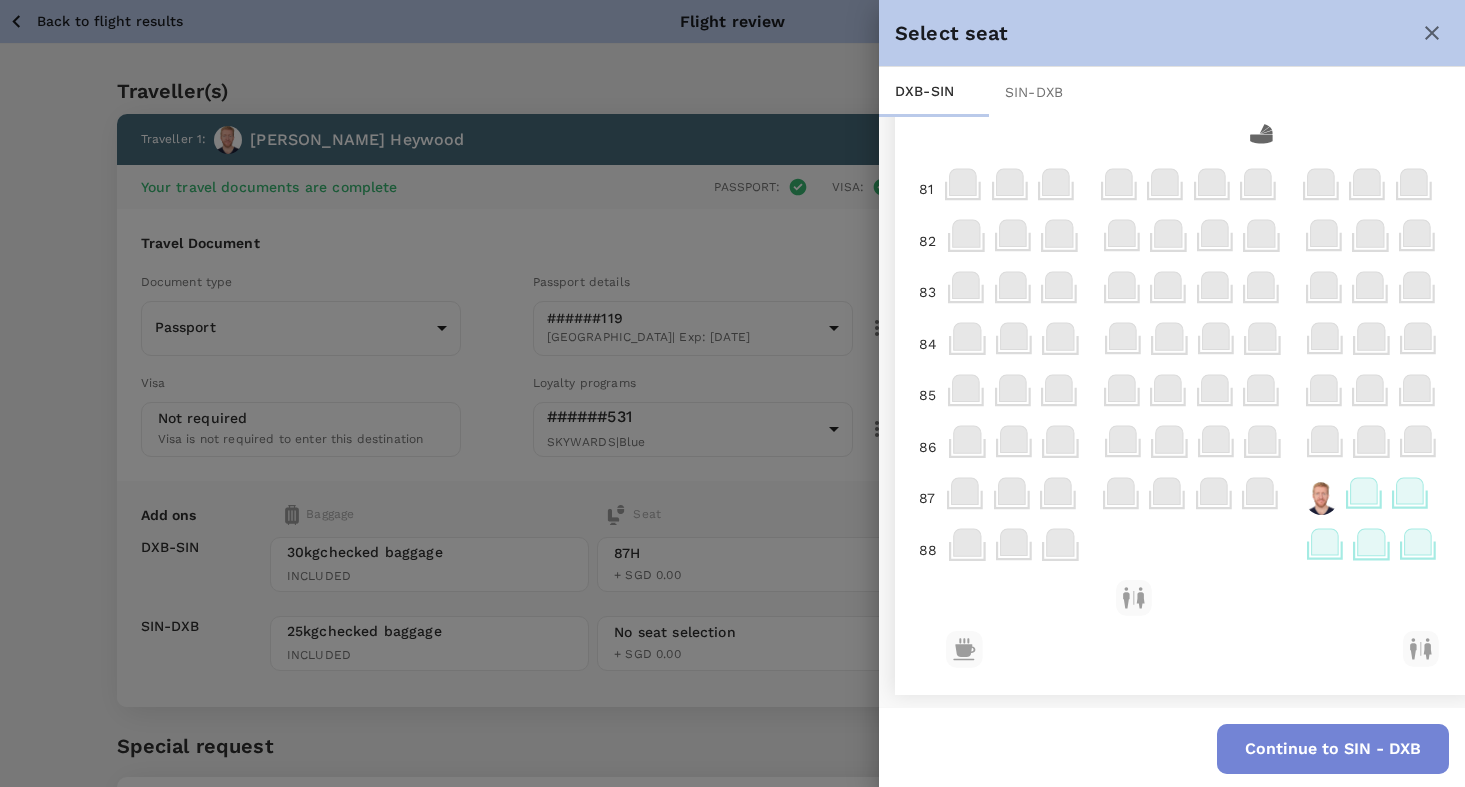 click on "Continue to   SIN - DXB" at bounding box center [1333, 749] 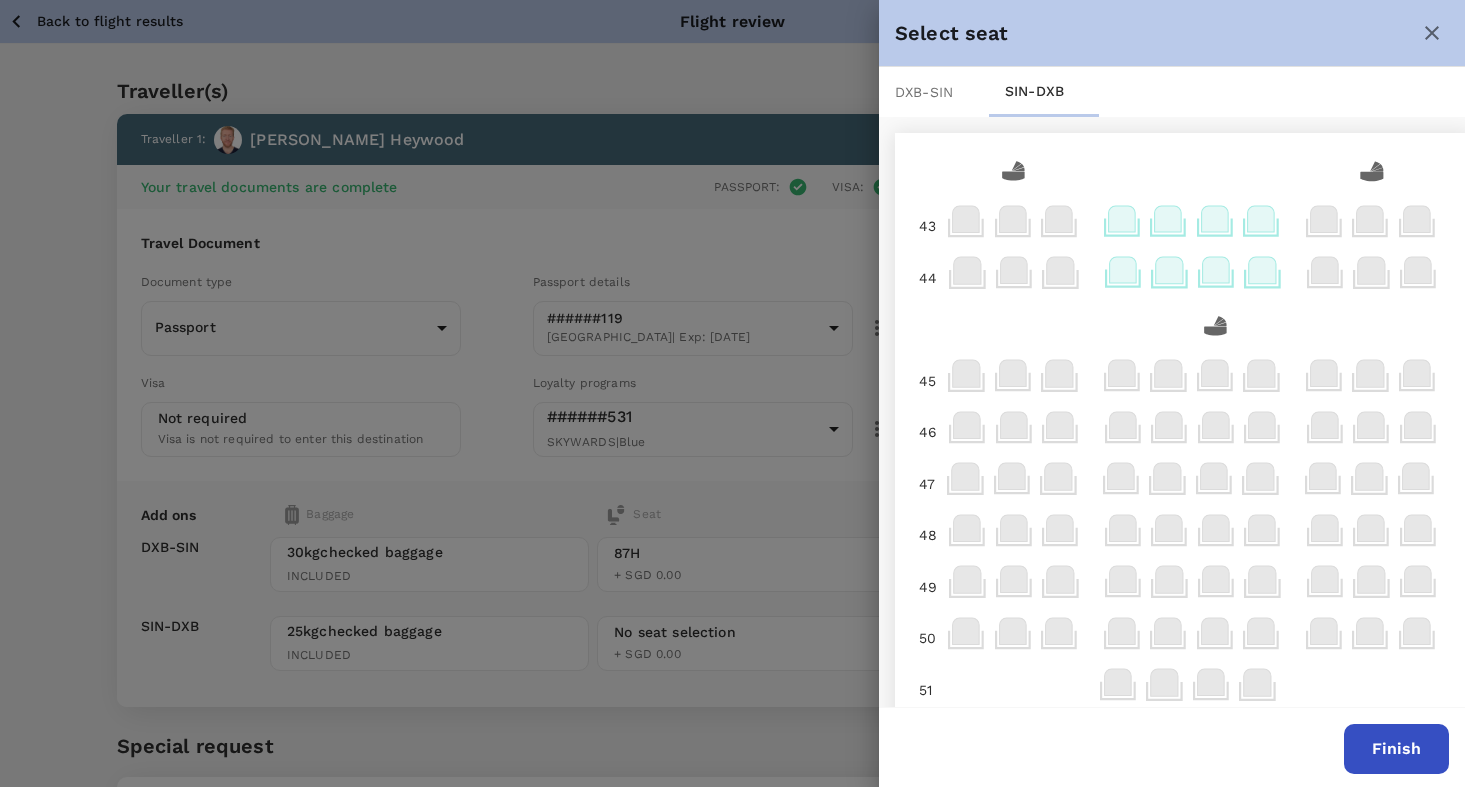 scroll, scrollTop: 4, scrollLeft: 0, axis: vertical 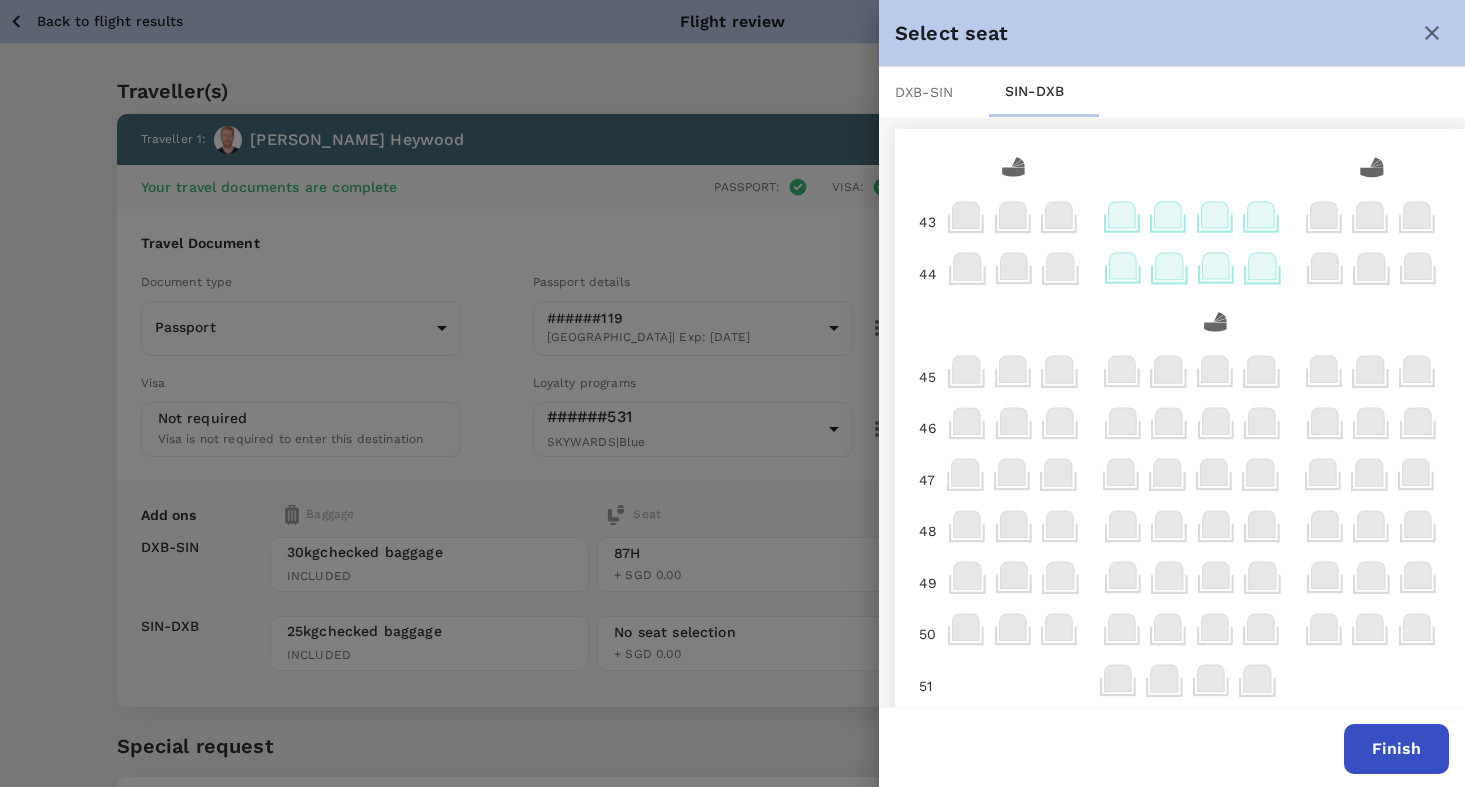 click 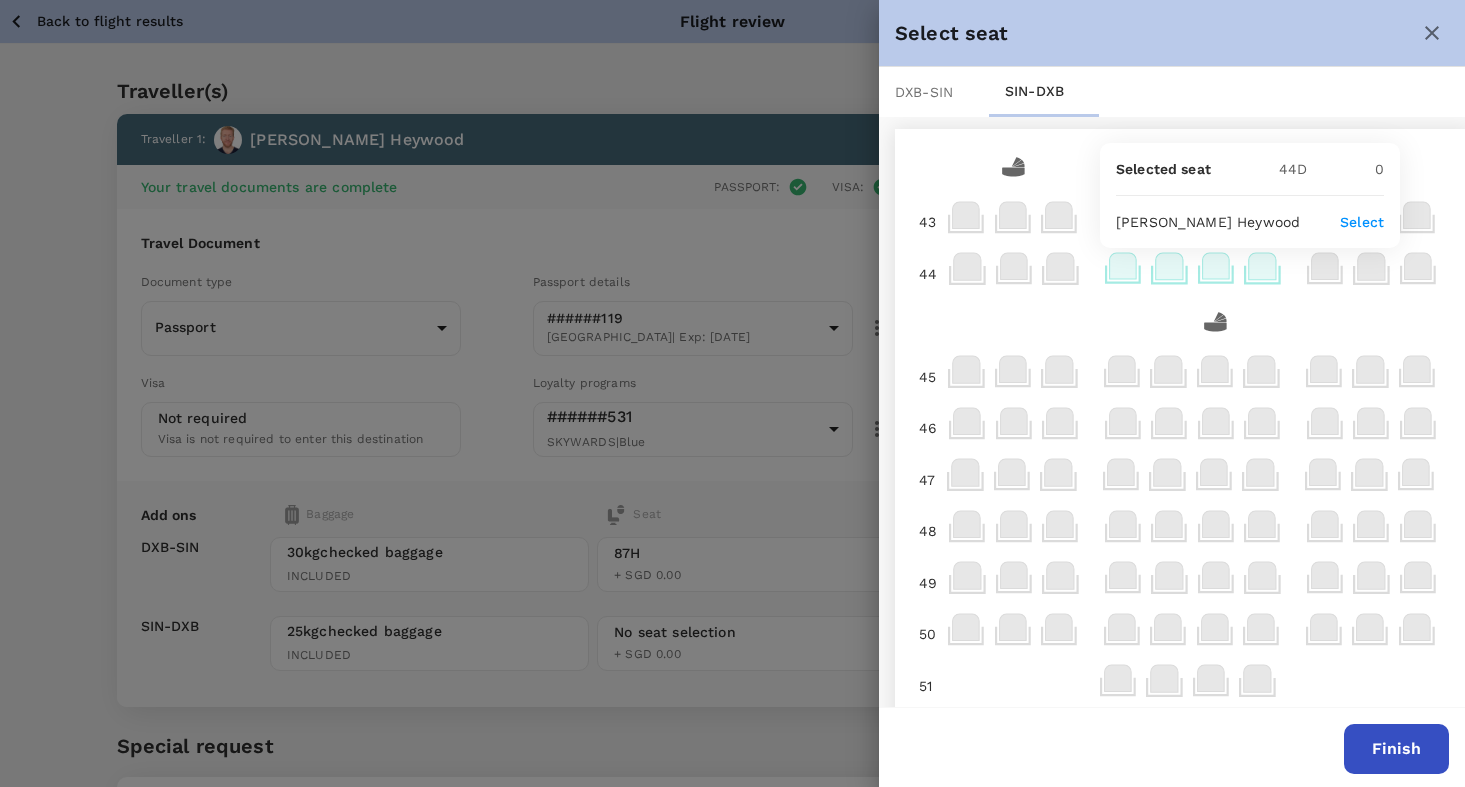 click on "Select" at bounding box center [1362, 222] 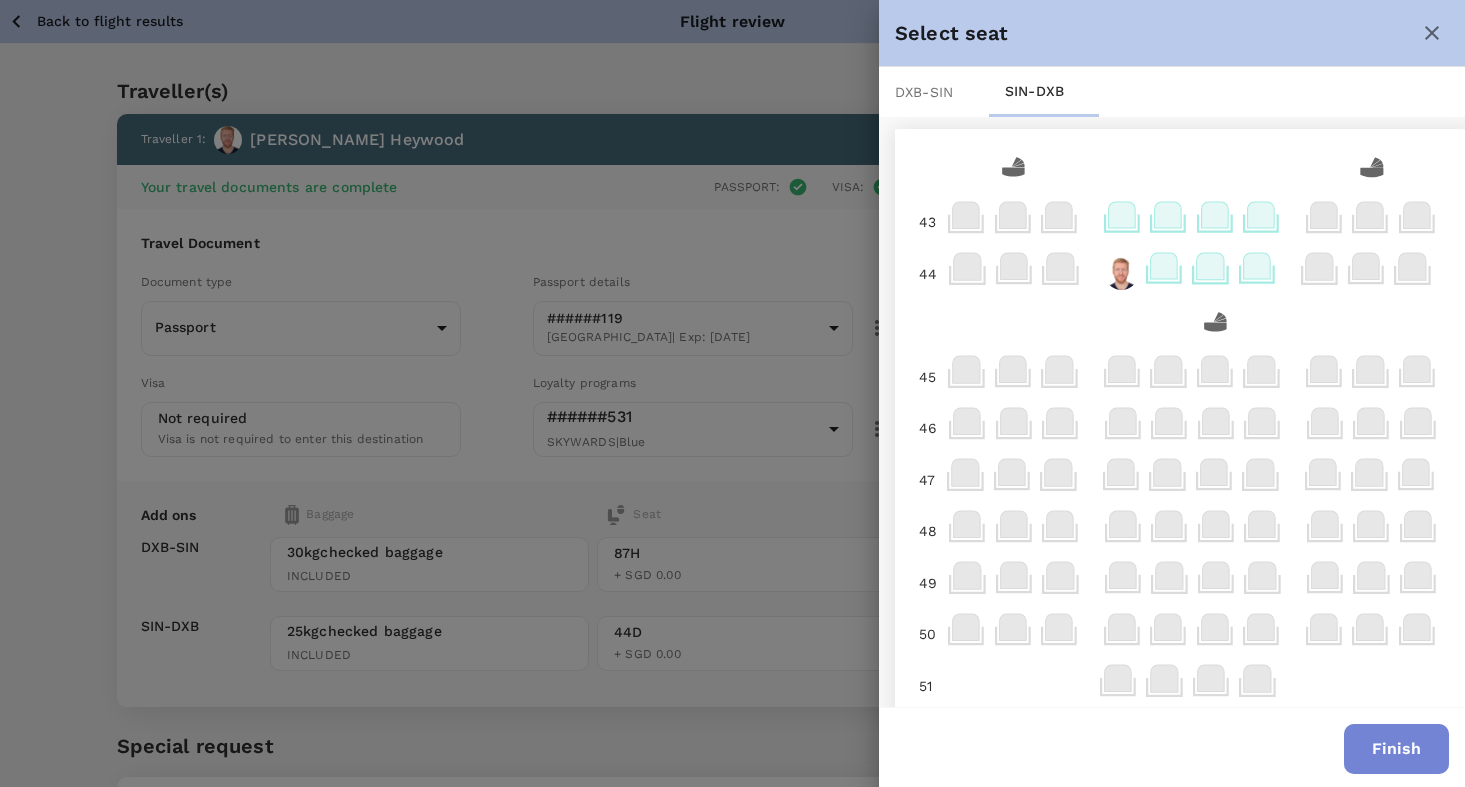 click on "Finish" at bounding box center (1396, 749) 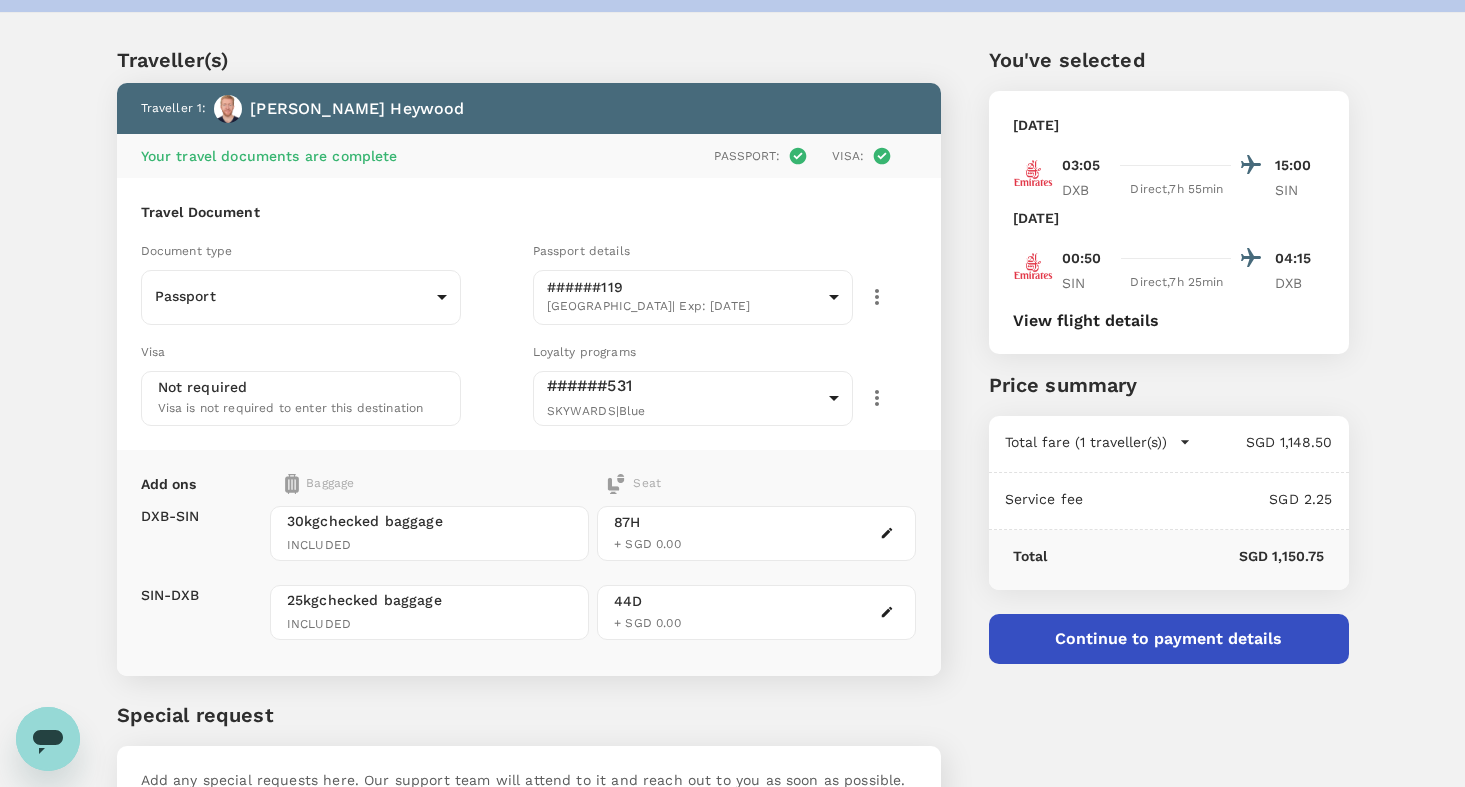 scroll, scrollTop: 33, scrollLeft: 0, axis: vertical 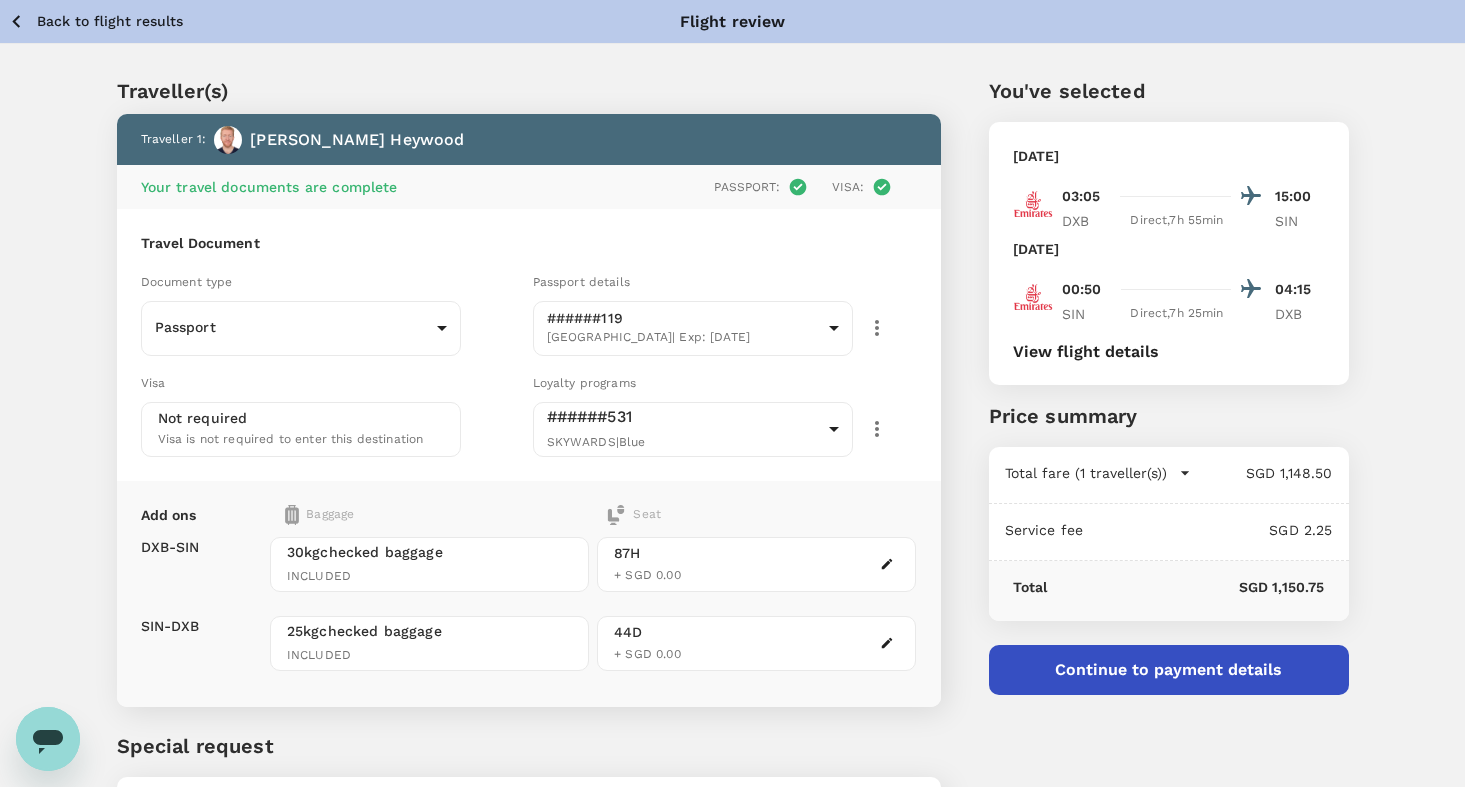 click on "Continue to payment details" at bounding box center [1169, 670] 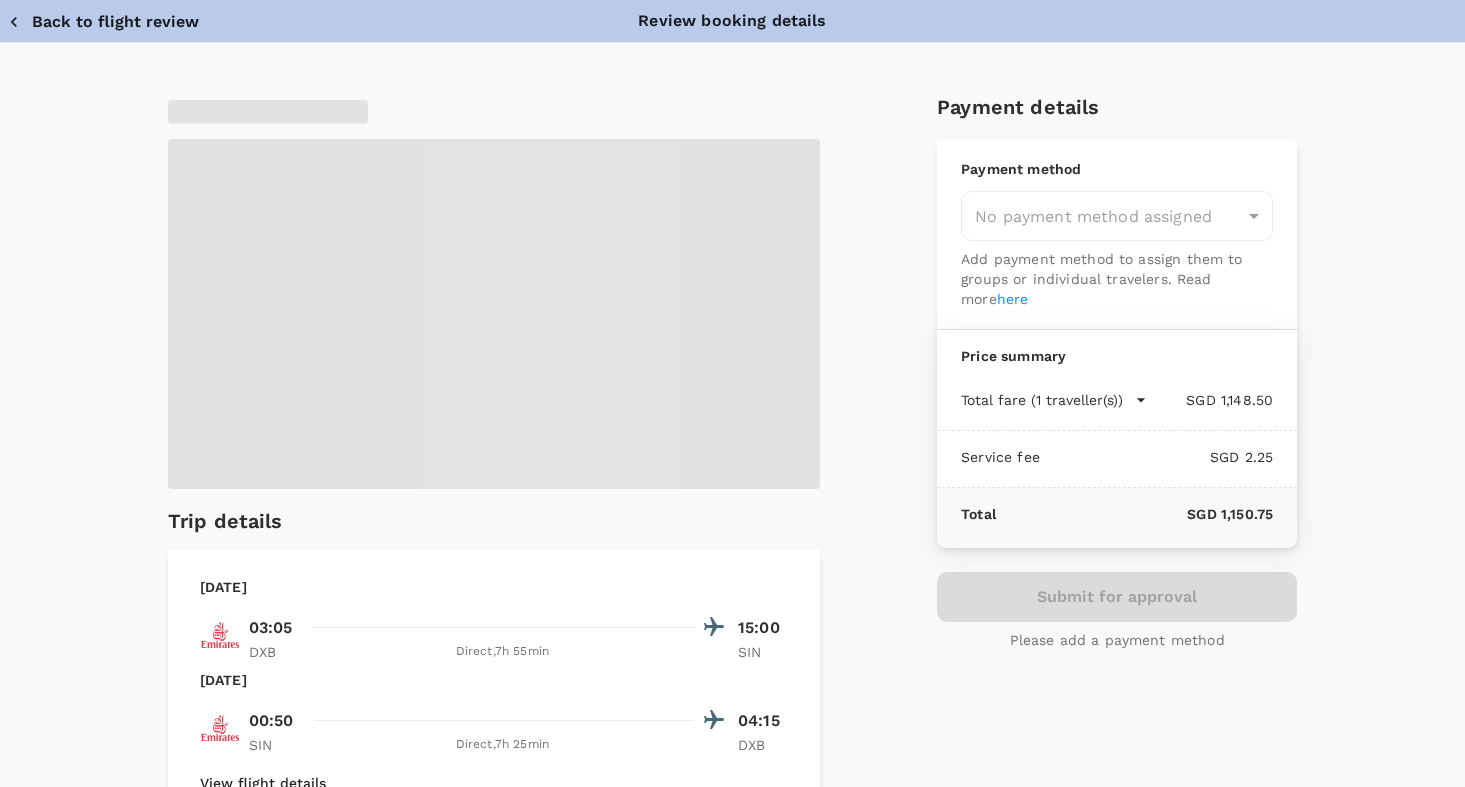 type on "9cb7bd09-647a-4334-94d9-122ca4480a85" 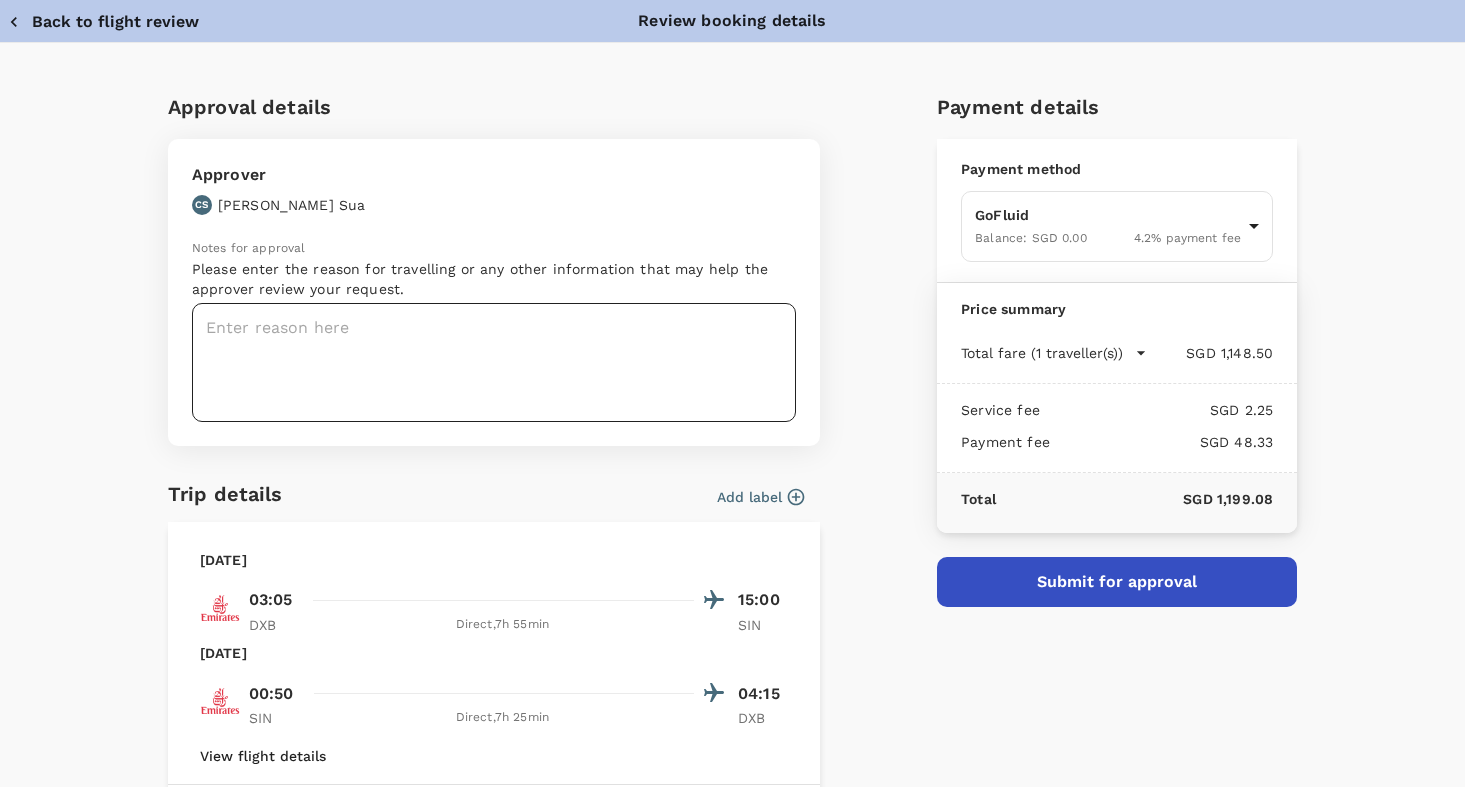 scroll, scrollTop: 0, scrollLeft: 0, axis: both 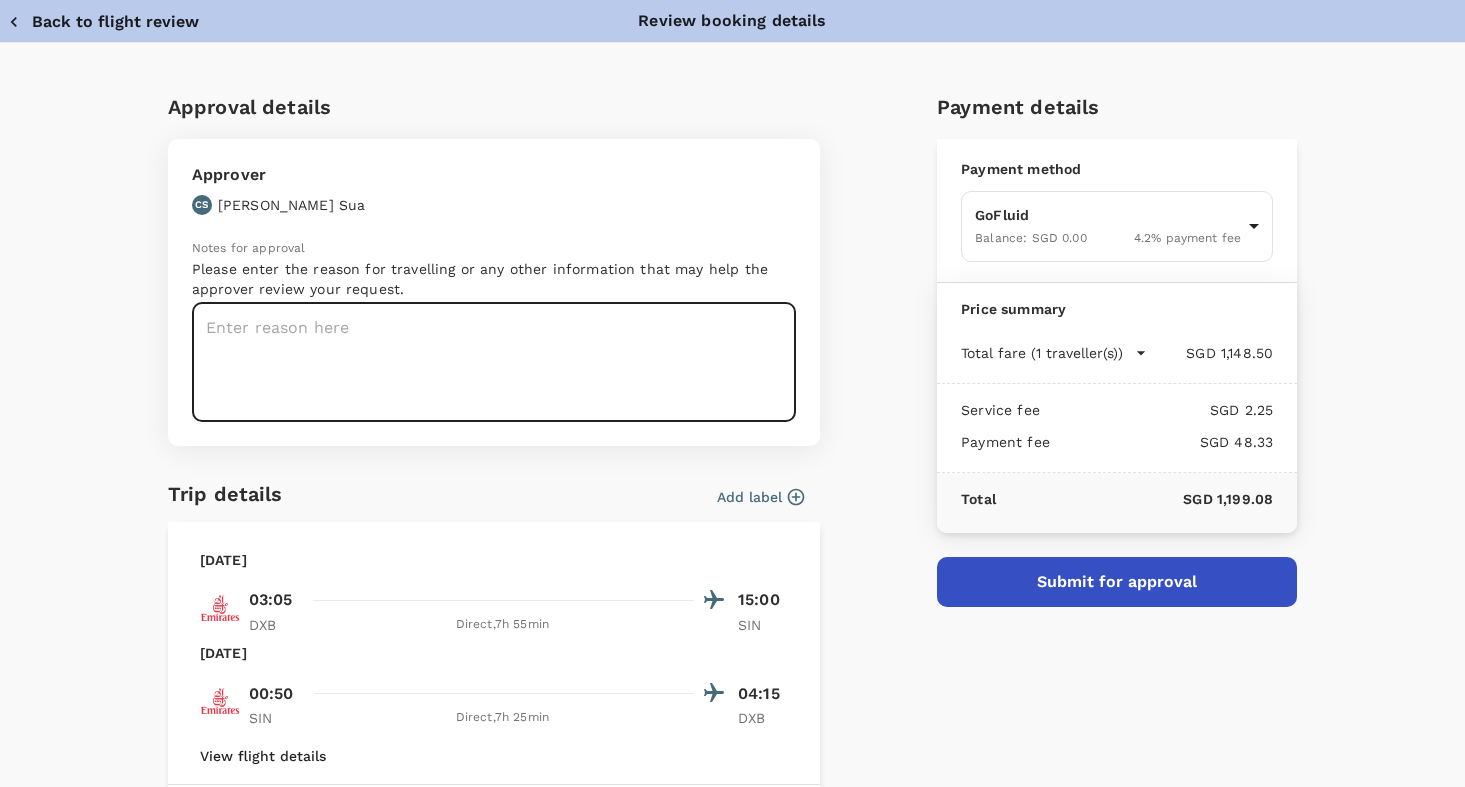 click at bounding box center (494, 362) 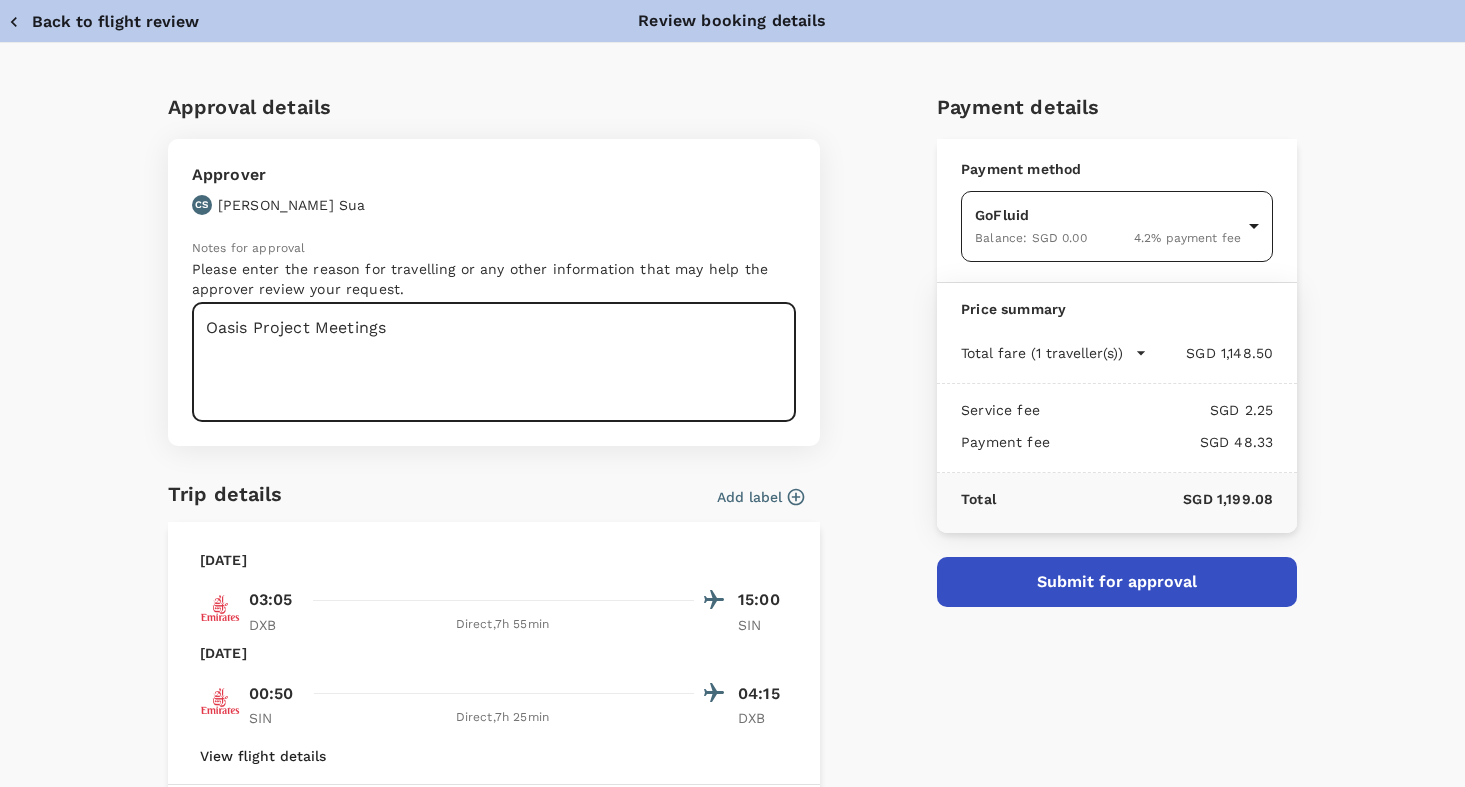 type on "Oasis Project Meetings" 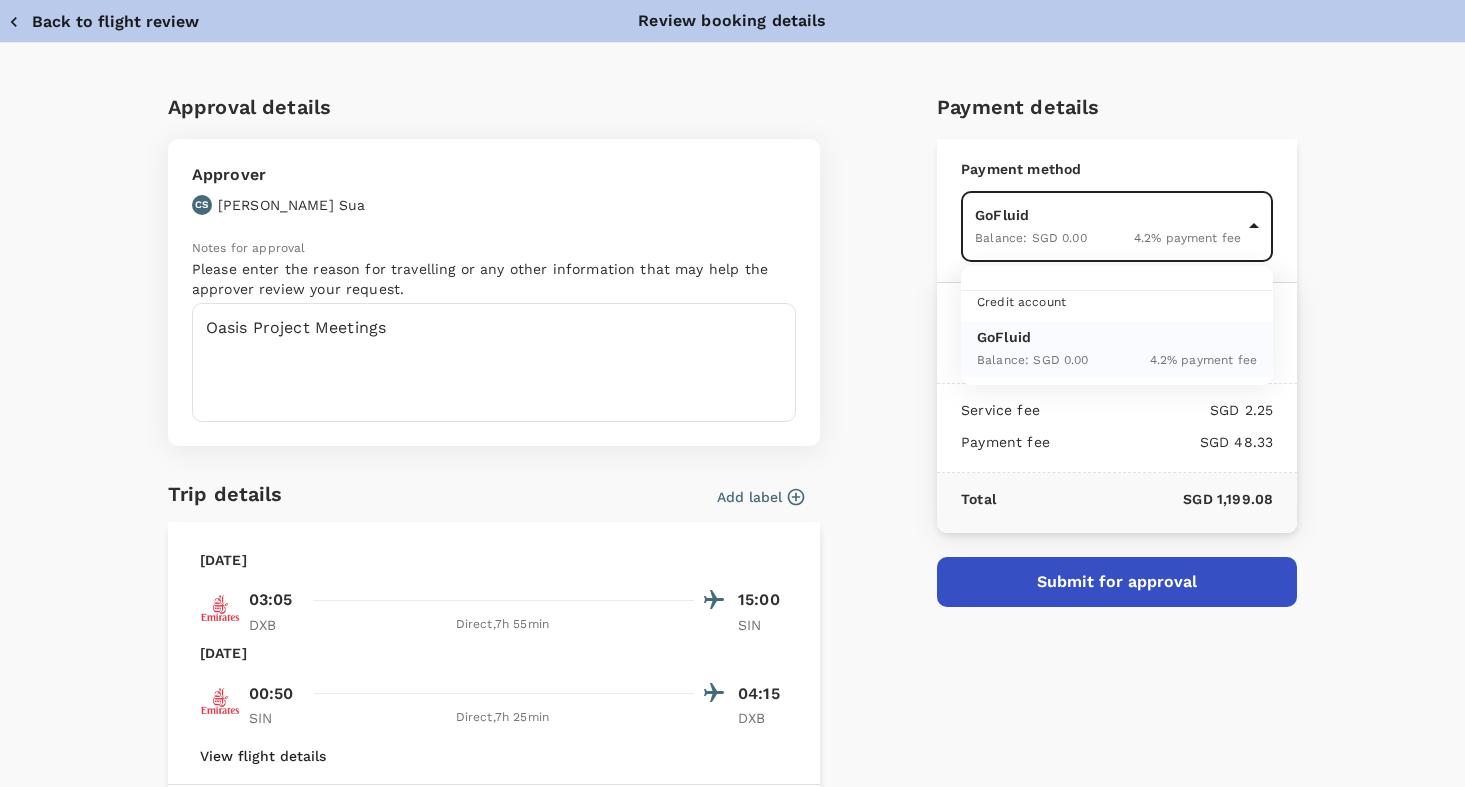 click on "Back to flight results Flight review Traveller(s) Traveller   1 : Daniel Martin   Heywood Your travel documents are complete Passport : Visa : Travel Document Document type Passport Passport ​ Passport details ######119 United Kingdom  | Exp:   08 Oct 2029 d83e2969-4d67-440d-9e6b-74801b683f1b ​ Visa Not required Visa is not required to enter this destination Loyalty programs ######531 SKYWARDS |  Blue bdebfdda-f008-4c85-befc-f3cc76027e6d ​ Add ons Baggage Seat DXB  -  SIN SIN  -  DXB 30kg  checked baggage INCLUDED 25kg  checked baggage INCLUDED 87H + SGD 0.00 44D + SGD 0.00 Special request Add any special requests here. Our support team will attend to it and reach out to you as soon as possible. Add request You've selected Wednesday, 30 Jul 2025 03:05 15:00 DXB Direct ,  7h 55min SIN Friday, 08 Aug 2025 00:50 04:15 SIN Direct ,  7h 25min DXB View flight details Price summary Total fare (1 traveller(s)) SGD 1,148.50 Air fare SGD 1,148.50 Baggage fee SGD 0.00 Seat fee SGD 0.00 Service fee SGD 2.25 Total" at bounding box center [732, 481] 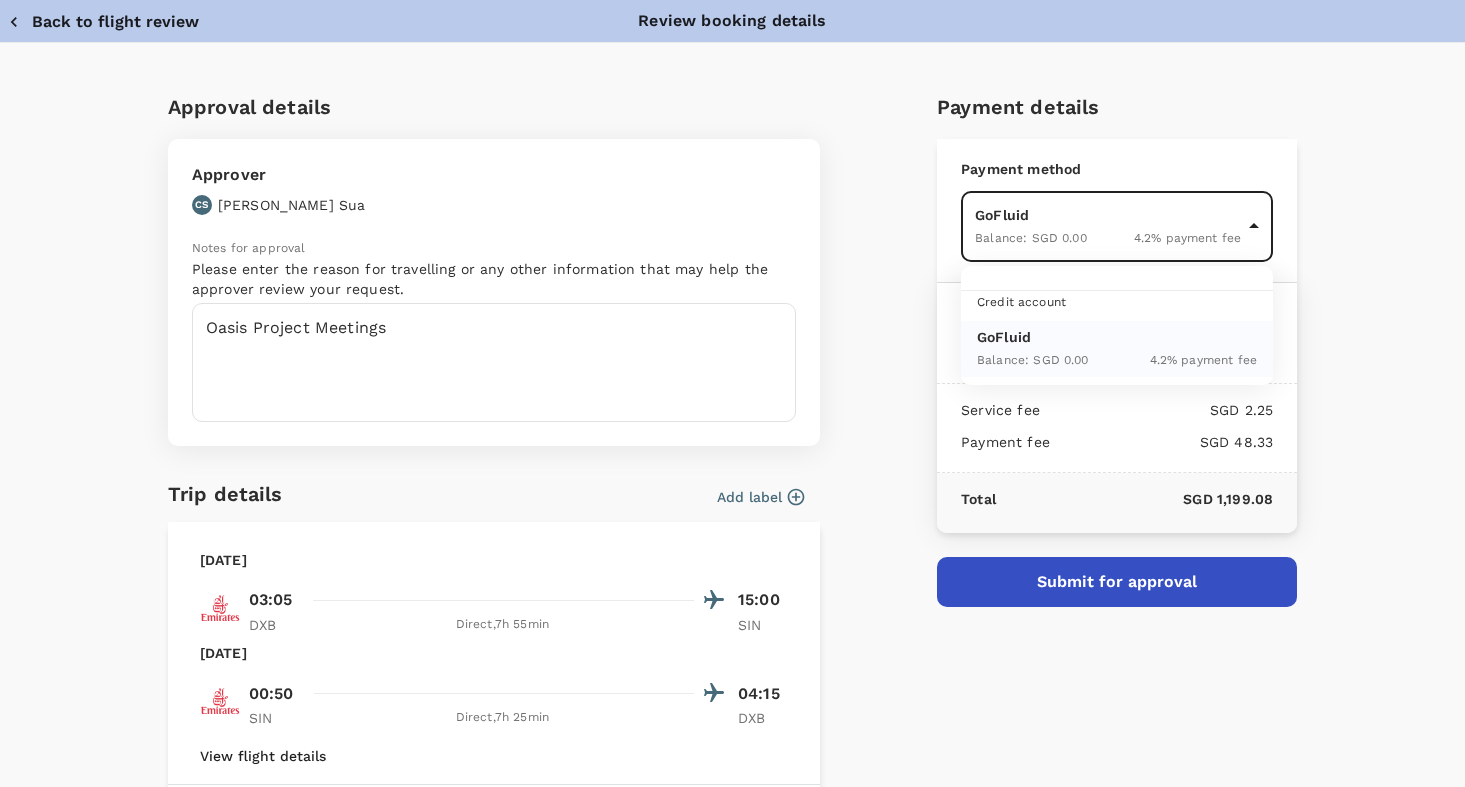 click at bounding box center (732, 393) 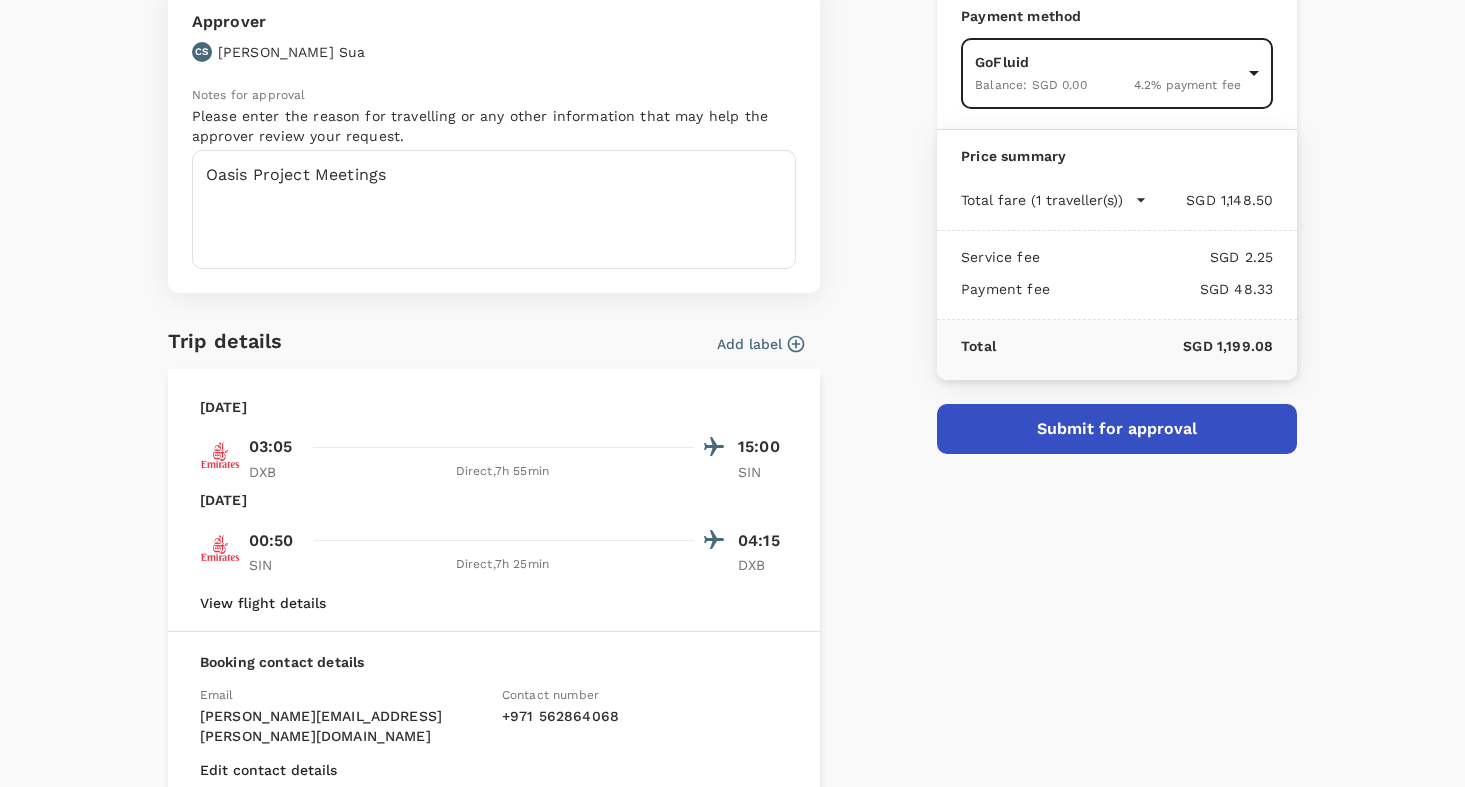 scroll, scrollTop: 172, scrollLeft: 0, axis: vertical 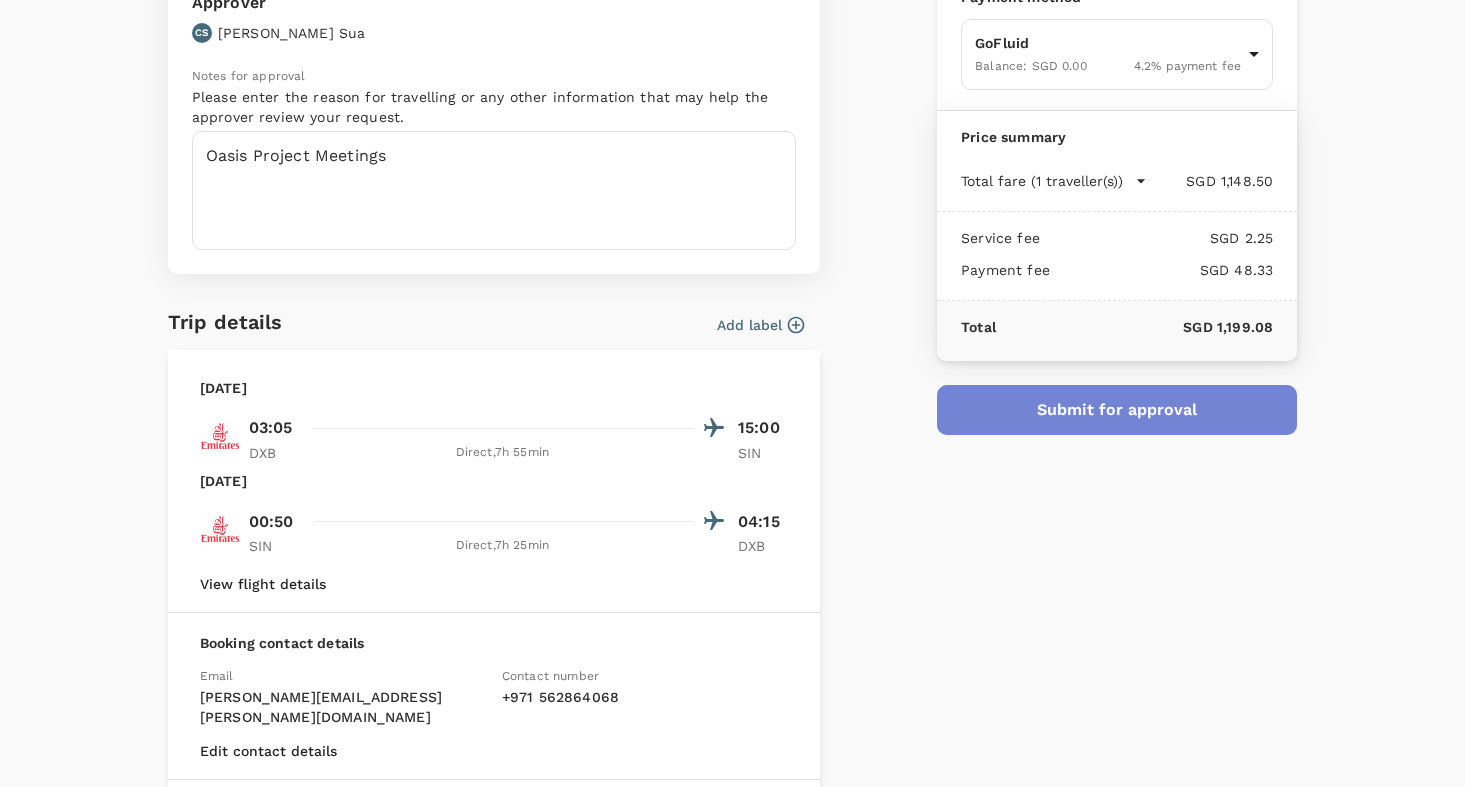 click on "Submit for approval" at bounding box center [1117, 410] 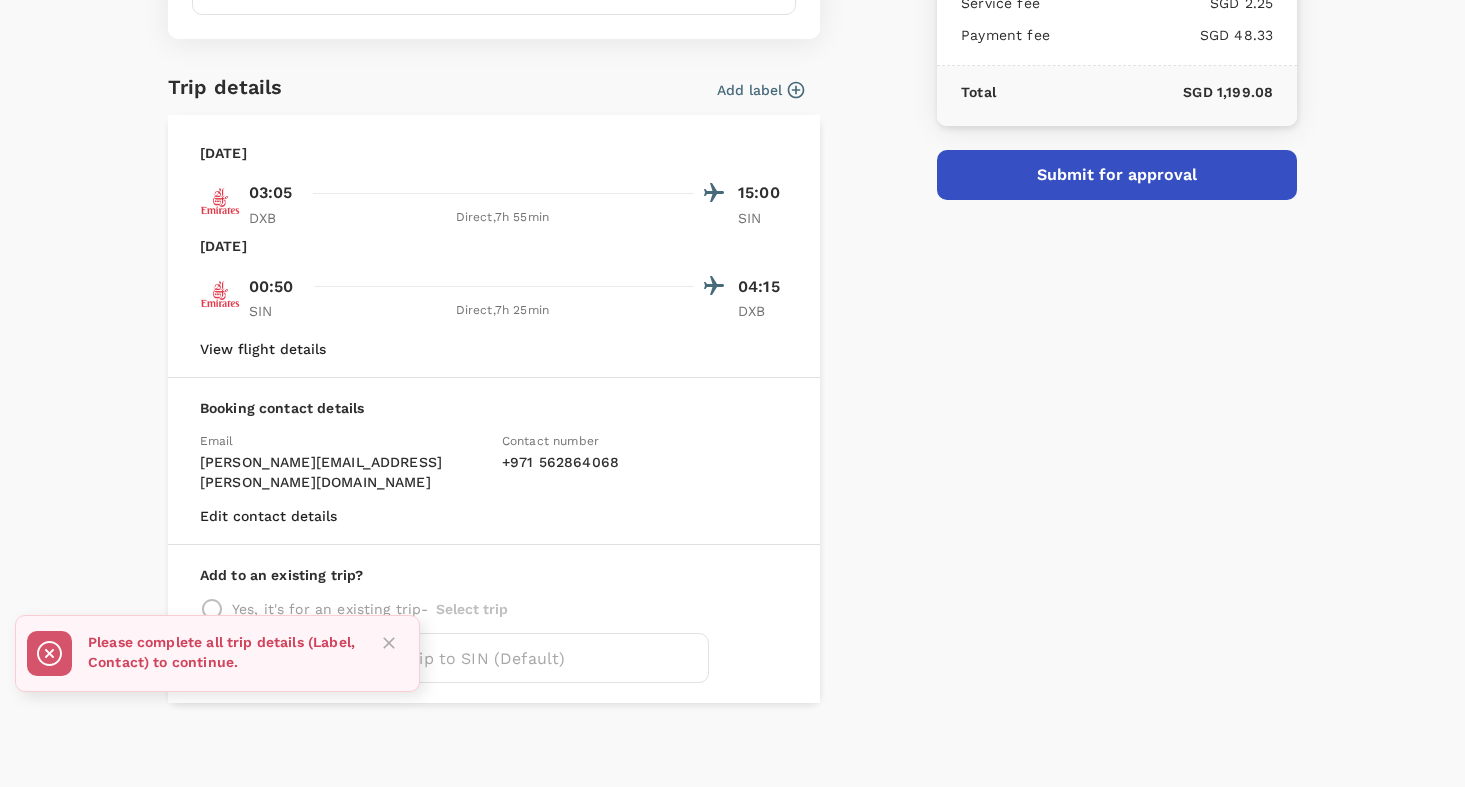 scroll, scrollTop: 392, scrollLeft: 0, axis: vertical 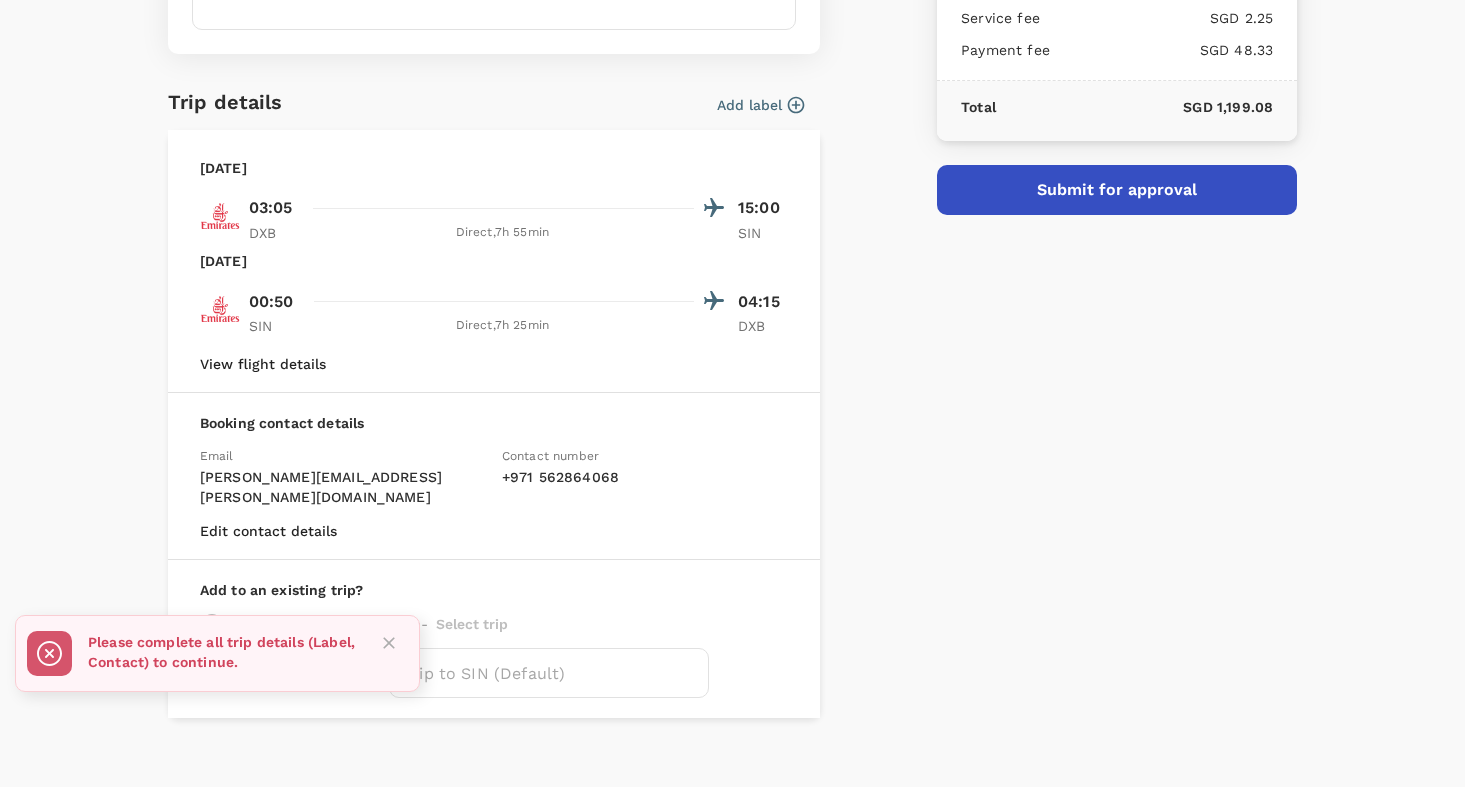 click on "Yes, it's for an existing trip  - Select trip" at bounding box center [494, 624] 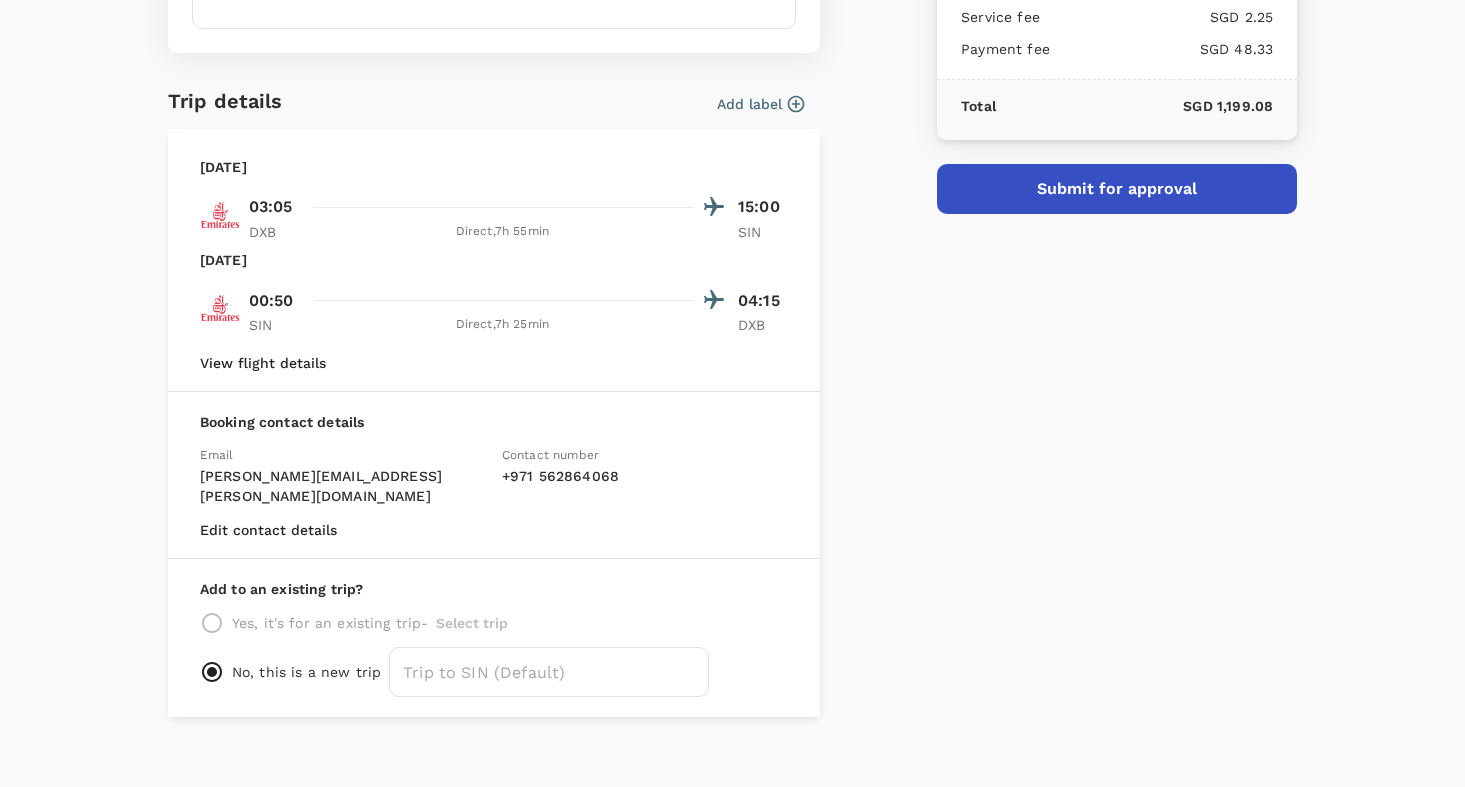 scroll, scrollTop: 392, scrollLeft: 0, axis: vertical 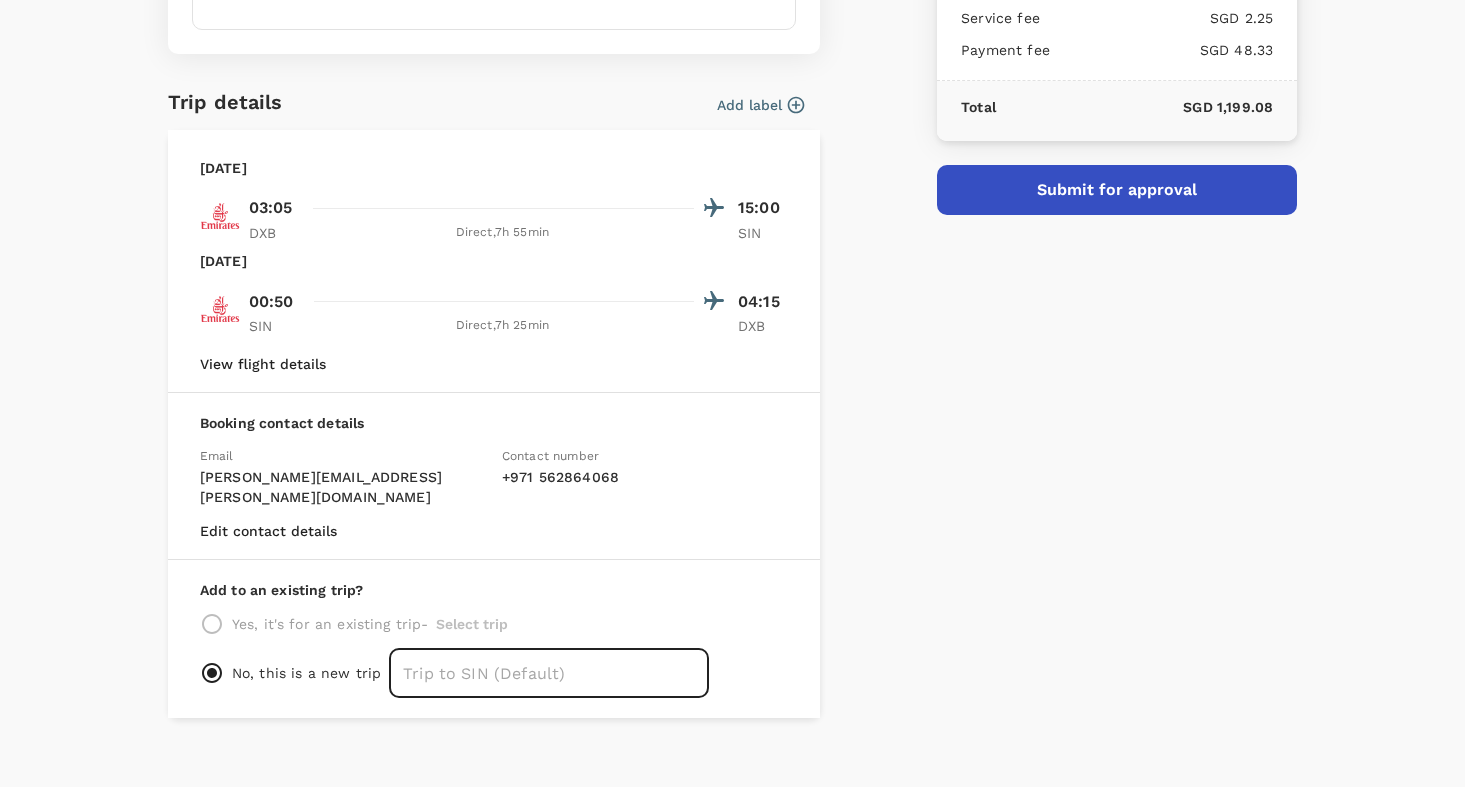 click at bounding box center (549, 673) 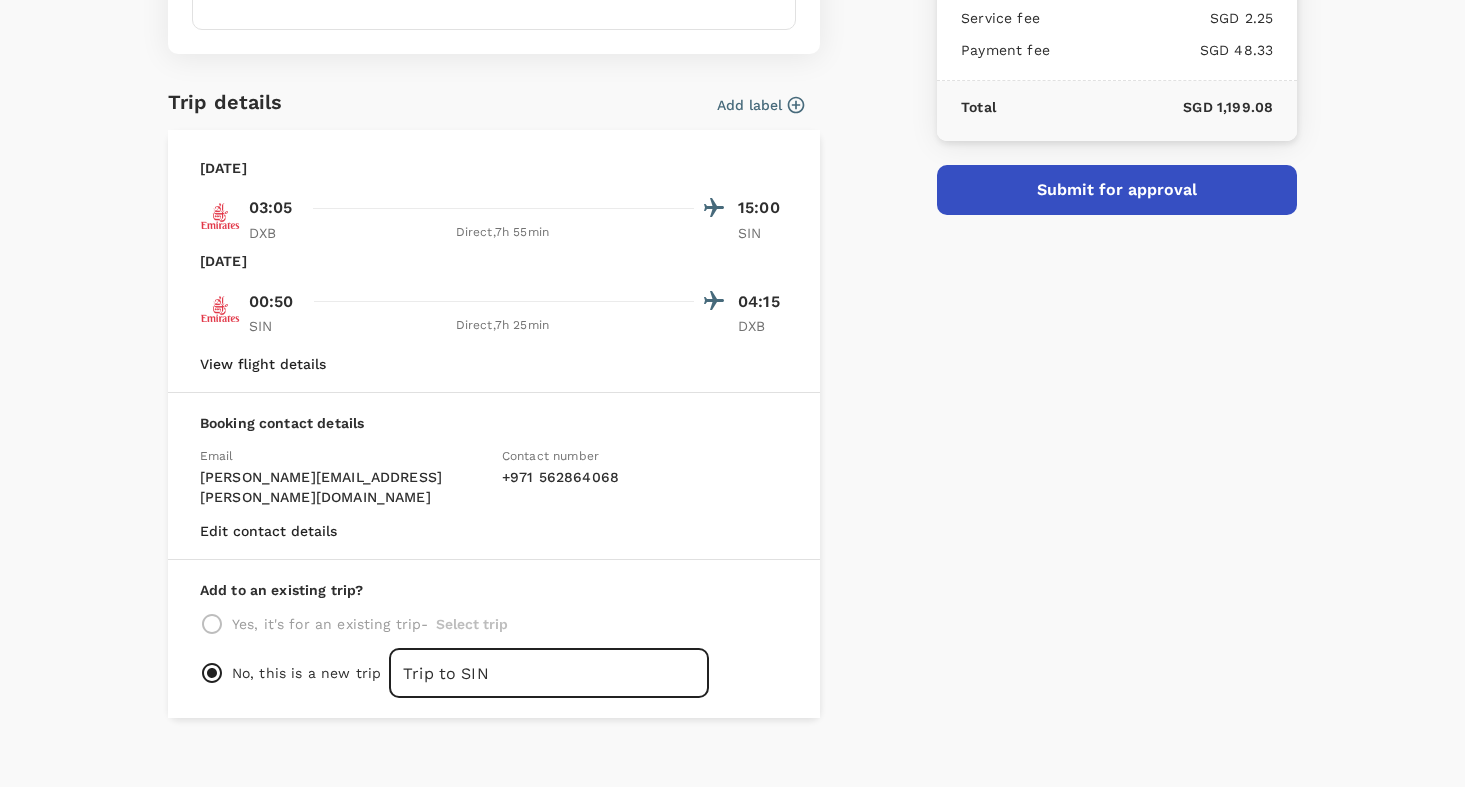 type on "Trip to SIN" 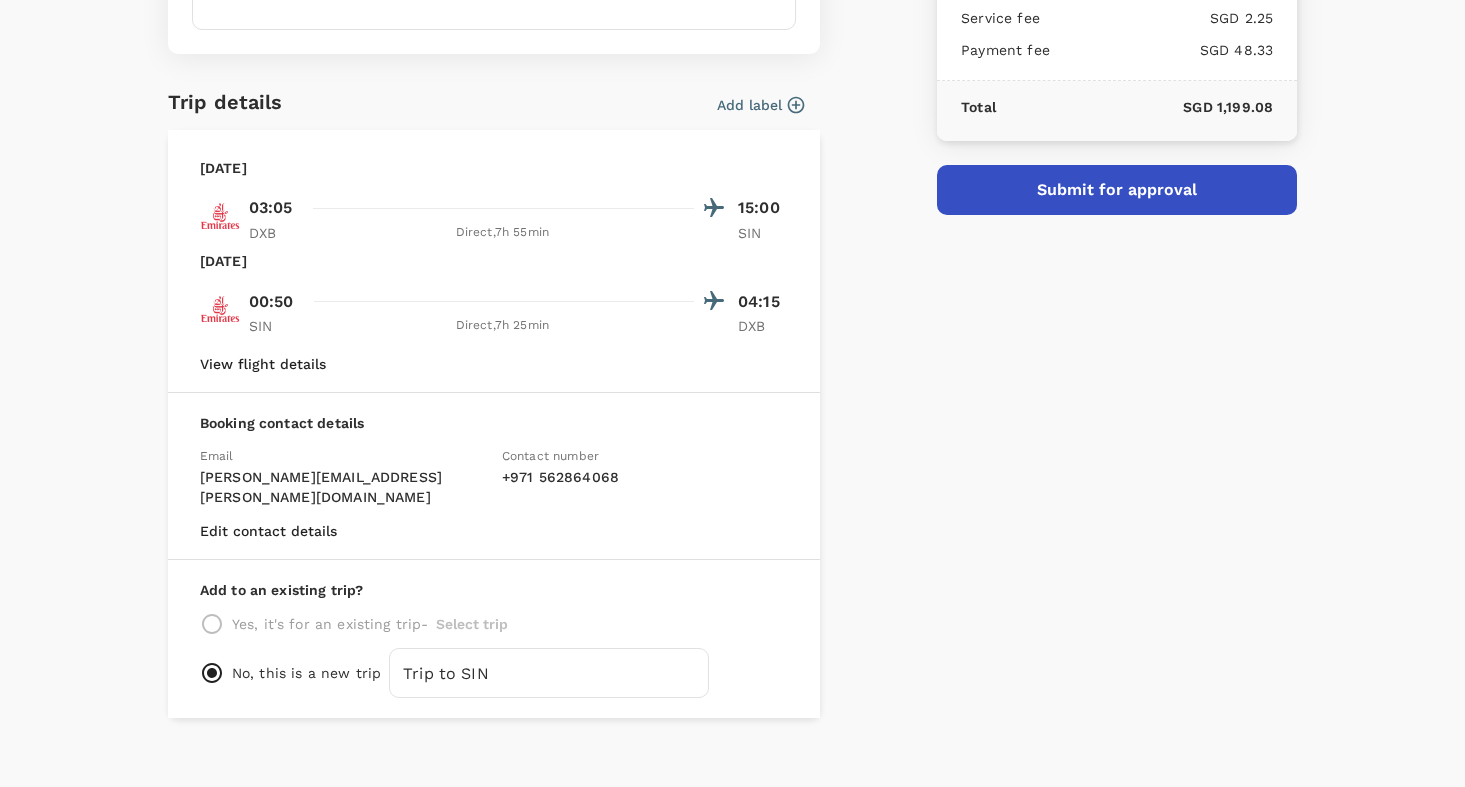 click on "Submit for approval" at bounding box center [1117, 190] 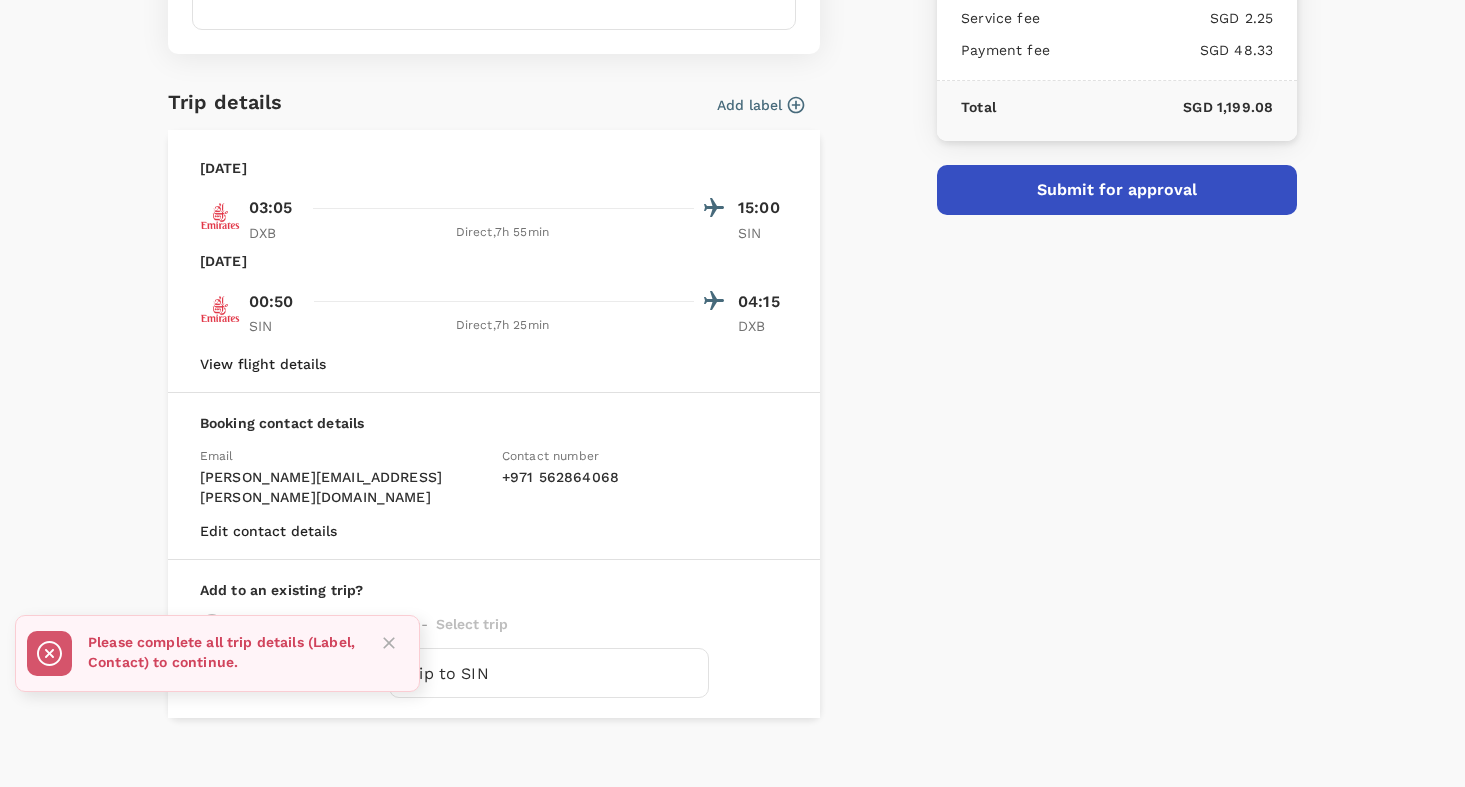 click on "Please complete all trip details (Label, Contact) to continue." at bounding box center (223, 652) 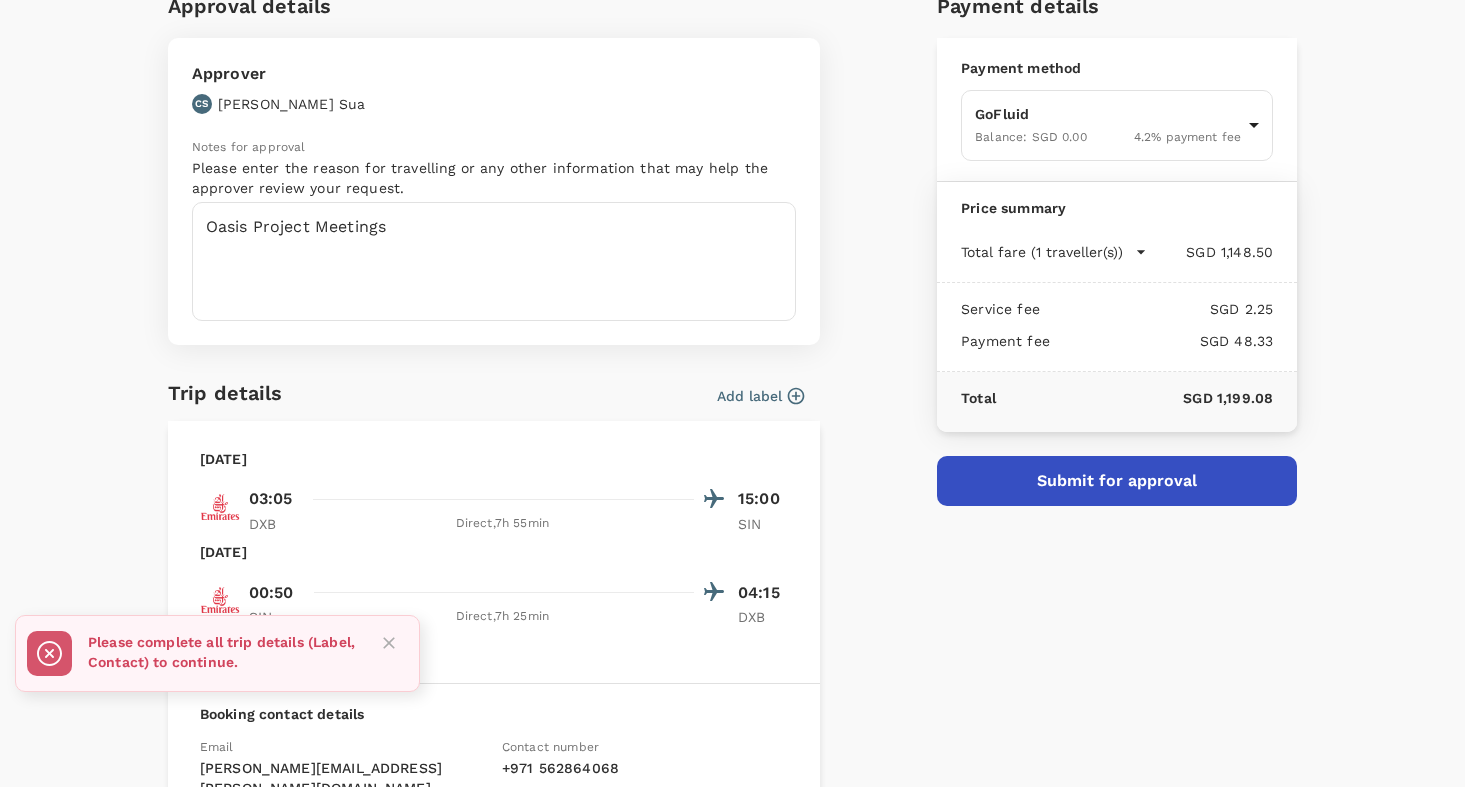 scroll, scrollTop: 140, scrollLeft: 0, axis: vertical 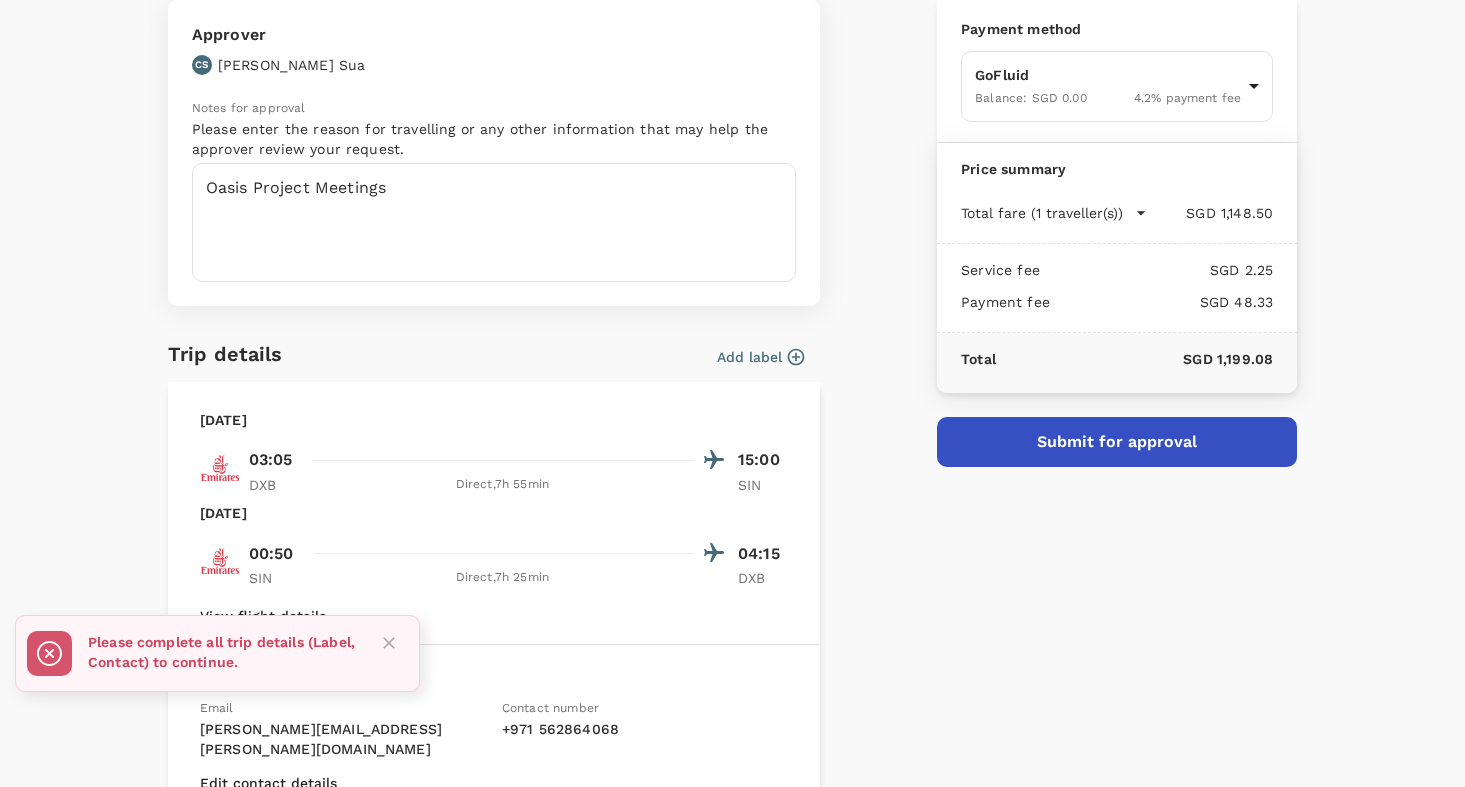 click 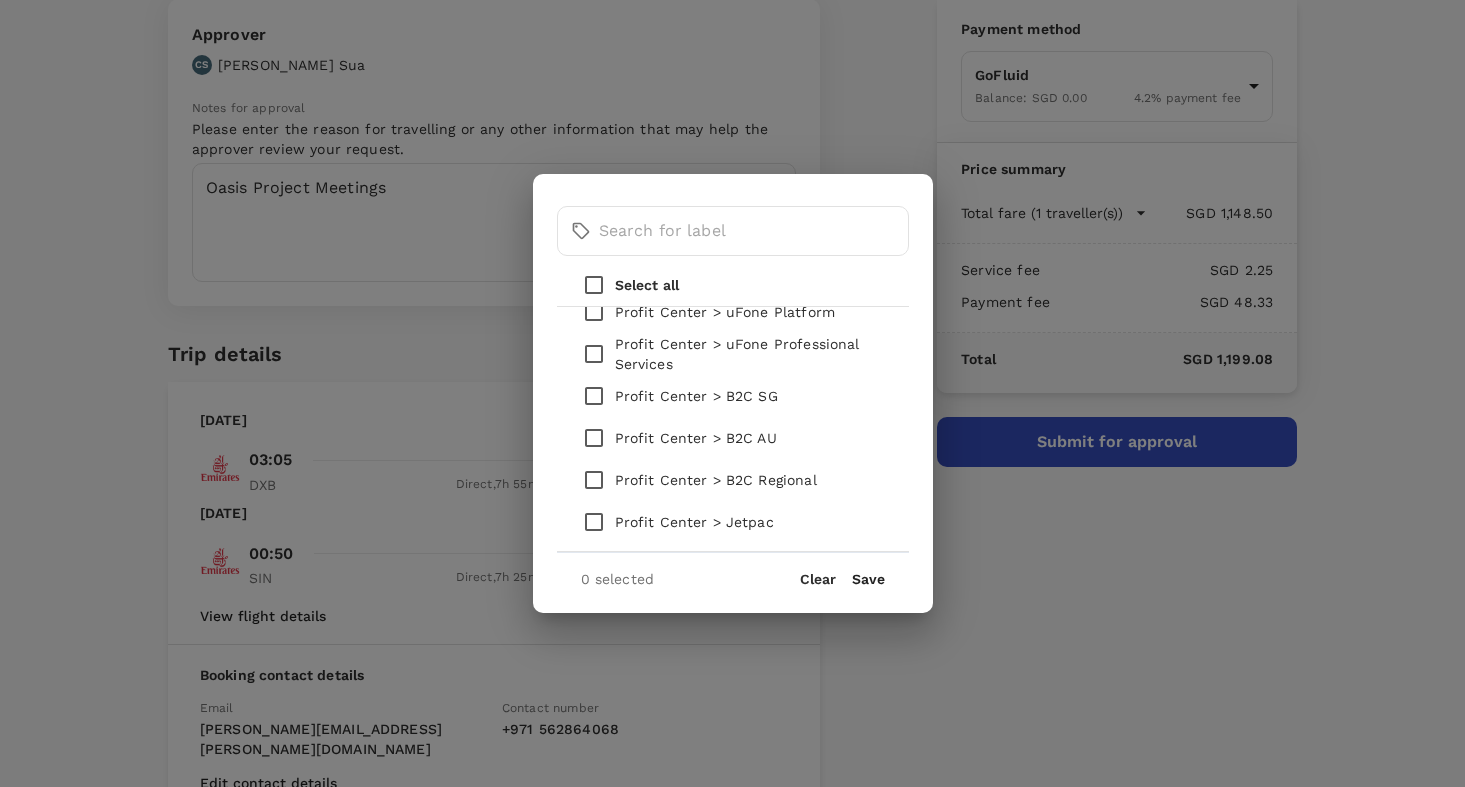 scroll, scrollTop: 444, scrollLeft: 0, axis: vertical 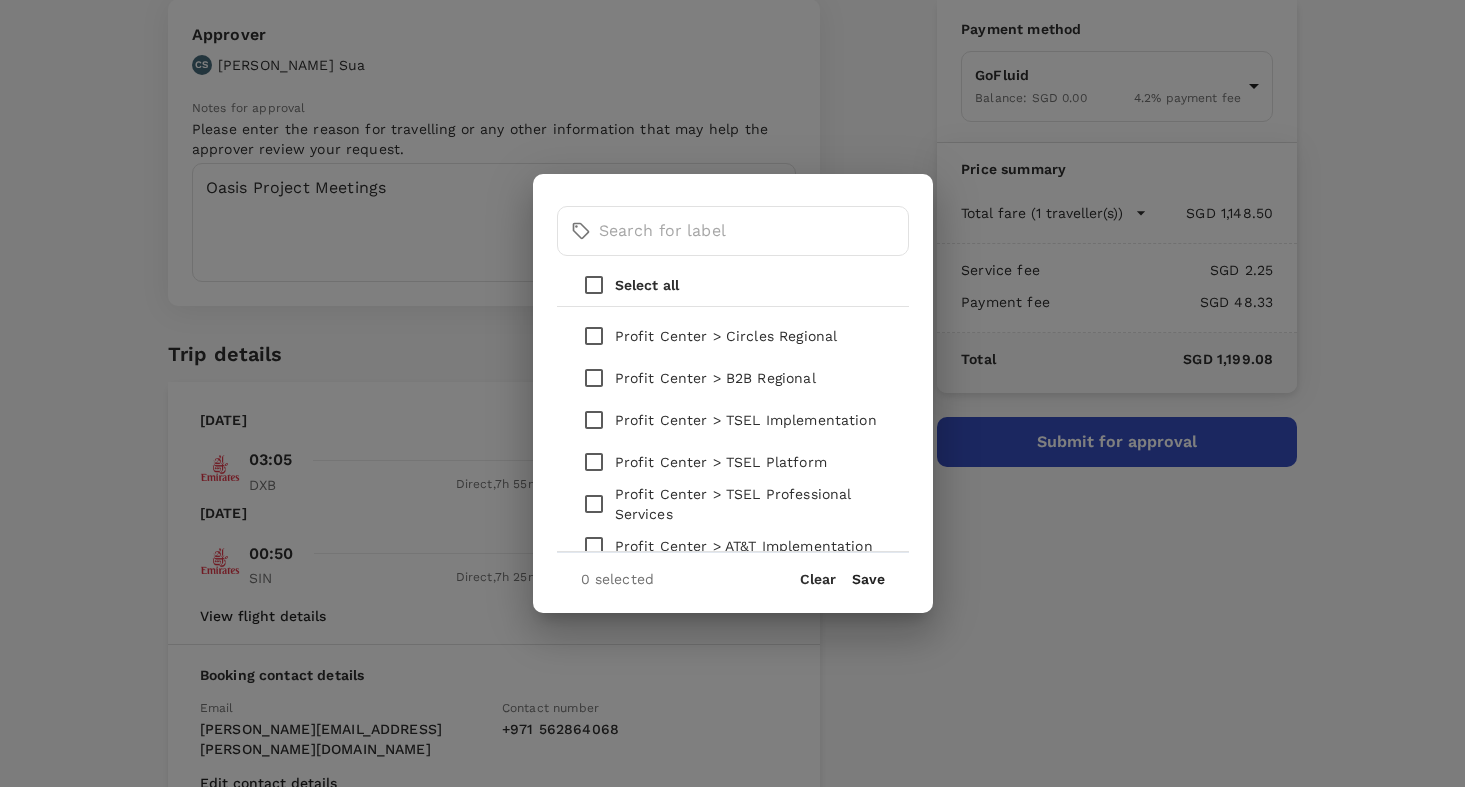 click at bounding box center [594, 336] 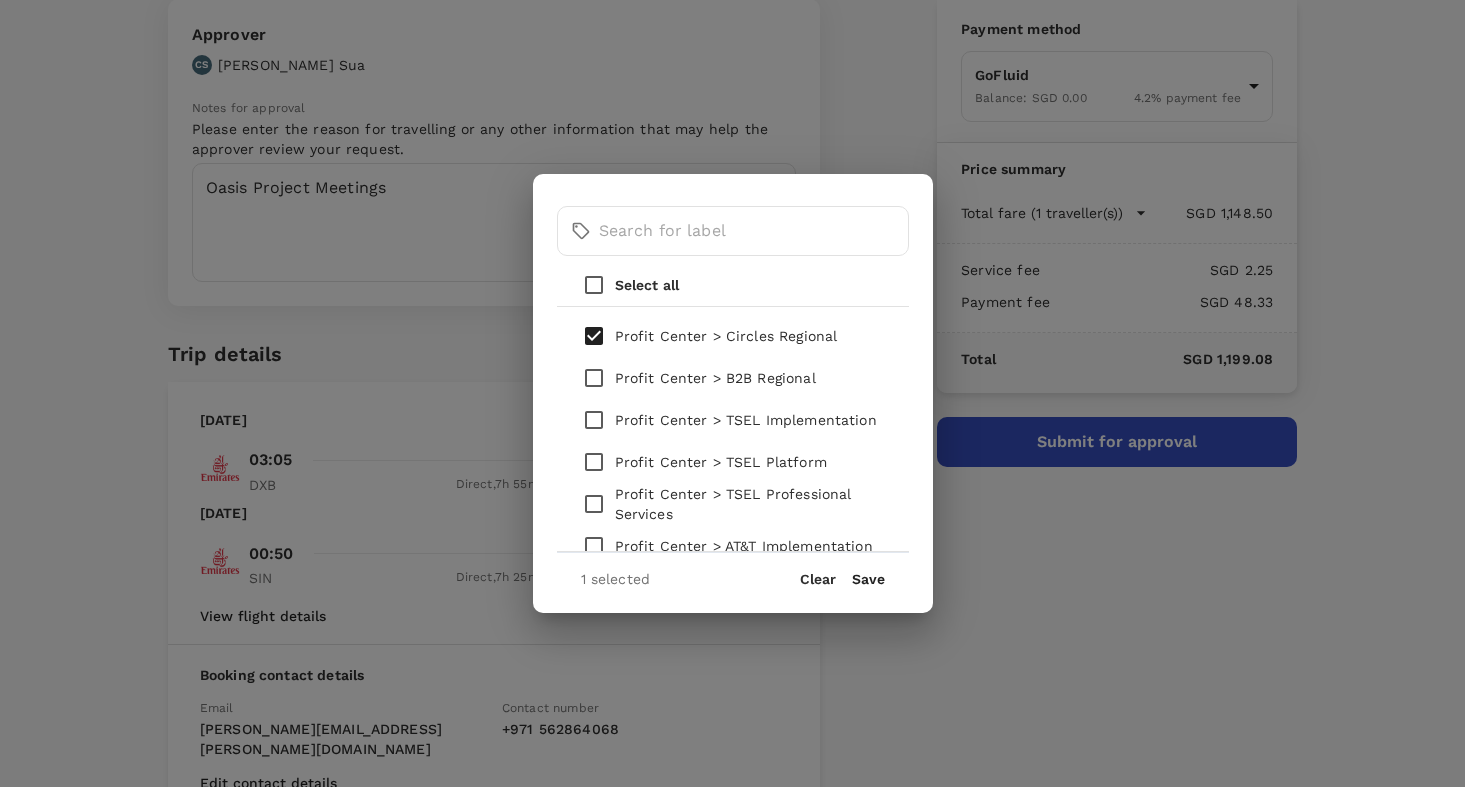 click on "Save" at bounding box center (868, 579) 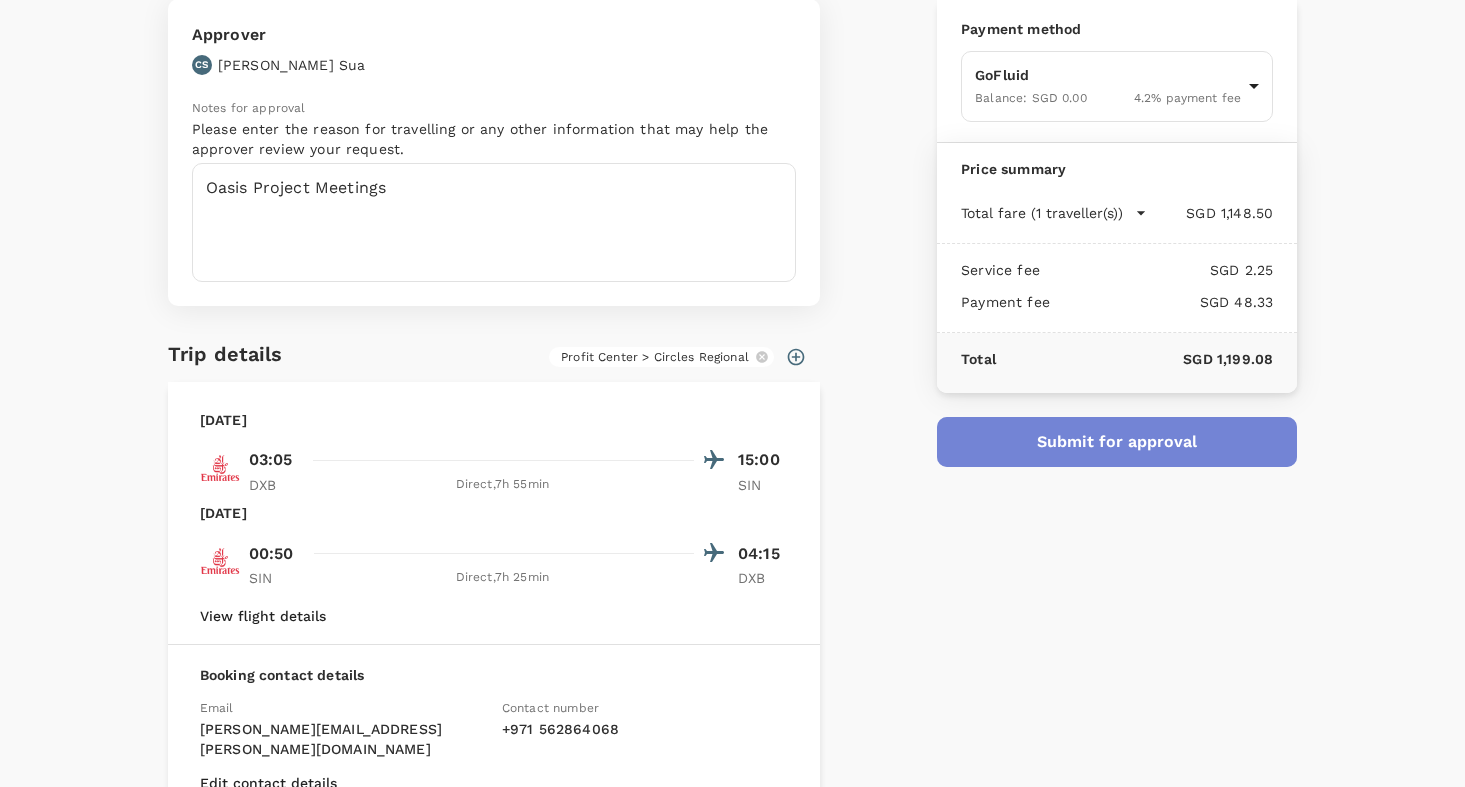 click on "Submit for approval" at bounding box center [1117, 442] 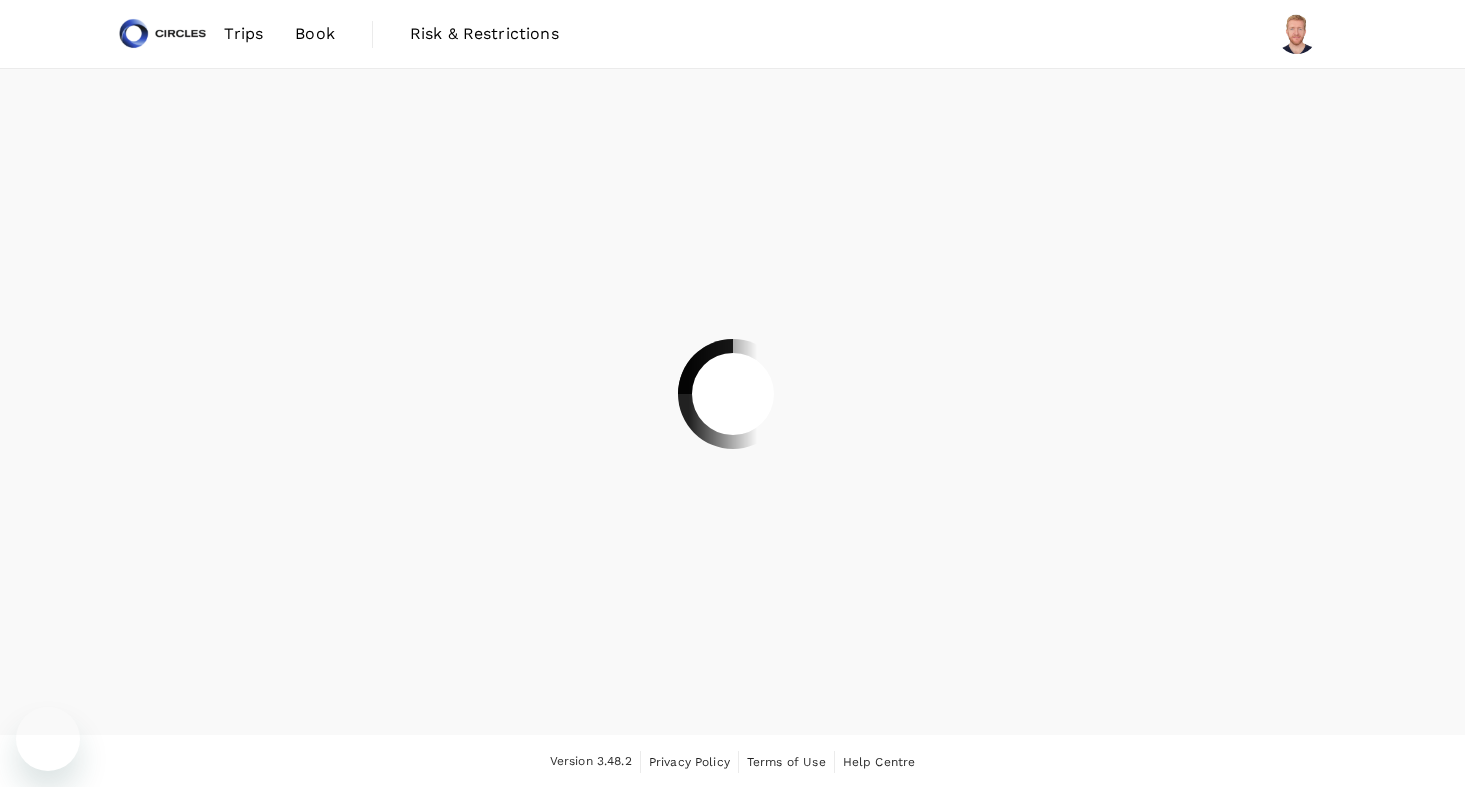 scroll, scrollTop: 0, scrollLeft: 0, axis: both 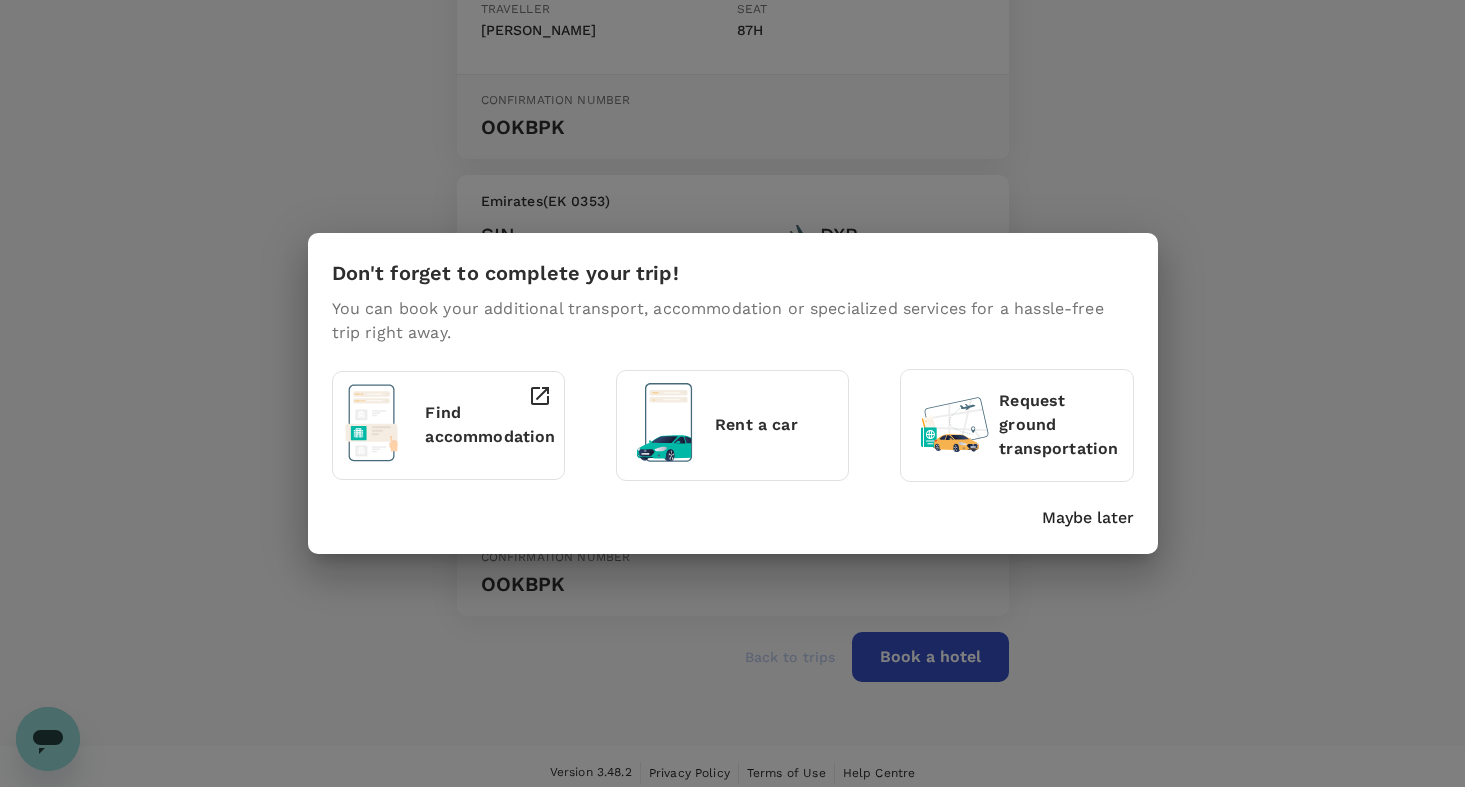 click on "Maybe later" at bounding box center (1088, 518) 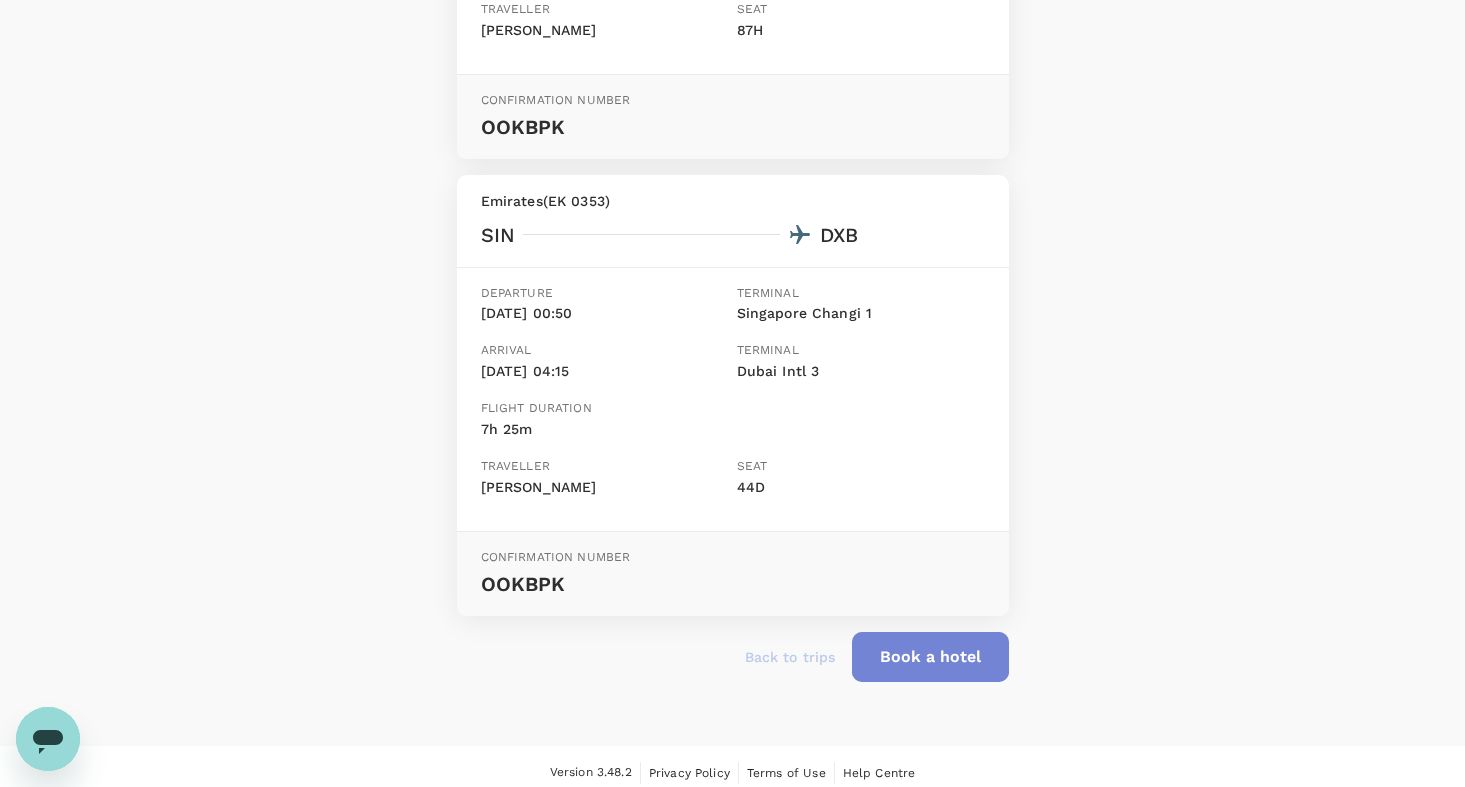 click on "Book a hotel" at bounding box center (930, 657) 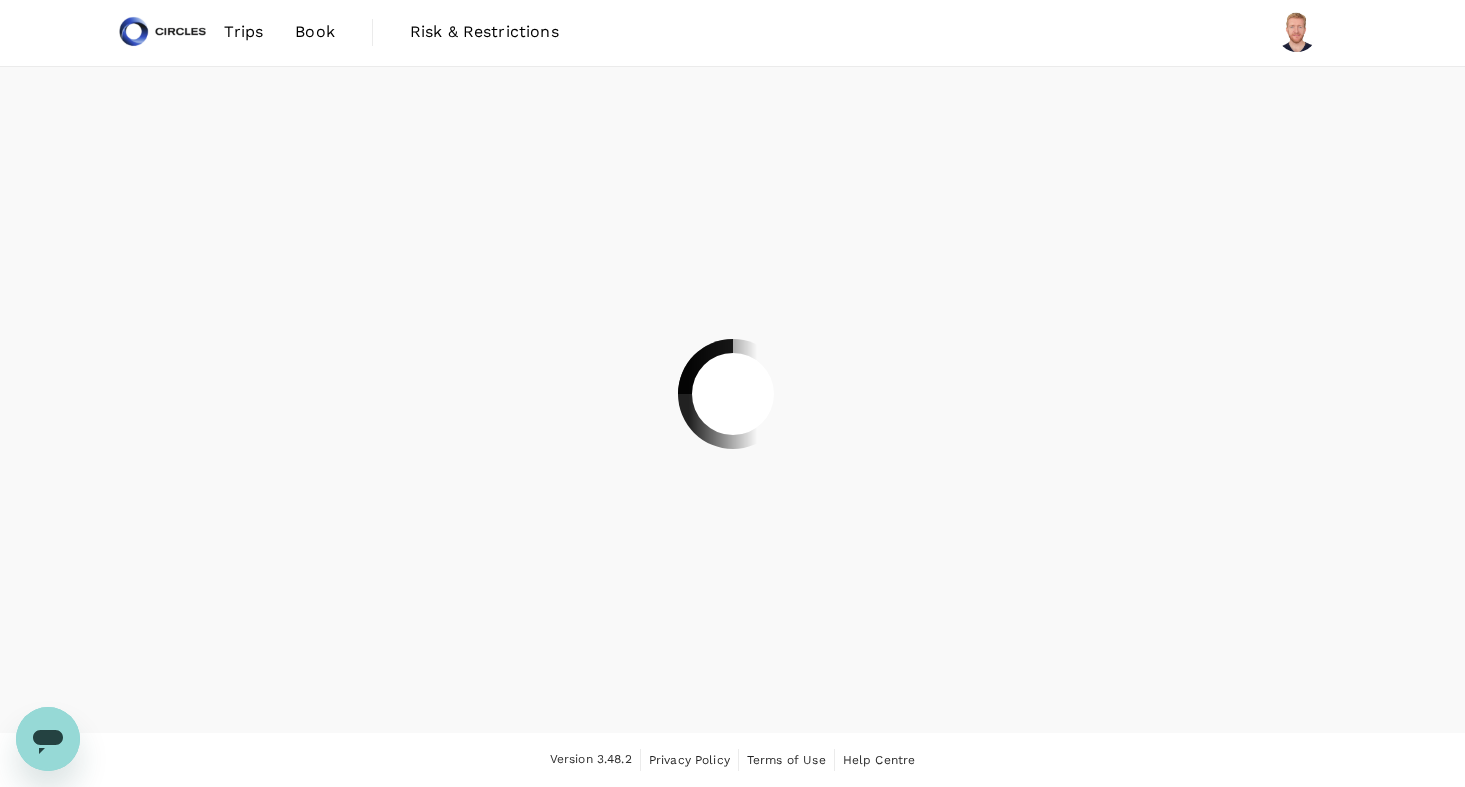scroll, scrollTop: 0, scrollLeft: 0, axis: both 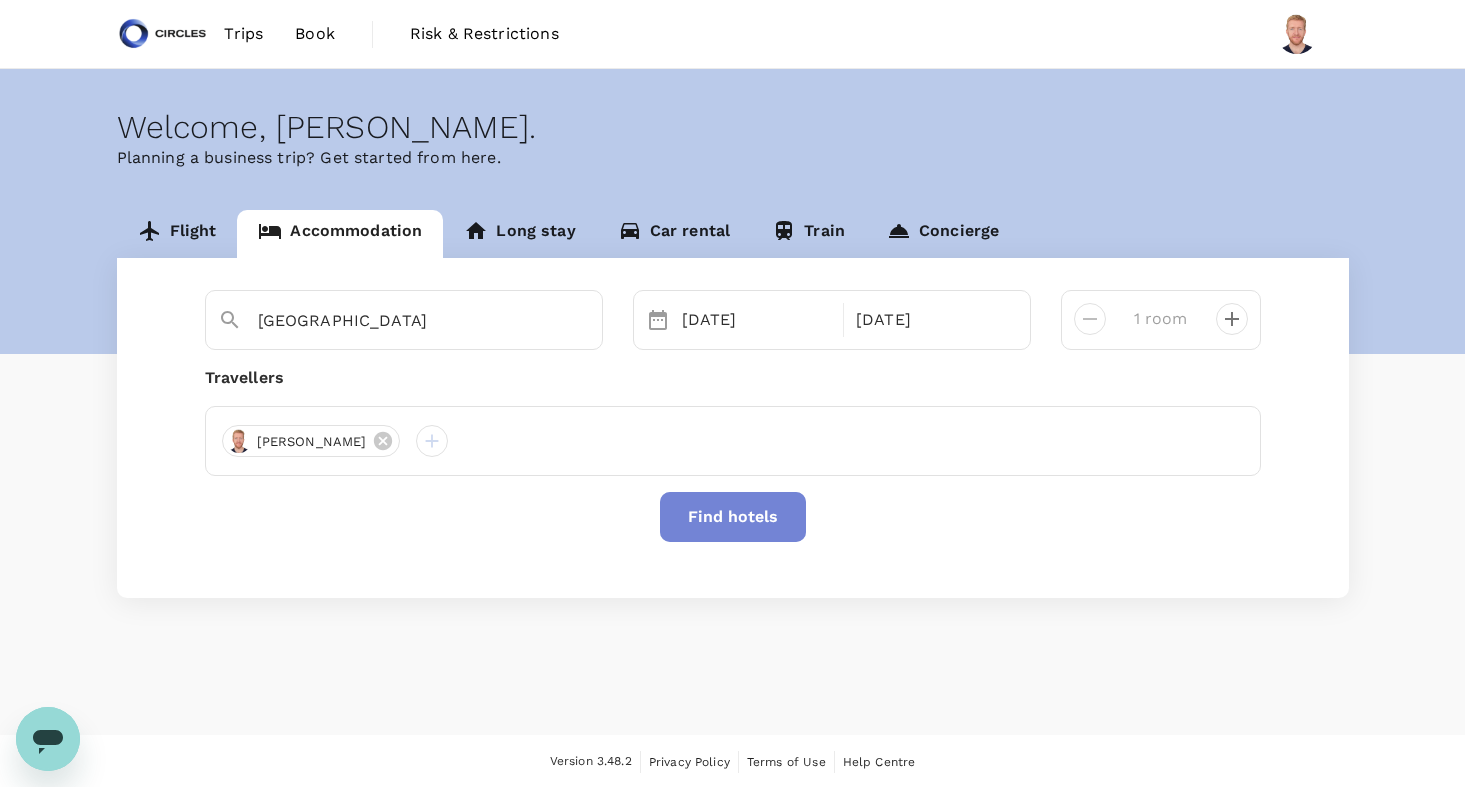 click on "Find hotels" at bounding box center (733, 517) 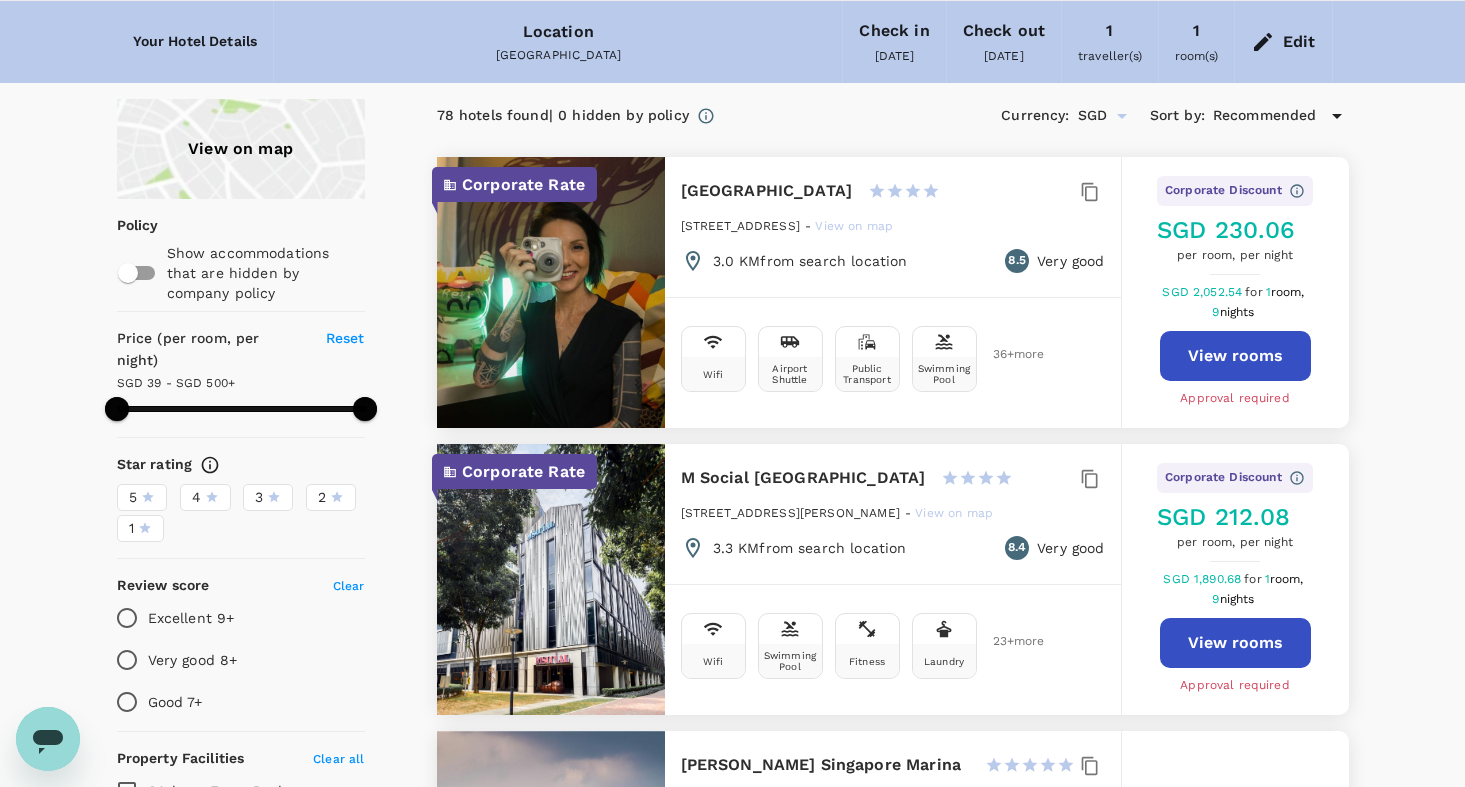 scroll, scrollTop: 59, scrollLeft: 0, axis: vertical 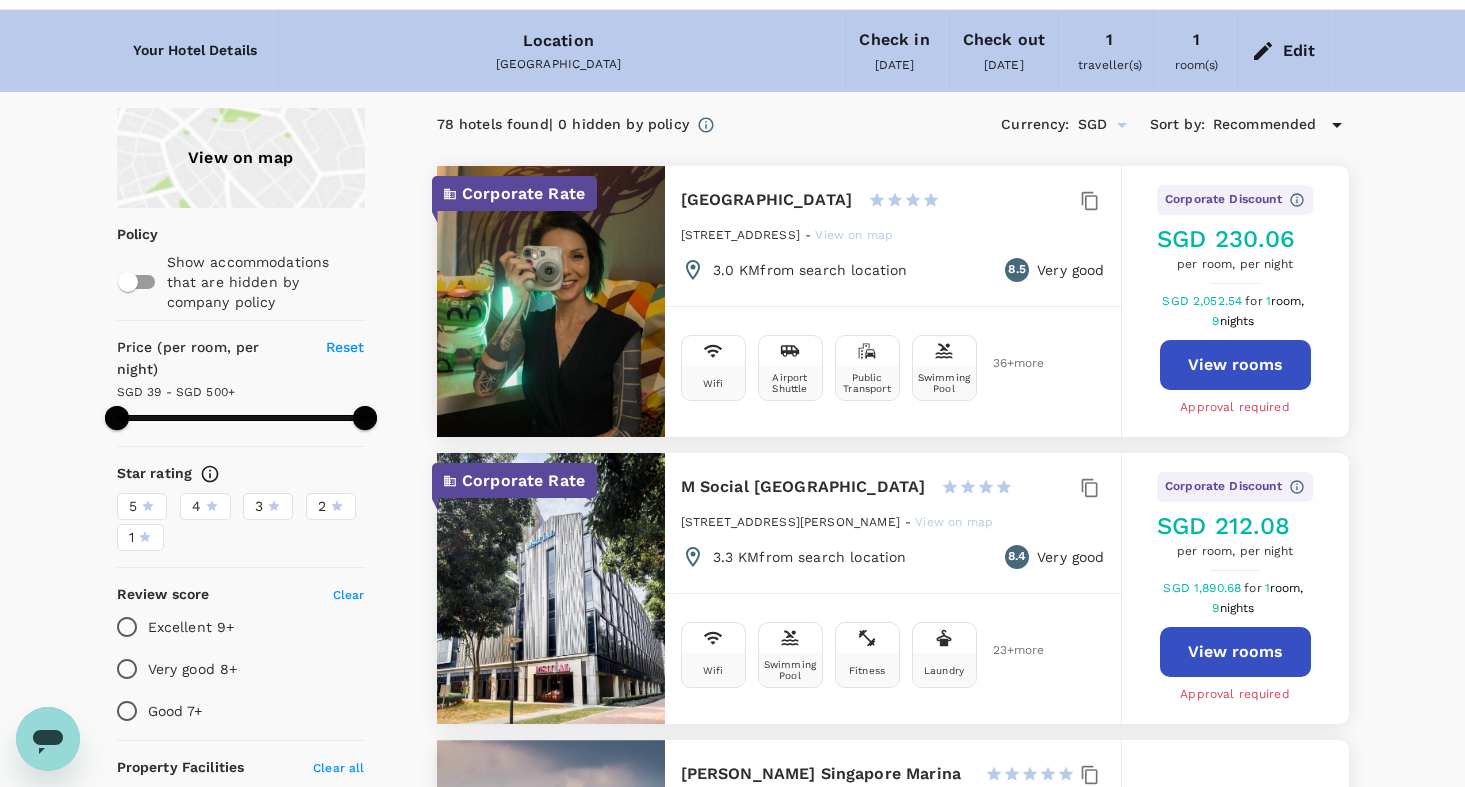 click on "View rooms" at bounding box center [1235, 365] 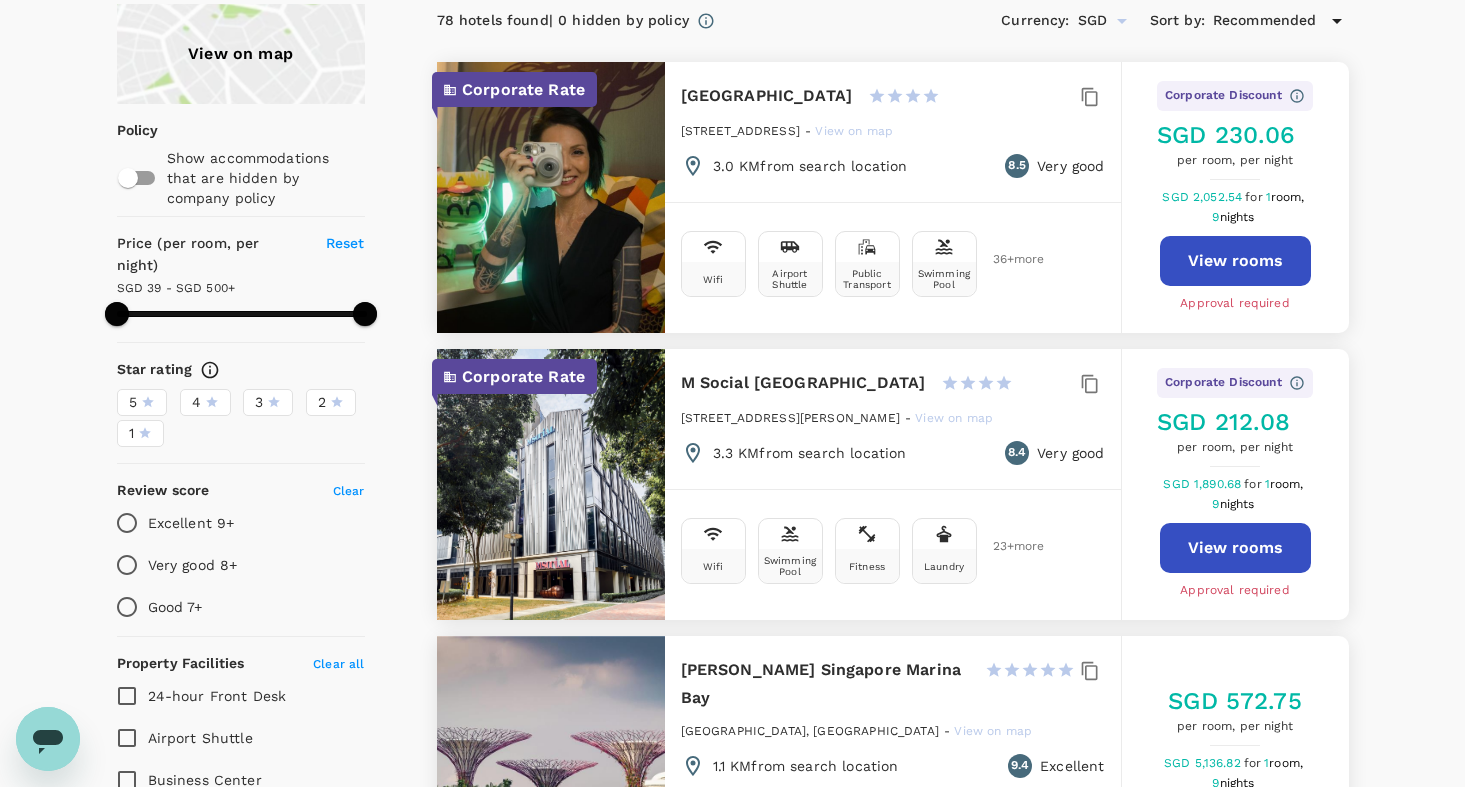 scroll, scrollTop: 186, scrollLeft: 0, axis: vertical 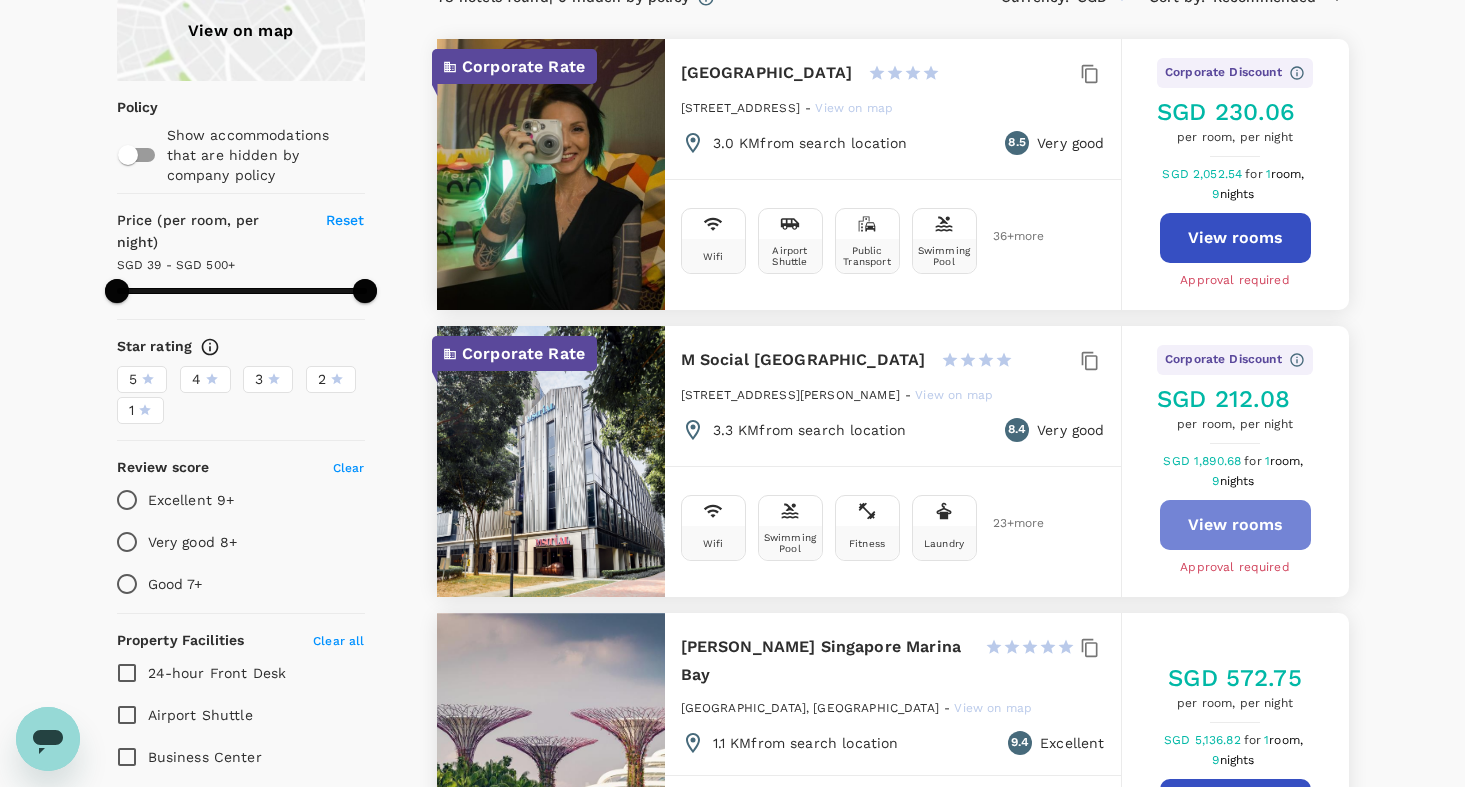 click on "View rooms" at bounding box center [1235, 525] 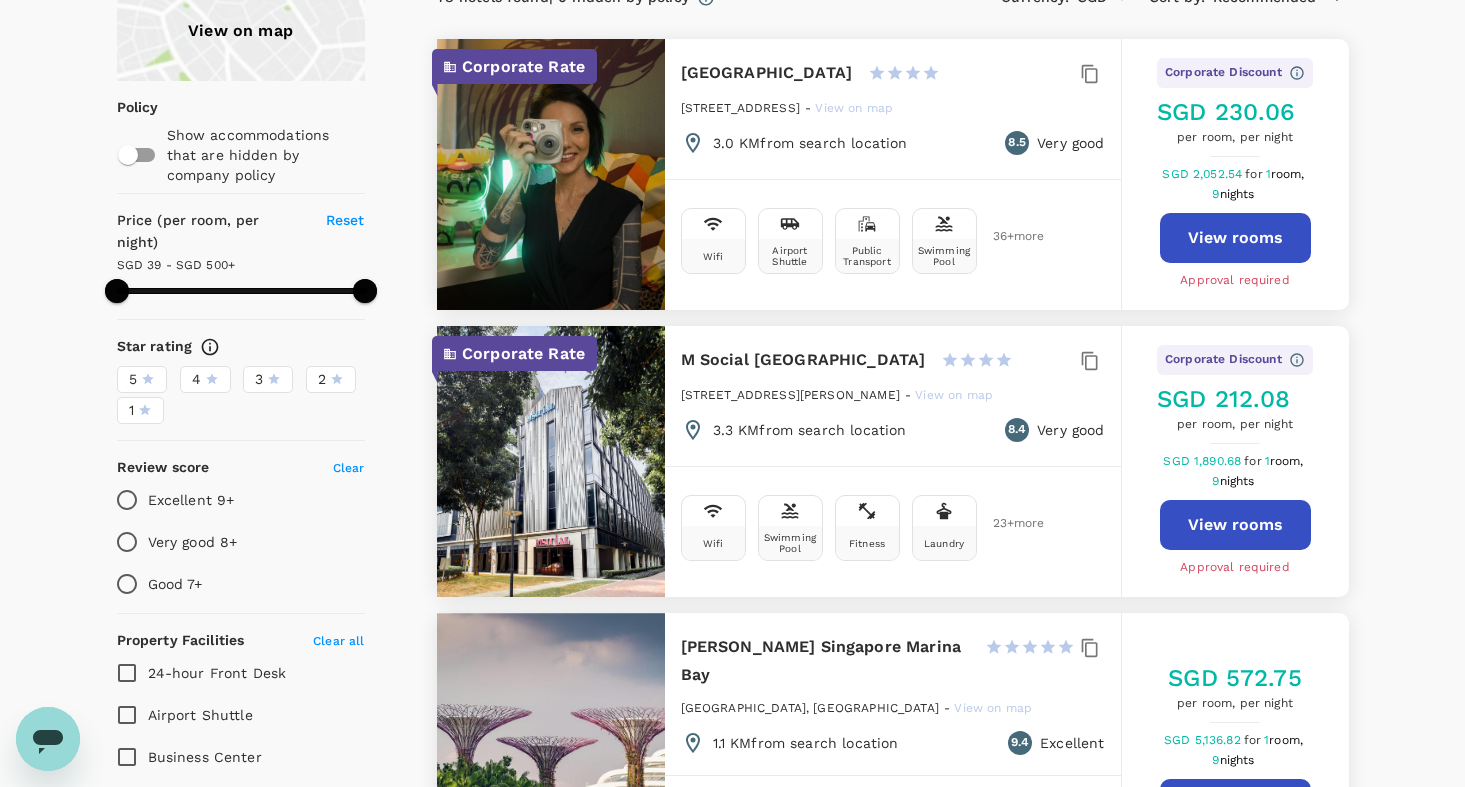 type 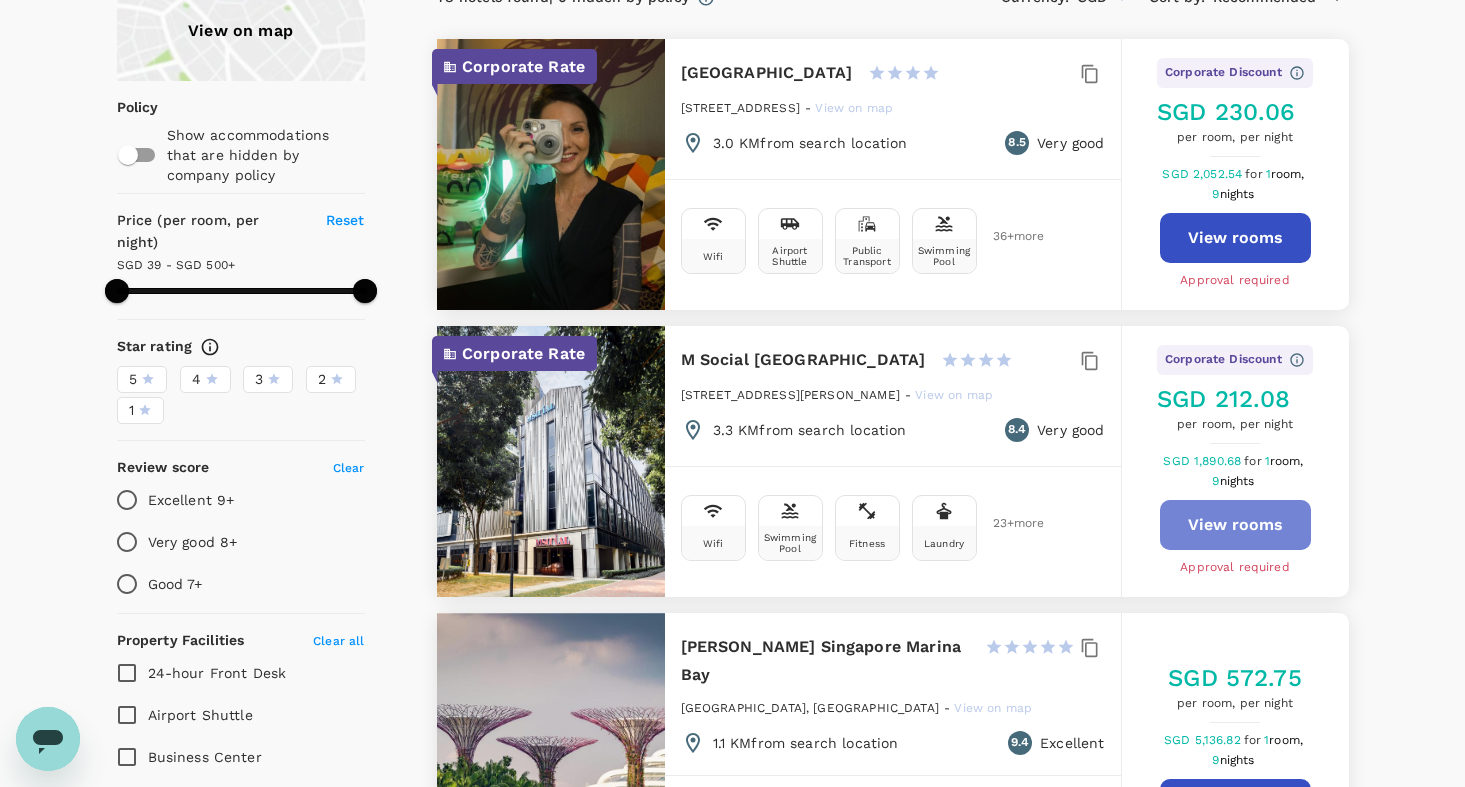 click on "View rooms" at bounding box center [1235, 525] 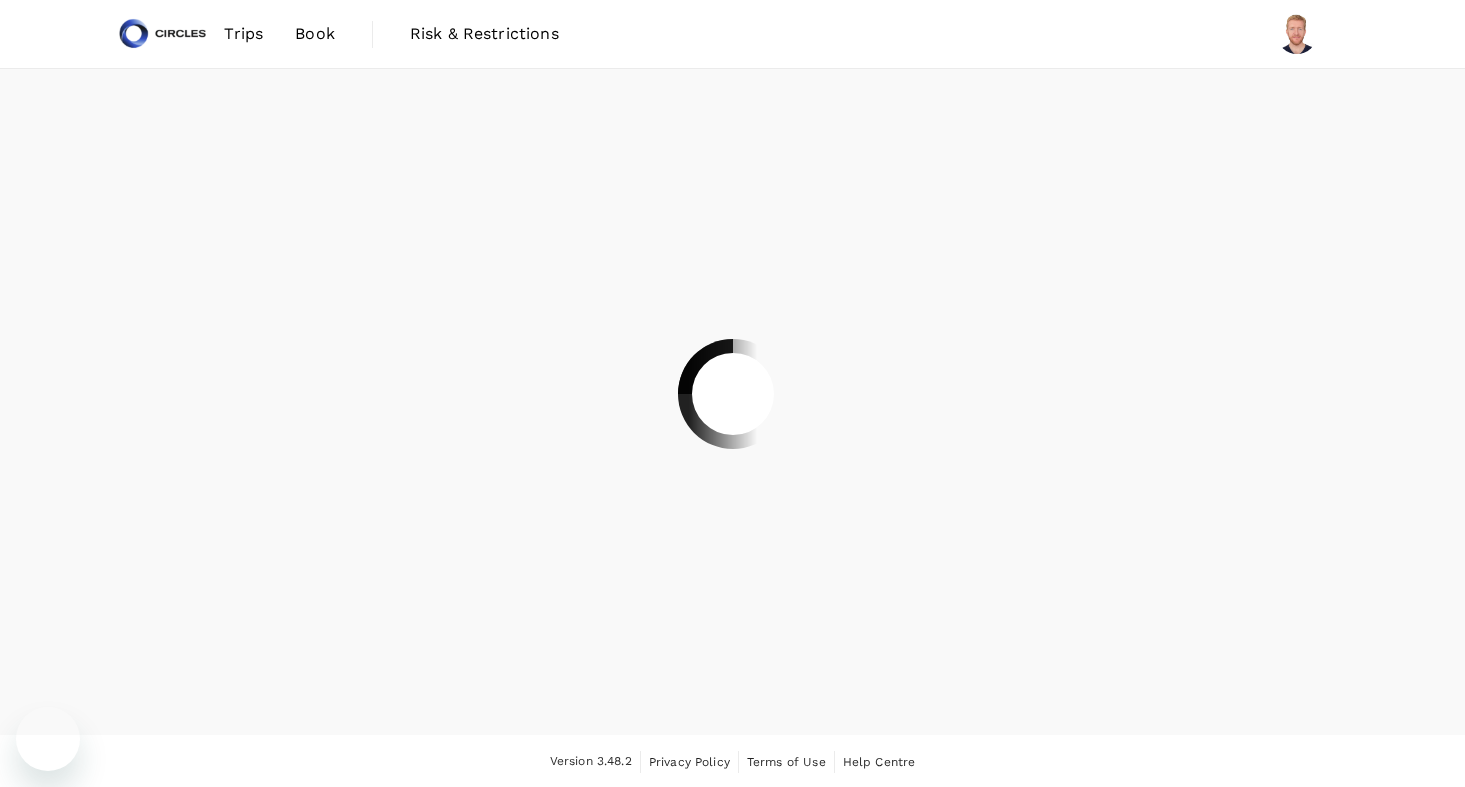 scroll, scrollTop: 0, scrollLeft: 0, axis: both 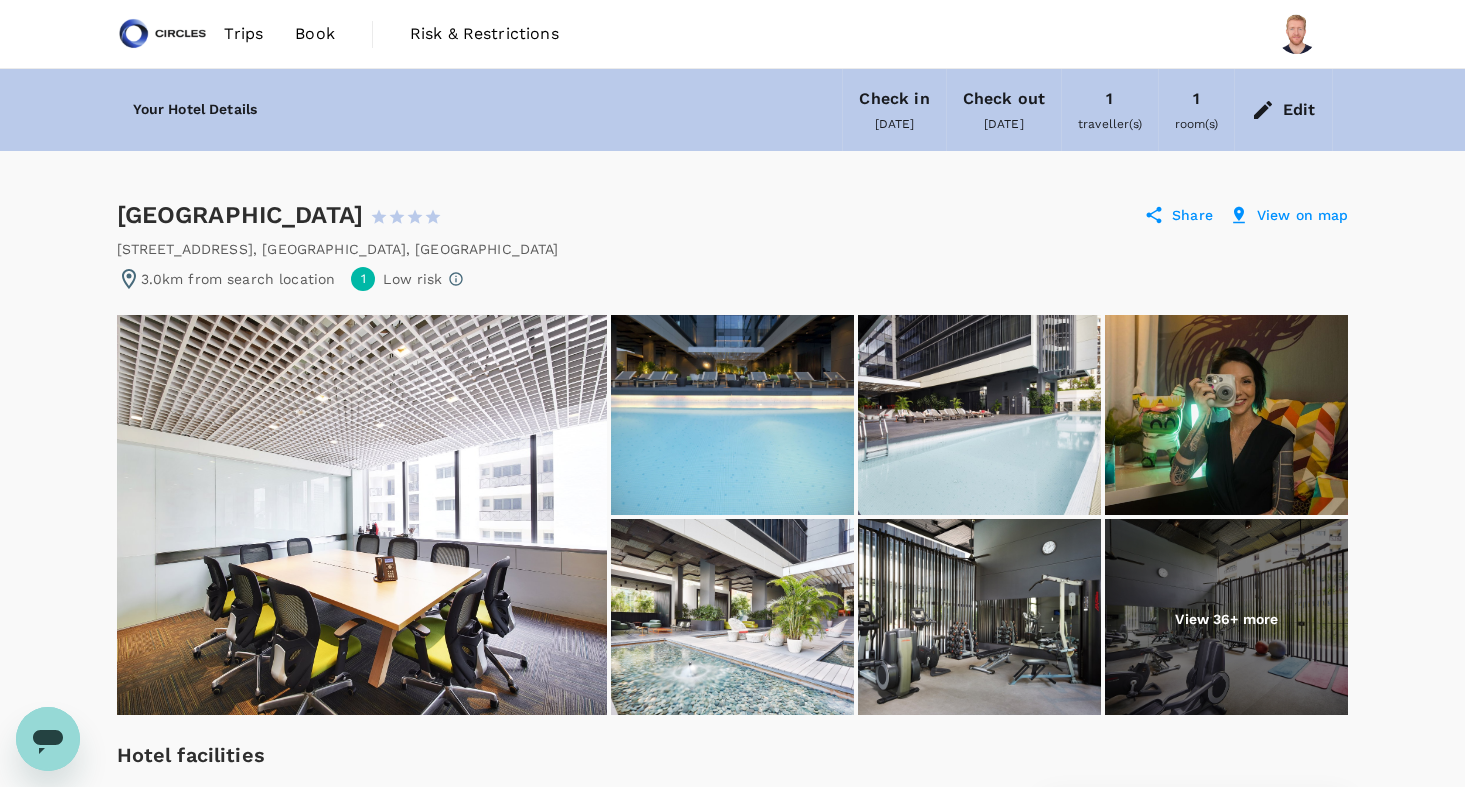click at bounding box center (732, 415) 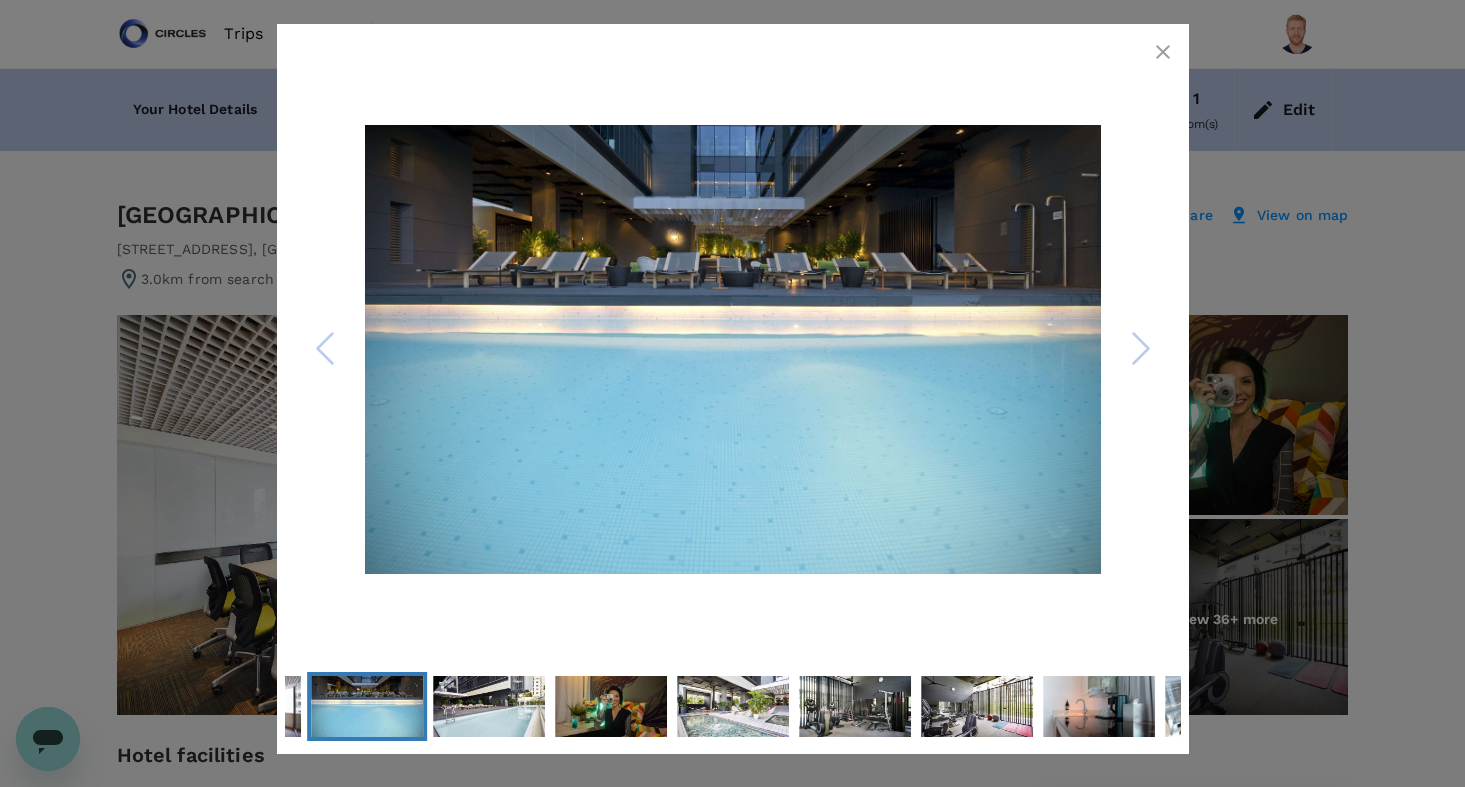 click 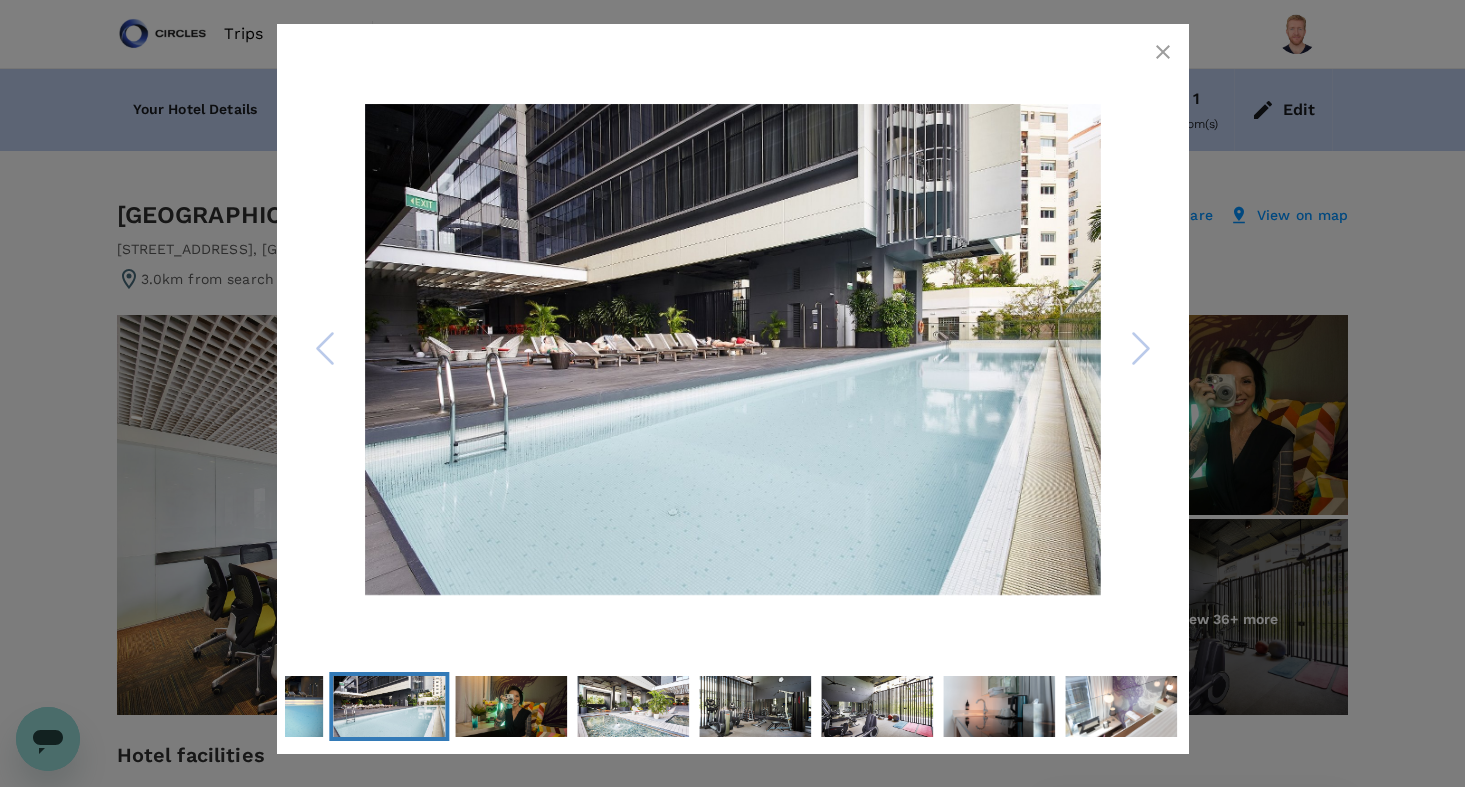 click 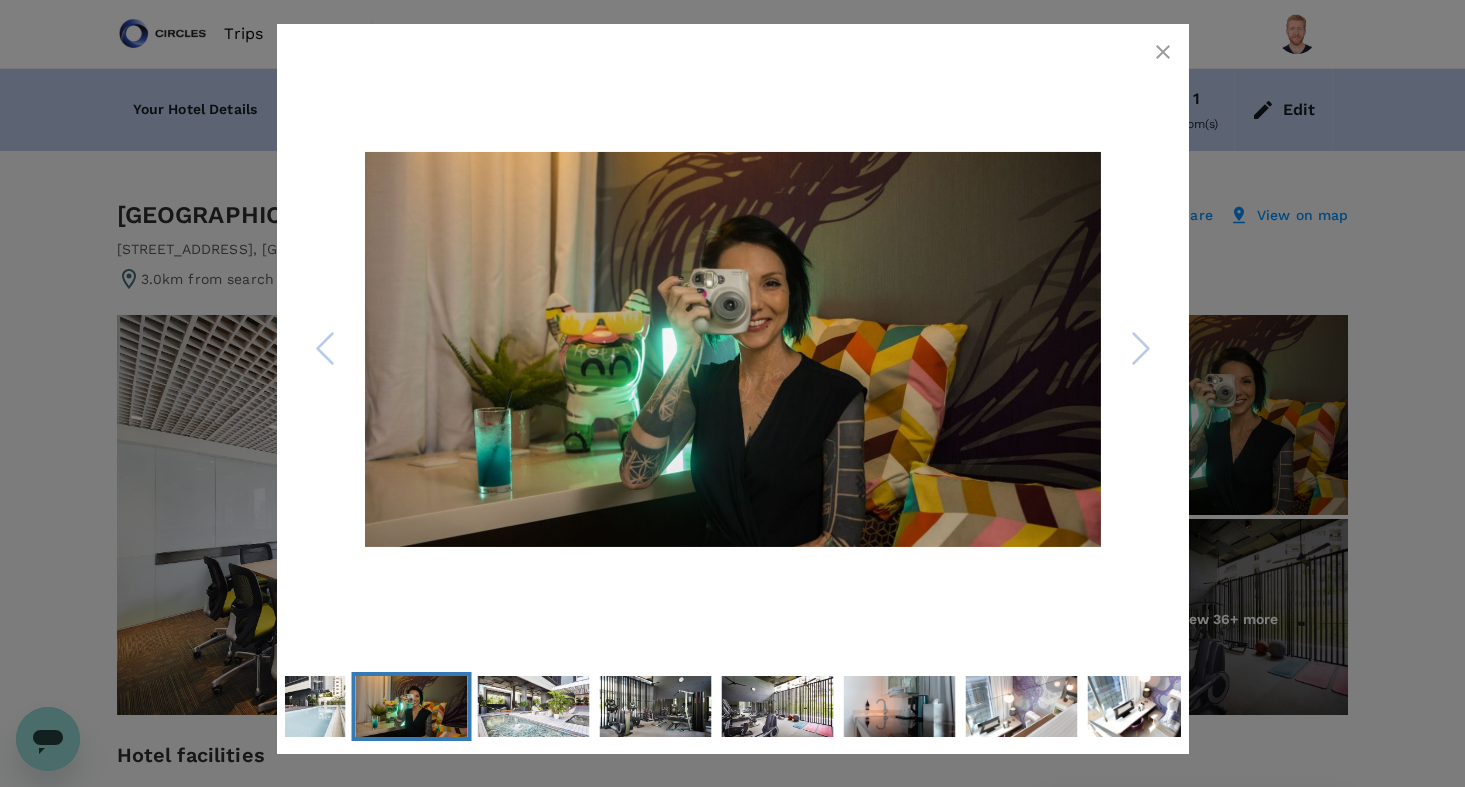 click 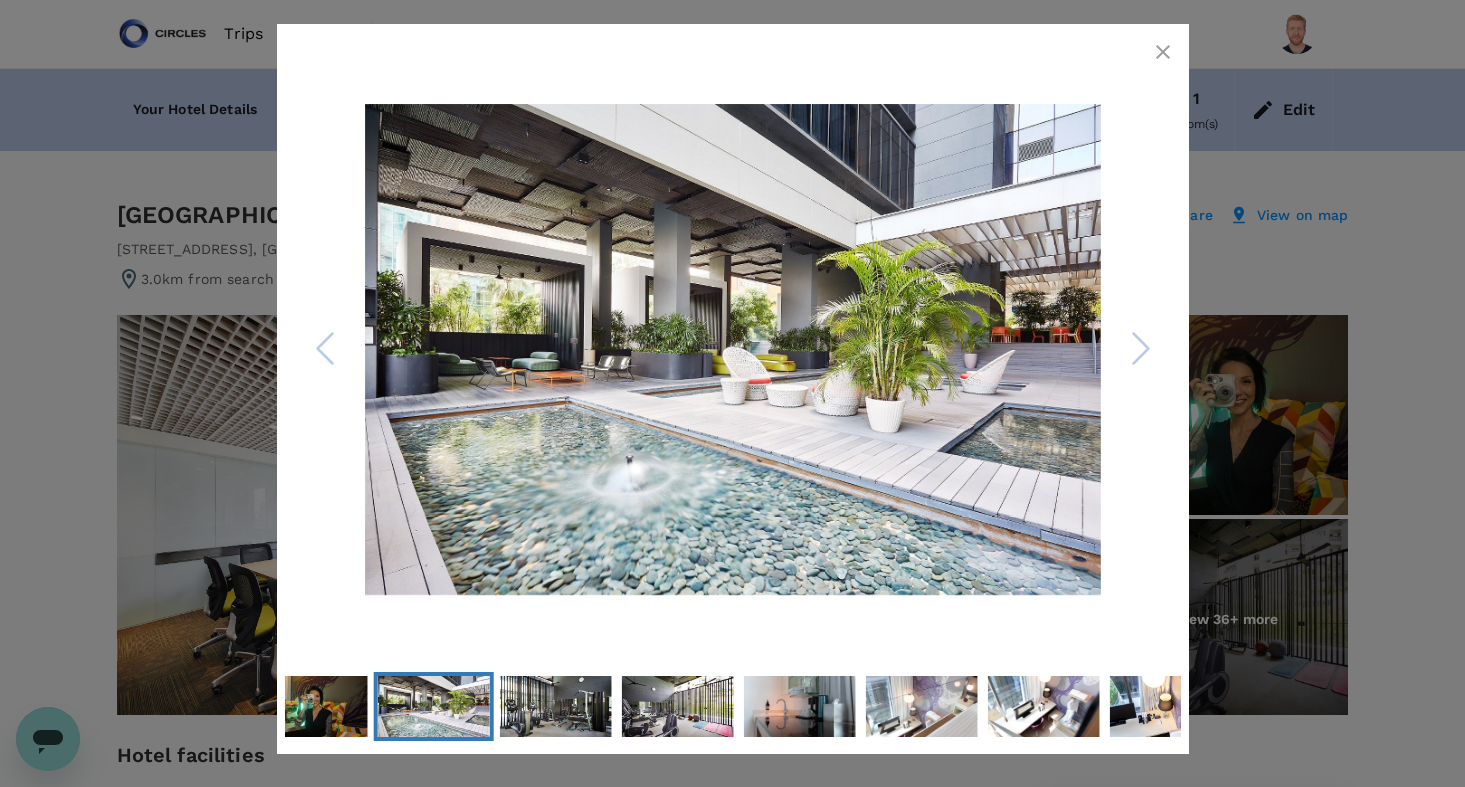 click 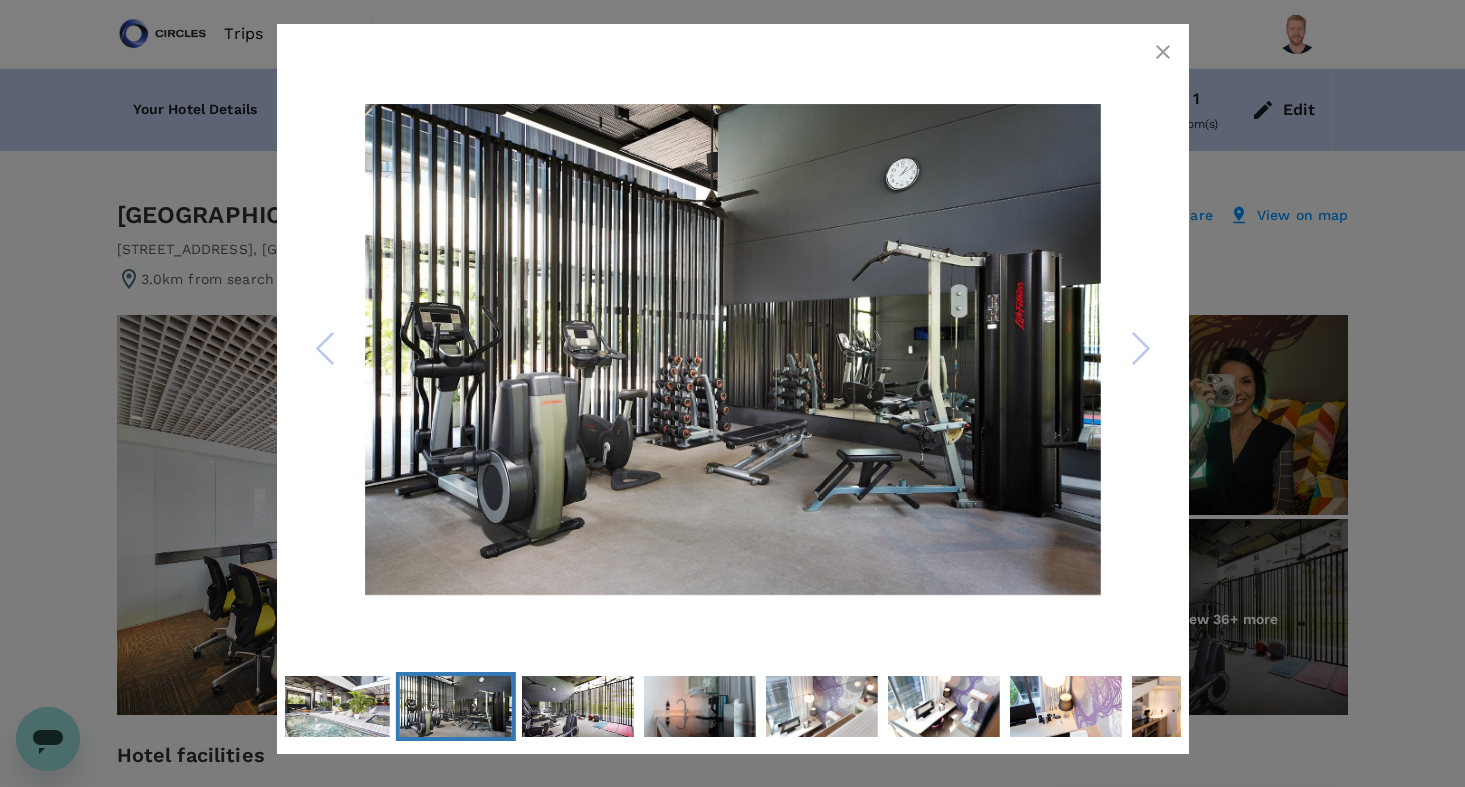 click 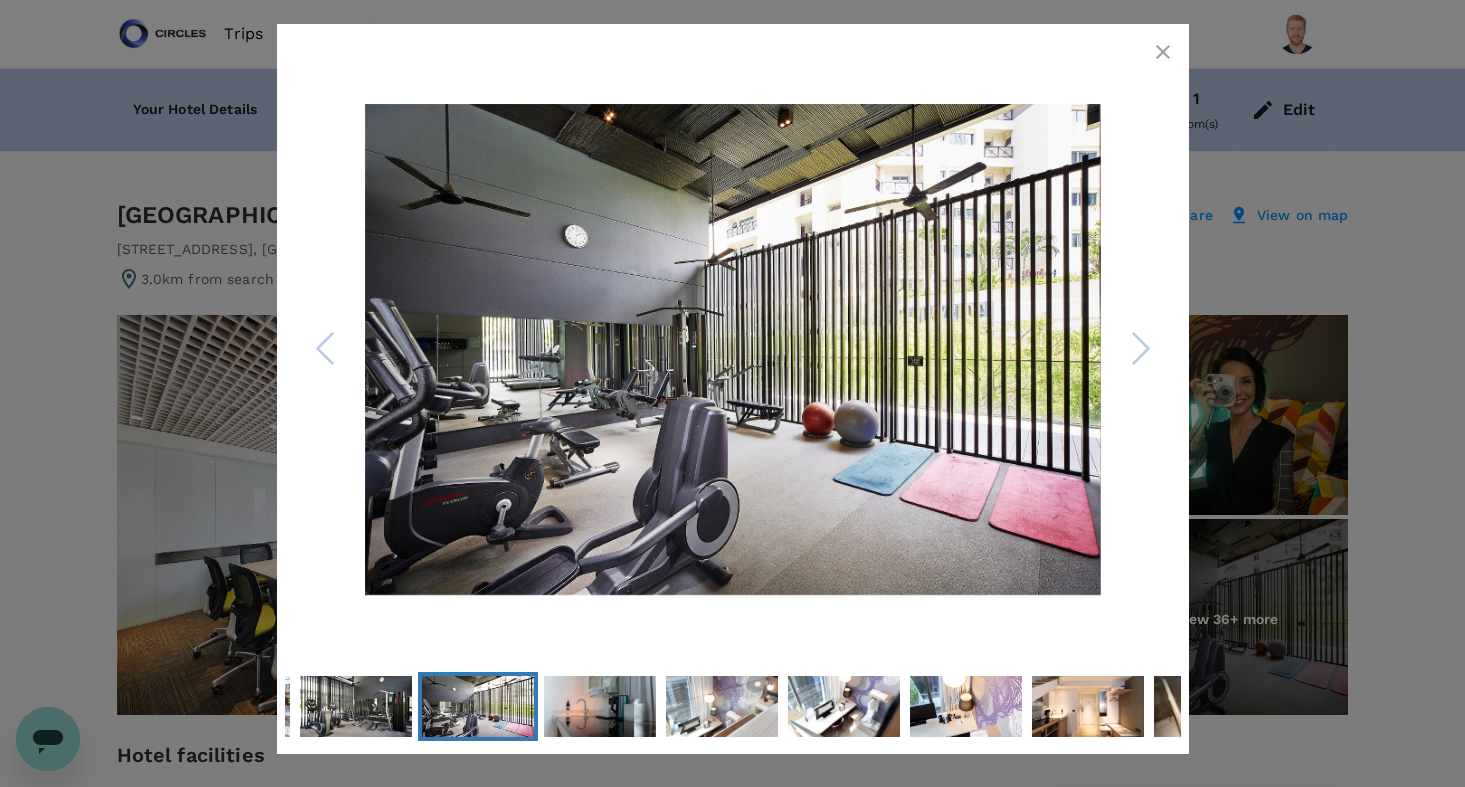 click 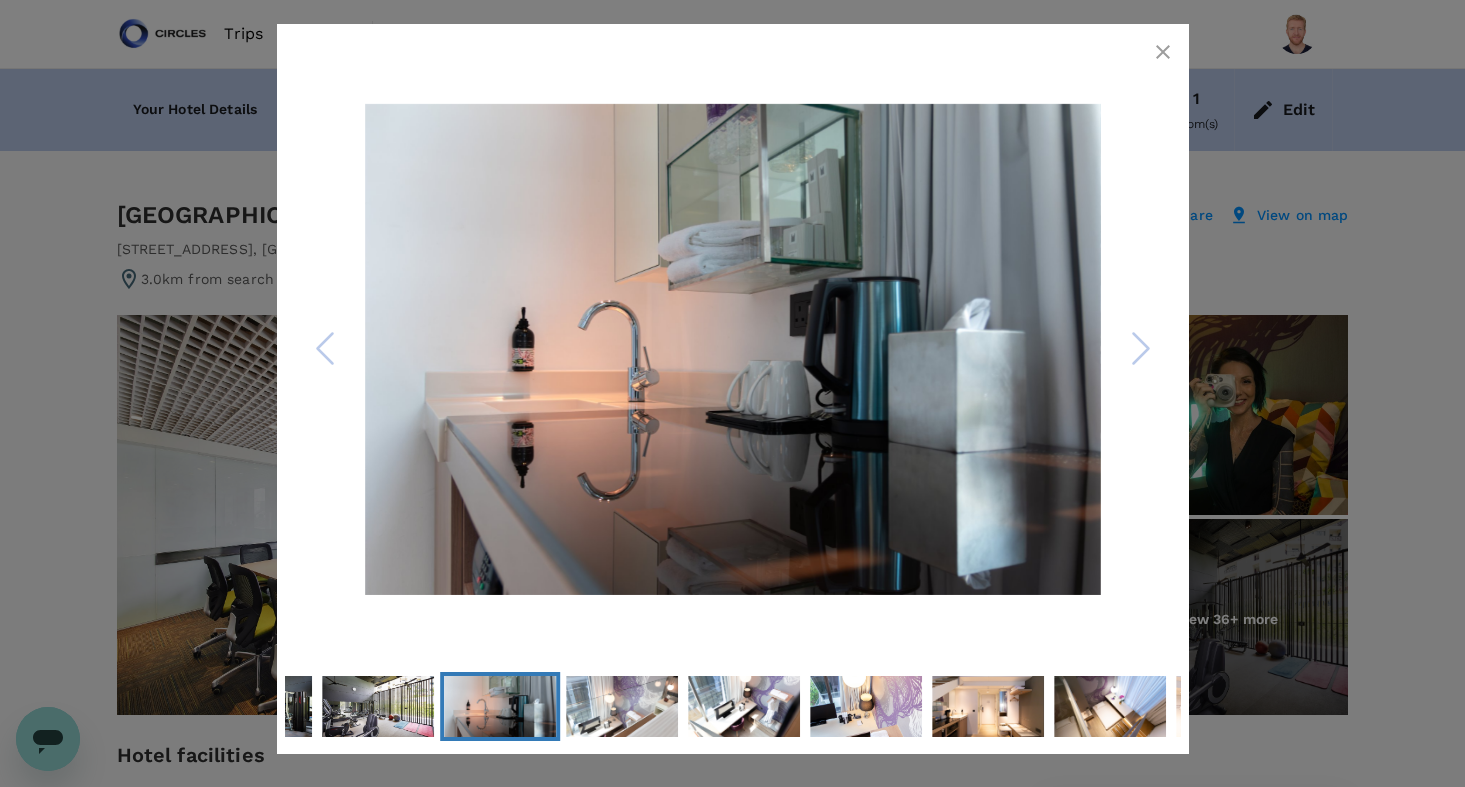click 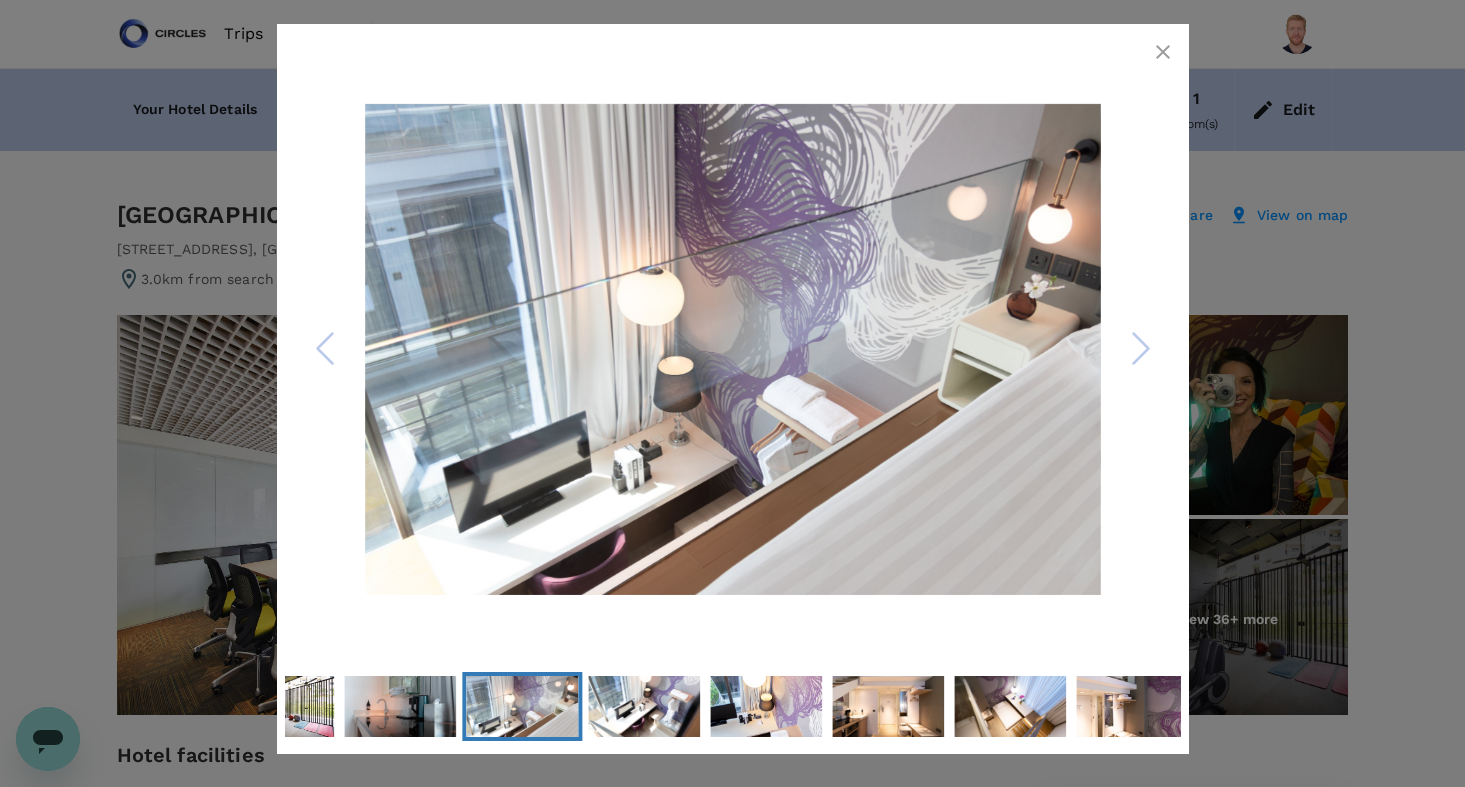 click 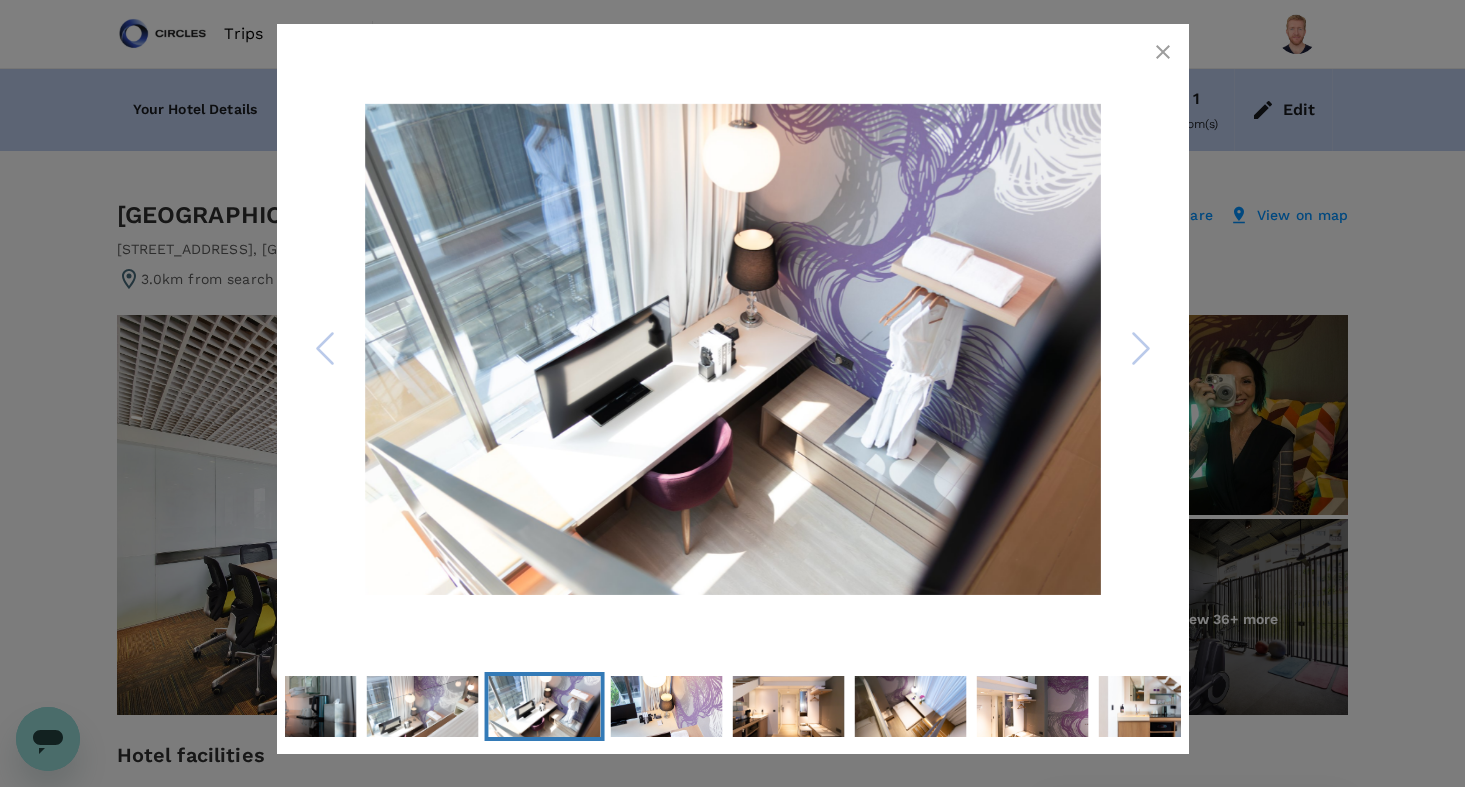 click 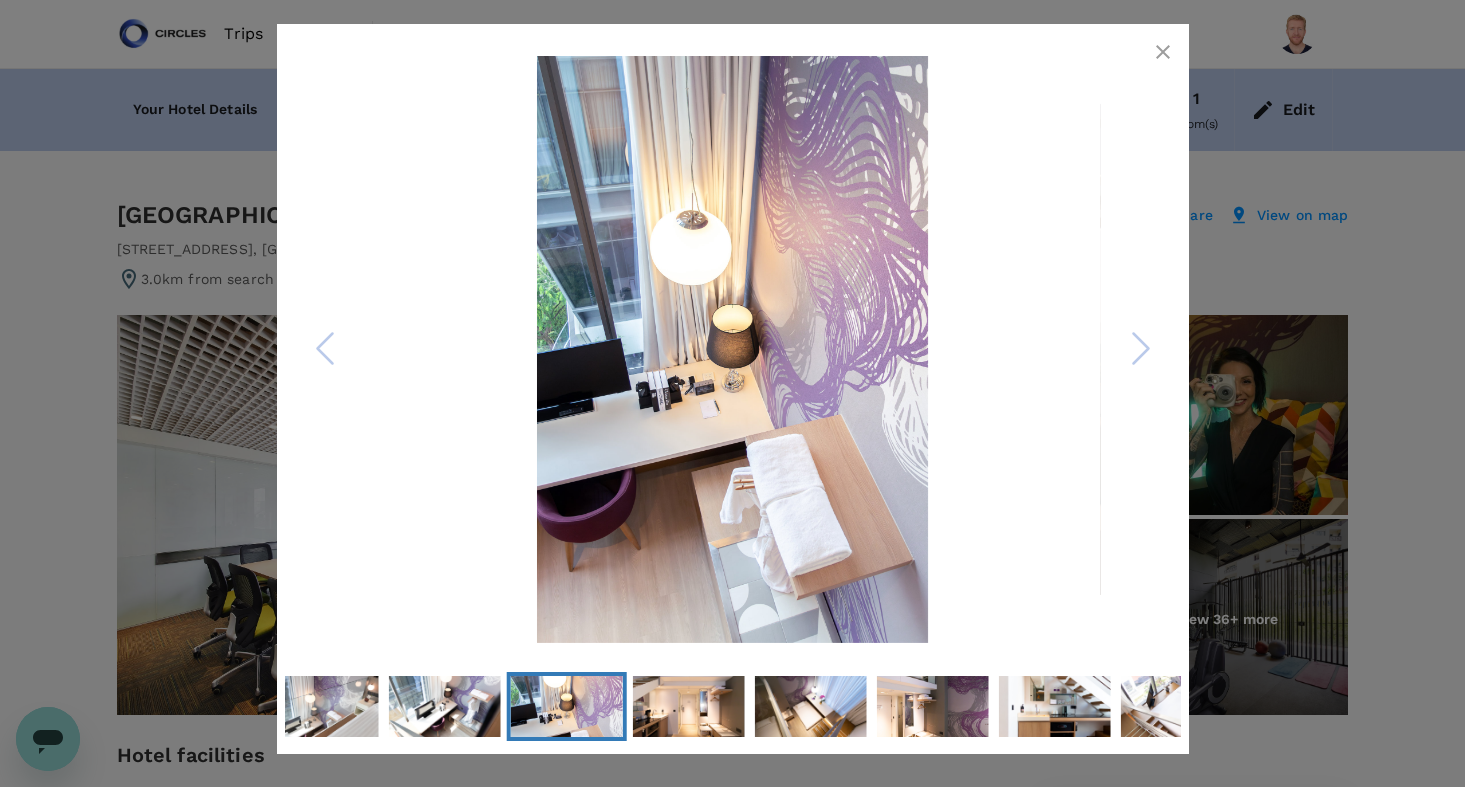 click 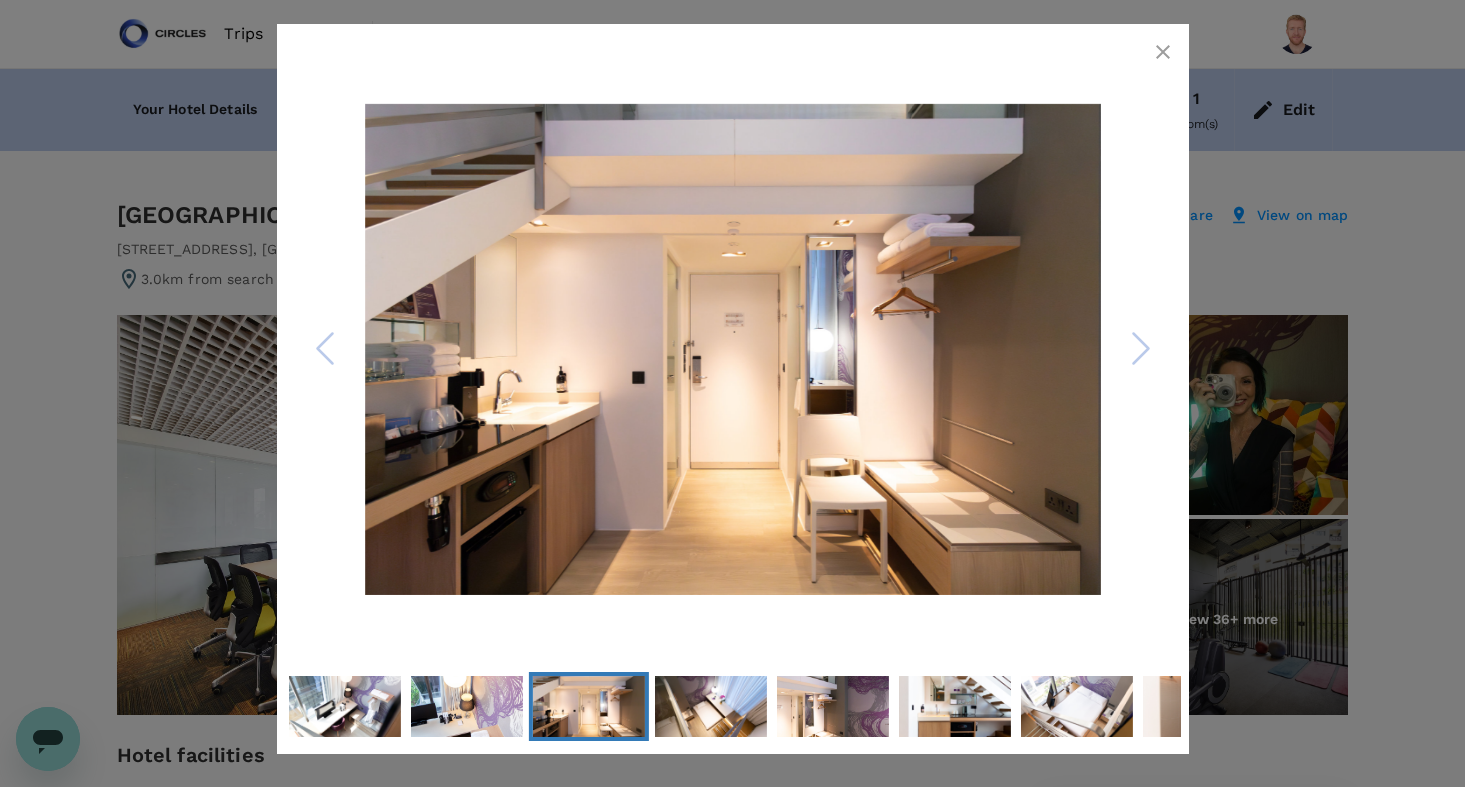 click 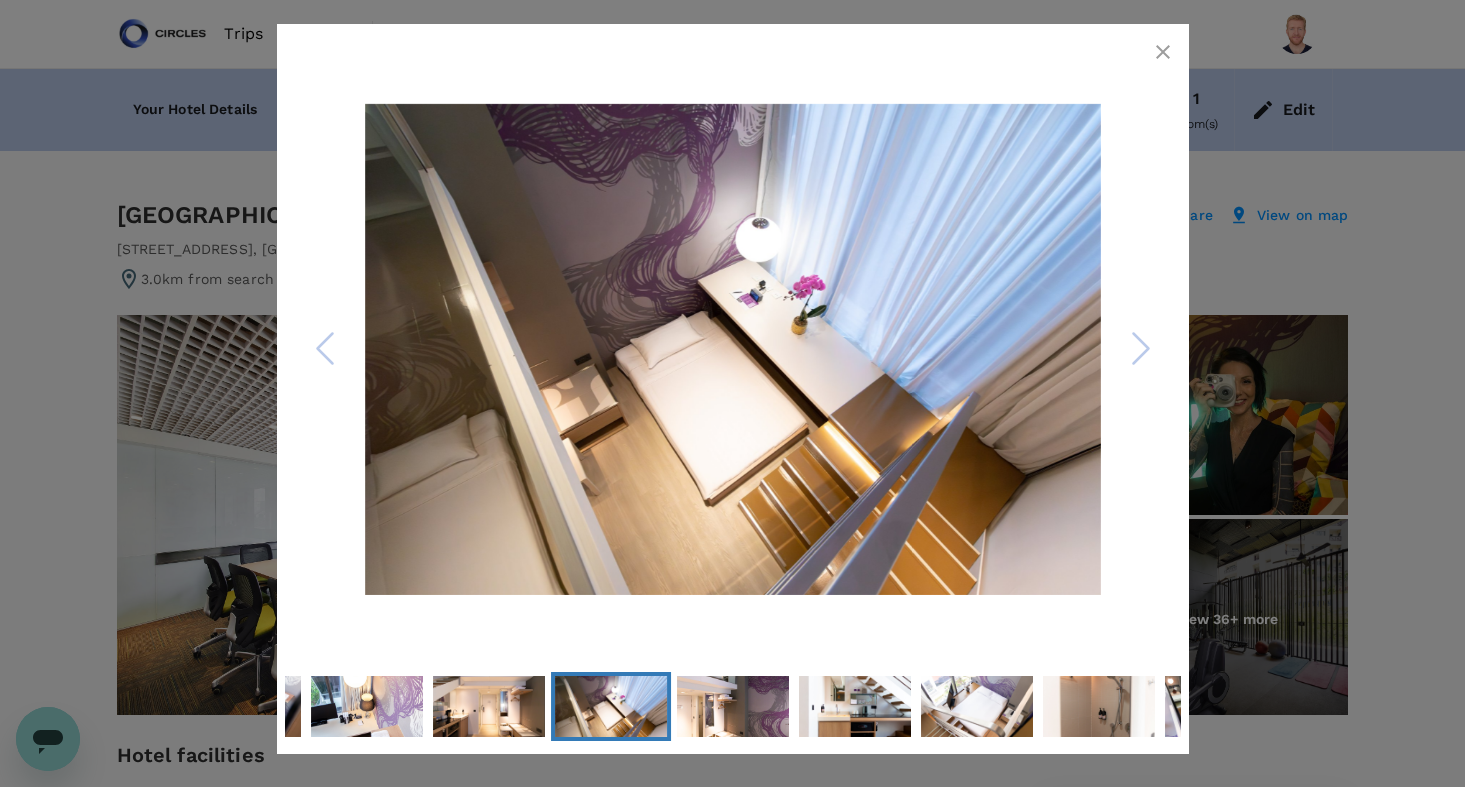 click 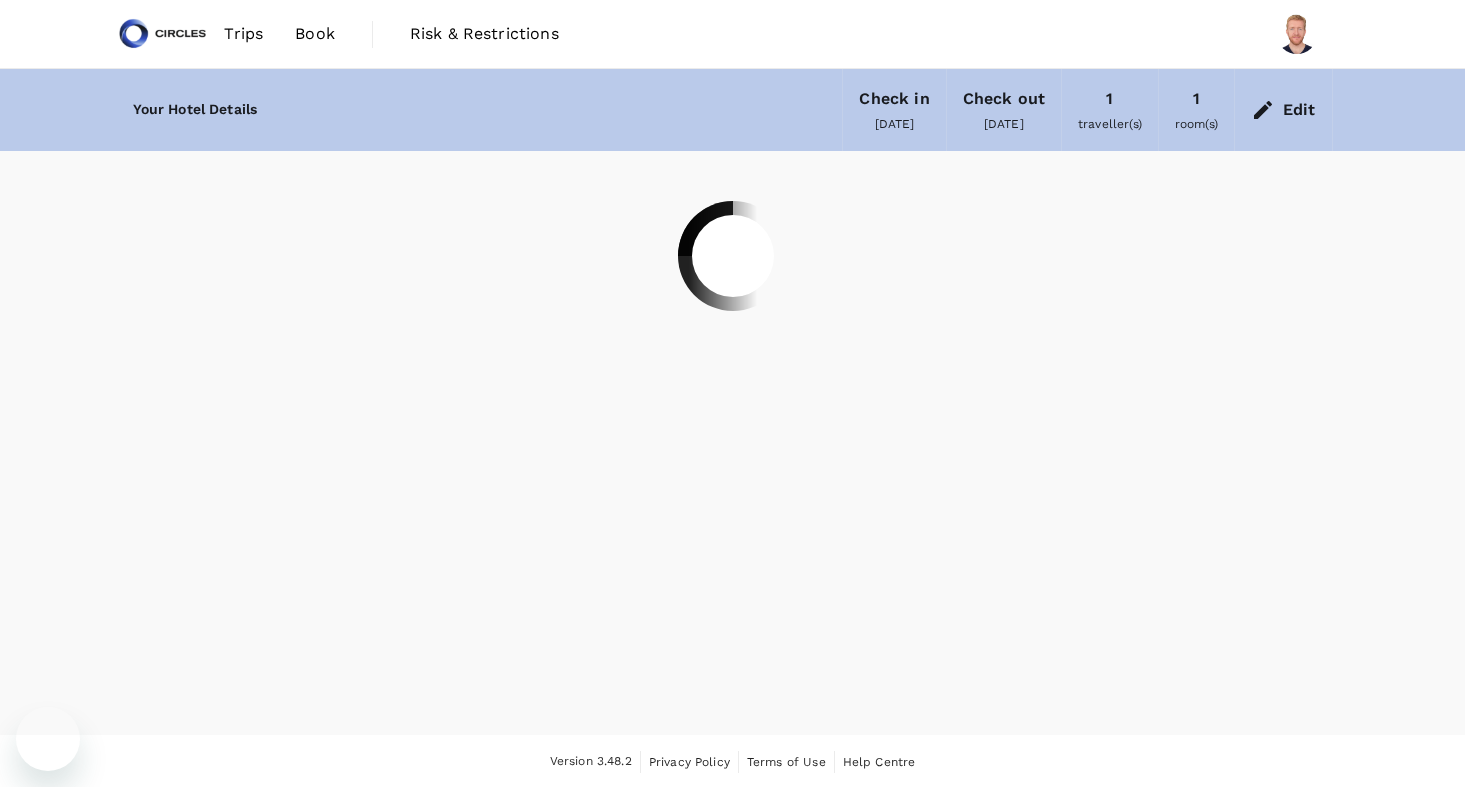 scroll, scrollTop: 0, scrollLeft: 0, axis: both 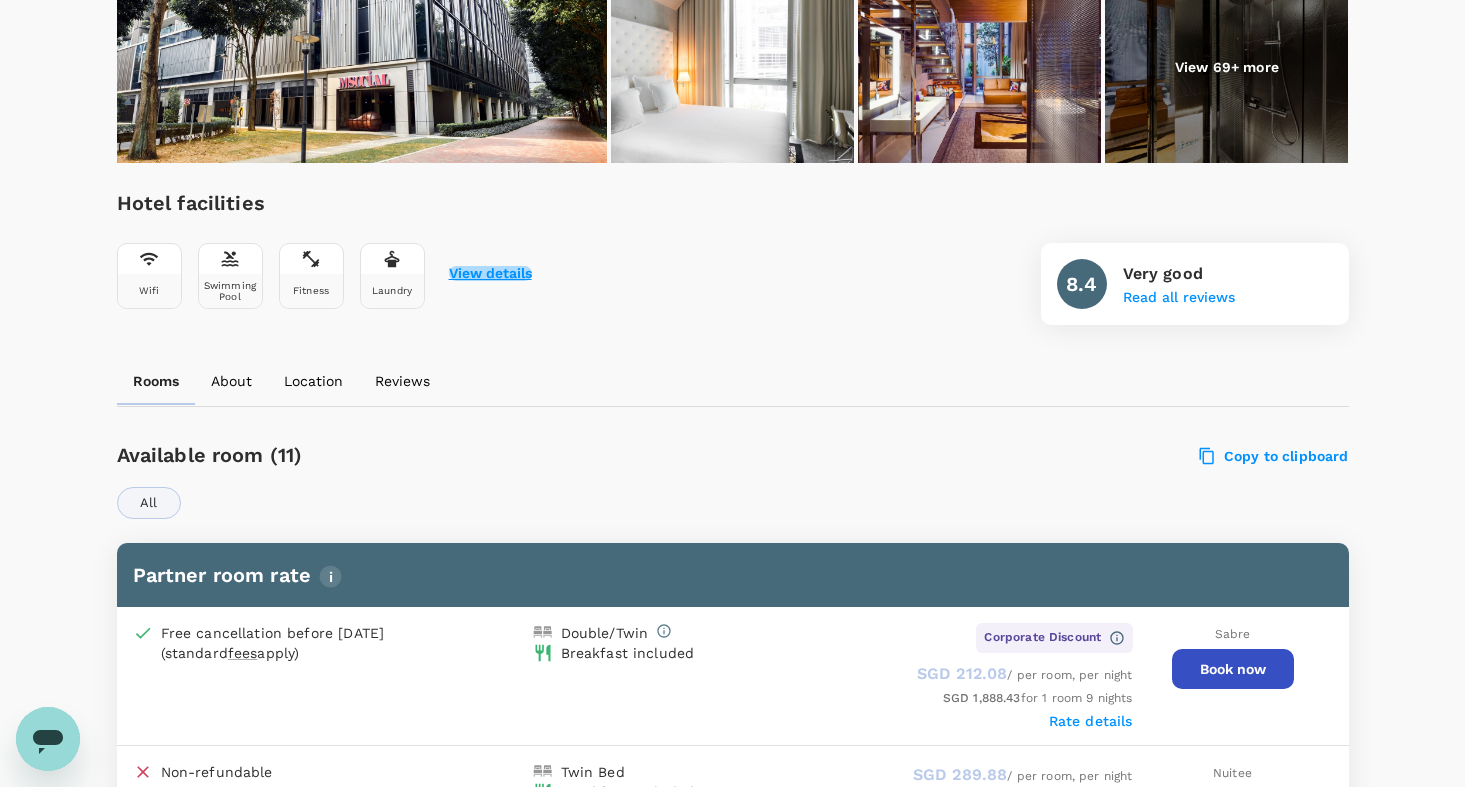 click on "View details" at bounding box center [490, 274] 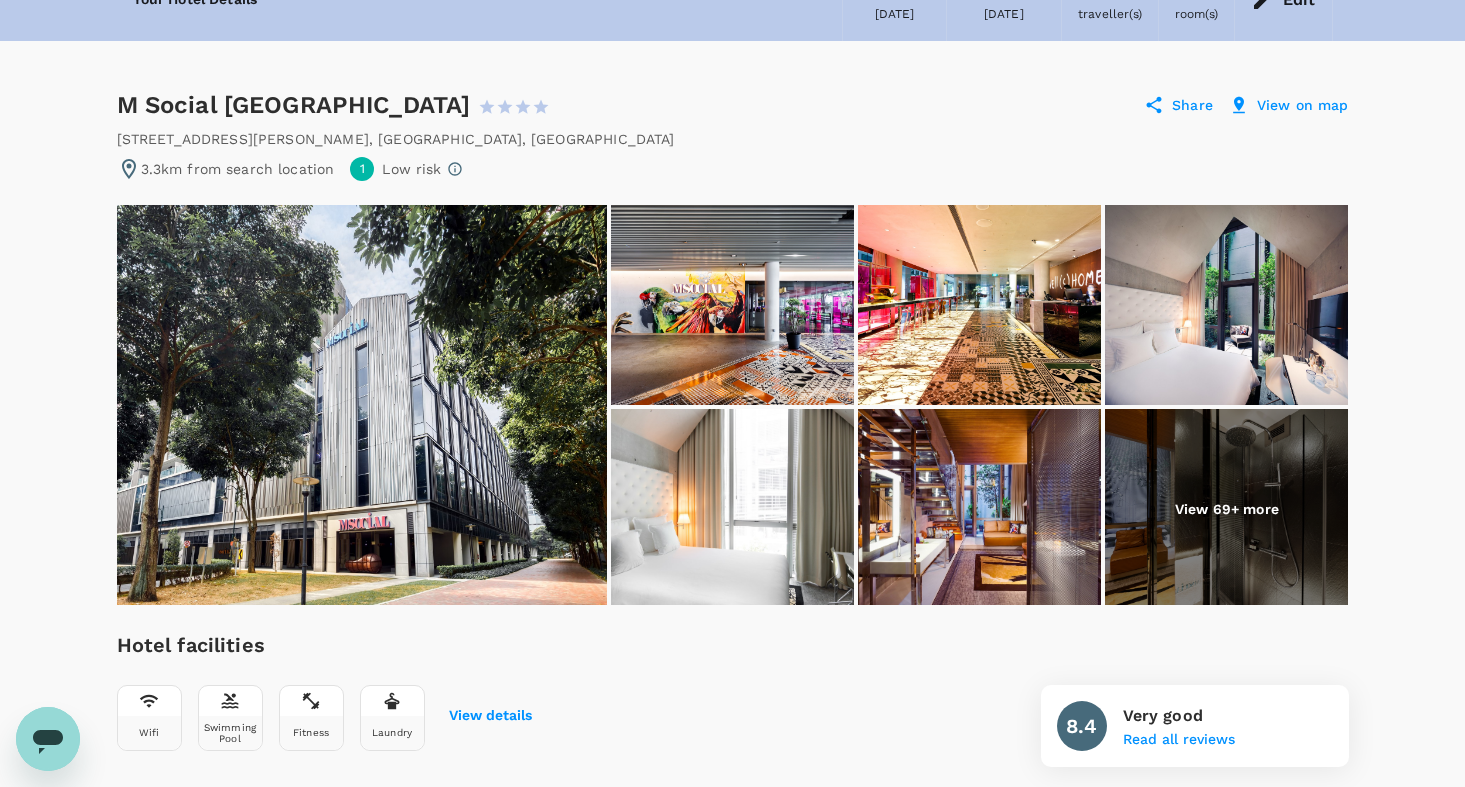 scroll, scrollTop: 102, scrollLeft: 0, axis: vertical 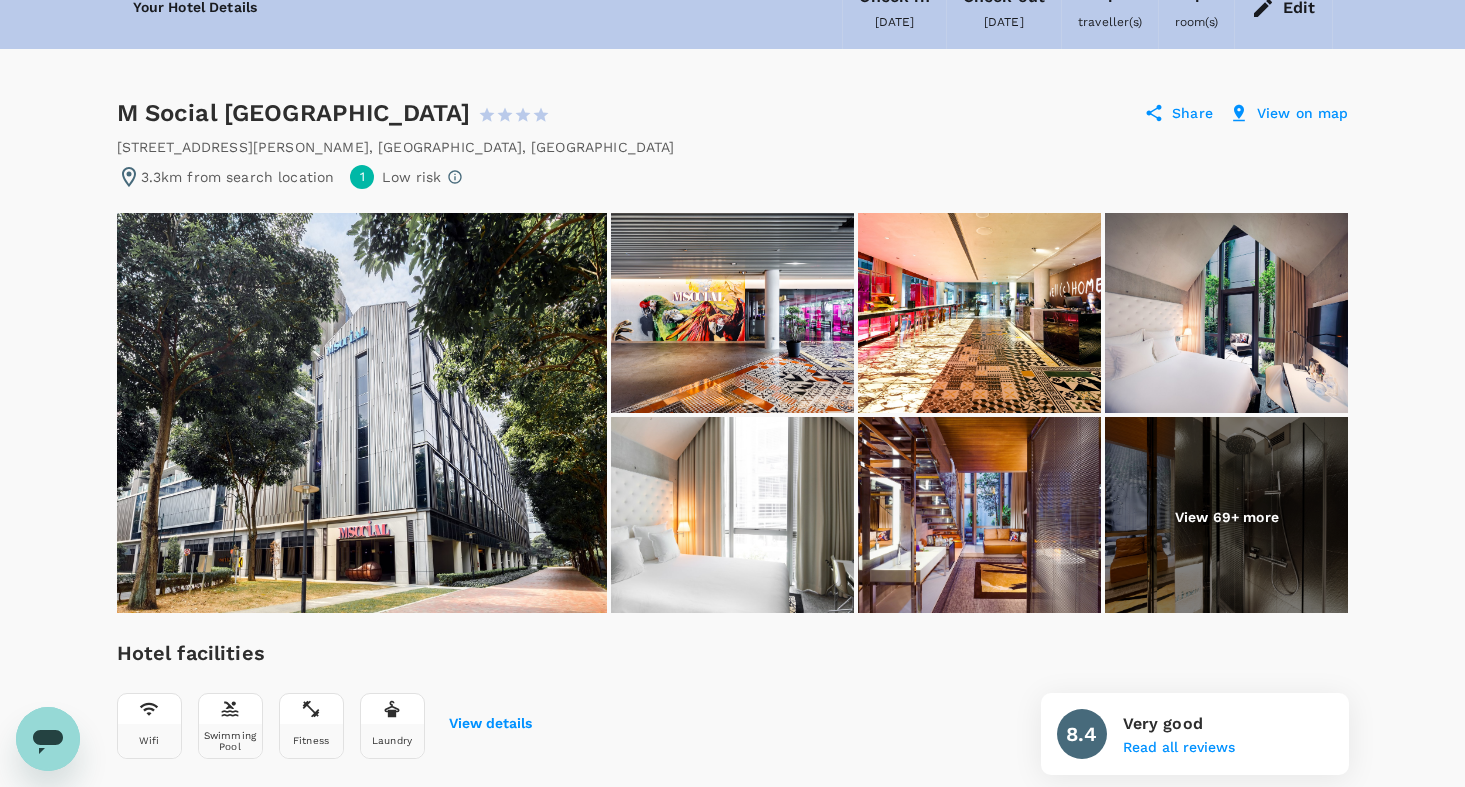 click at bounding box center [362, 413] 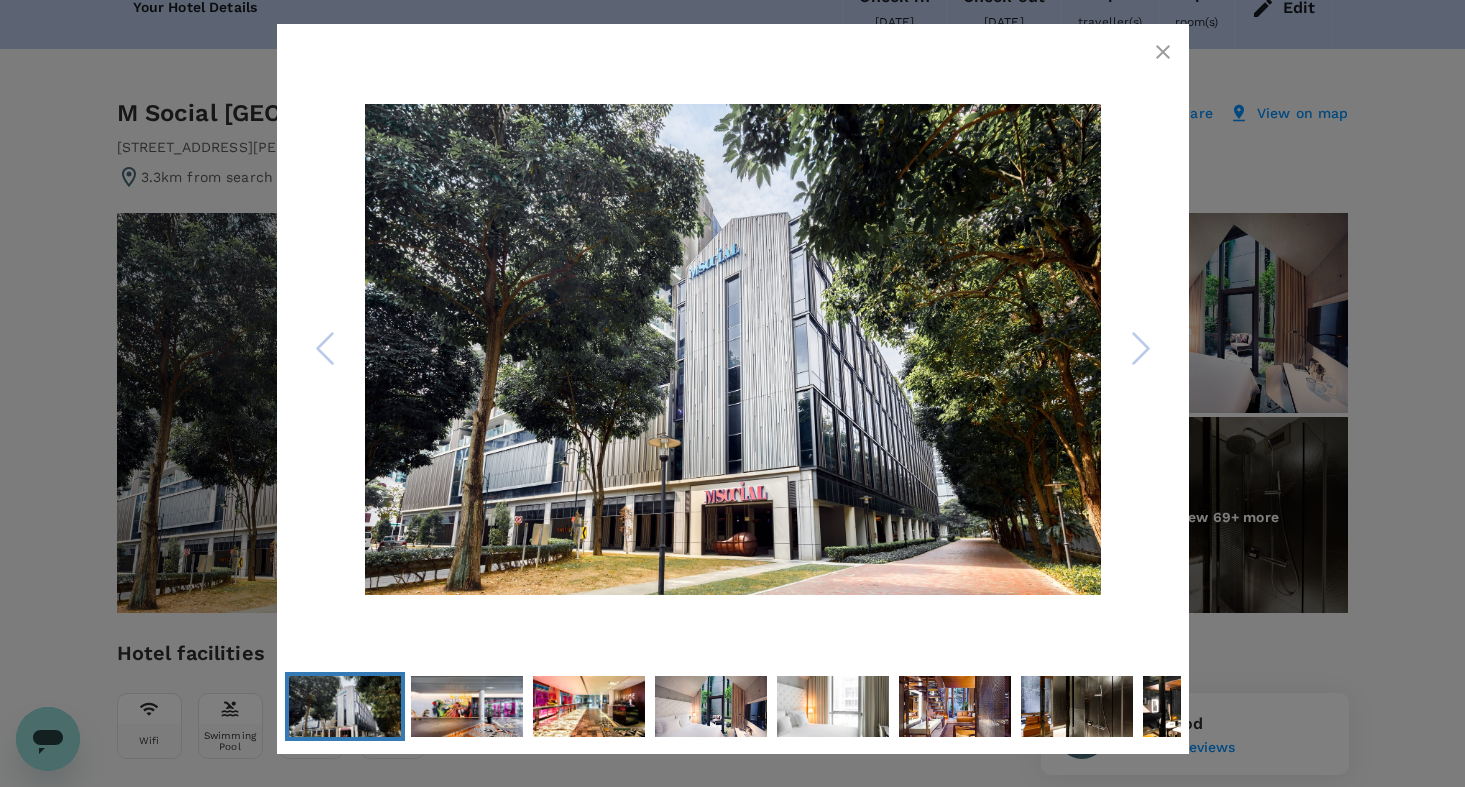 click 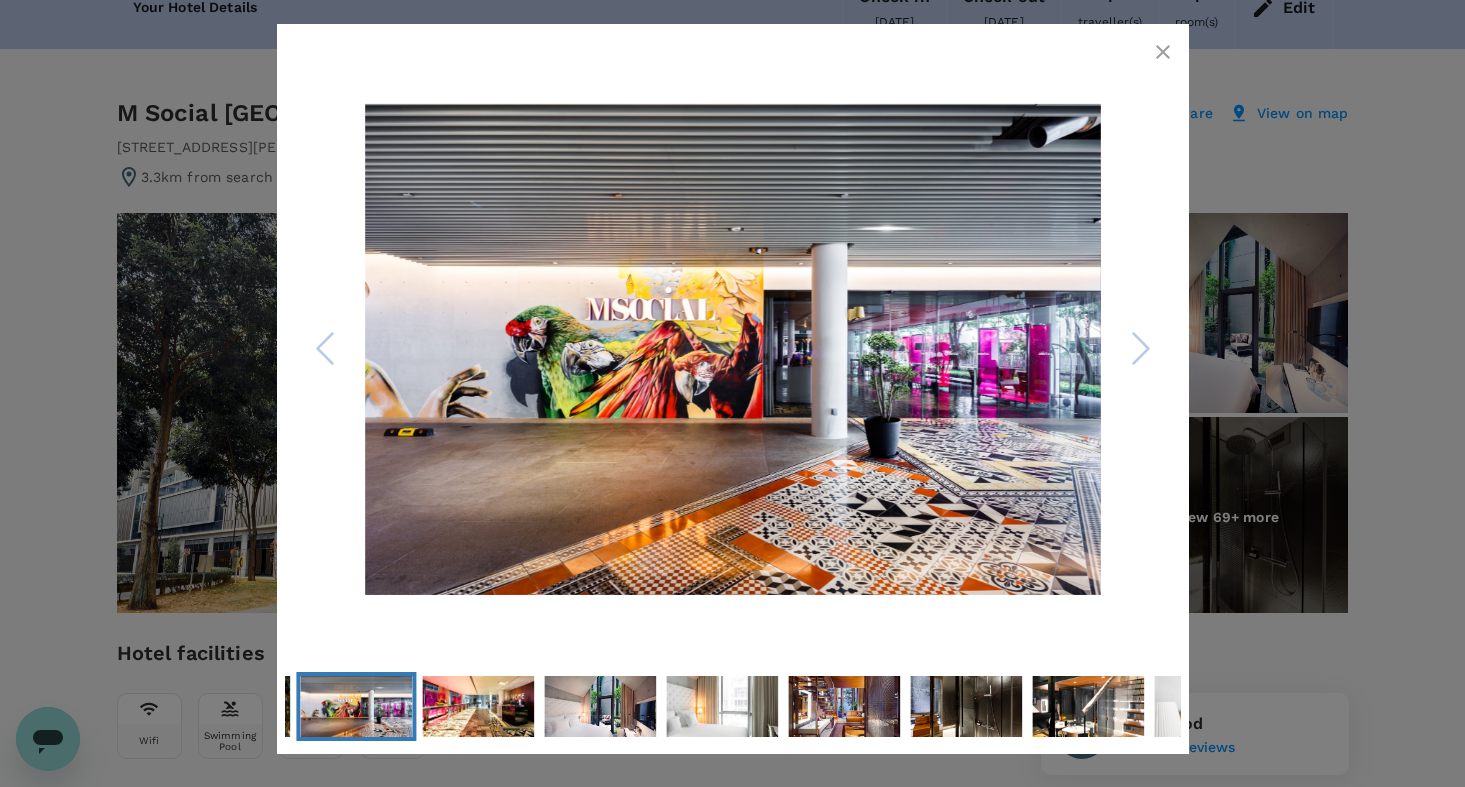 click 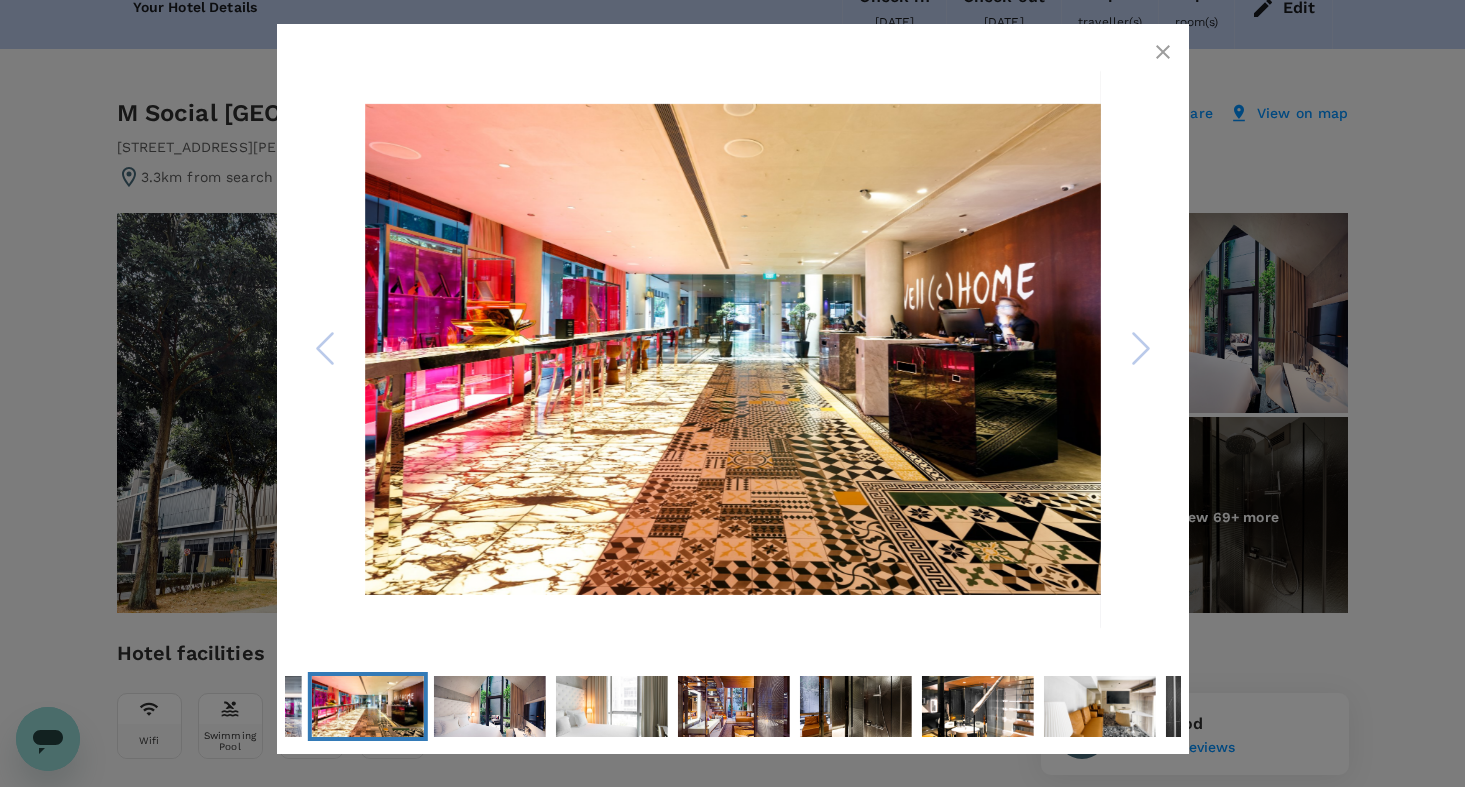 click 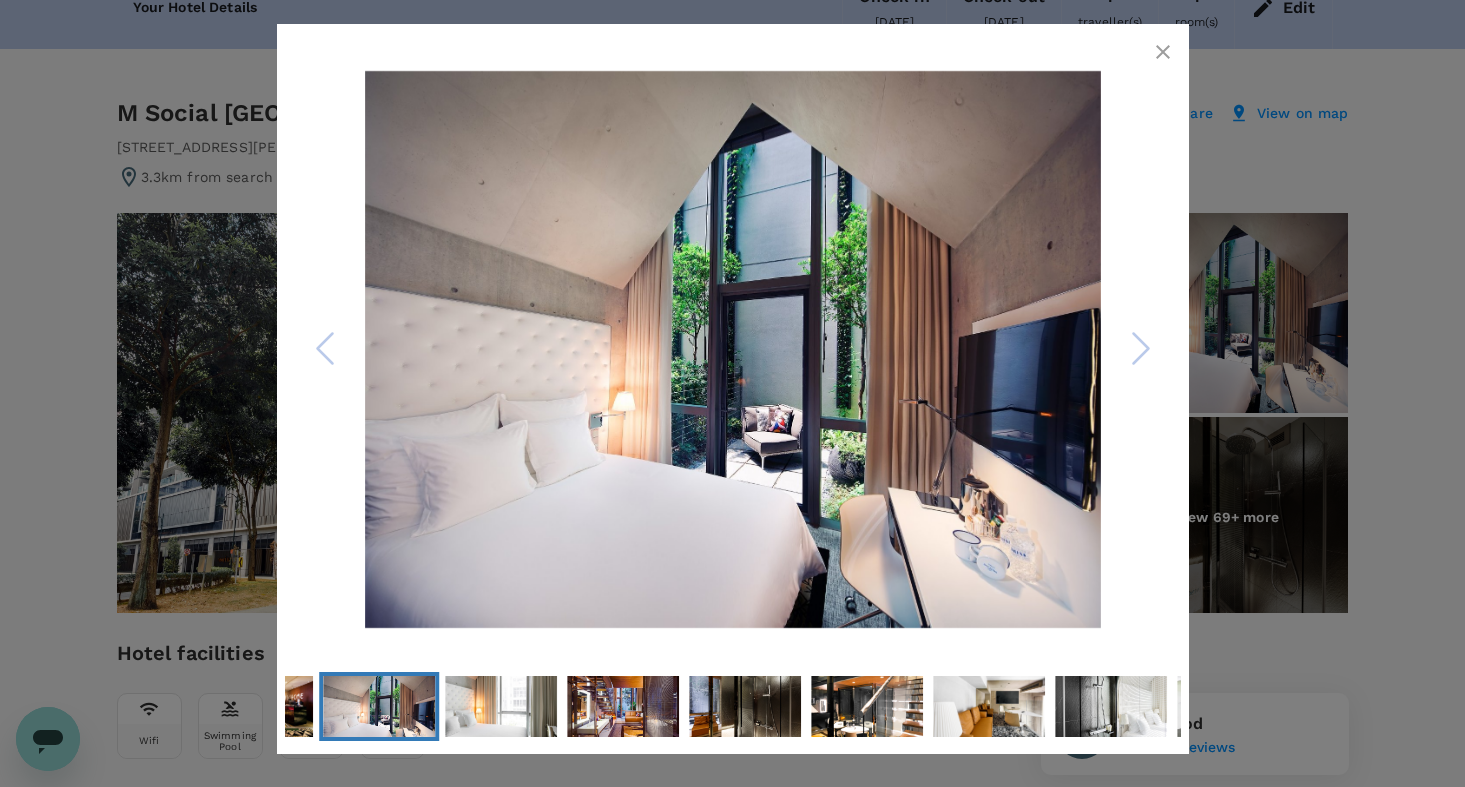 click 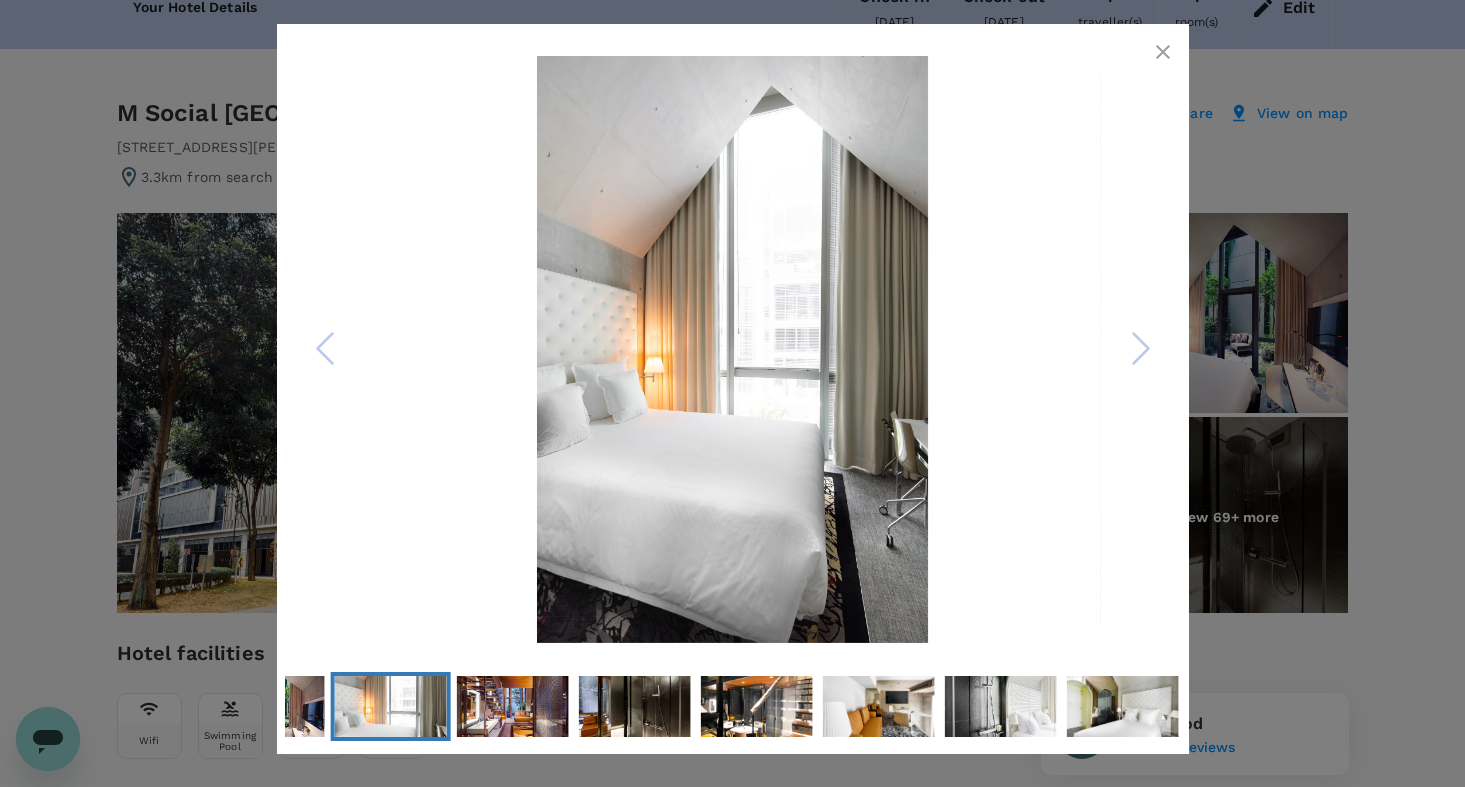 click 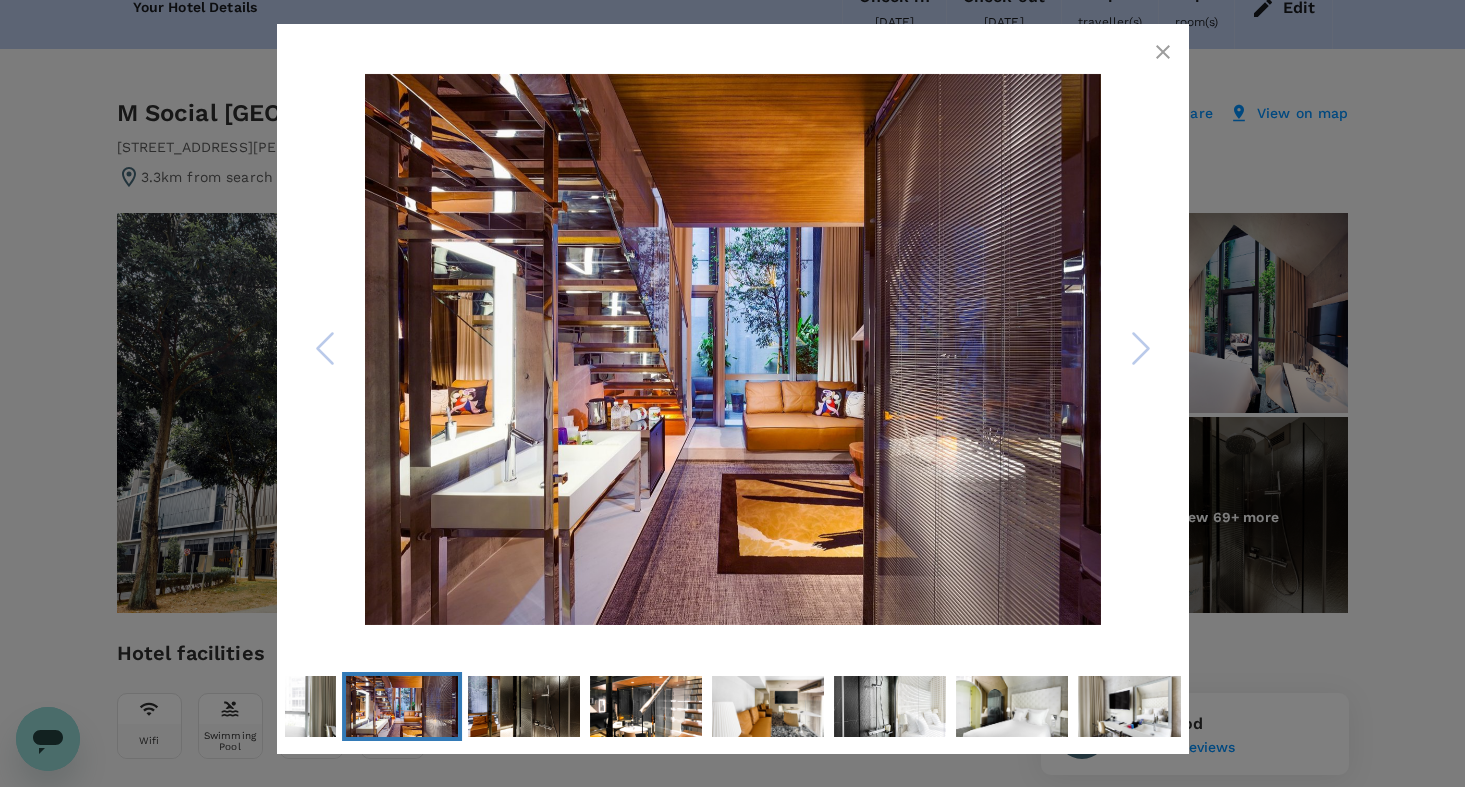 click 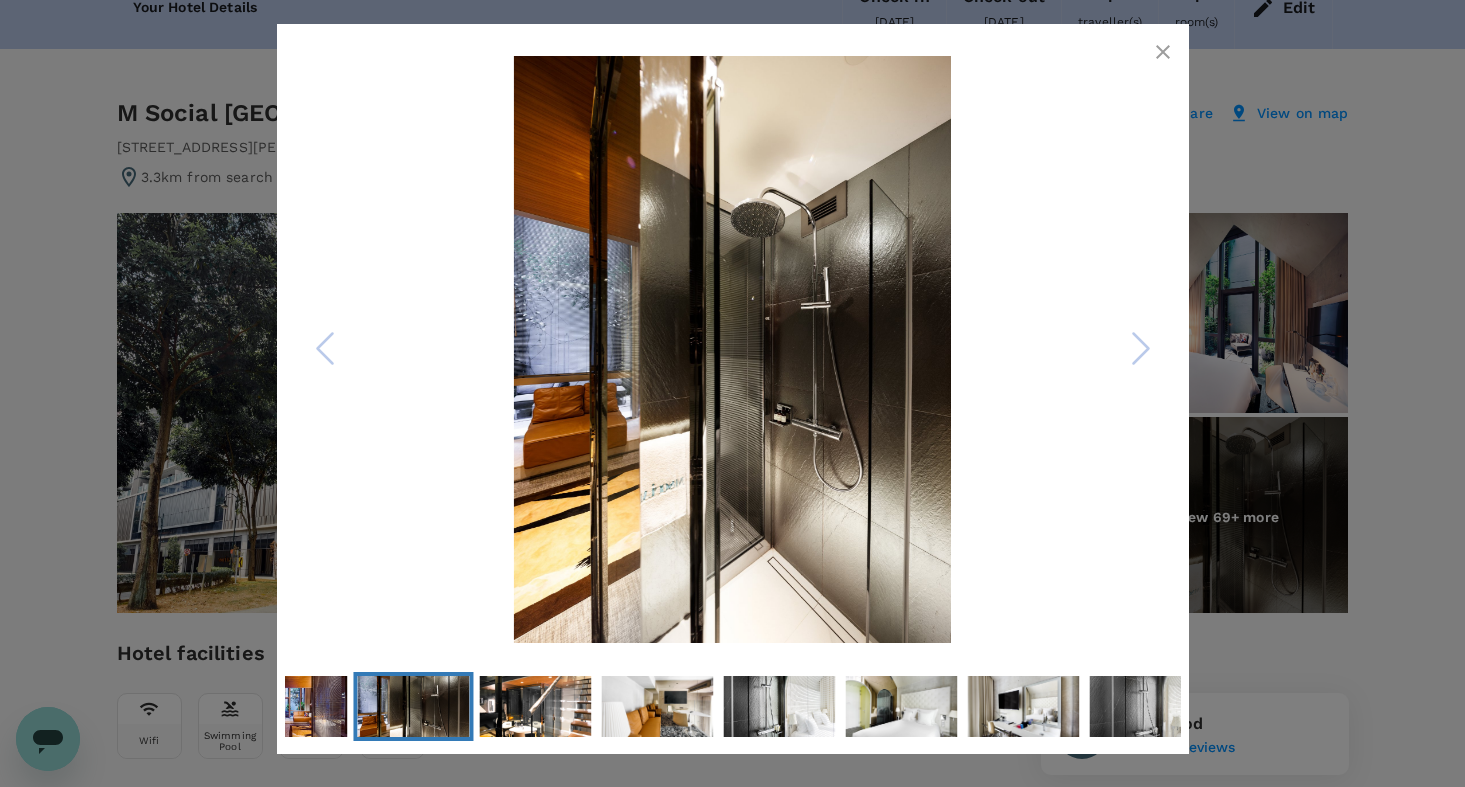 click 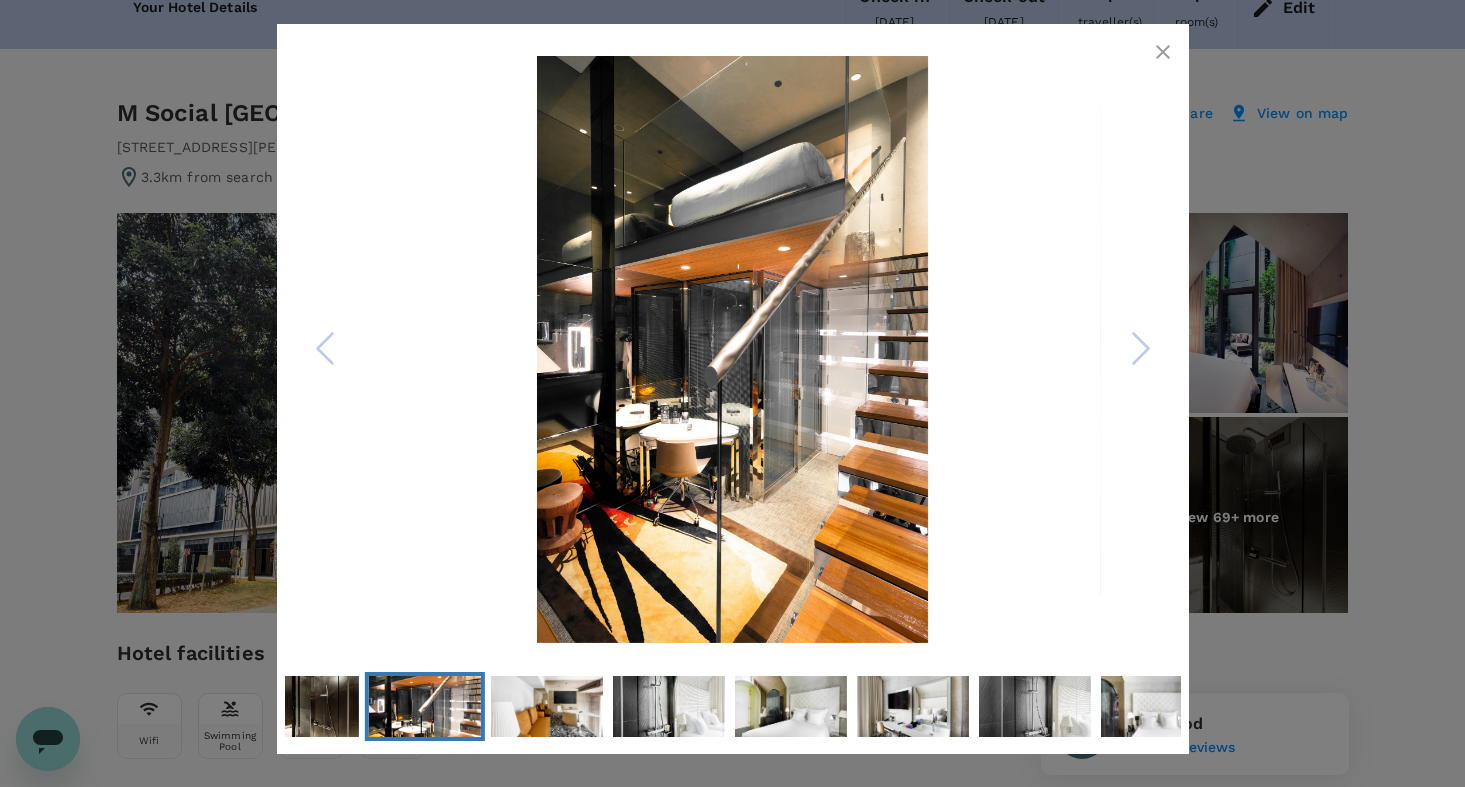 click 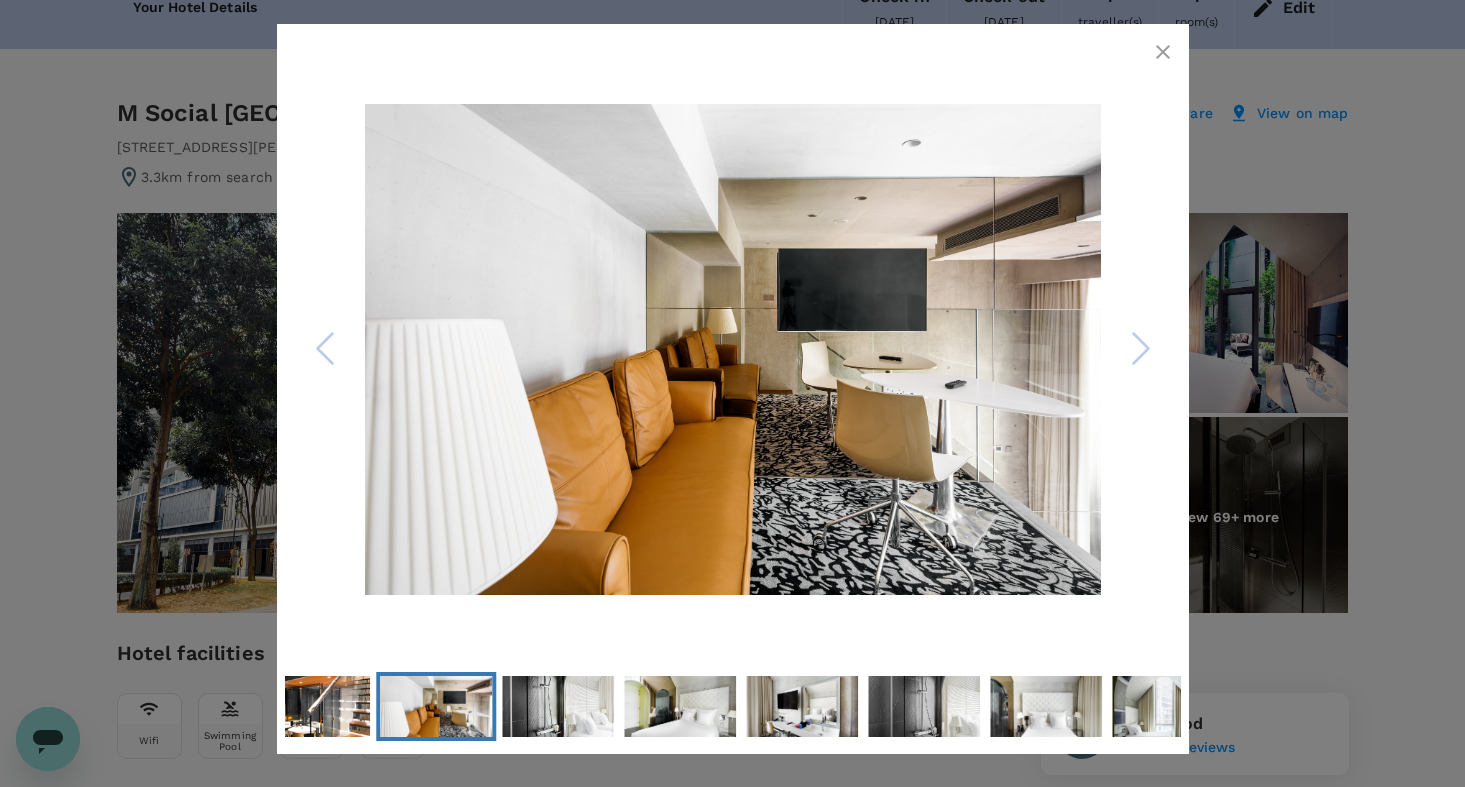 click 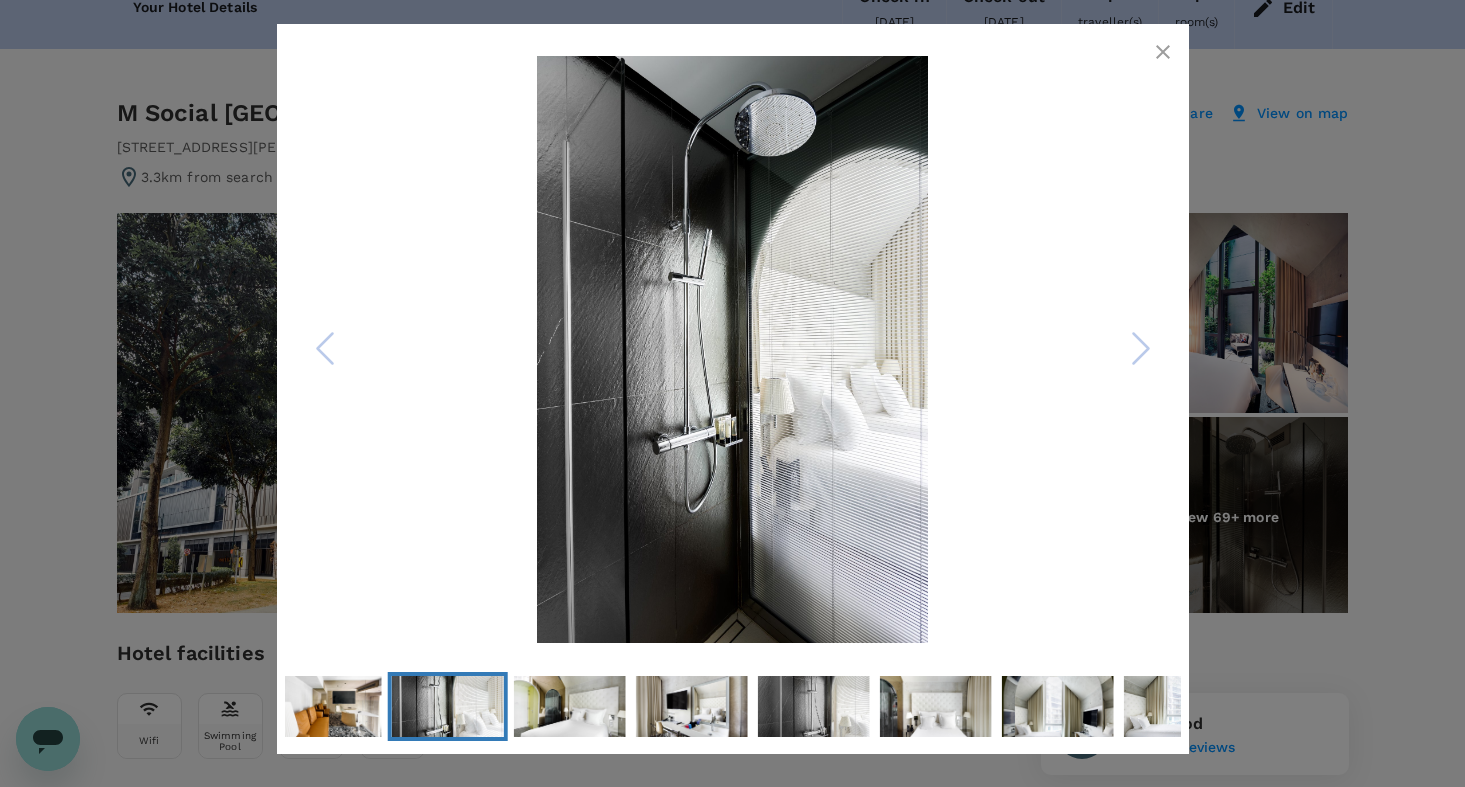 click 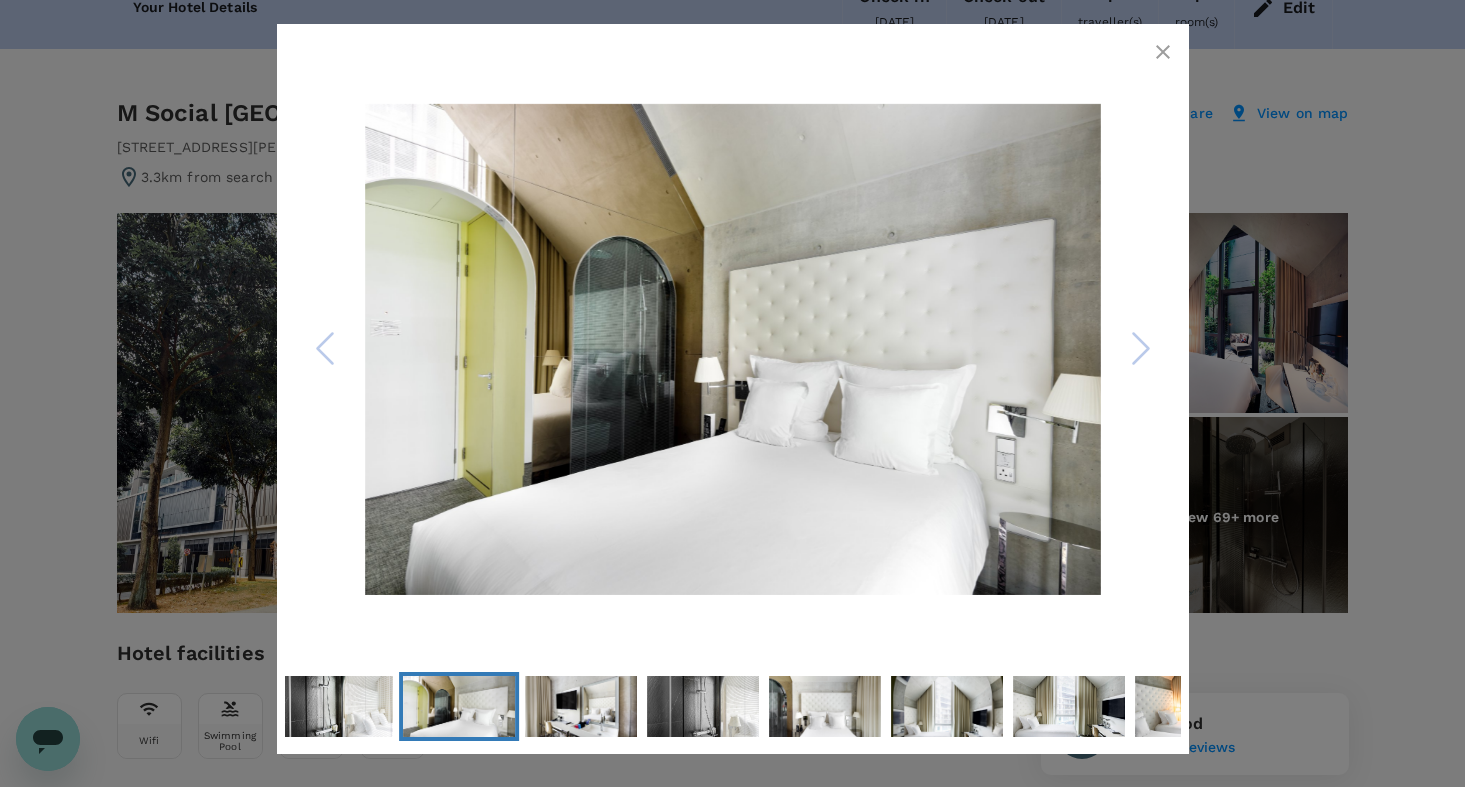 click 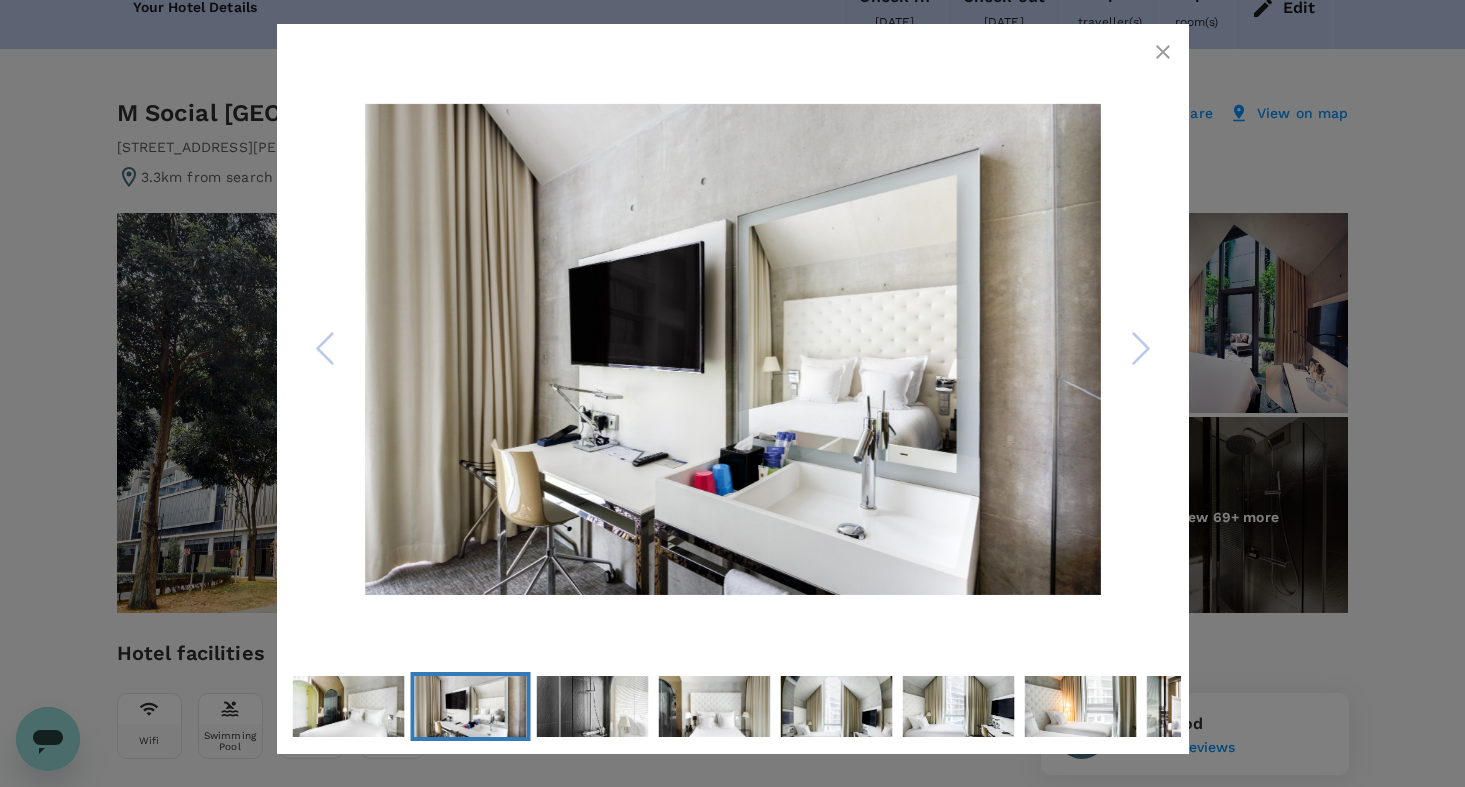 click 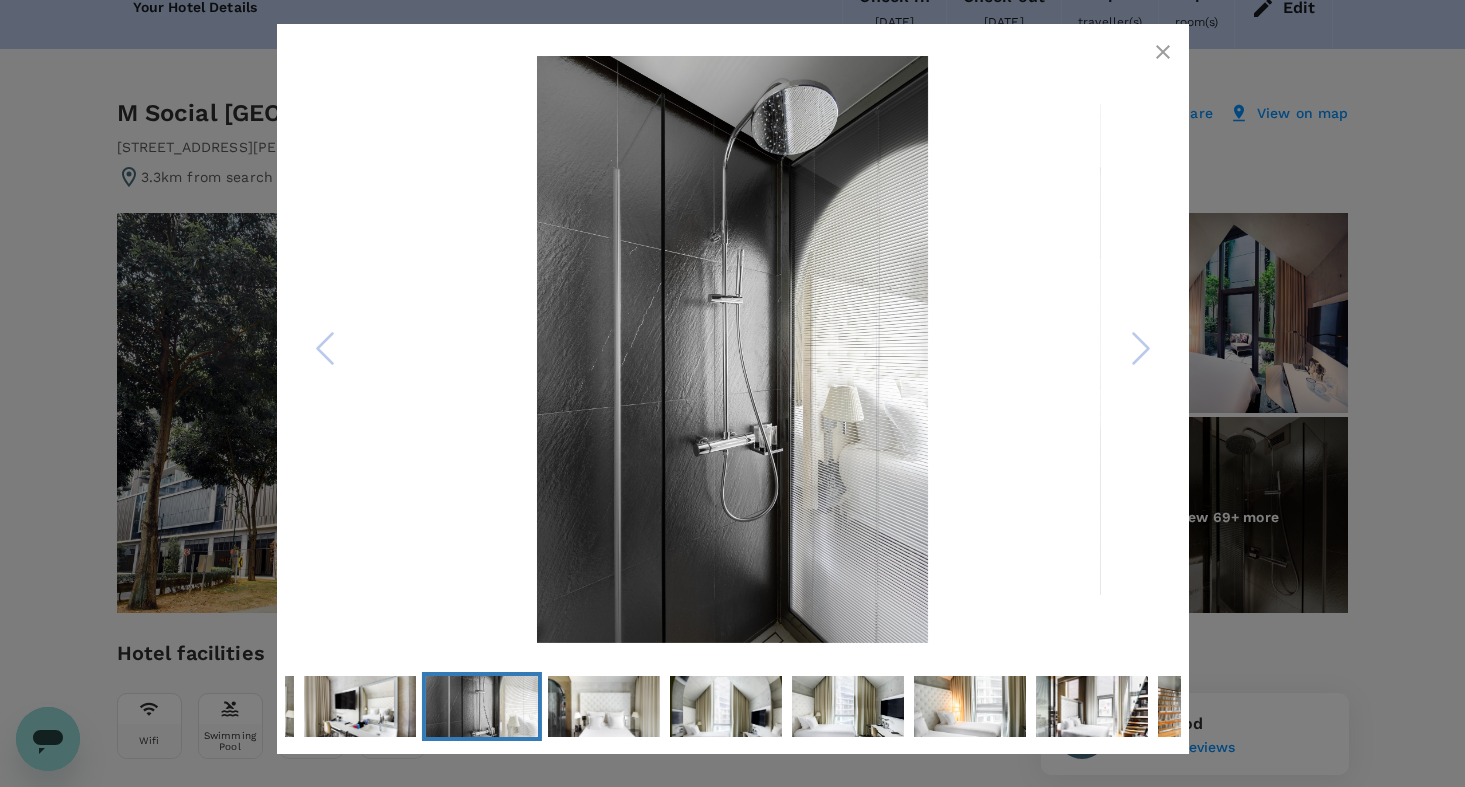 click 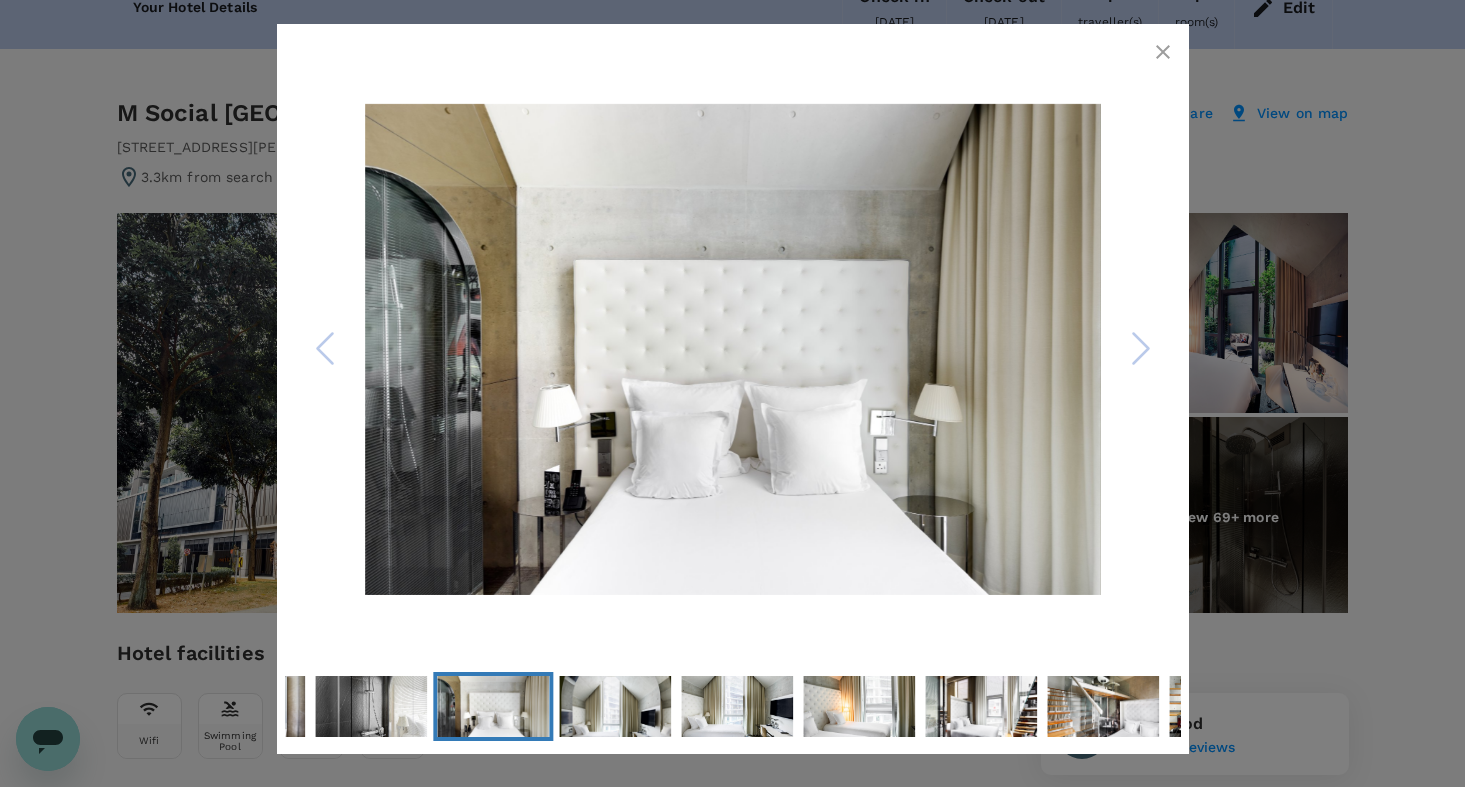 click 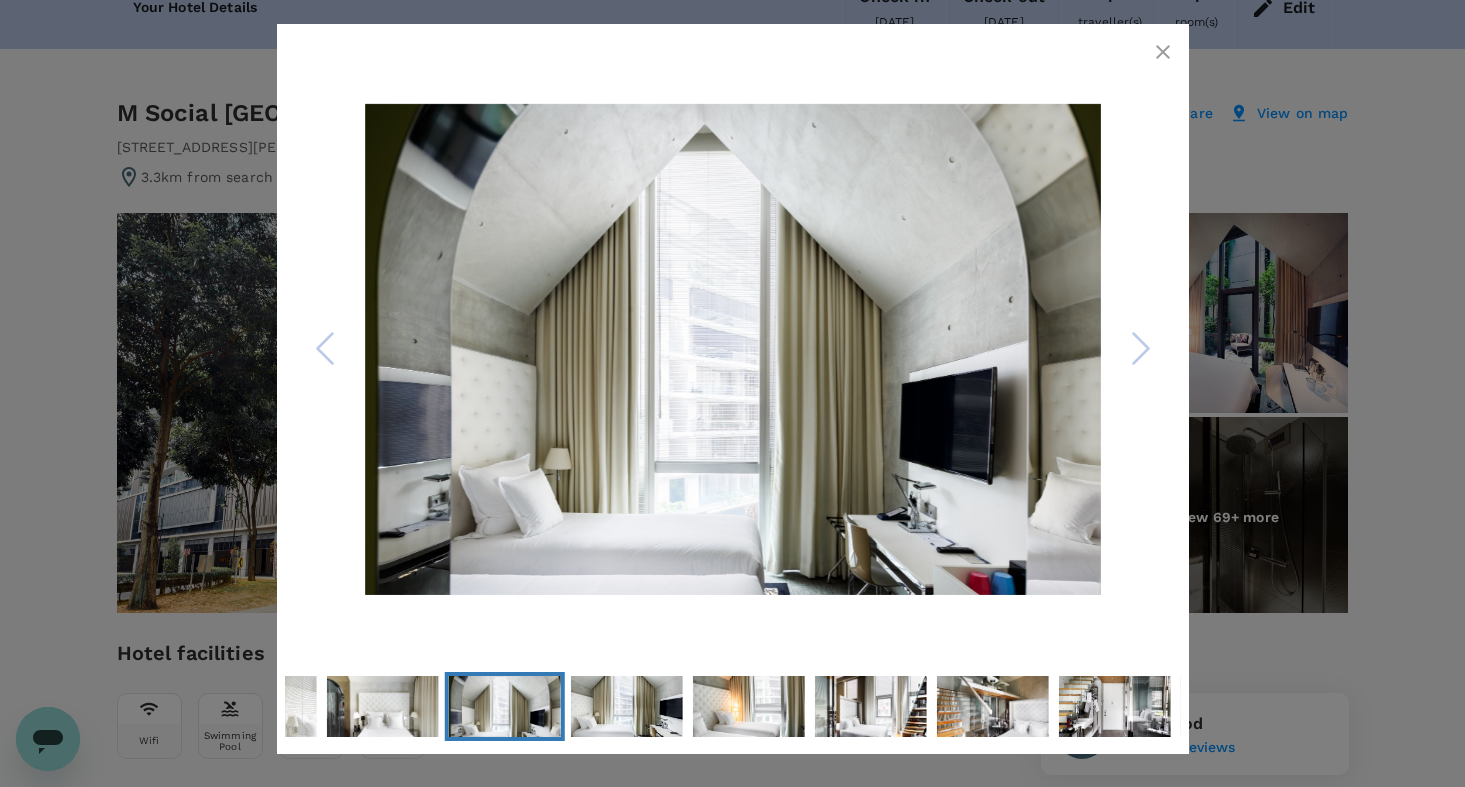 click 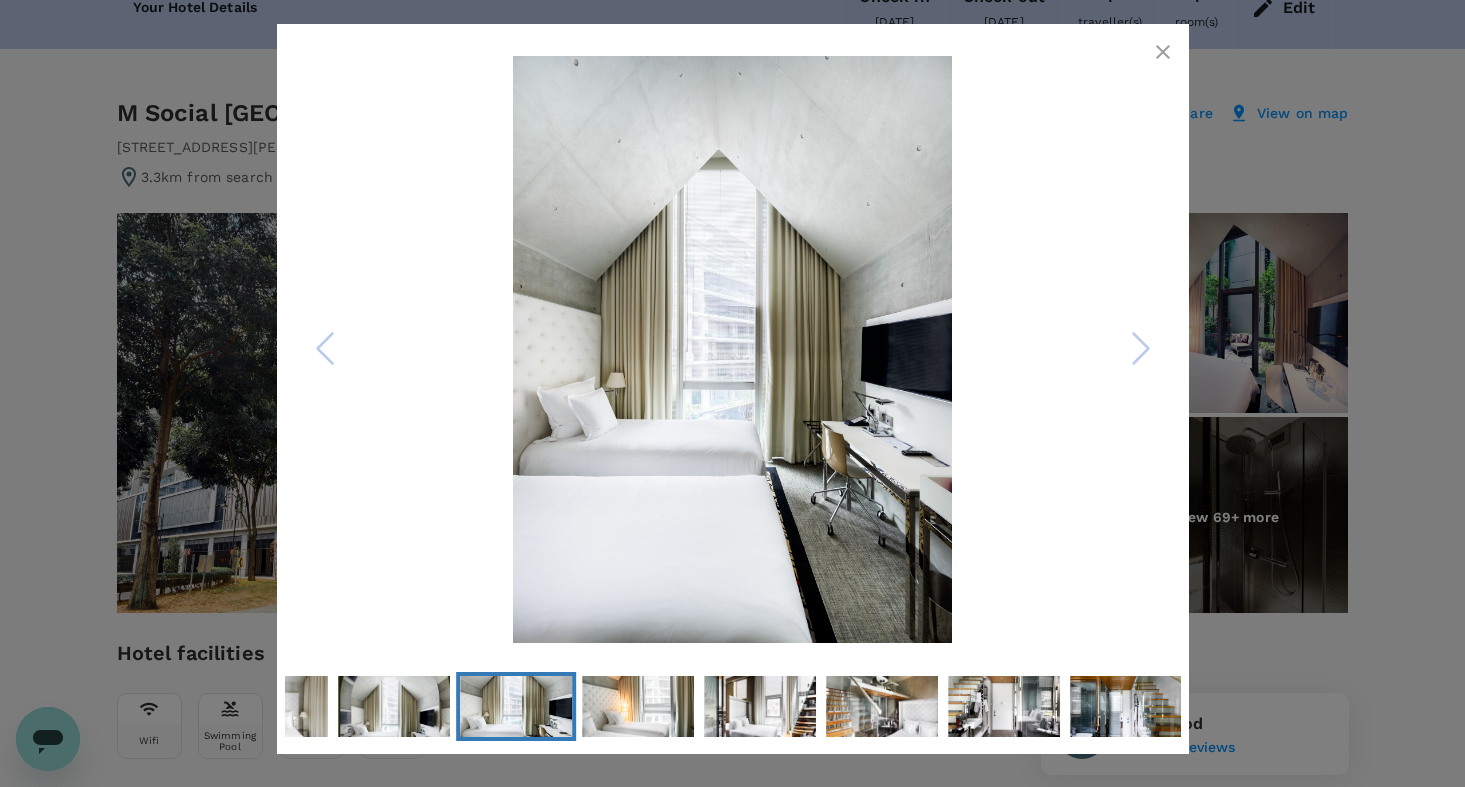 click 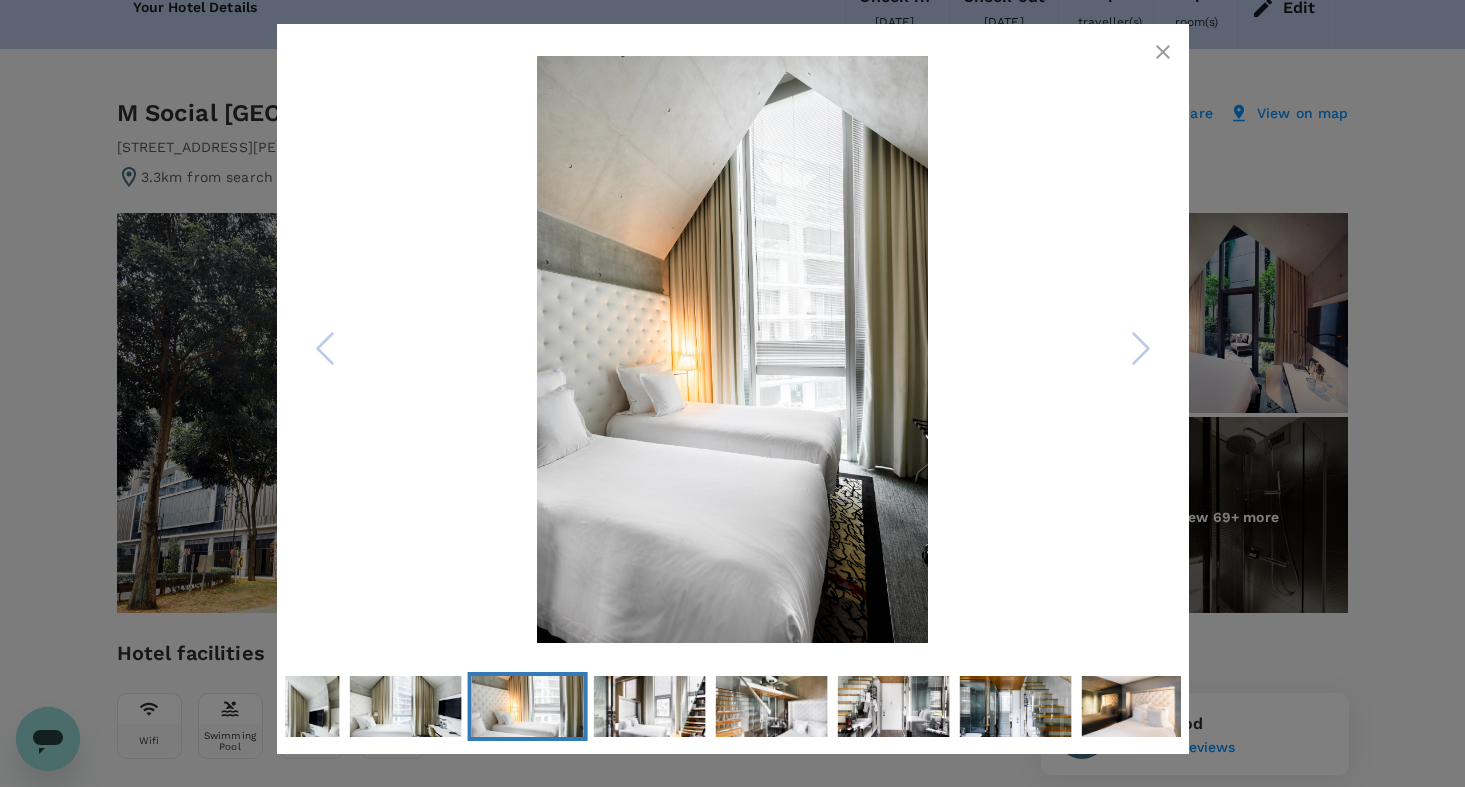 click 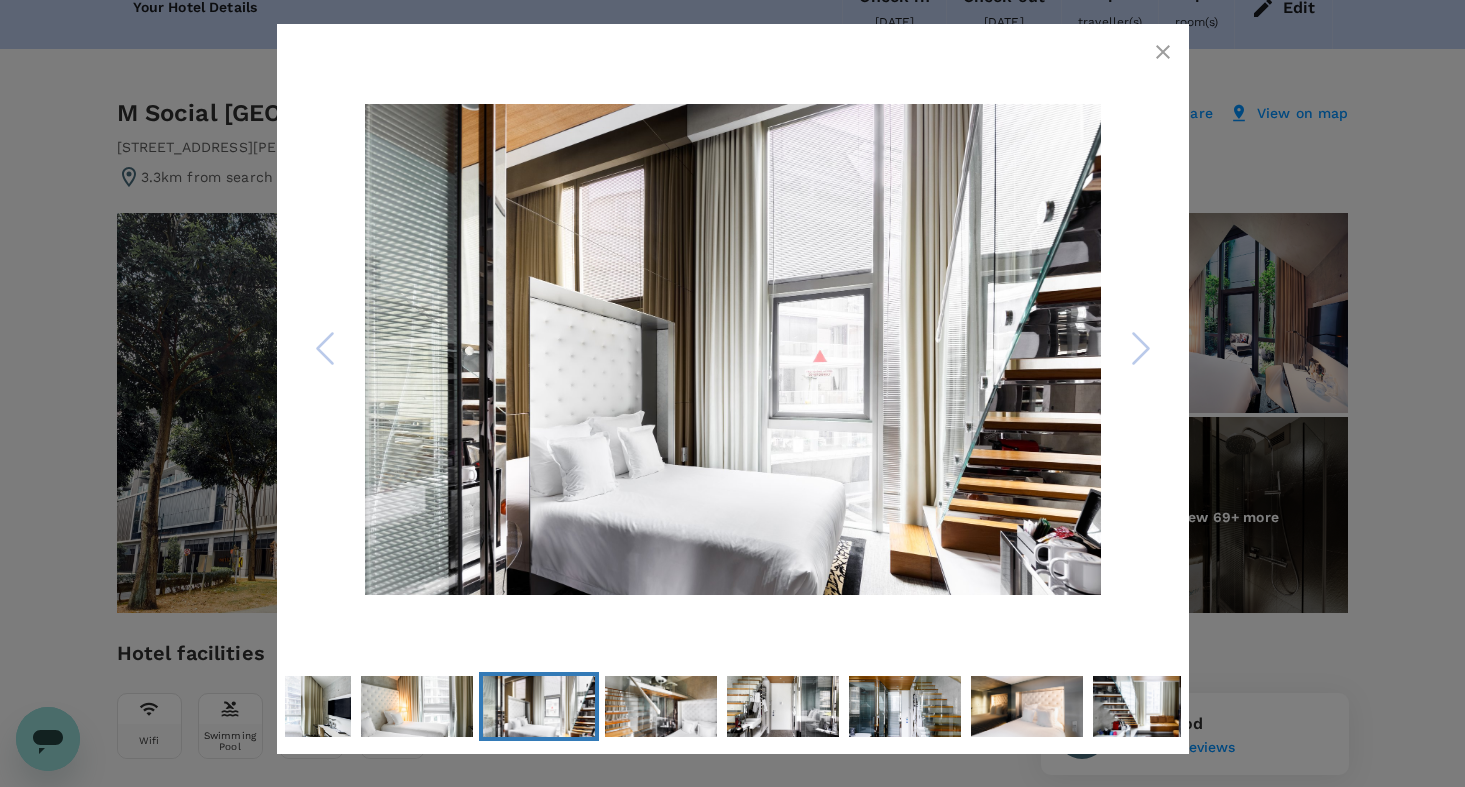 click 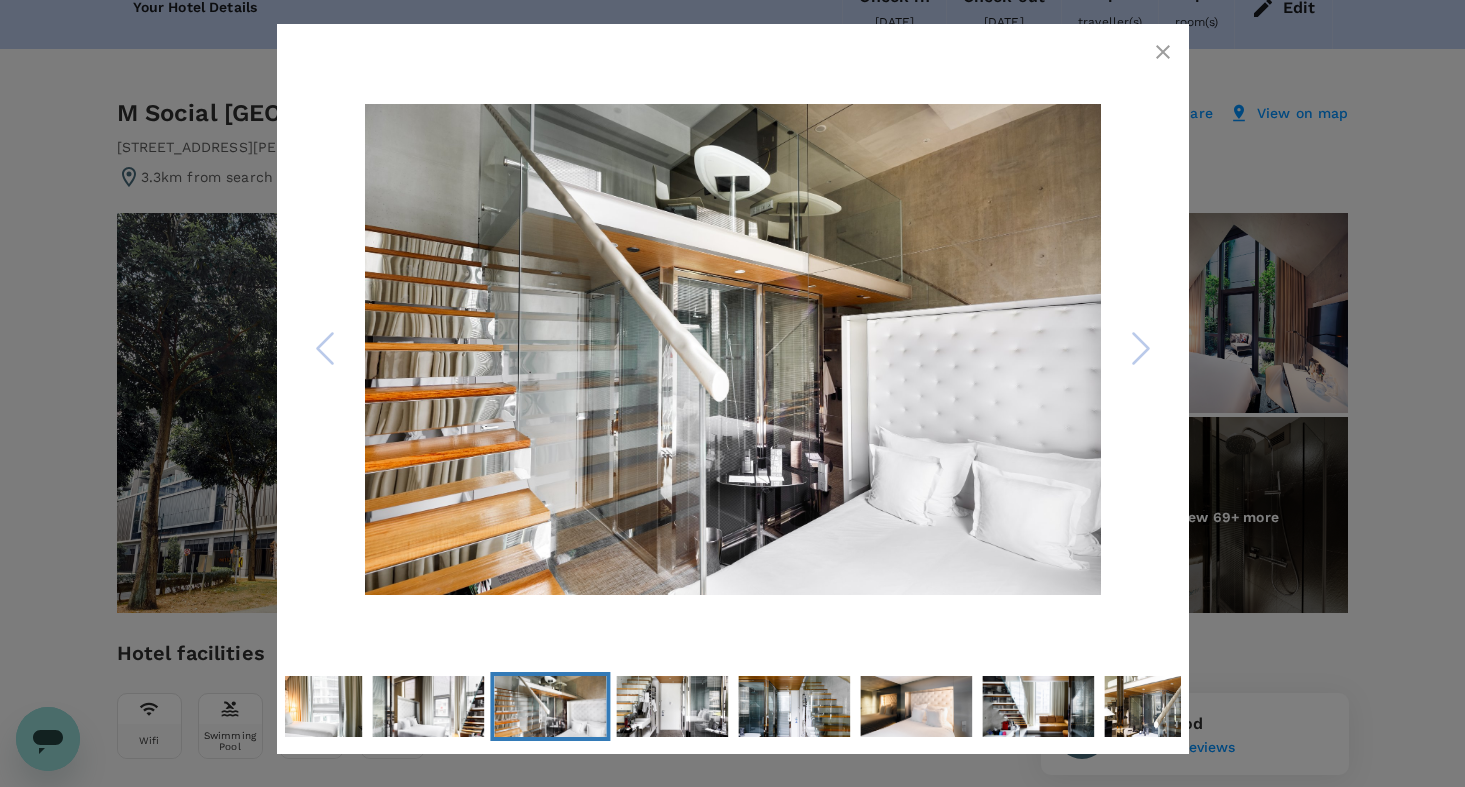click 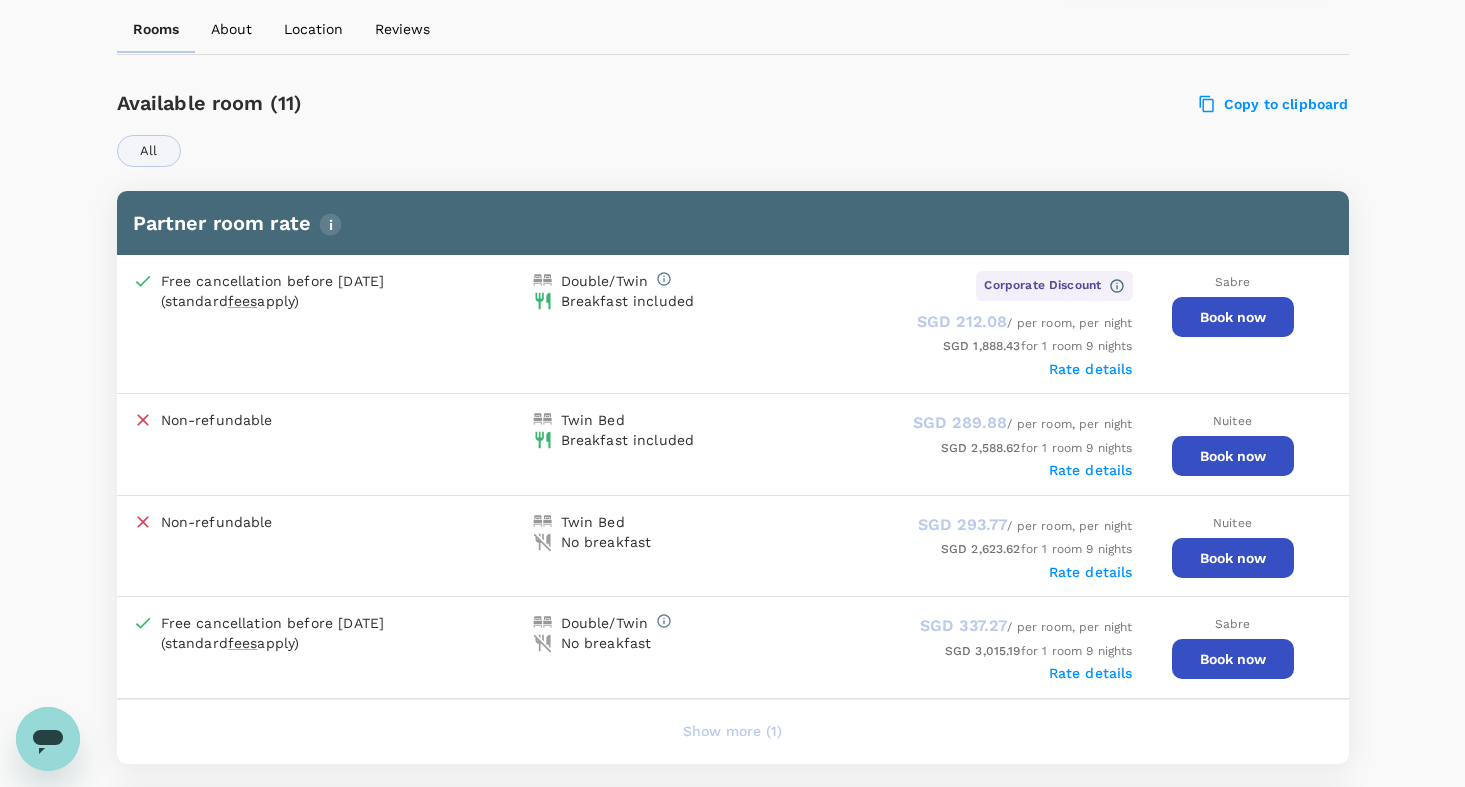 scroll, scrollTop: 908, scrollLeft: 0, axis: vertical 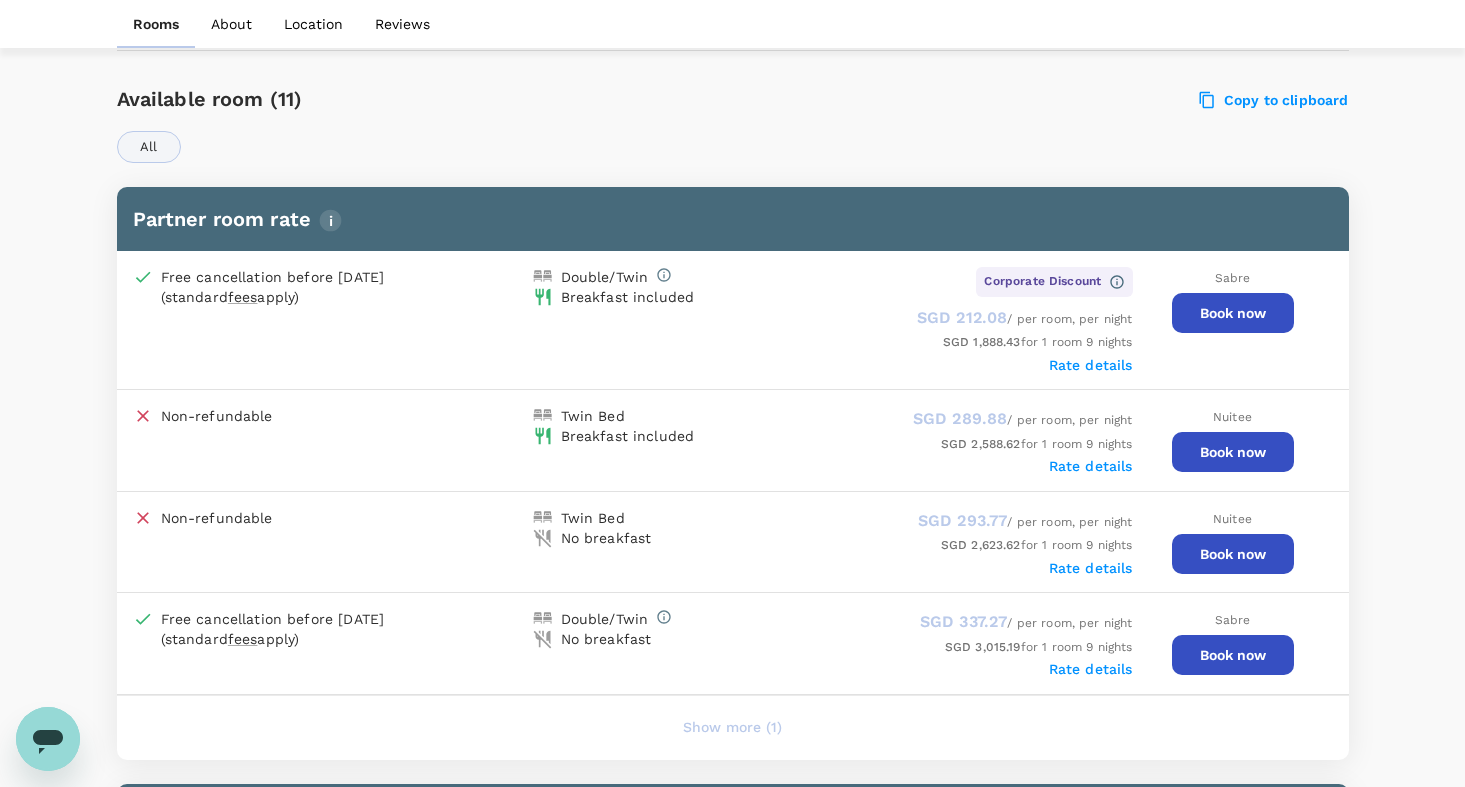 click on "Rate details" at bounding box center [1091, 365] 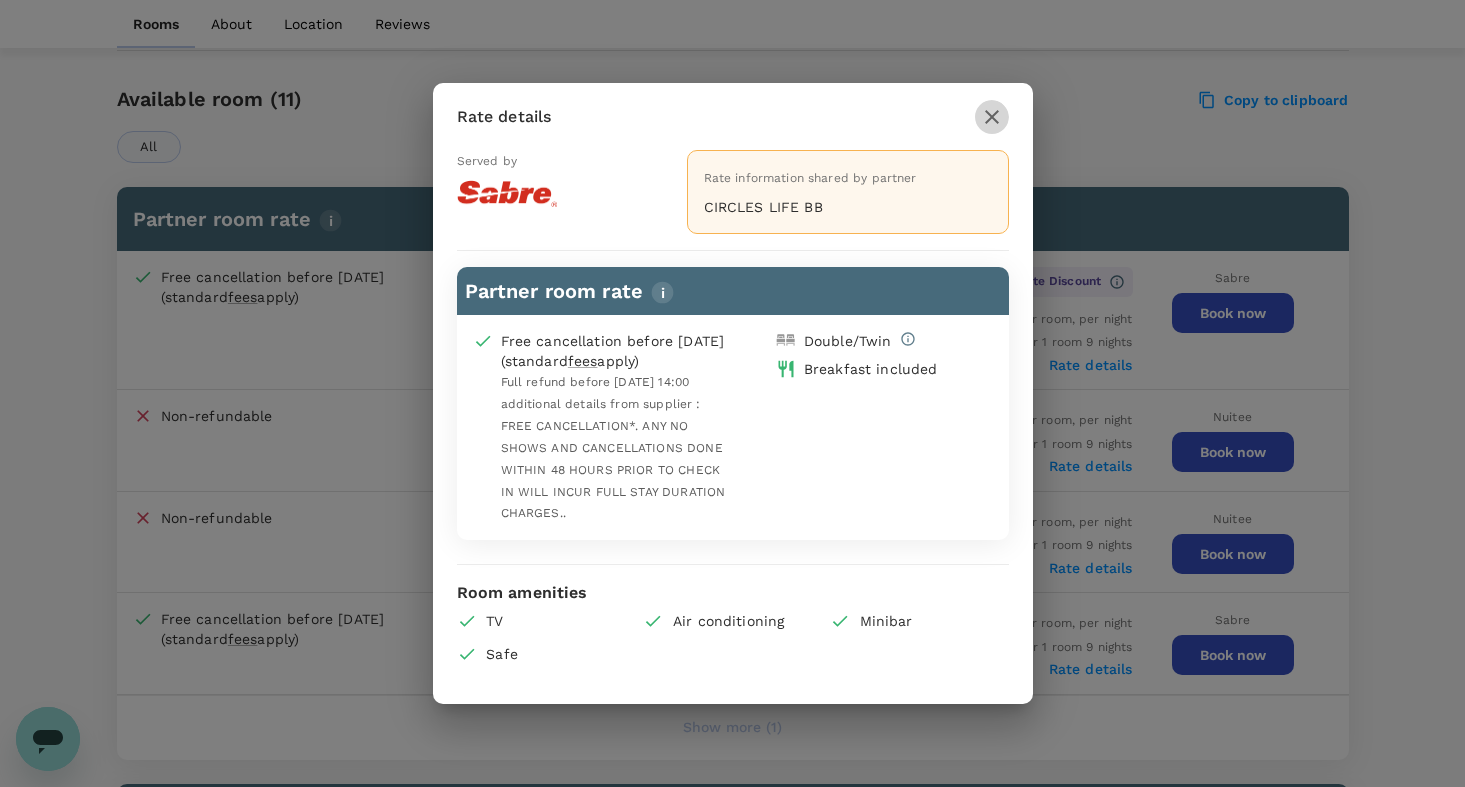 click 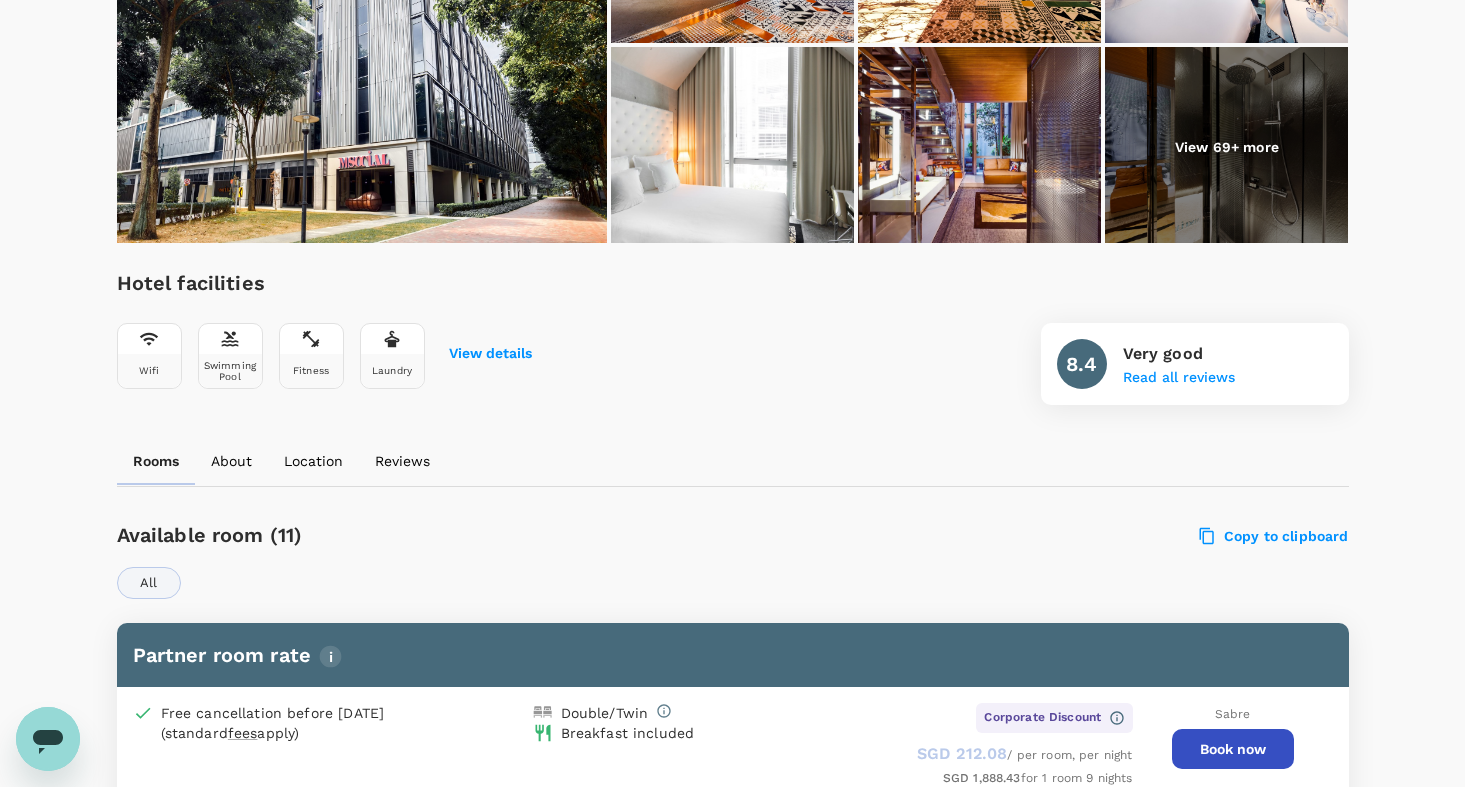 scroll, scrollTop: 461, scrollLeft: 0, axis: vertical 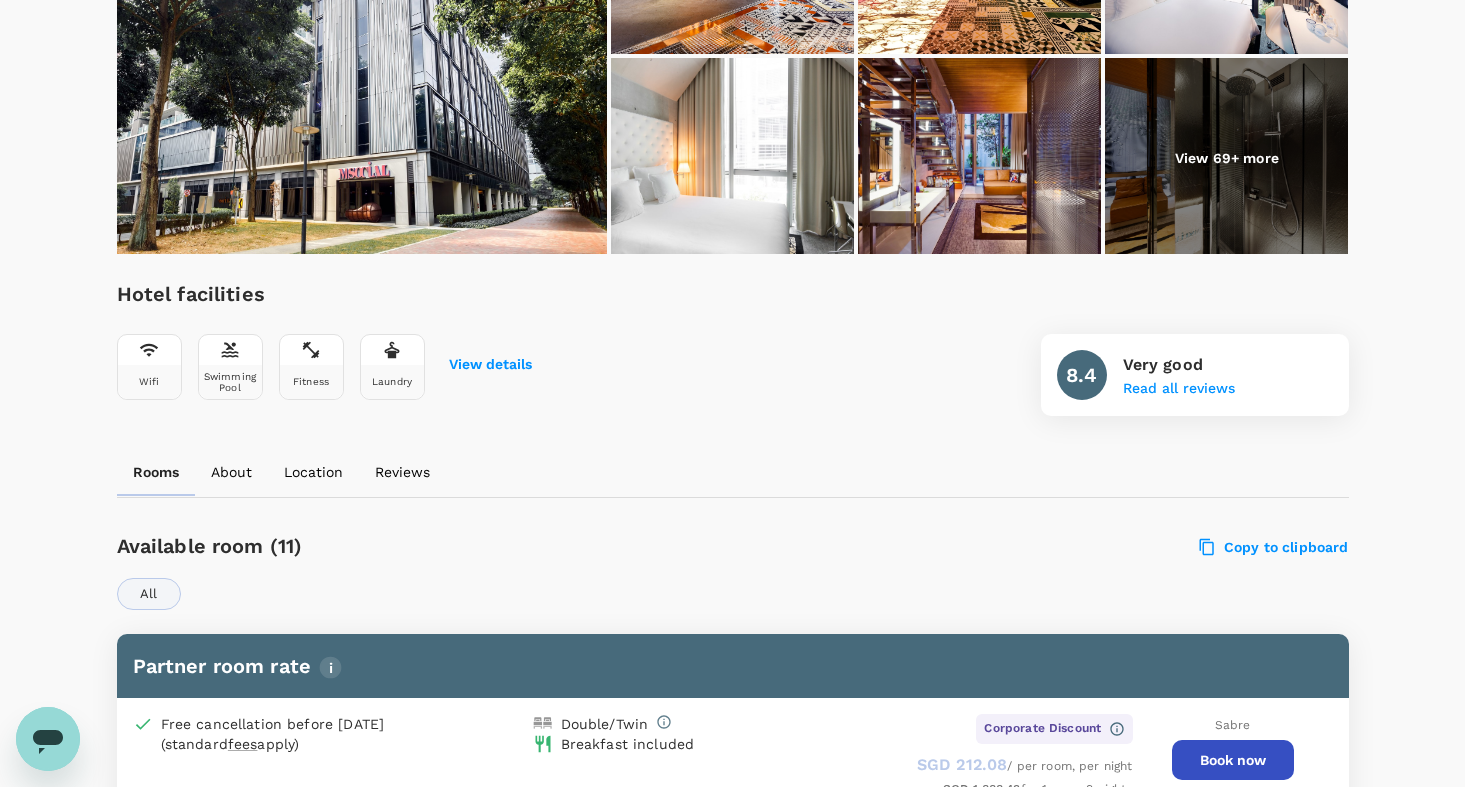 click on "About" at bounding box center [231, 472] 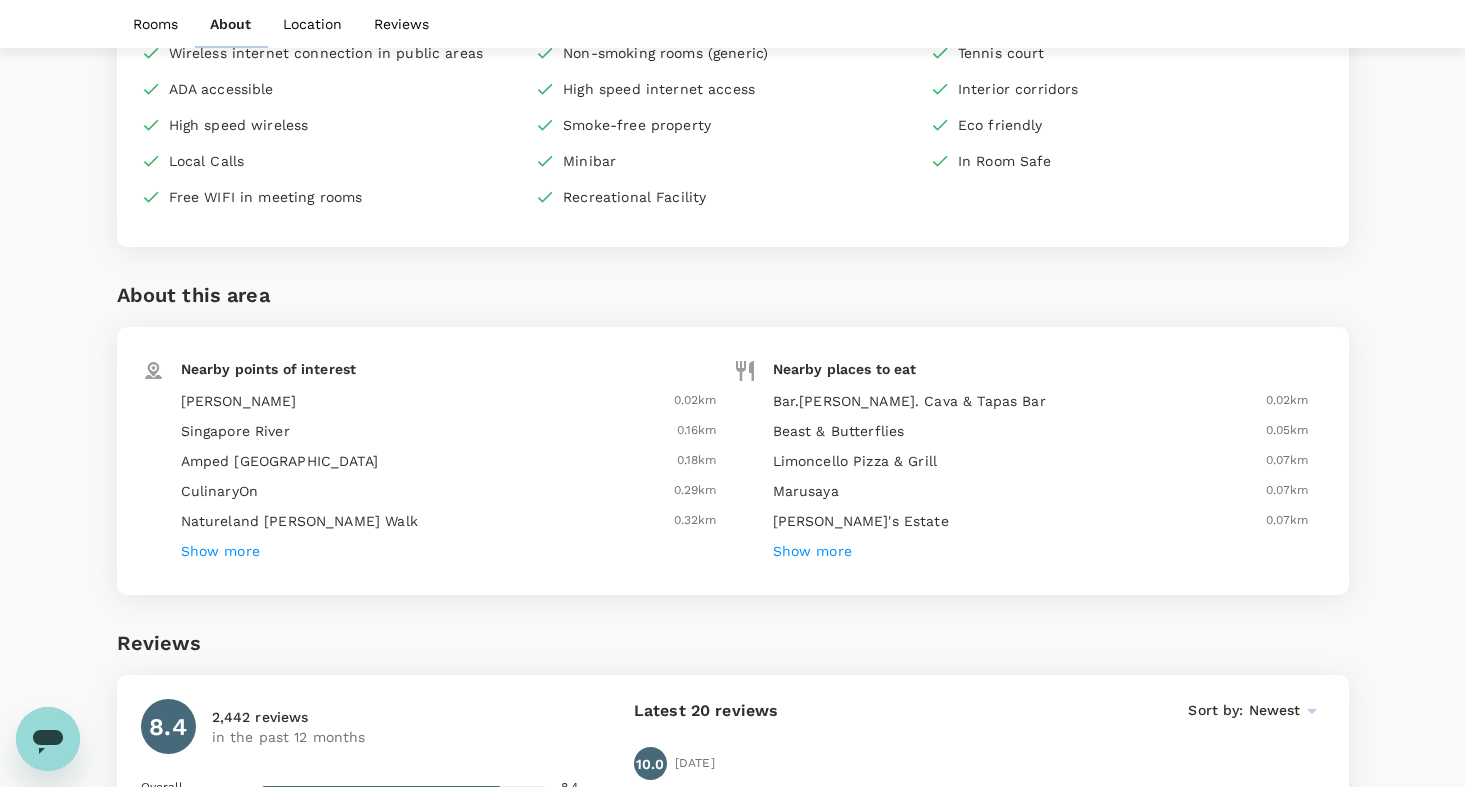 scroll, scrollTop: 2599, scrollLeft: 1, axis: both 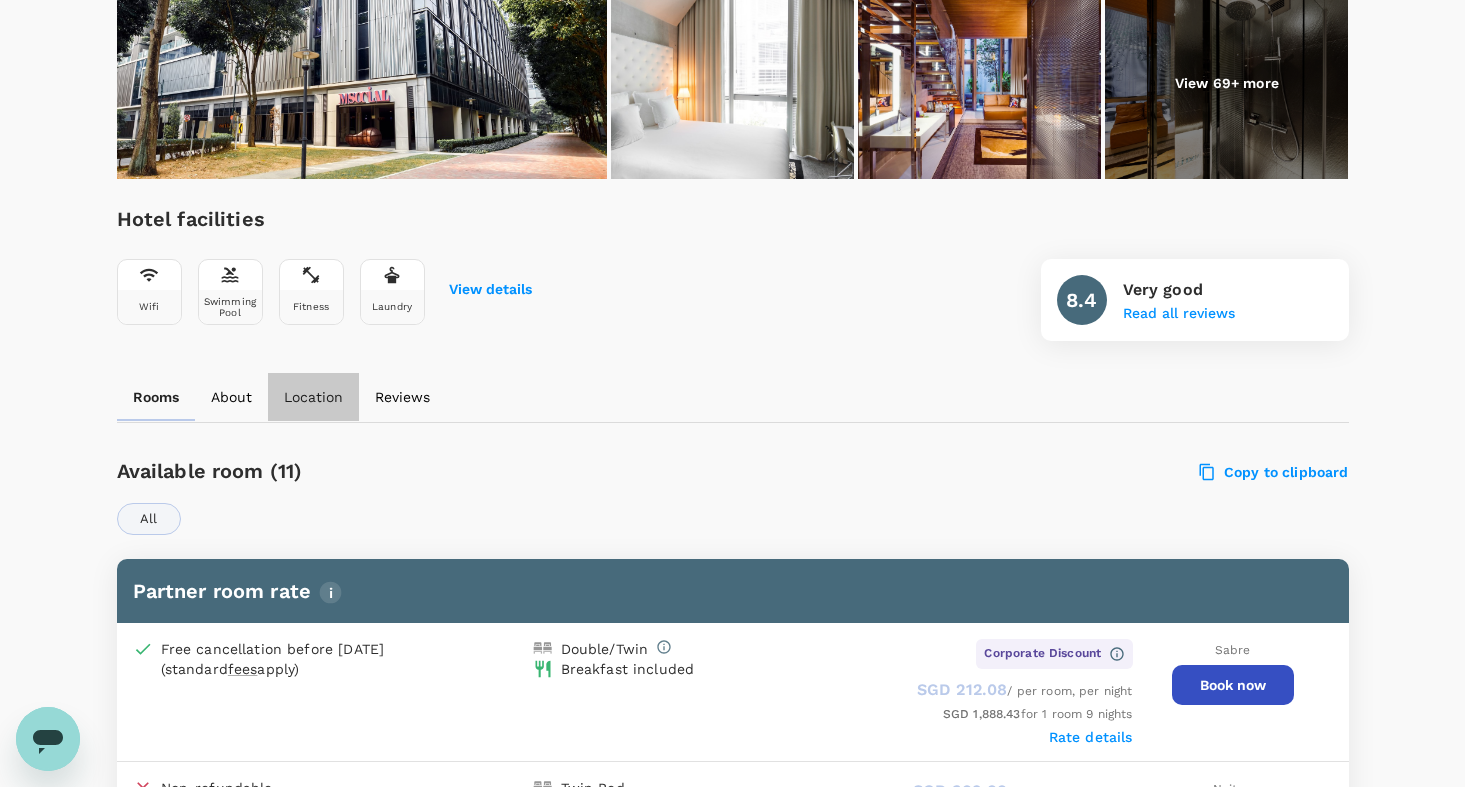 click on "Location" at bounding box center [313, 397] 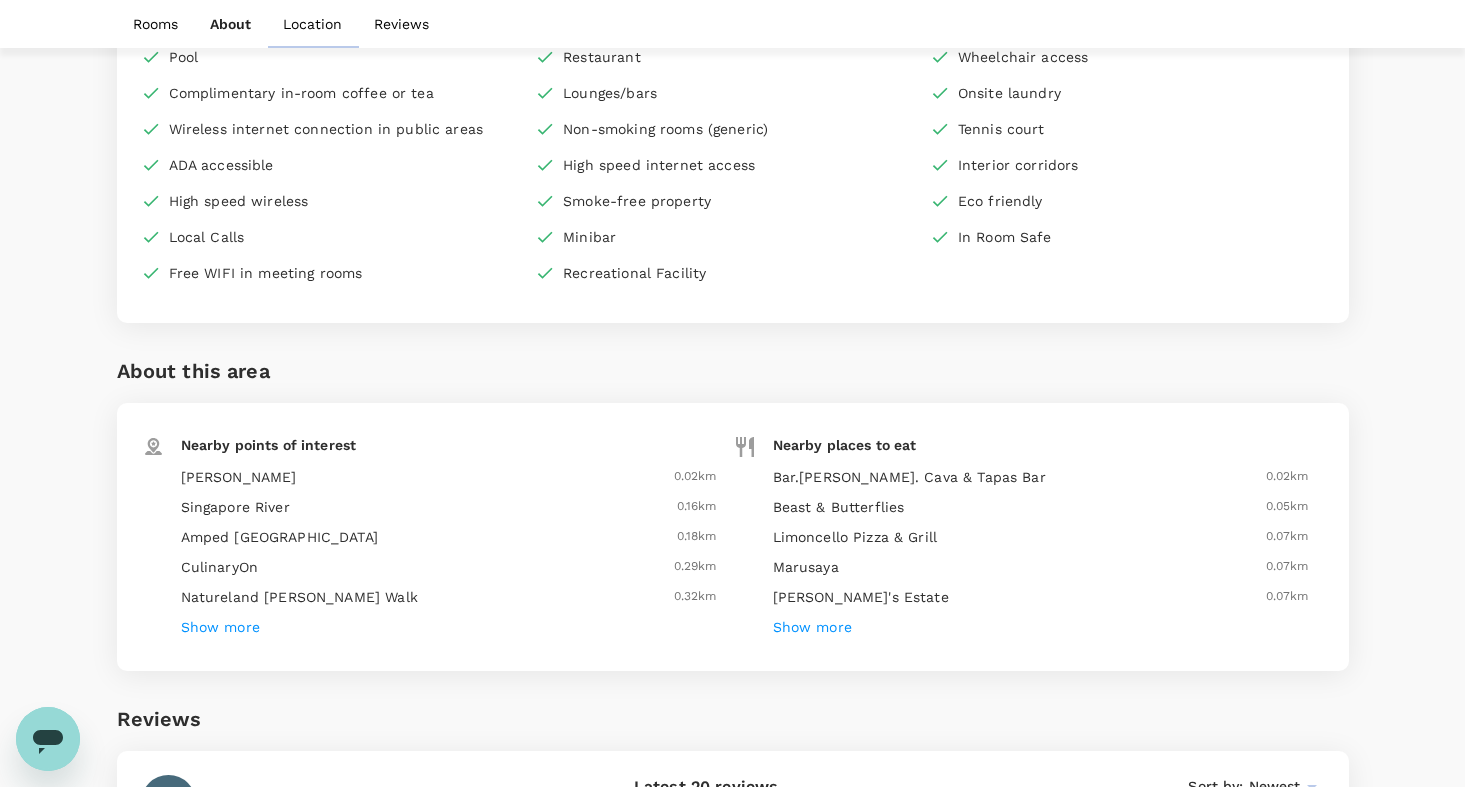 scroll, scrollTop: 2476, scrollLeft: 0, axis: vertical 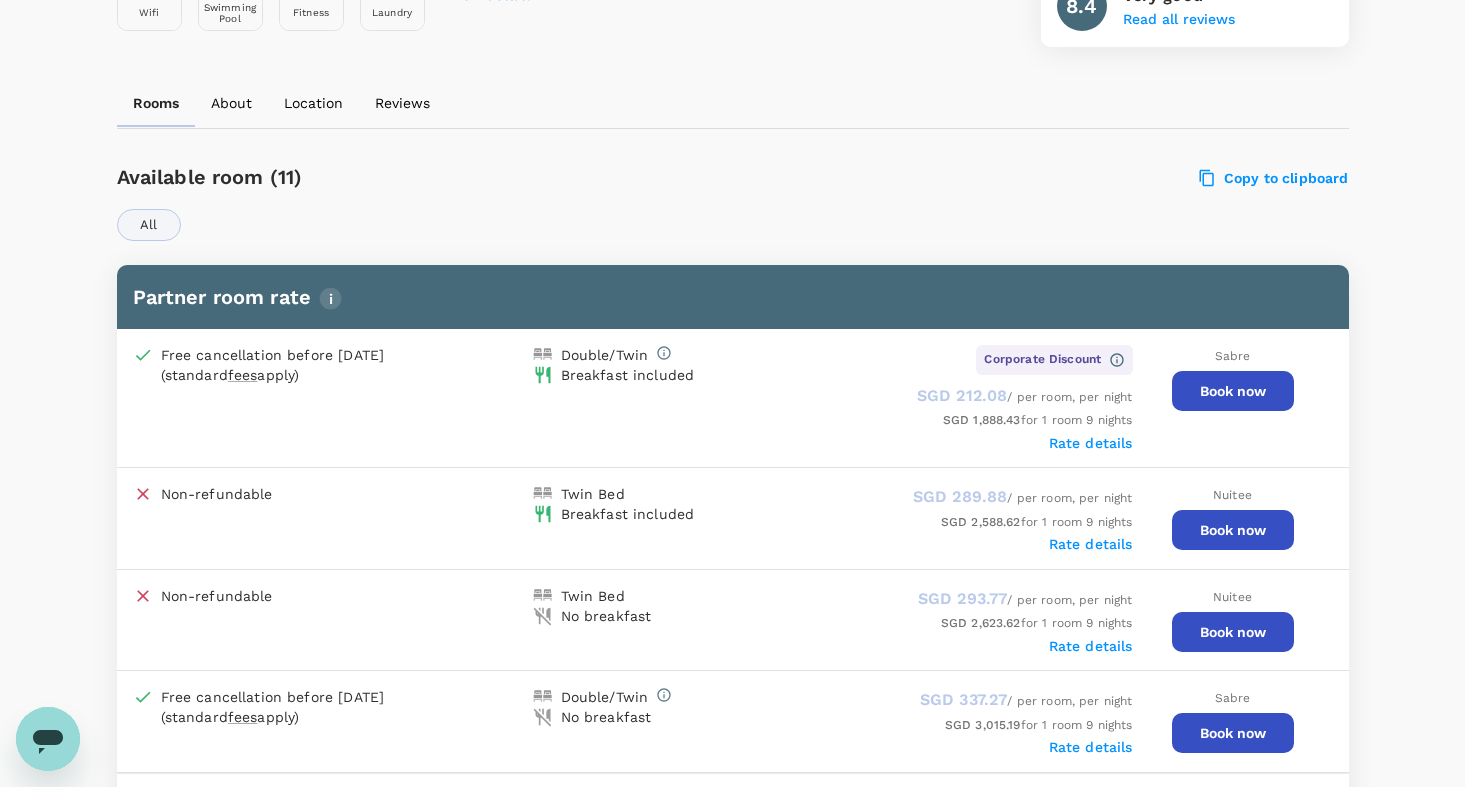 click on "Book now" at bounding box center [1233, 391] 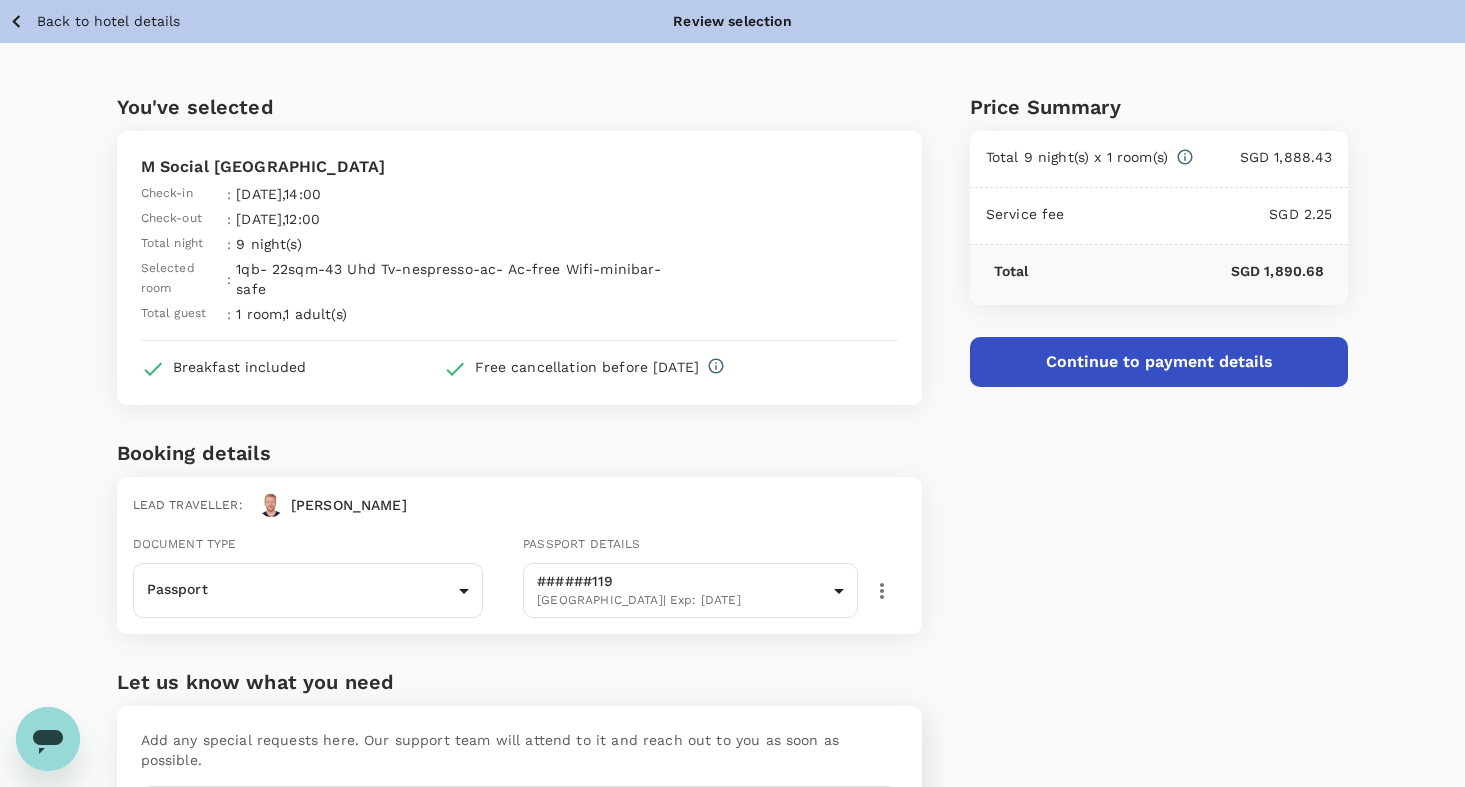 scroll, scrollTop: 0, scrollLeft: 0, axis: both 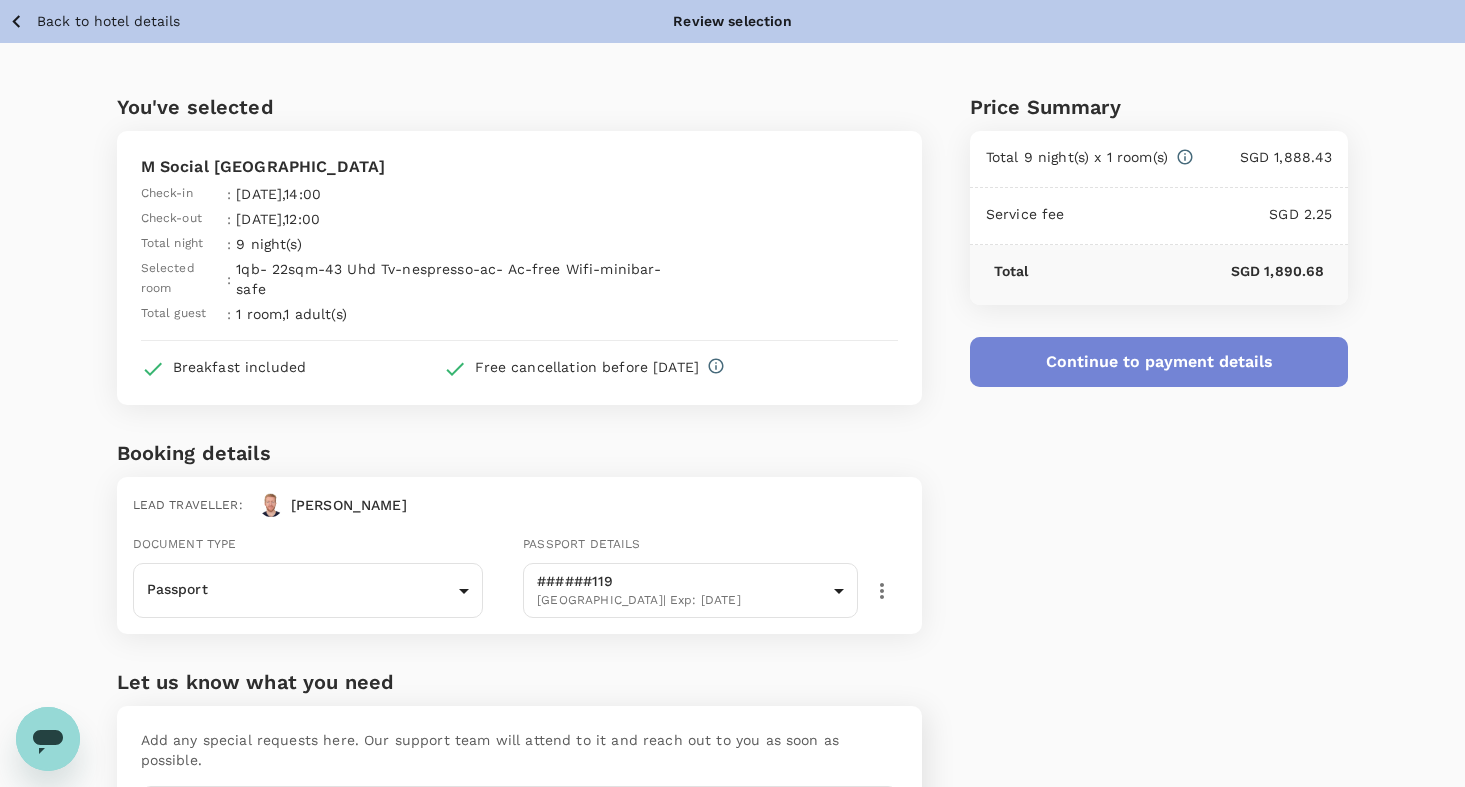 click on "Continue to payment details" at bounding box center [1159, 362] 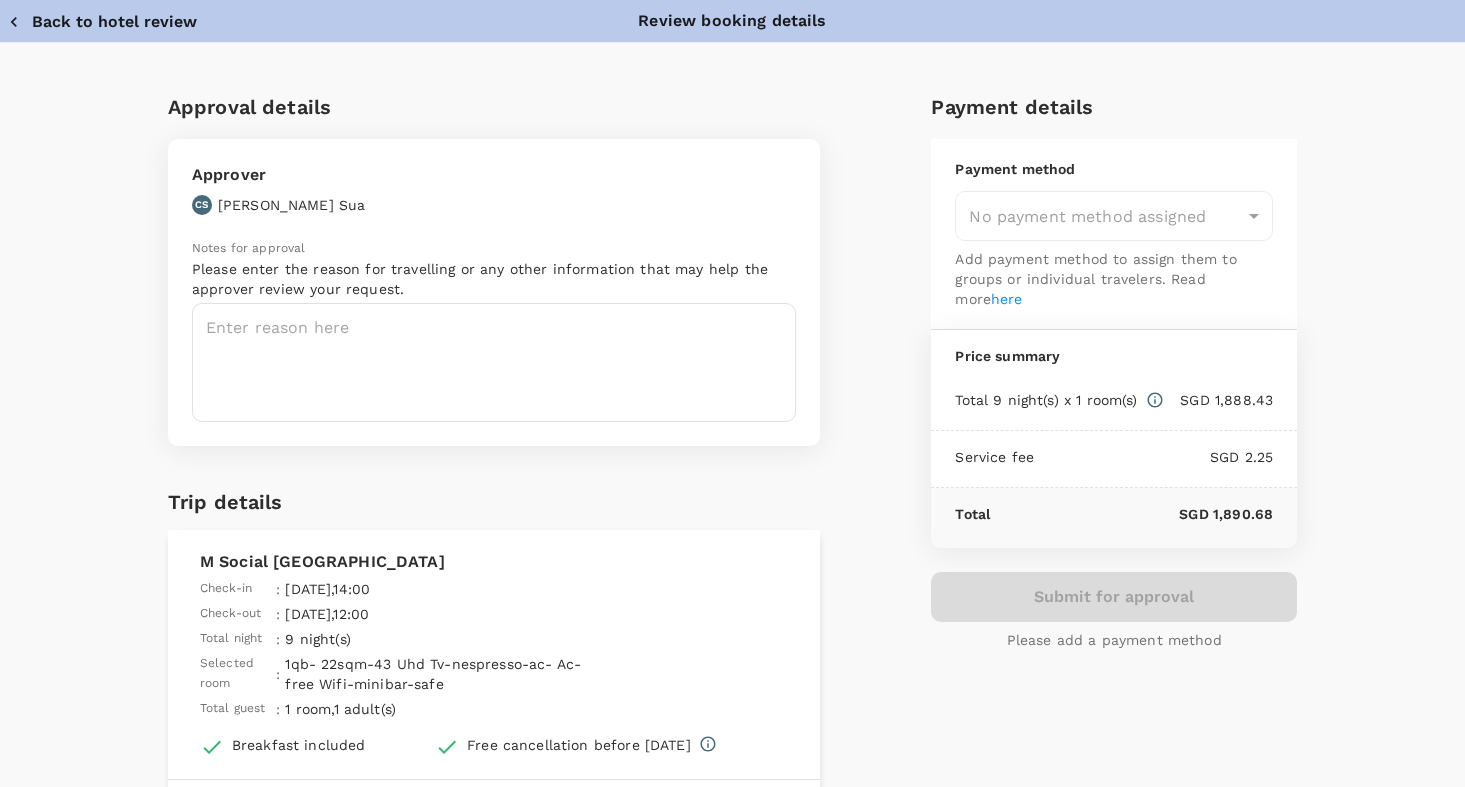 type on "9cb7bd09-647a-4334-94d9-122ca4480a85" 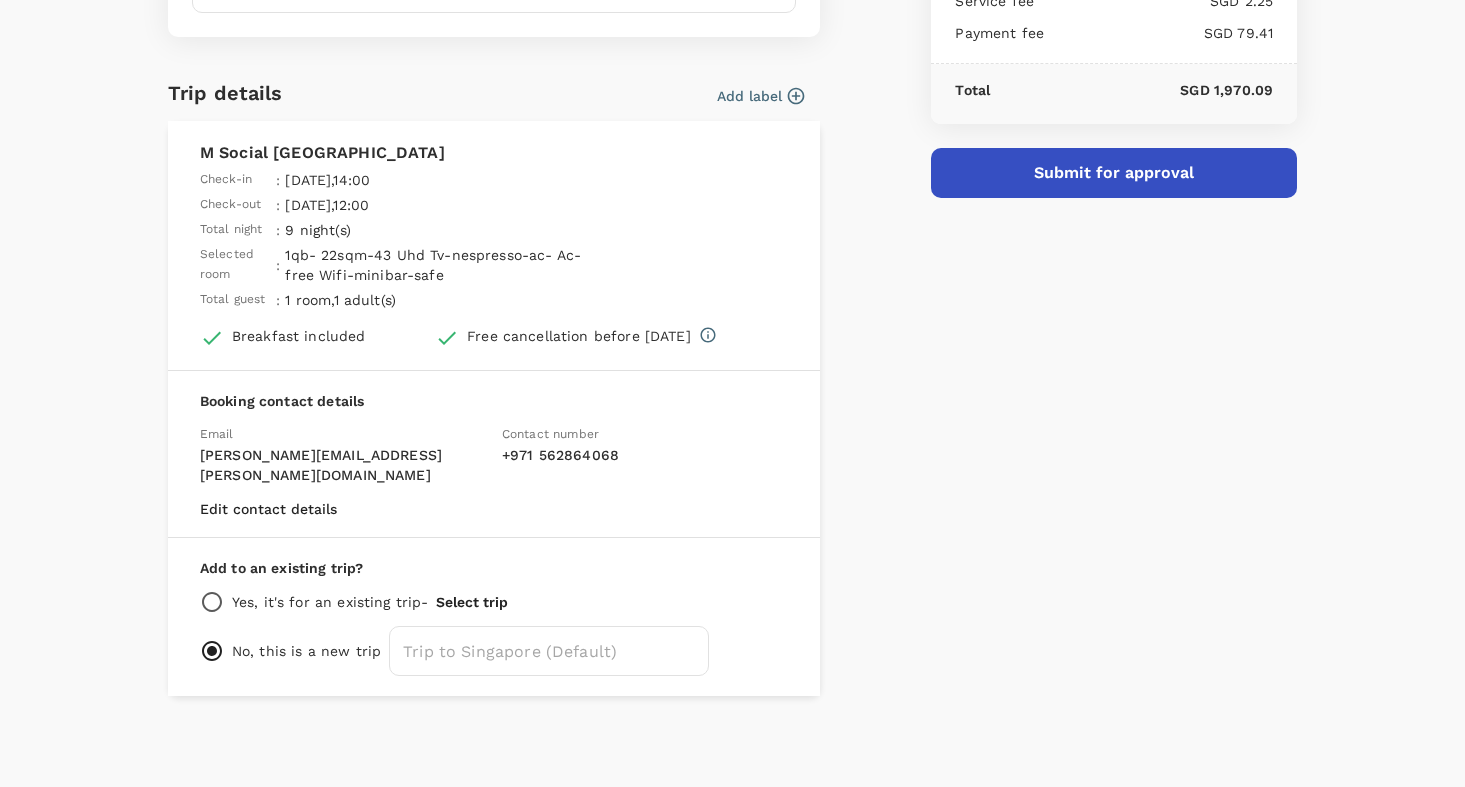 scroll, scrollTop: 423, scrollLeft: 0, axis: vertical 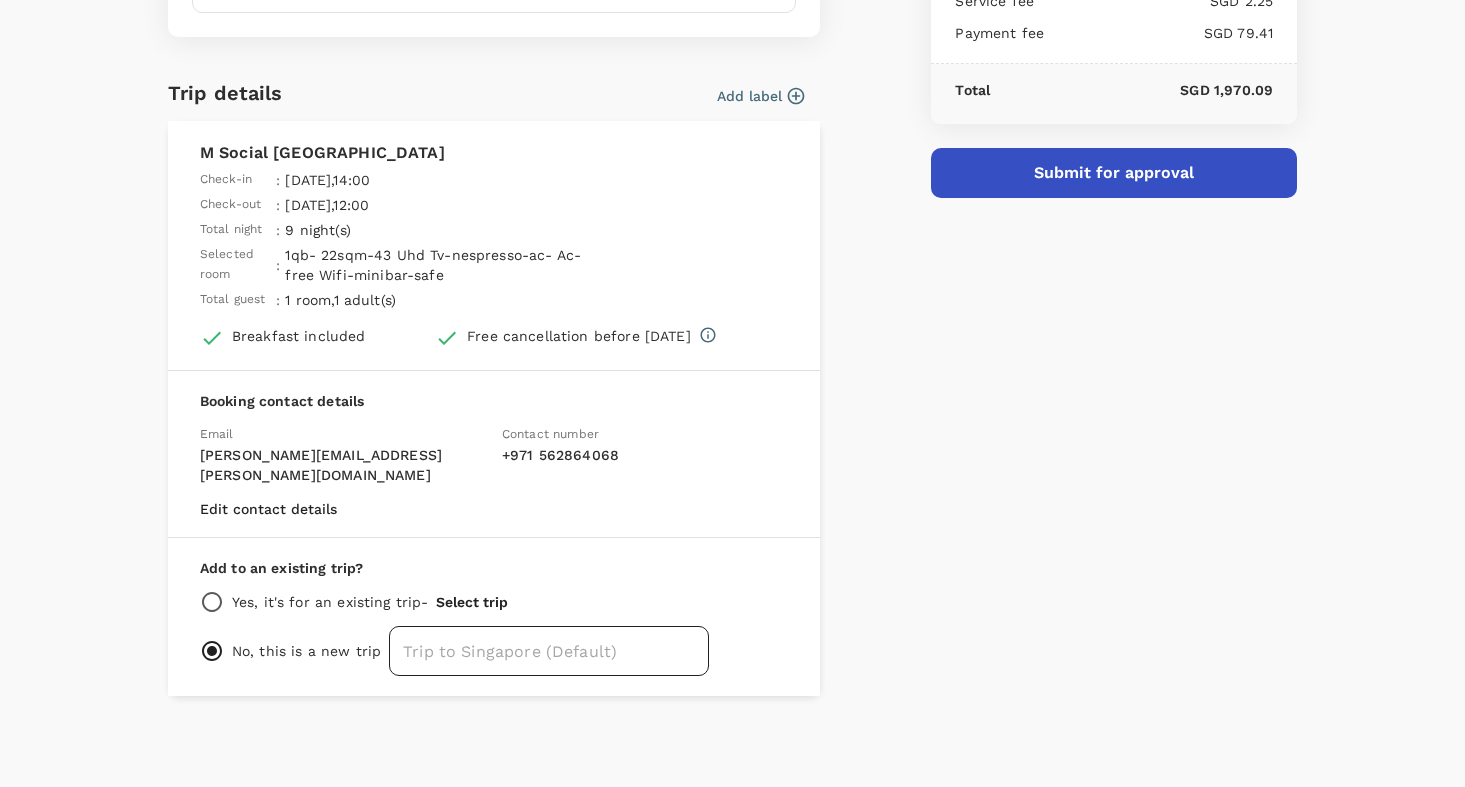 click at bounding box center (549, 651) 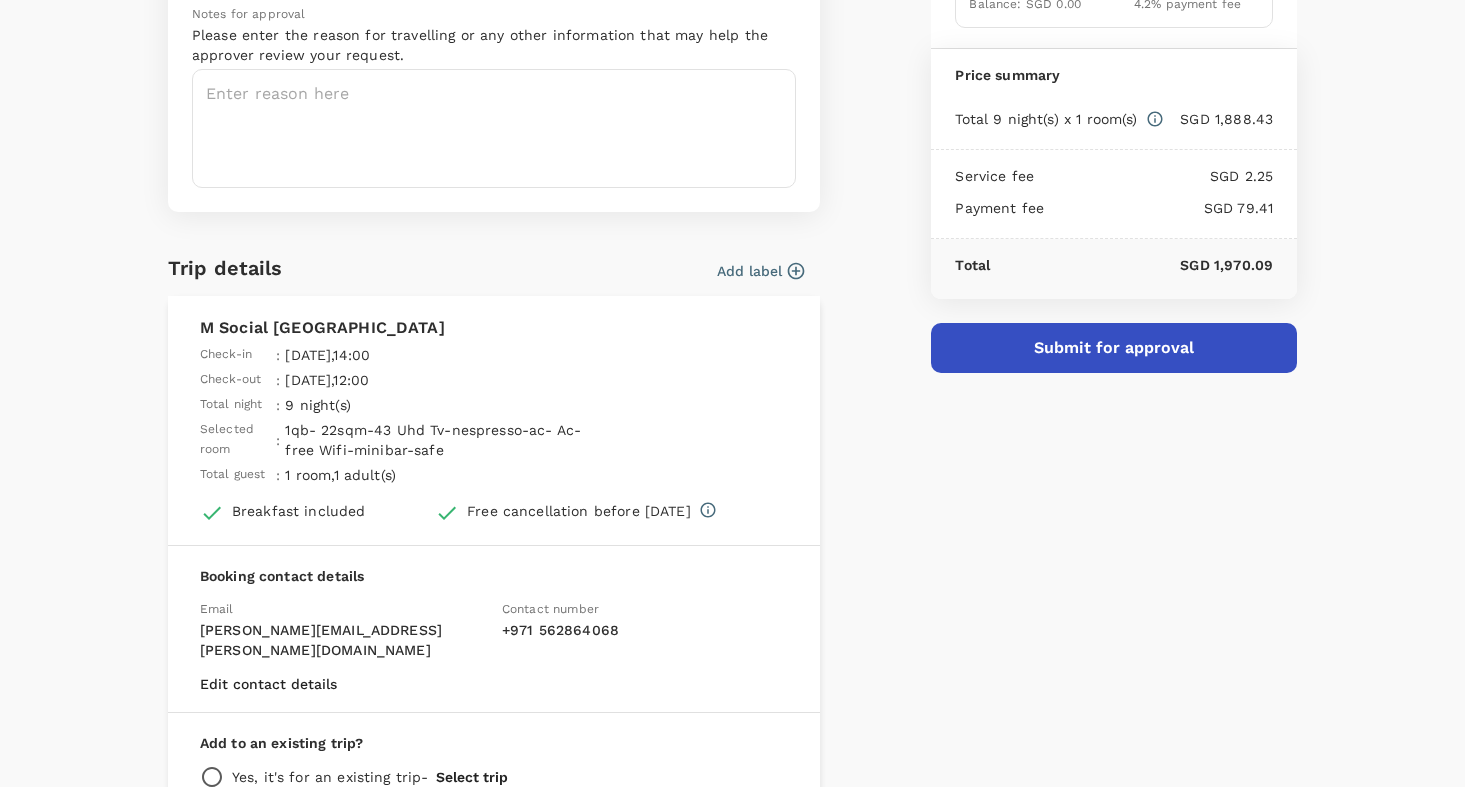 scroll, scrollTop: 185, scrollLeft: 0, axis: vertical 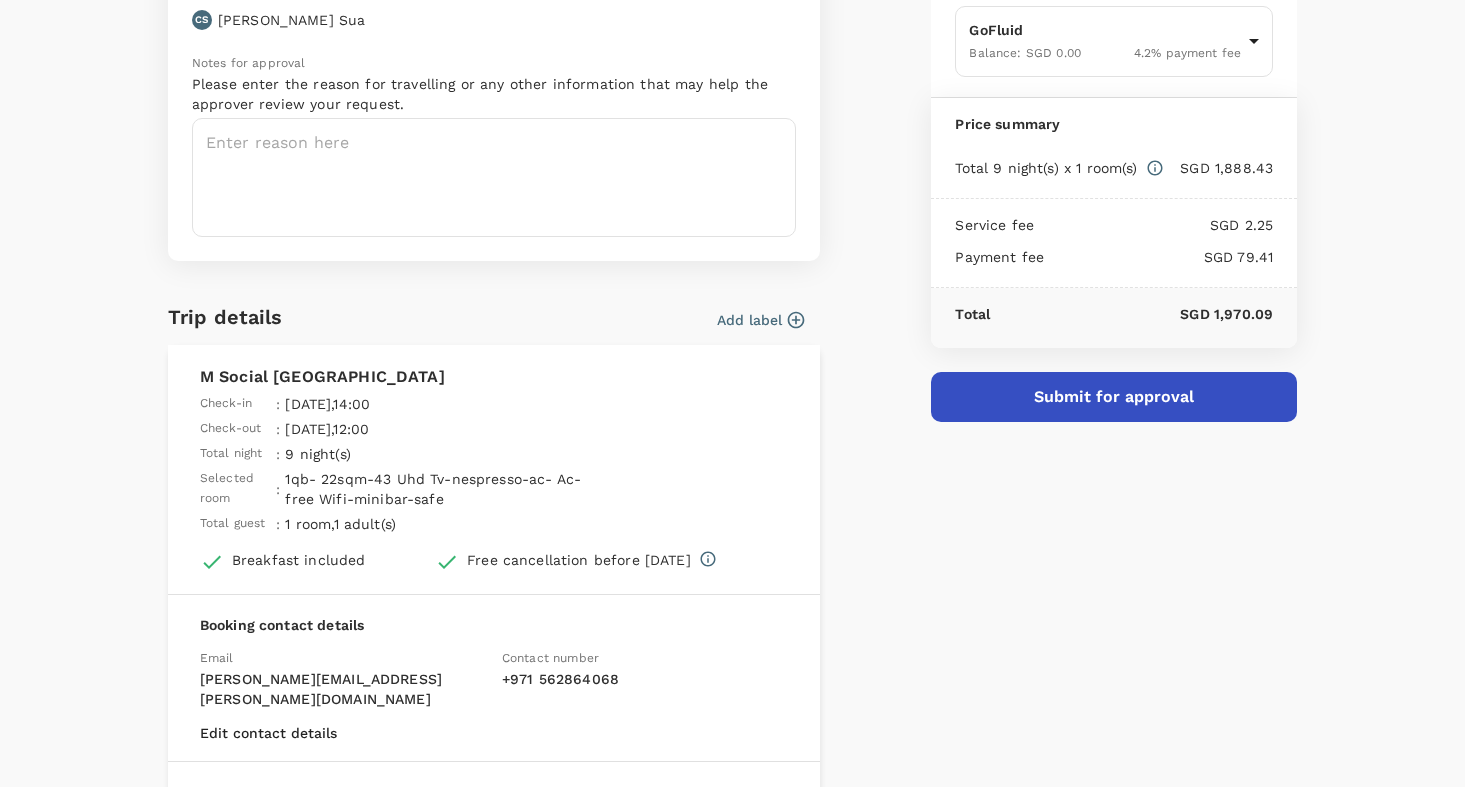 click 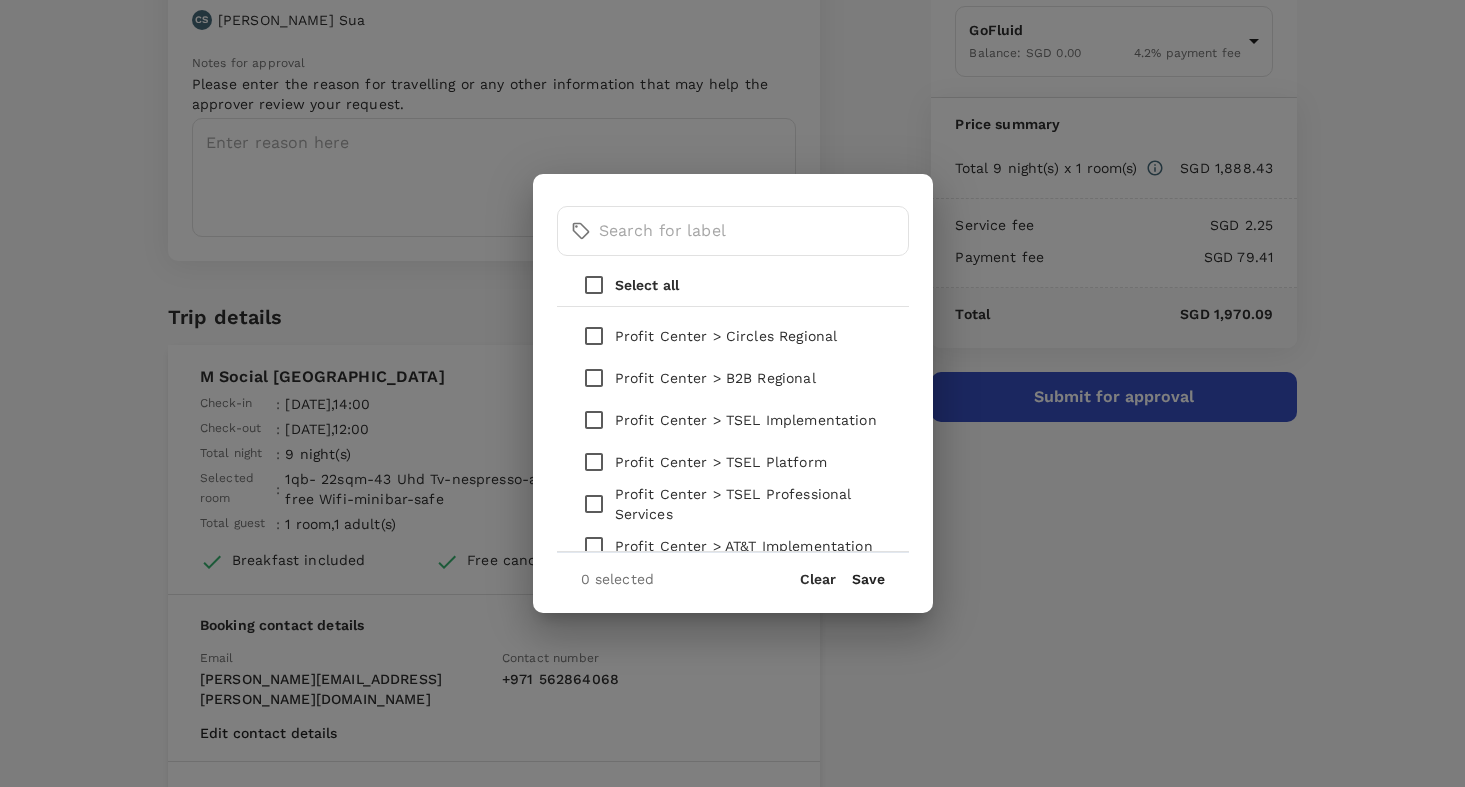 click at bounding box center (594, 336) 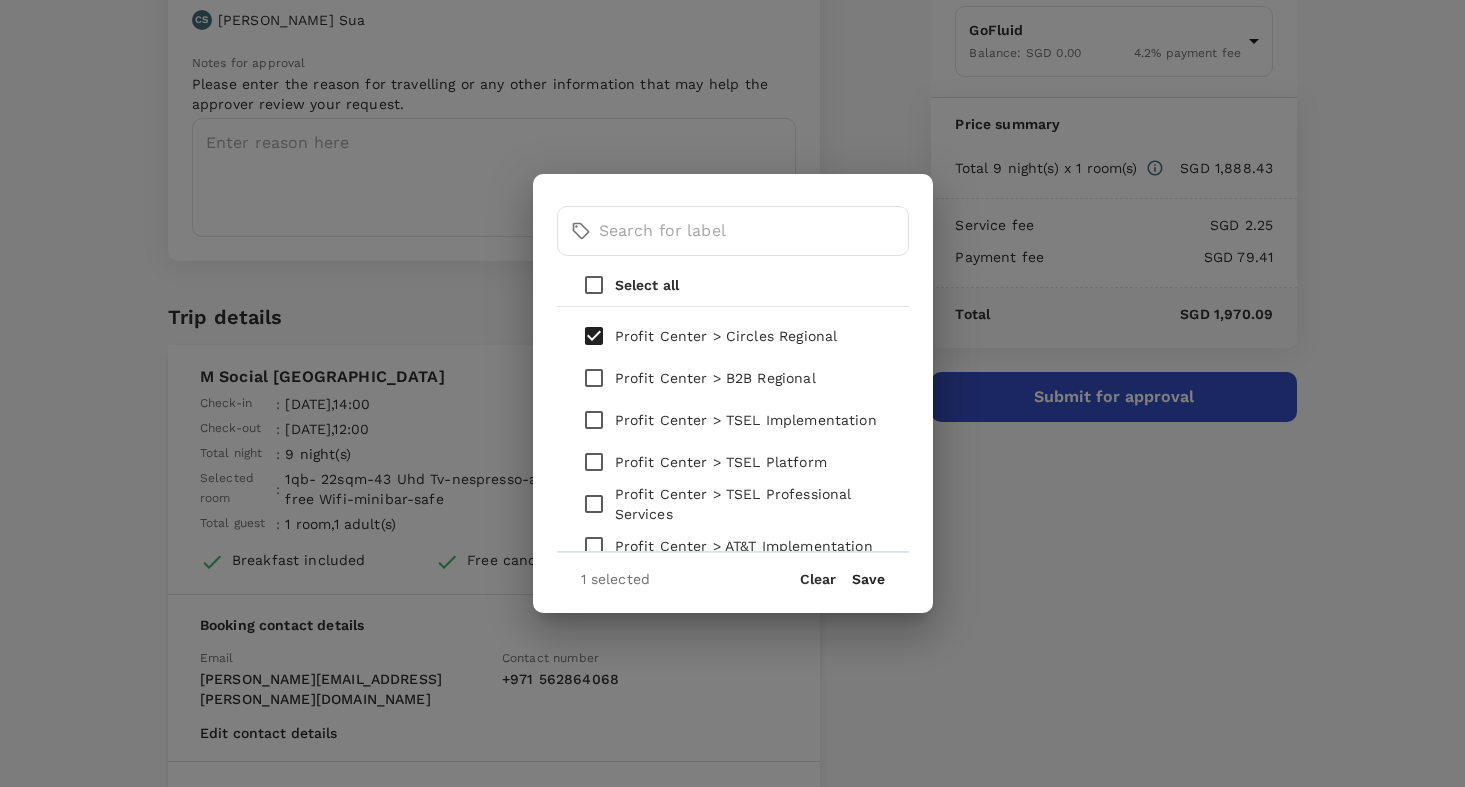 click on "Save" at bounding box center [868, 579] 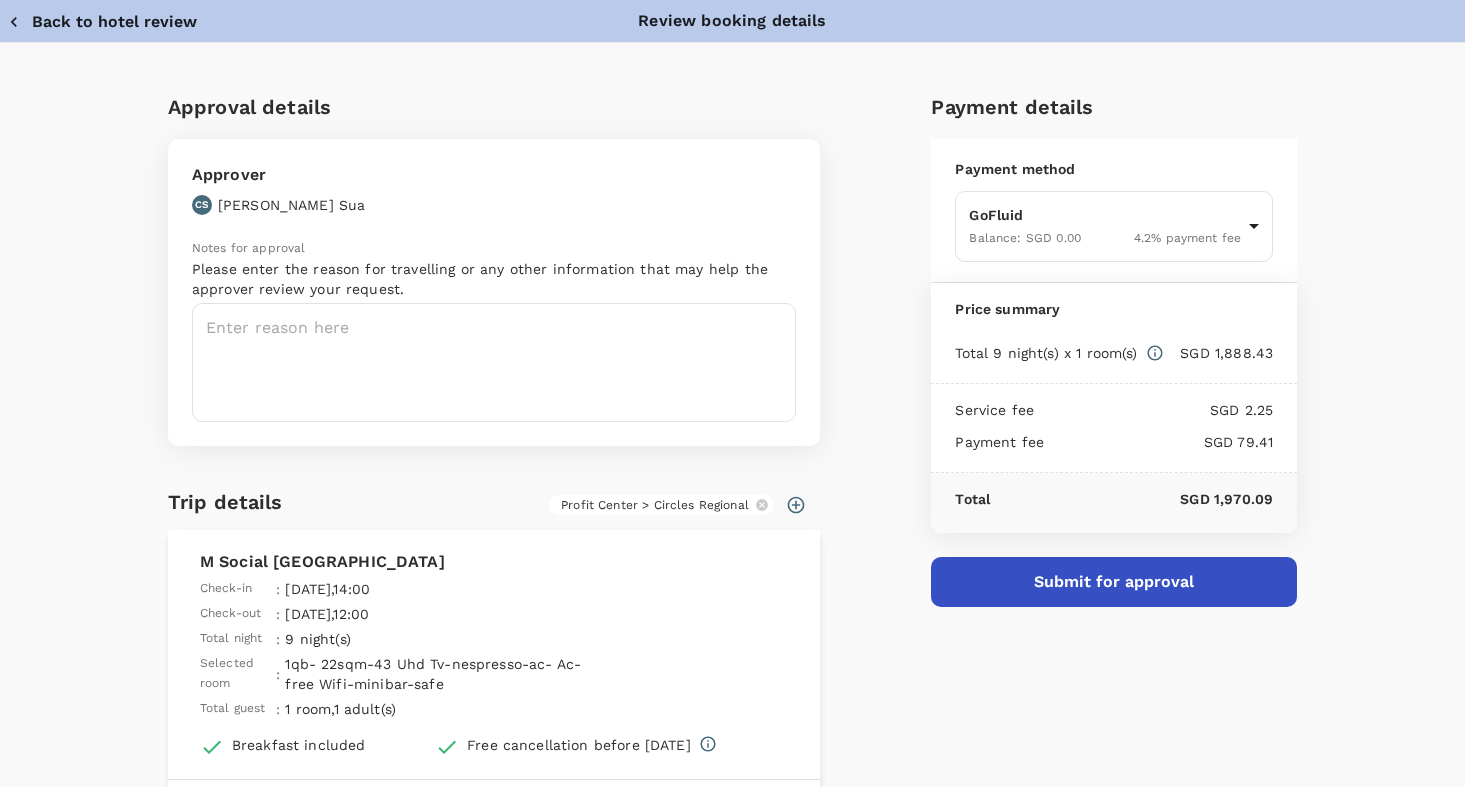 scroll, scrollTop: 0, scrollLeft: 0, axis: both 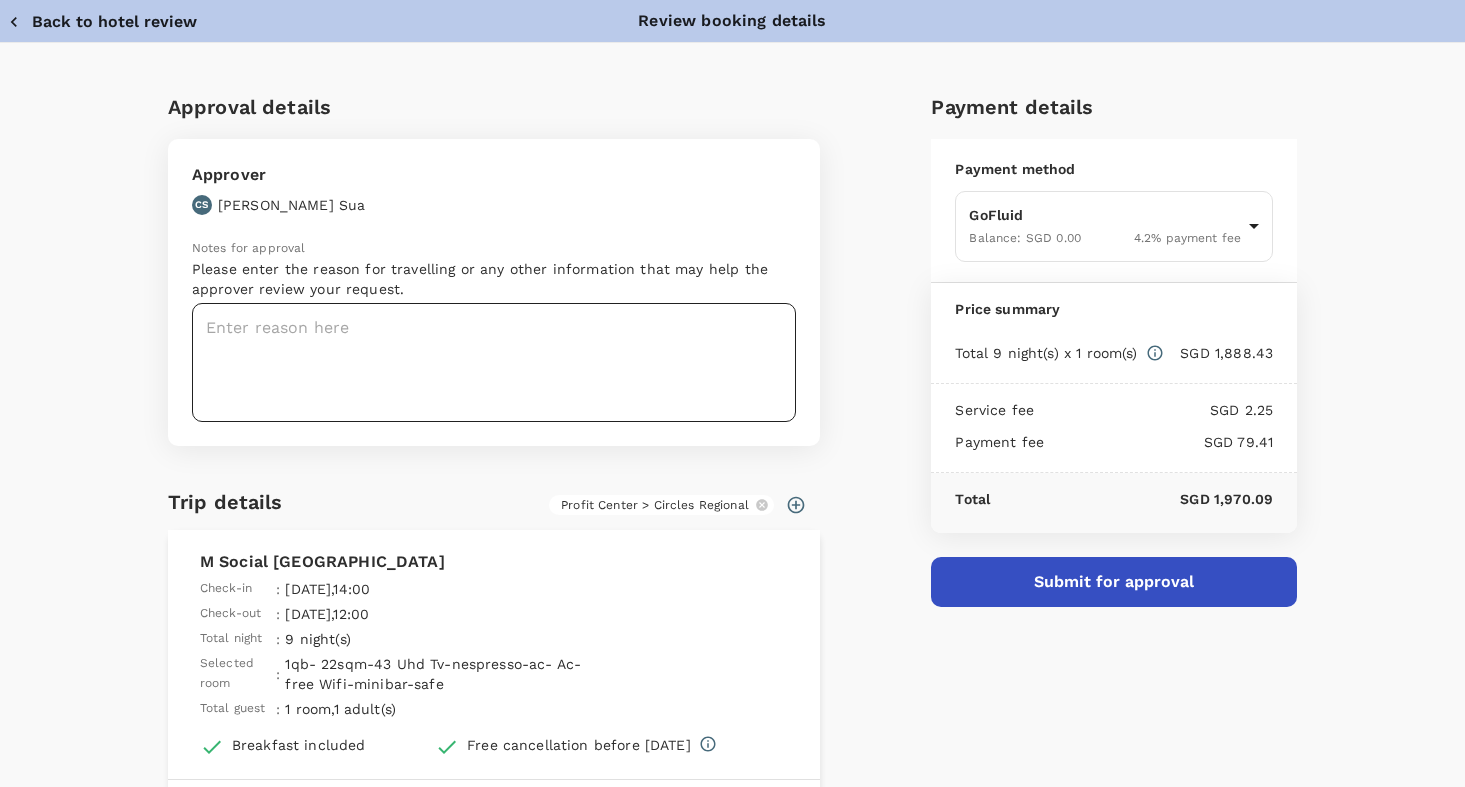 click at bounding box center [494, 362] 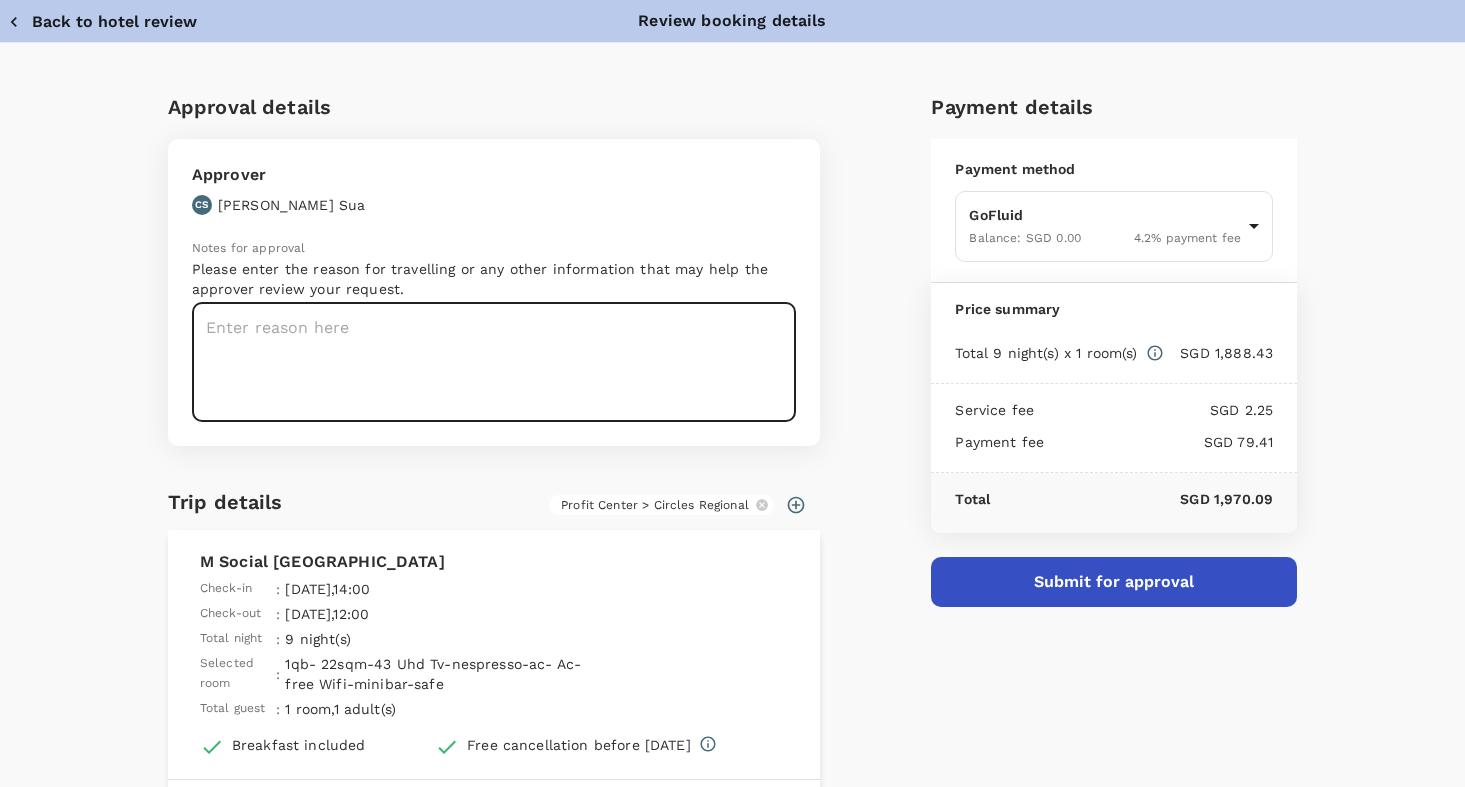 type on "P" 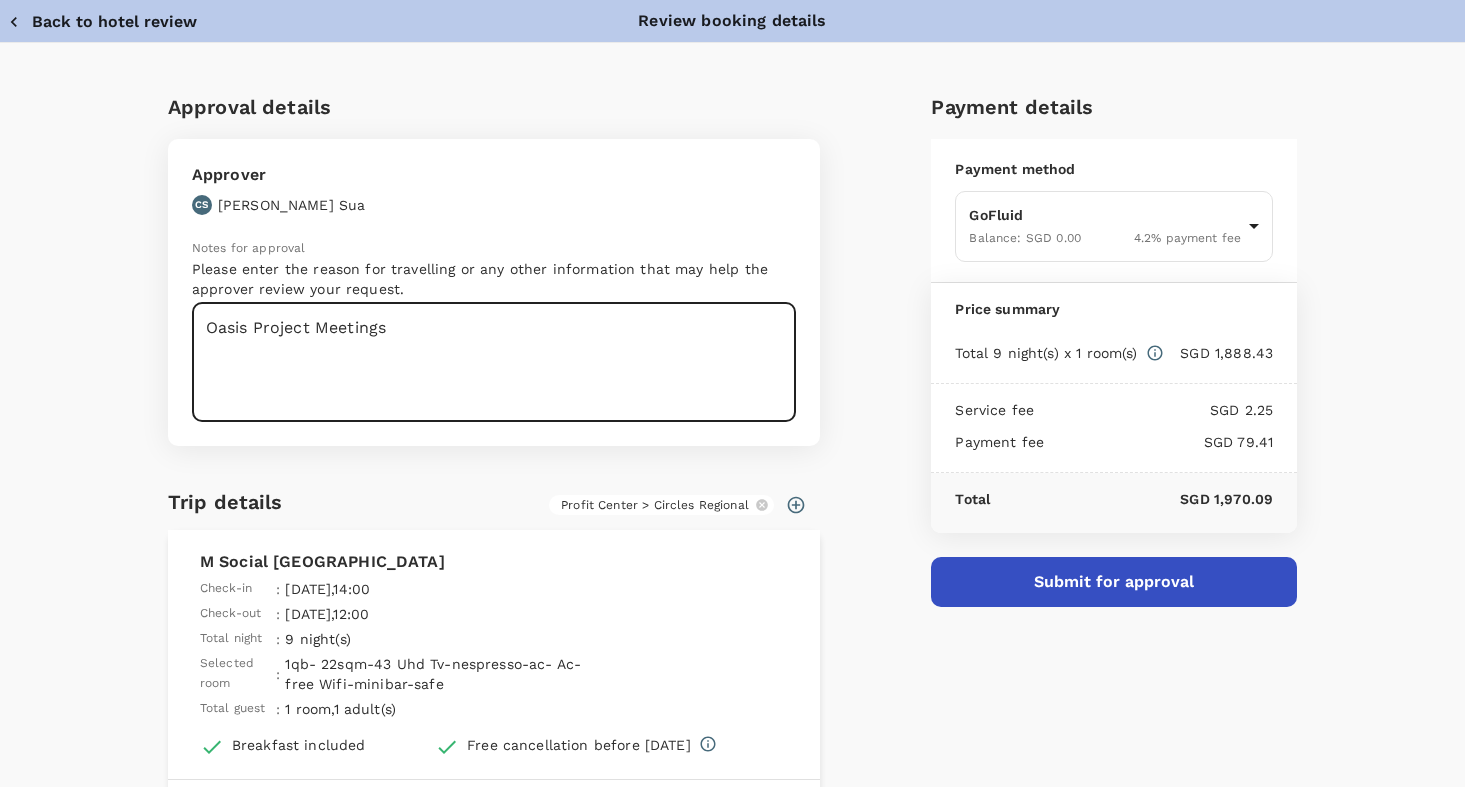 type on "Oasis Project Meetings" 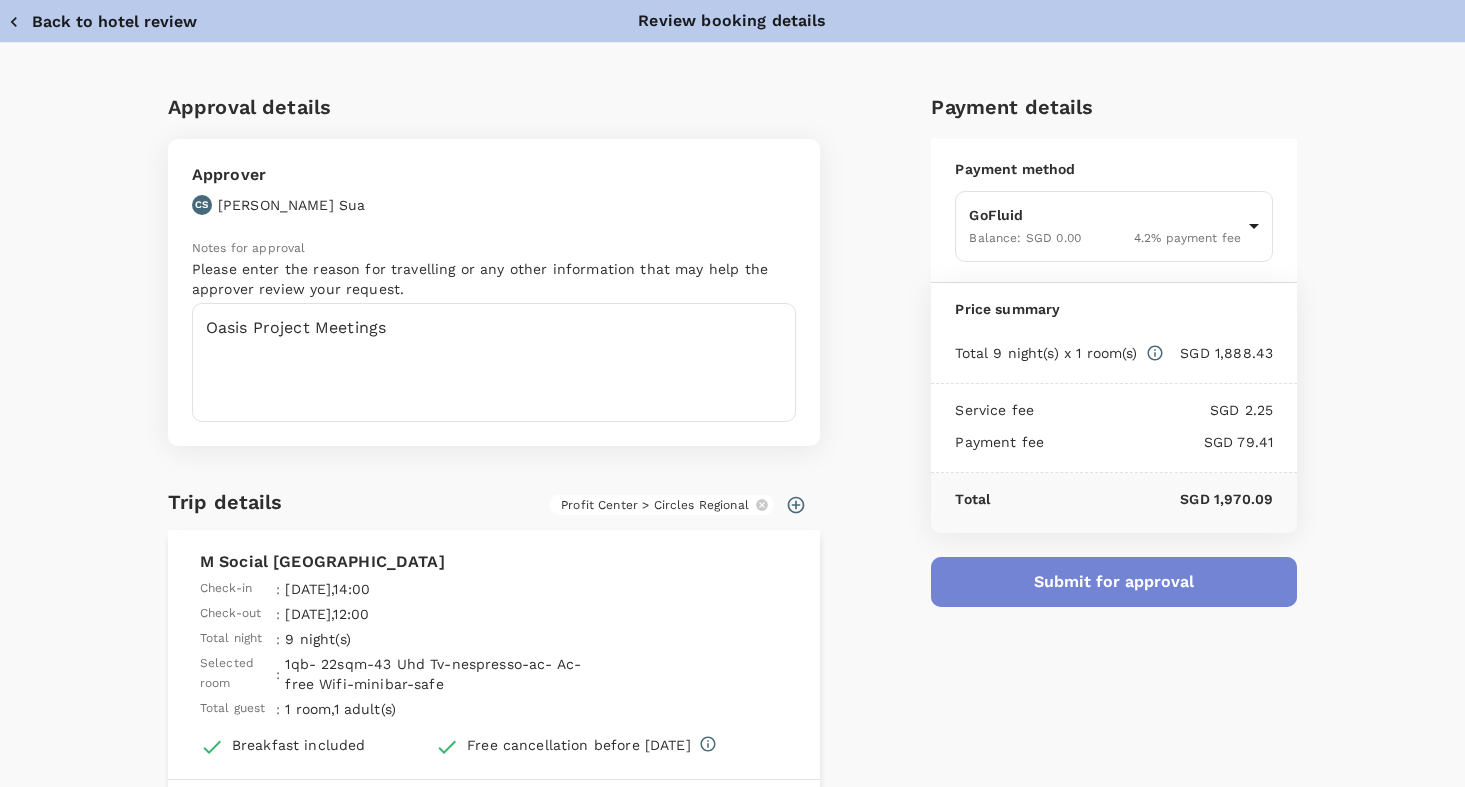 click on "Submit for approval" at bounding box center (1114, 582) 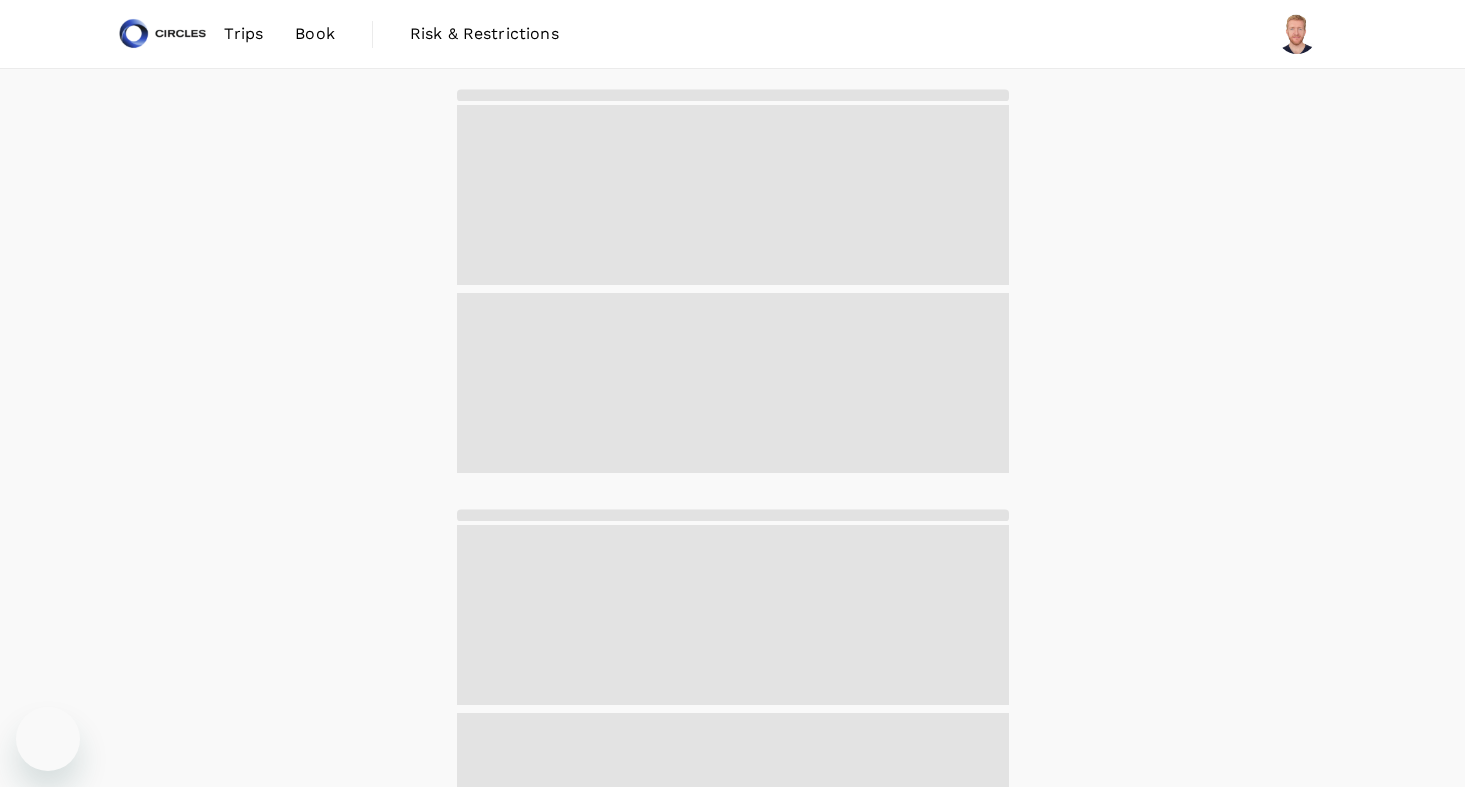 scroll, scrollTop: 0, scrollLeft: 0, axis: both 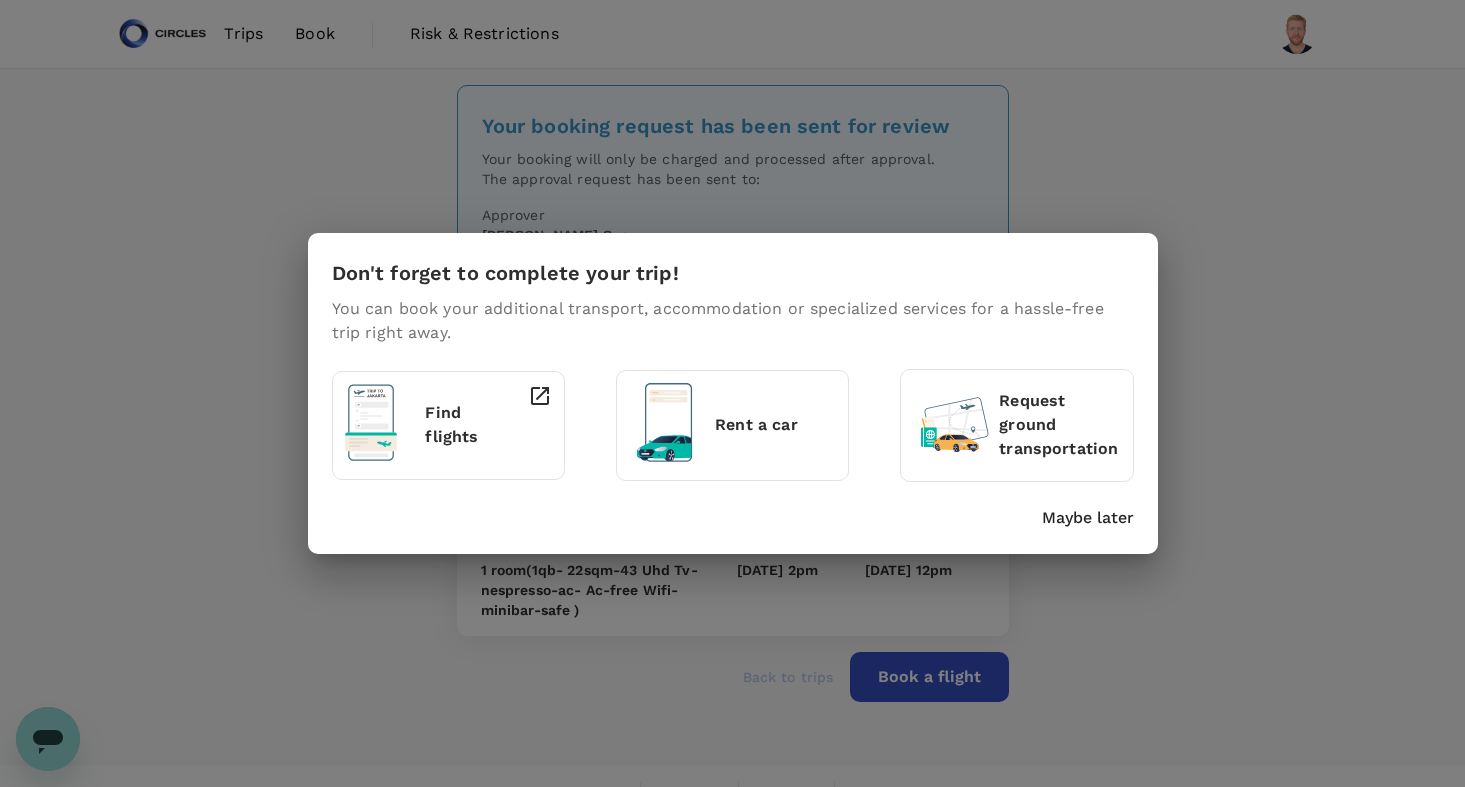 click on "Request ground transportation" at bounding box center (1059, 425) 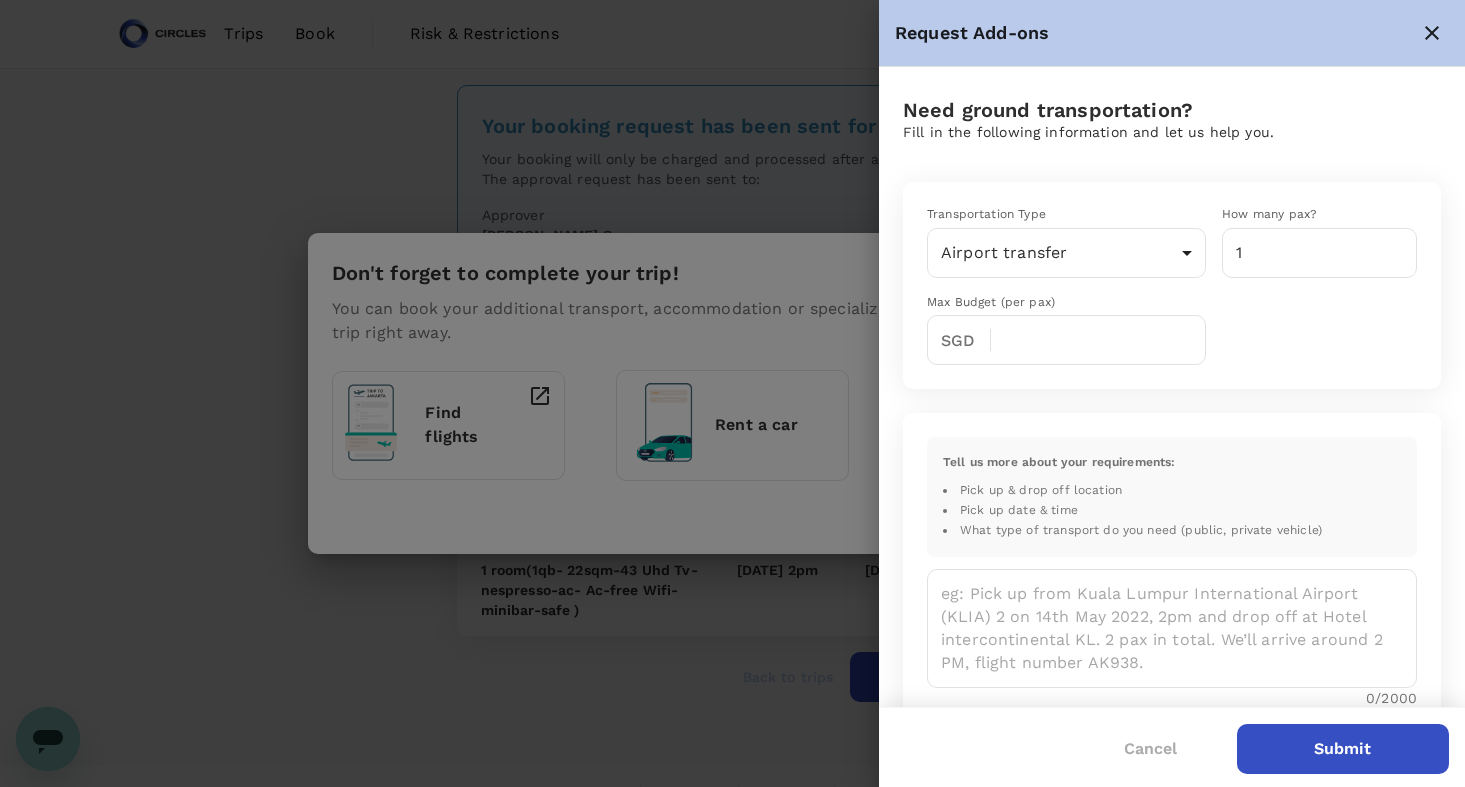 scroll, scrollTop: 0, scrollLeft: 0, axis: both 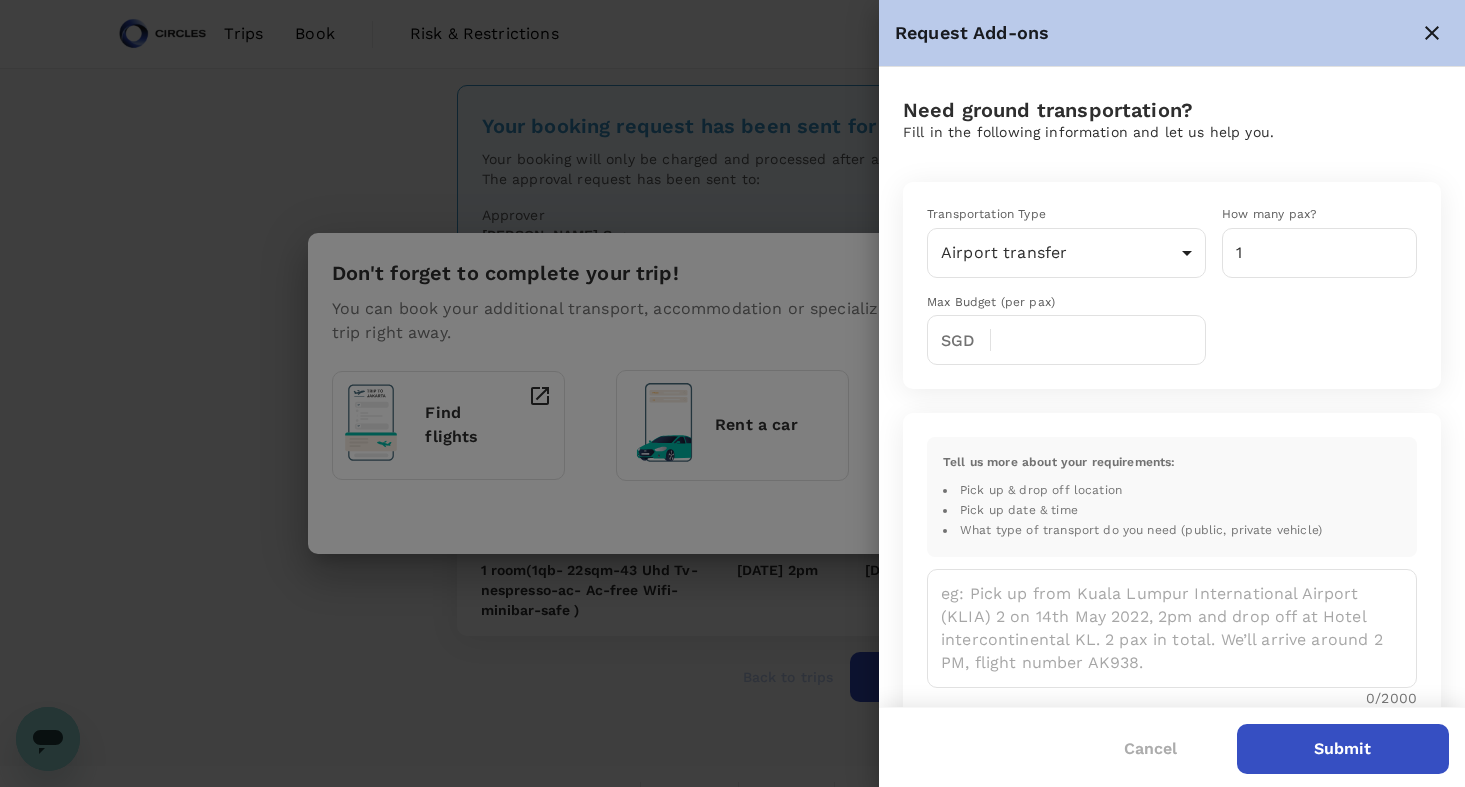 click on "Cancel" at bounding box center [1150, 749] 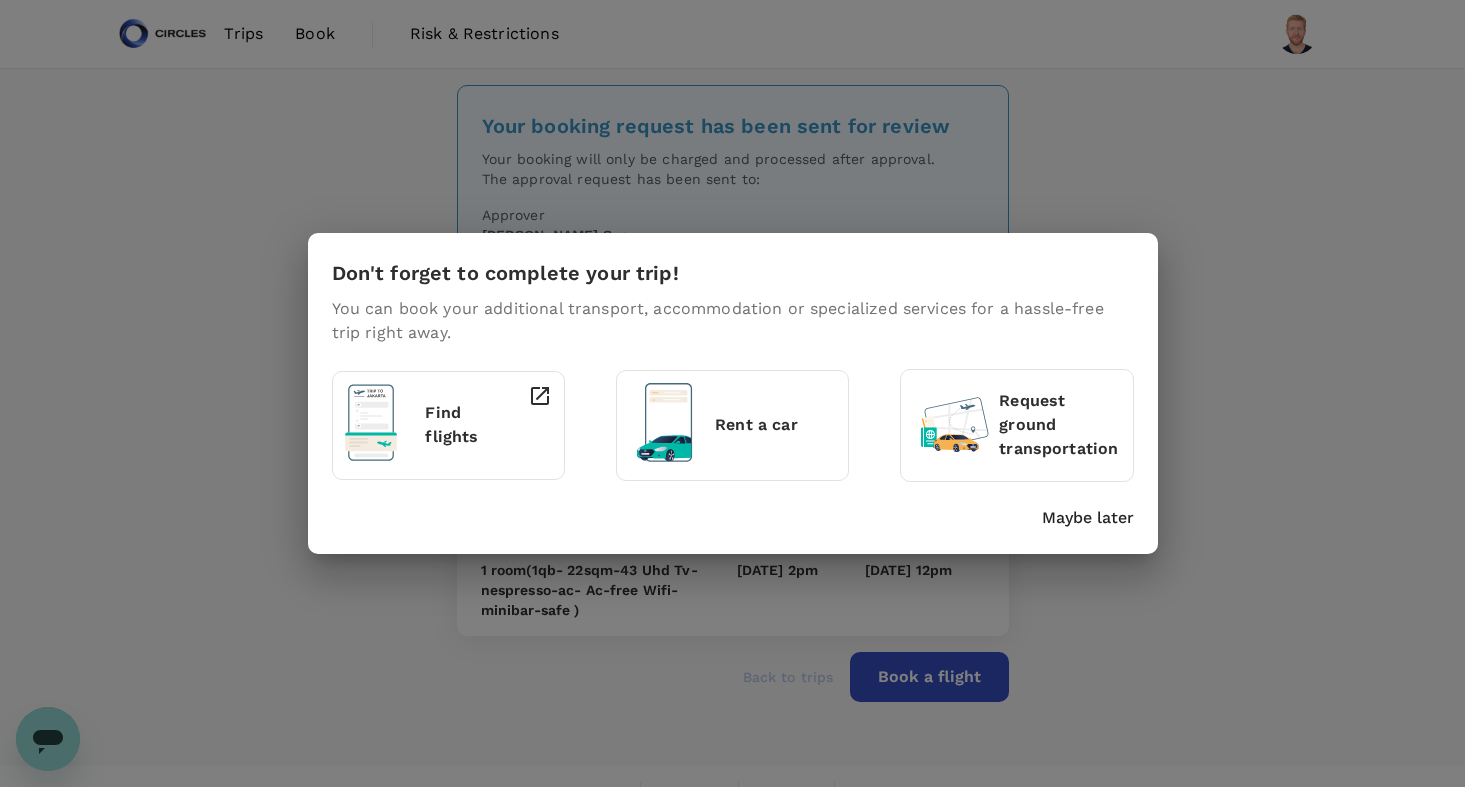 click on "Don't forget to complete your trip! You can book your additional transport, accommodation or specialized services for a hassle-free trip right away. Find flights Rent a car Request ground transportation Maybe later" at bounding box center (732, 393) 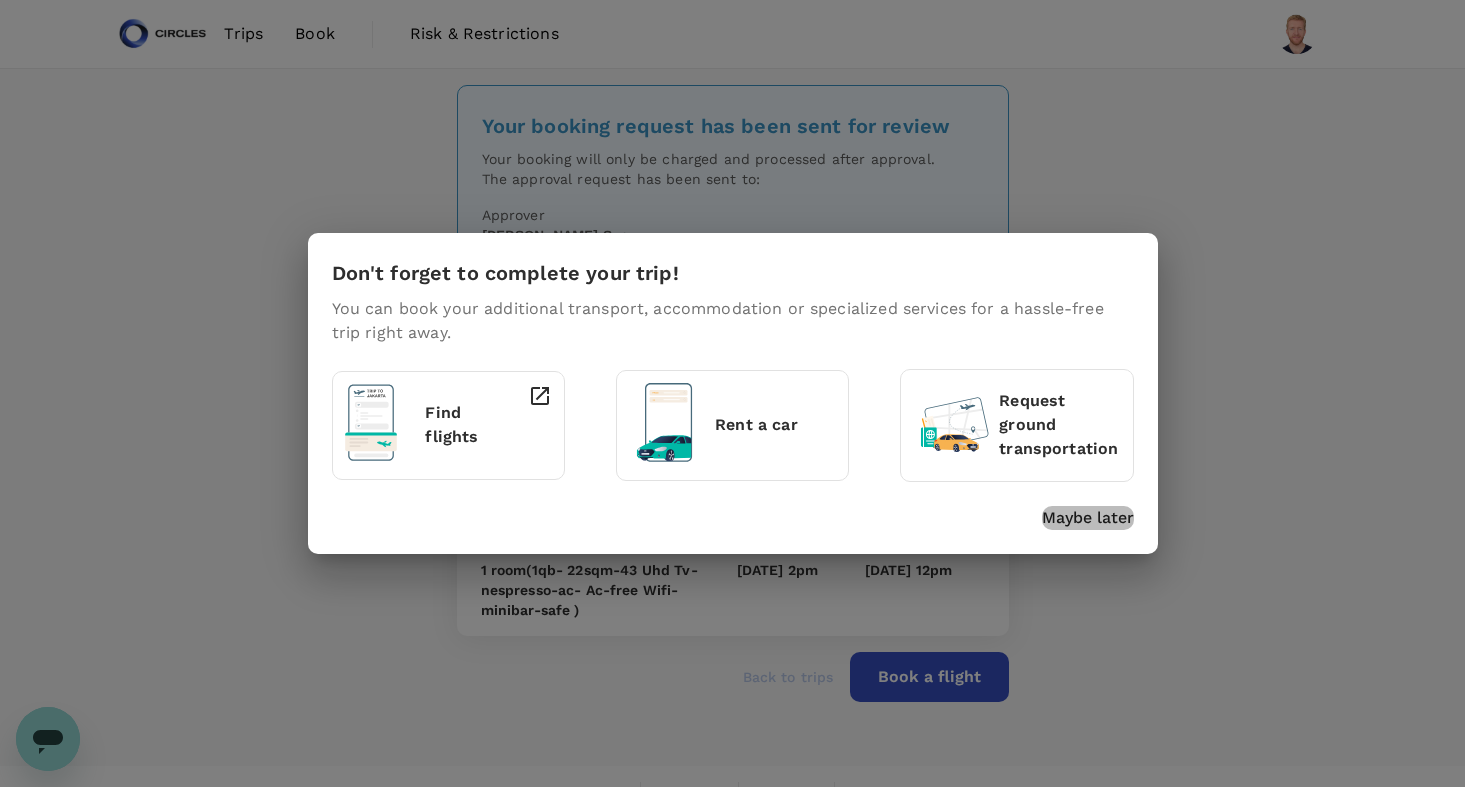 click on "Maybe later" at bounding box center (1088, 518) 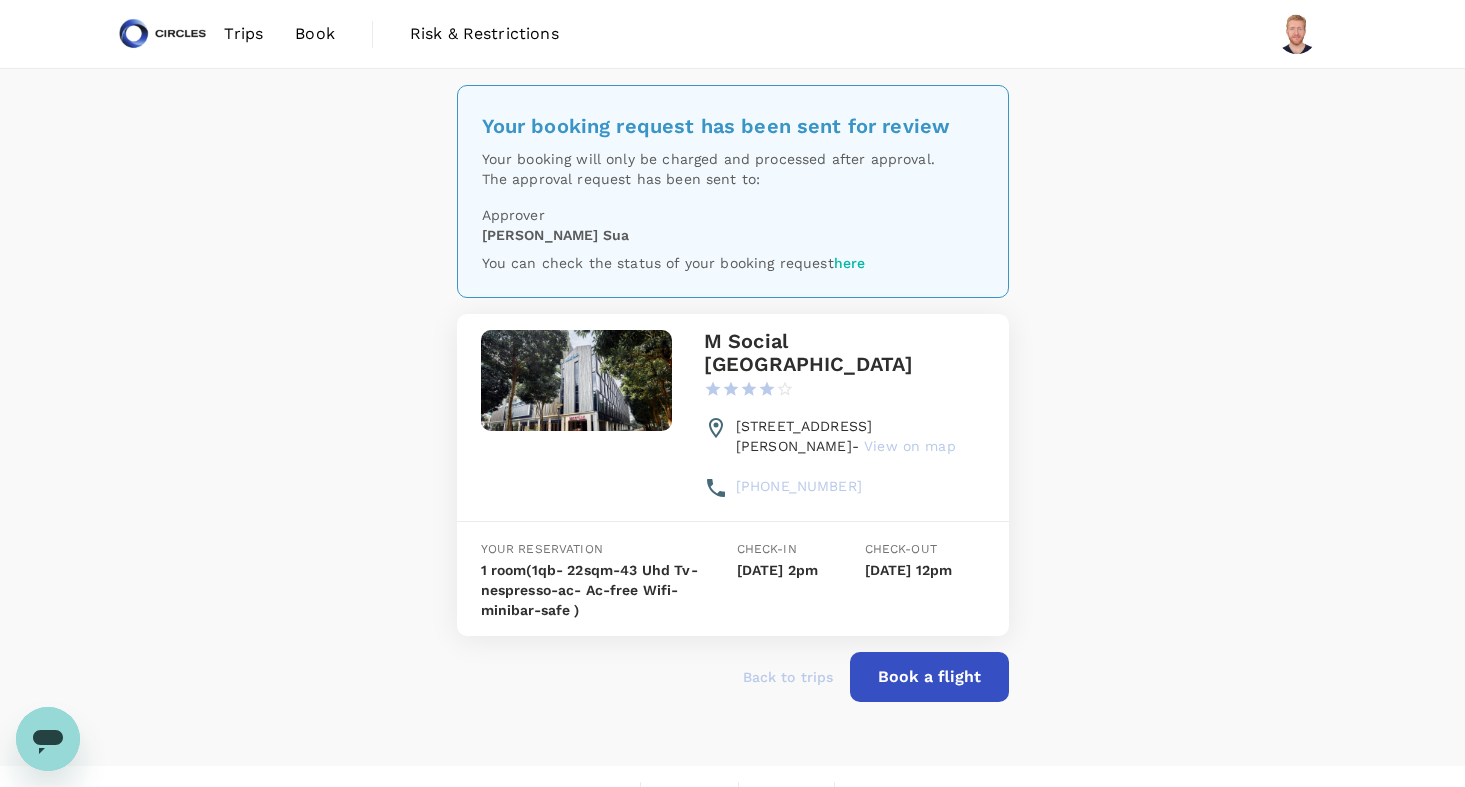 scroll, scrollTop: 0, scrollLeft: 0, axis: both 